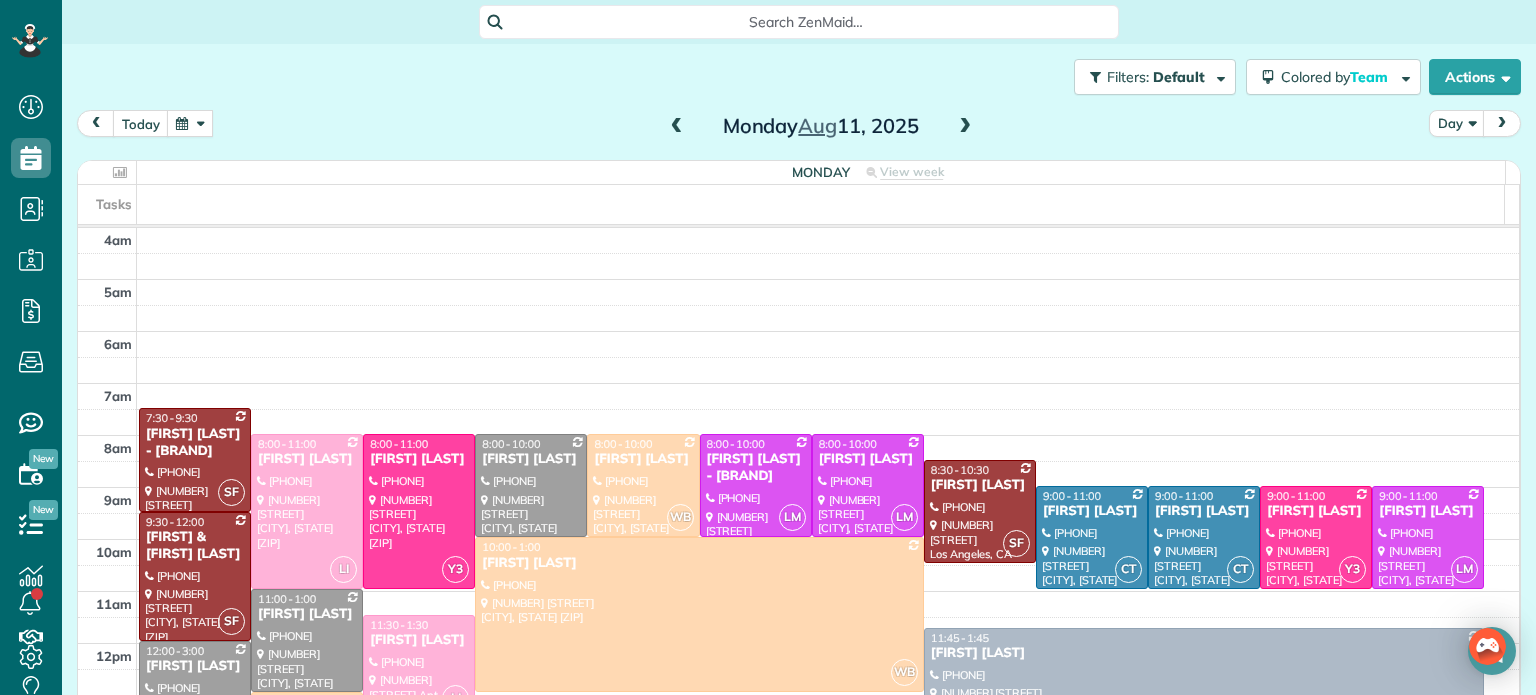 scroll, scrollTop: 0, scrollLeft: 0, axis: both 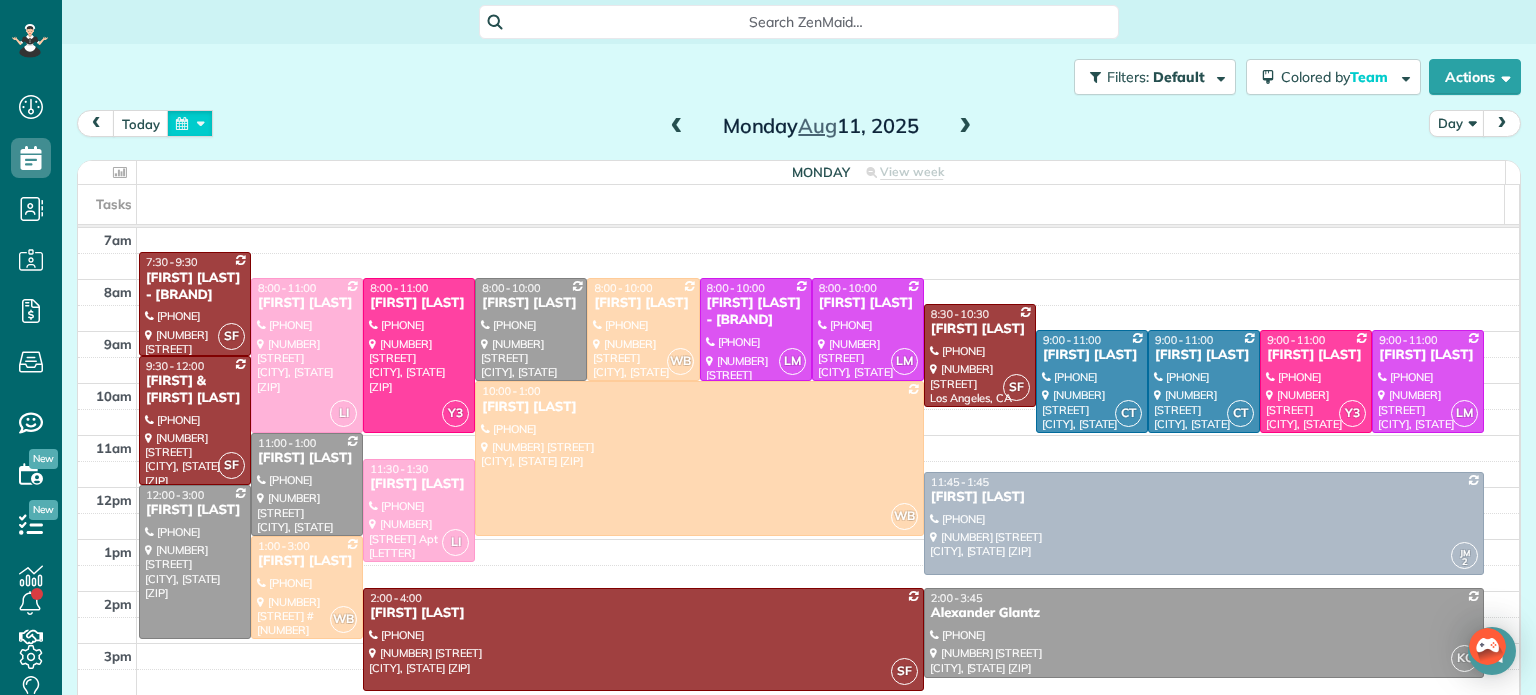 click at bounding box center (190, 123) 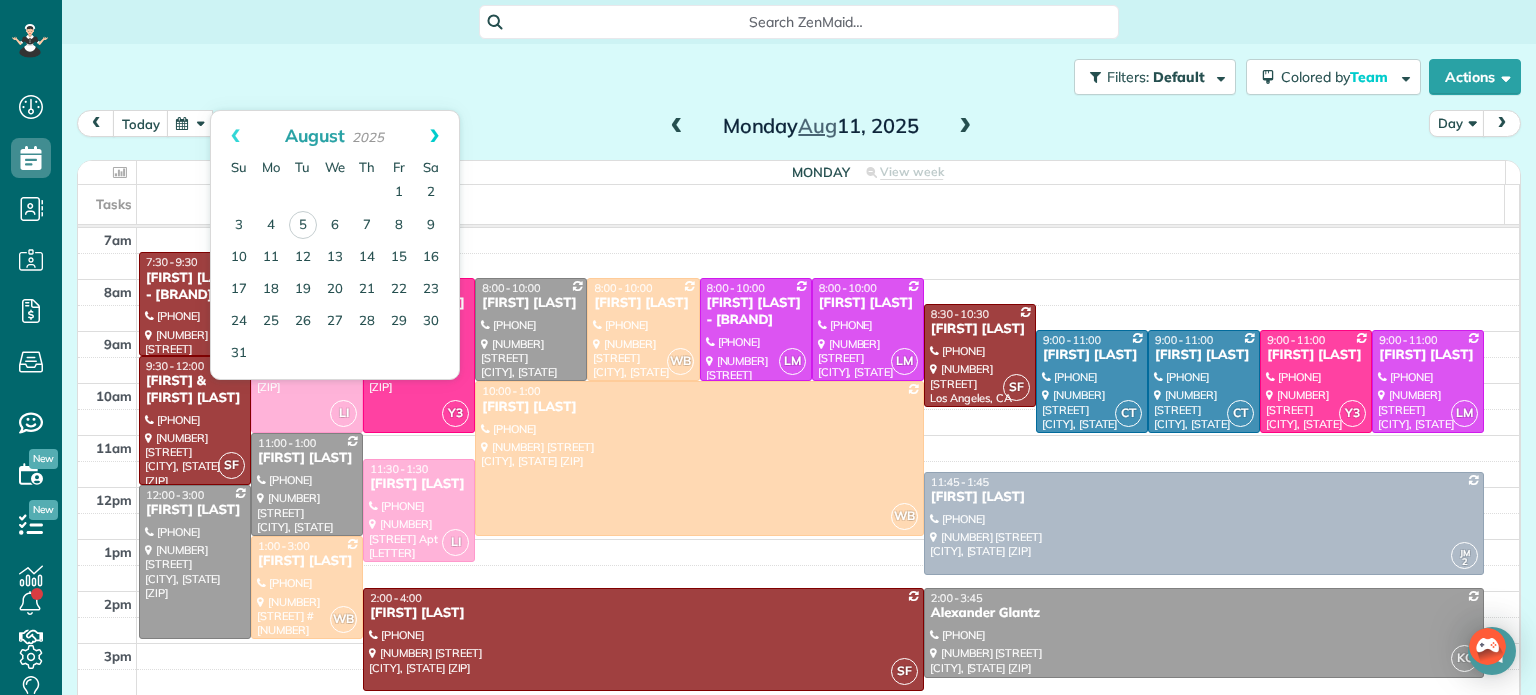 click on "Next" at bounding box center (434, 136) 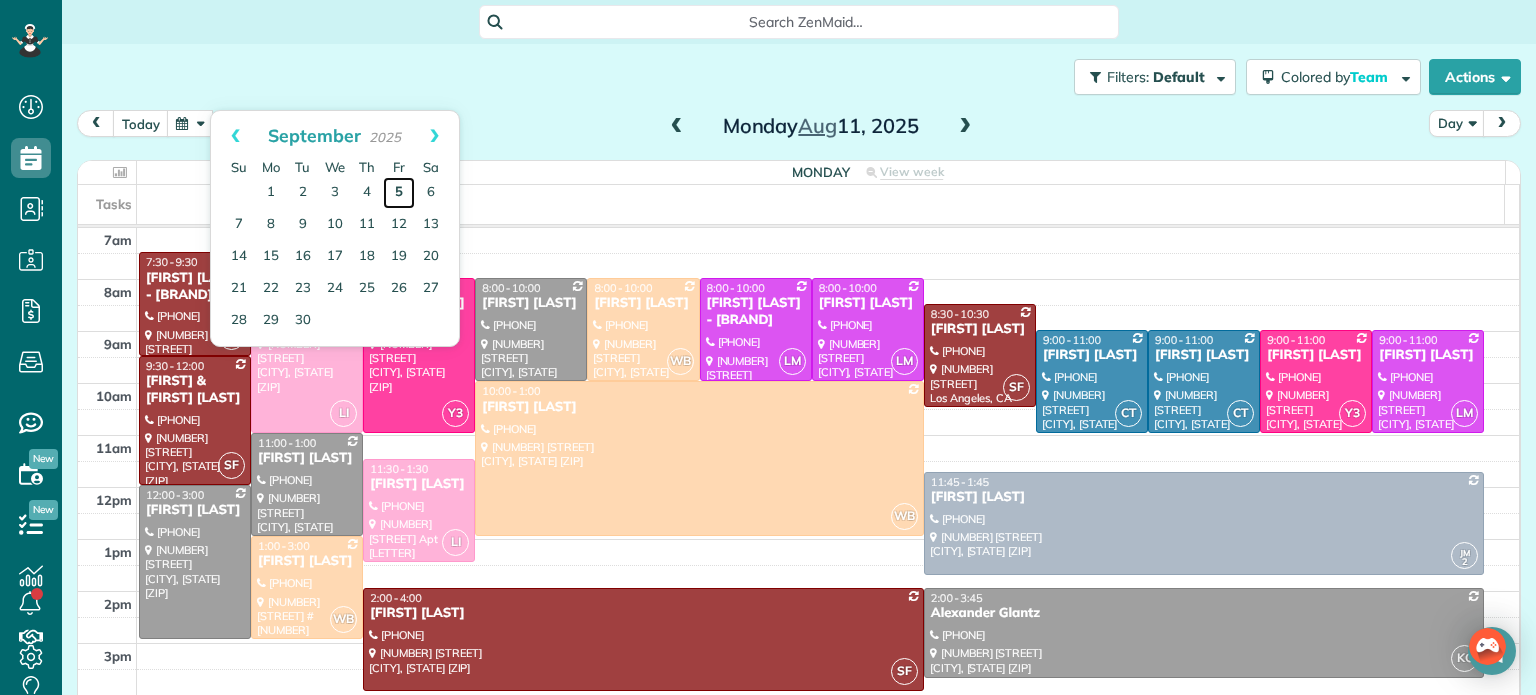 click on "5" at bounding box center (399, 193) 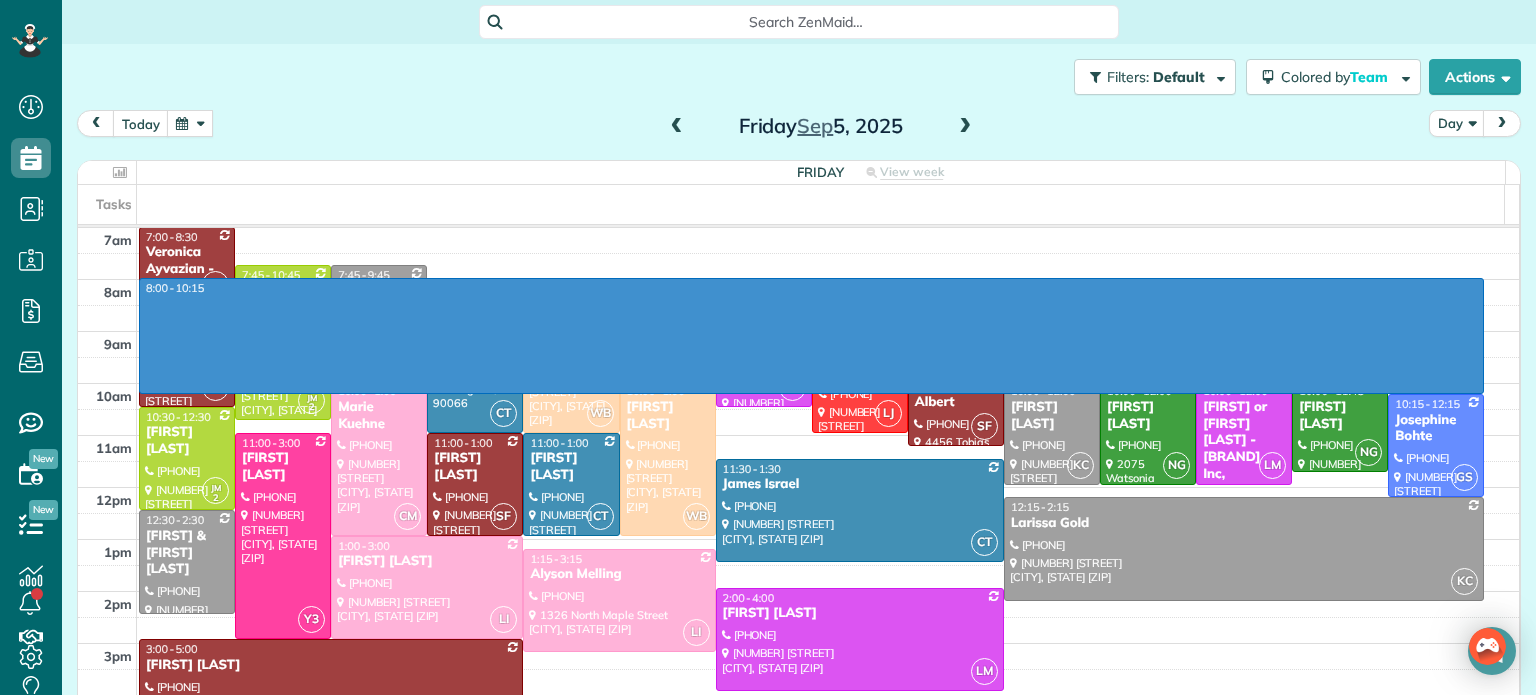 drag, startPoint x: 1060, startPoint y: 285, endPoint x: 1055, endPoint y: 394, distance: 109.11462 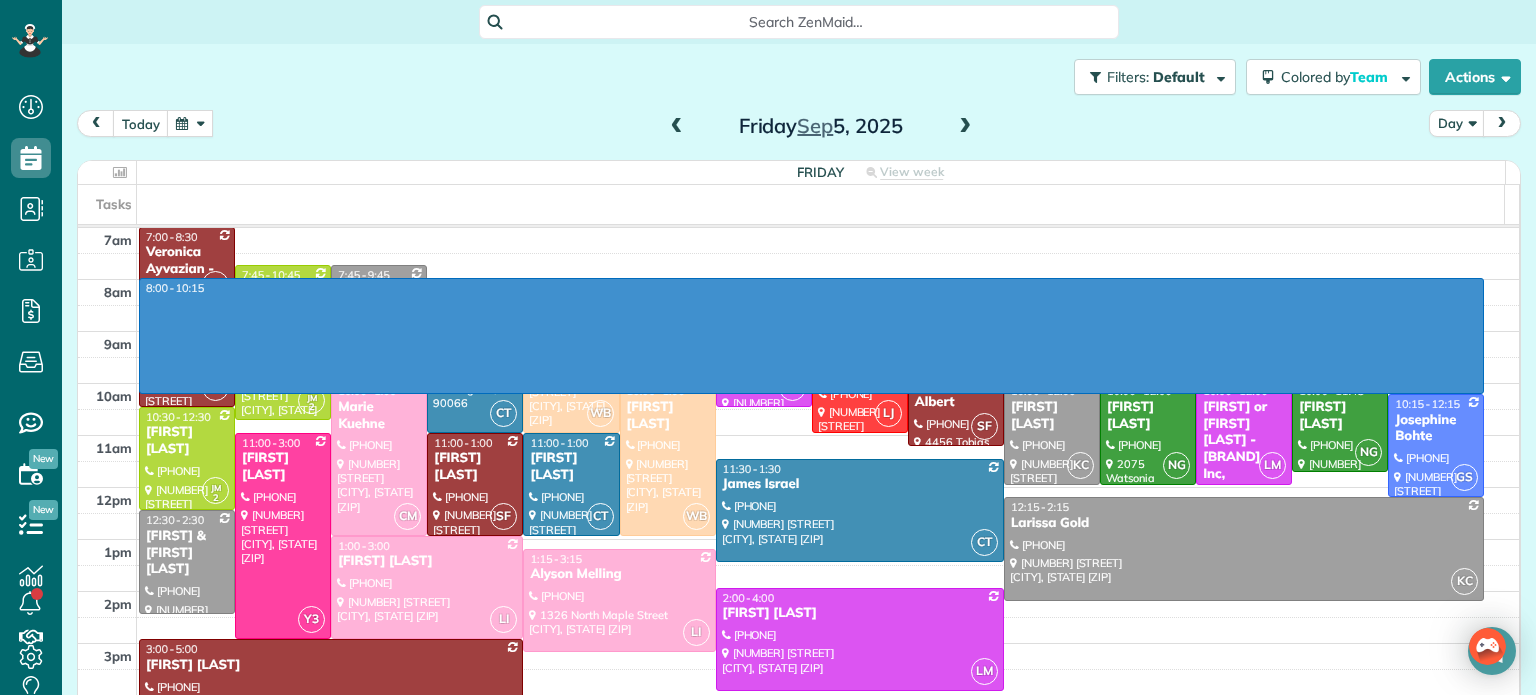 click on "4am 5am 6am 7am 8am 9am 10am 11am 12pm 1pm 2pm 3pm 4pm 5pm 6pm 7pm 8pm 8:00 - 10:15 SF 7:00 - 8:30 Veronica Ayvazian - Under Car (818) 468-7225 4100 Goodwin Avenue Los Angeles, CA 90039 JM 2 7:45 - 10:45 Shakira Wardally & Jett Howard (713) 492-8469 23949 Nomar Street Woodland Hills, CA 91367 7:45 - 9:45 Varsha Uthappa (747) 333-7253 4745 Farmdale Avenue North Hollywood, CA 91602 CT 8:00 - 11:00 Debra Emmons (310) 418-7892 3656 Stoner Avenue Los Angeles, CA 90066 WB 8:00 - 11:00 Richard & Dominique Collinge (650) 441-0024 400 North Skyewiay Road Los Angeles, CA 90049 CM 8:00 - 10:00 Anne Stevenson (314) 629-5811 14718 Tustin Street Sherman Oaks, CA 91403 SF 8:30 - 10:30 Robin Smalley (323) 704-6195 1622 North Curson Avenue Los Angeles, CA 90046 LM 8:30 - 10:30 Evelyn Dierna - Mountain View Manor (818) 701-6421 21700 Septo Street Chatsworth, CA 91311 LJ 9:00 - 11:00 Karen Hostettler (818) 519-1596 6722 Cantaloupe Avenue Valley Glen, CA 91405 SF 9:15 - 11:15 Brian & Valerie Albert (818) 694-1351 CM 10:00 - 1:00" at bounding box center [798, 513] 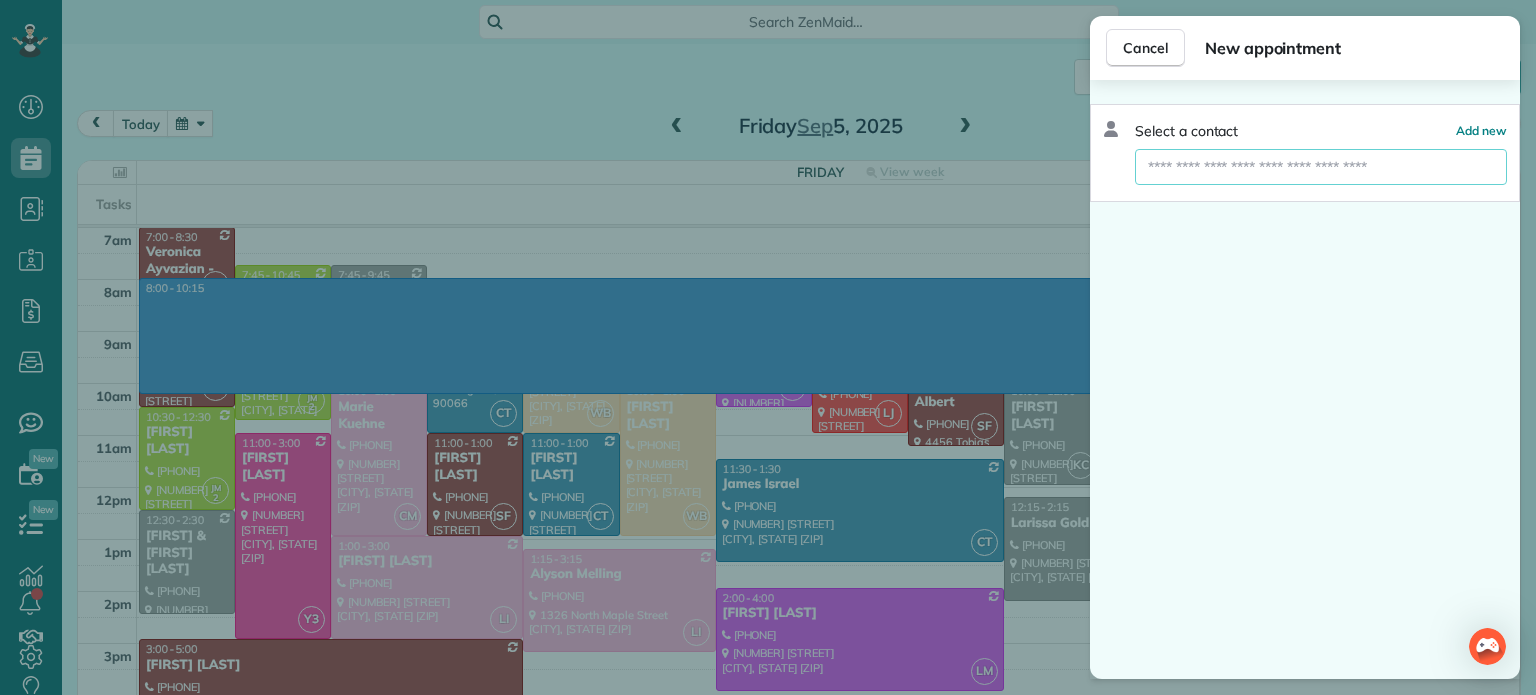 click at bounding box center (1321, 167) 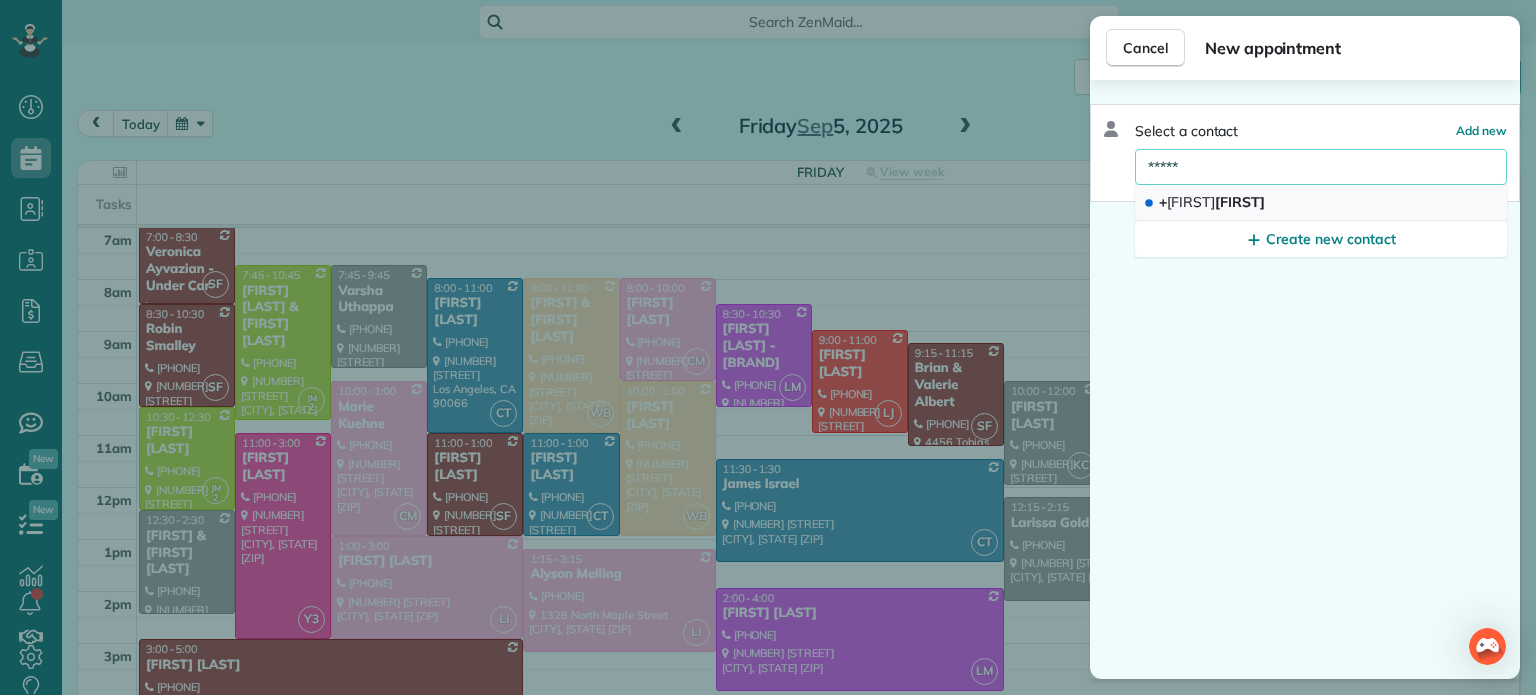 type on "*****" 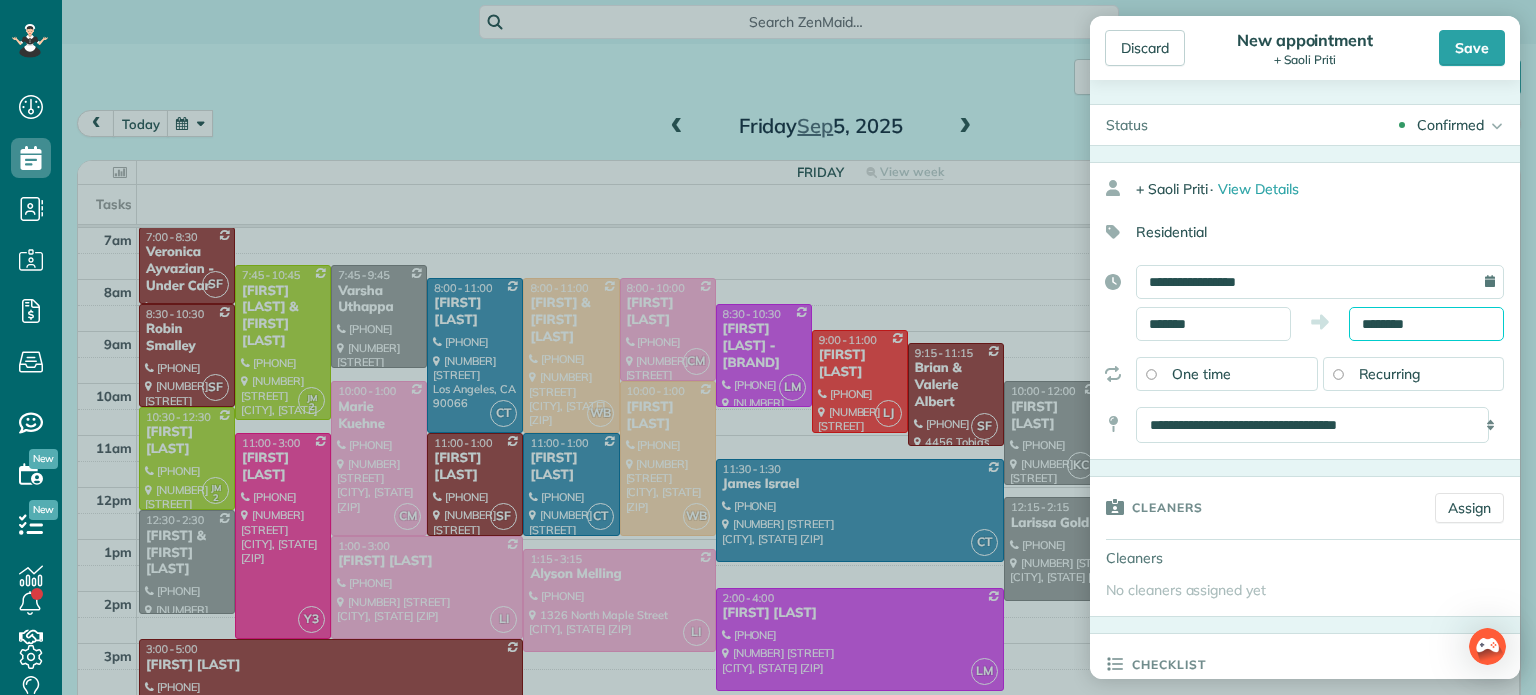 click on "********" at bounding box center [1426, 324] 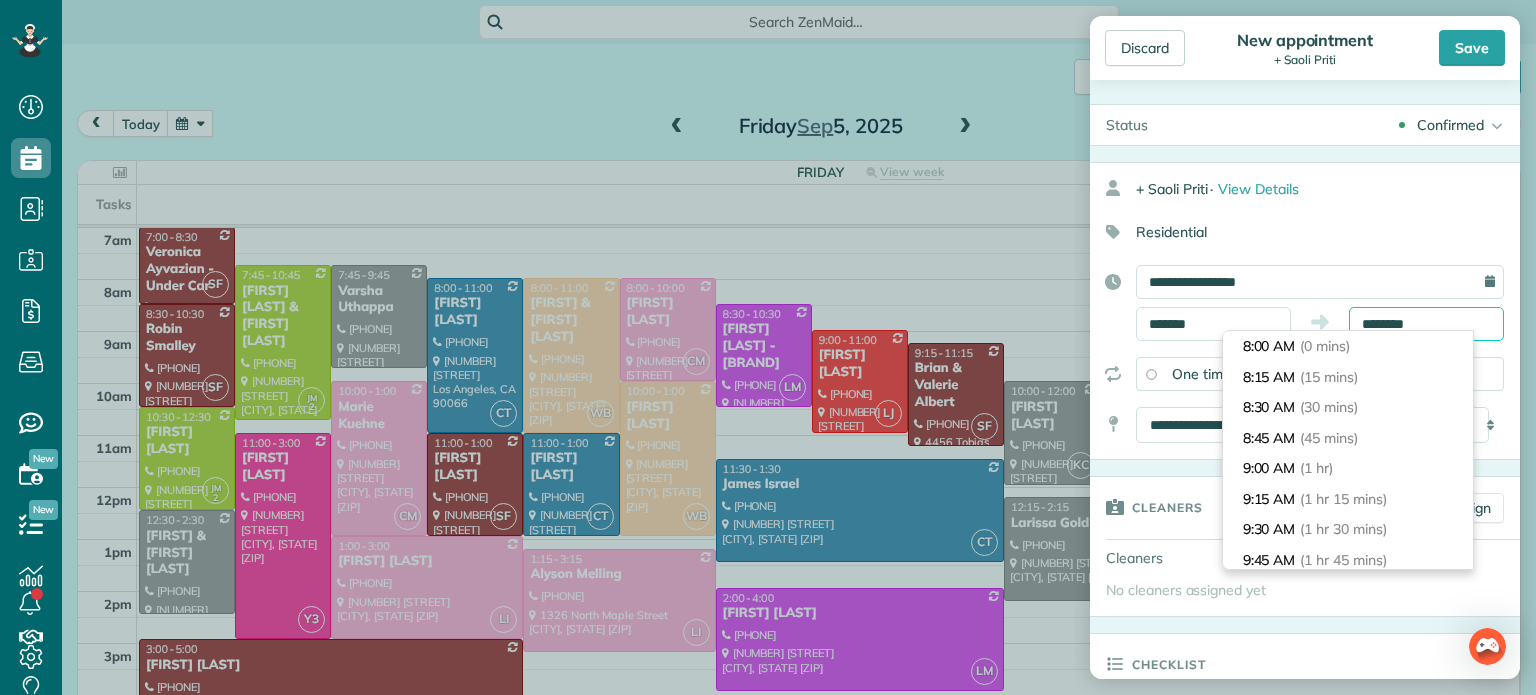scroll, scrollTop: 244, scrollLeft: 0, axis: vertical 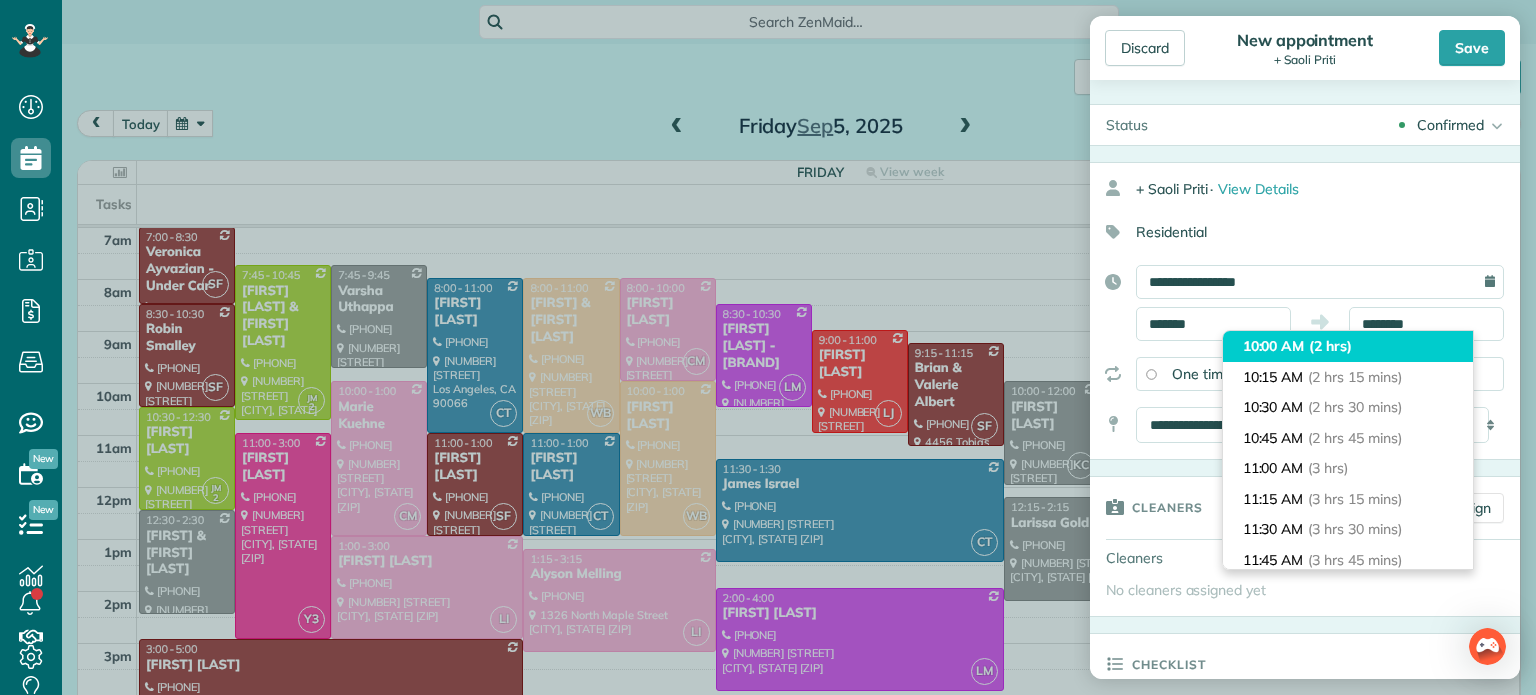 type on "********" 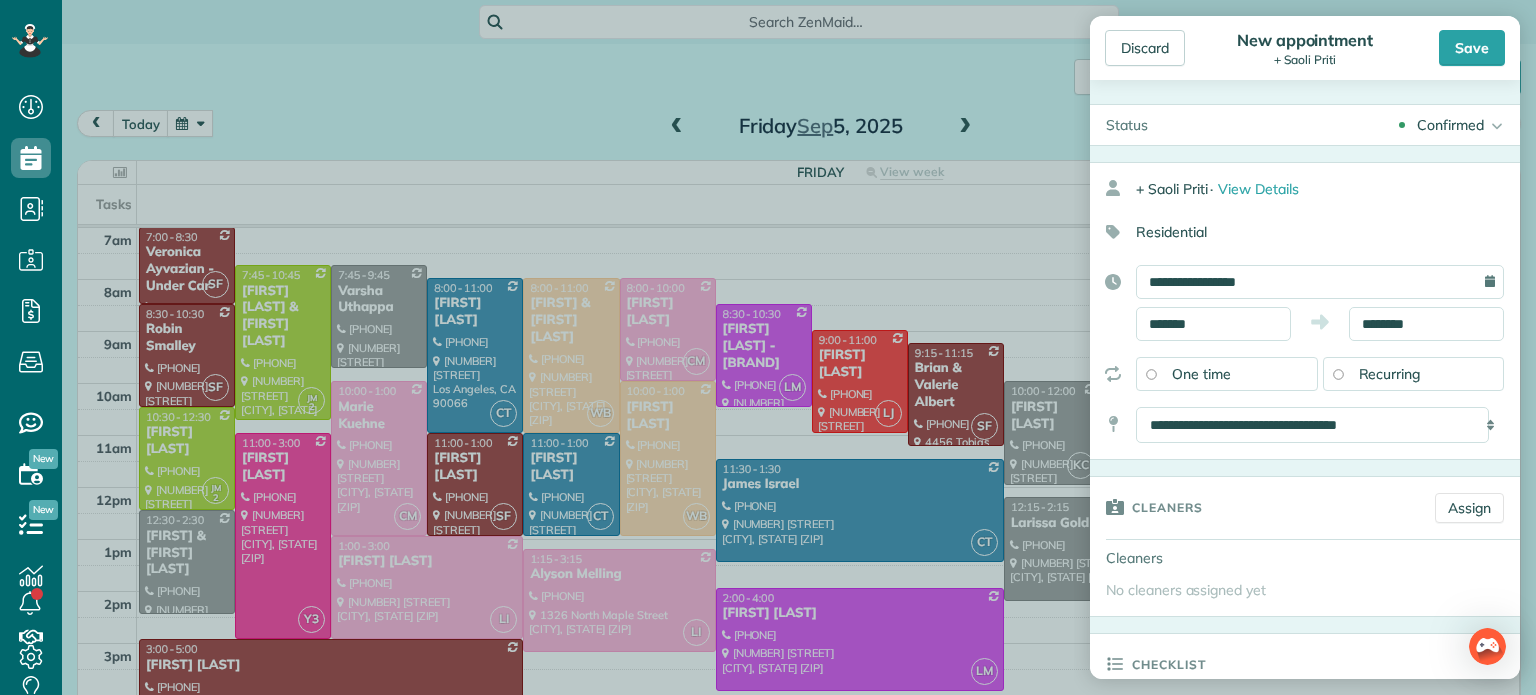 click on "Recurring" at bounding box center [1390, 374] 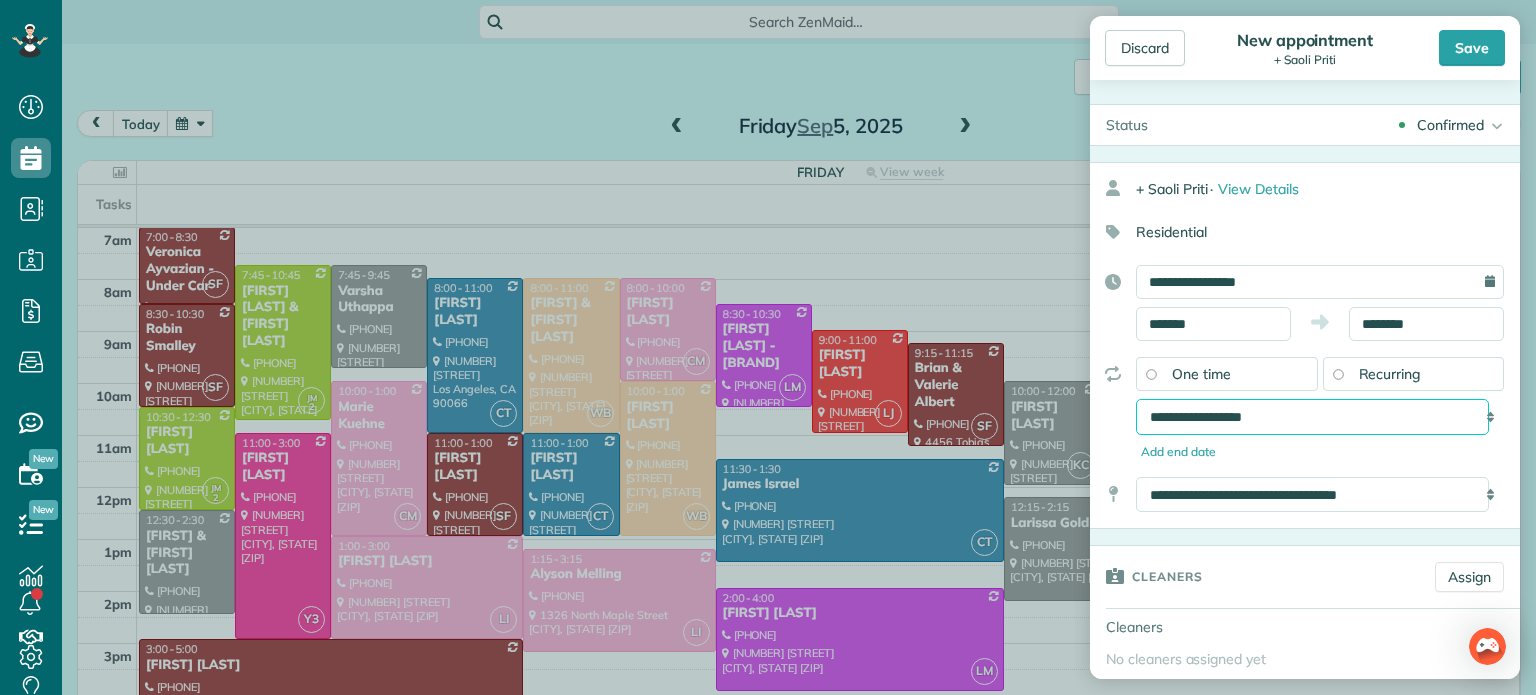 click on "**********" at bounding box center (1312, 417) 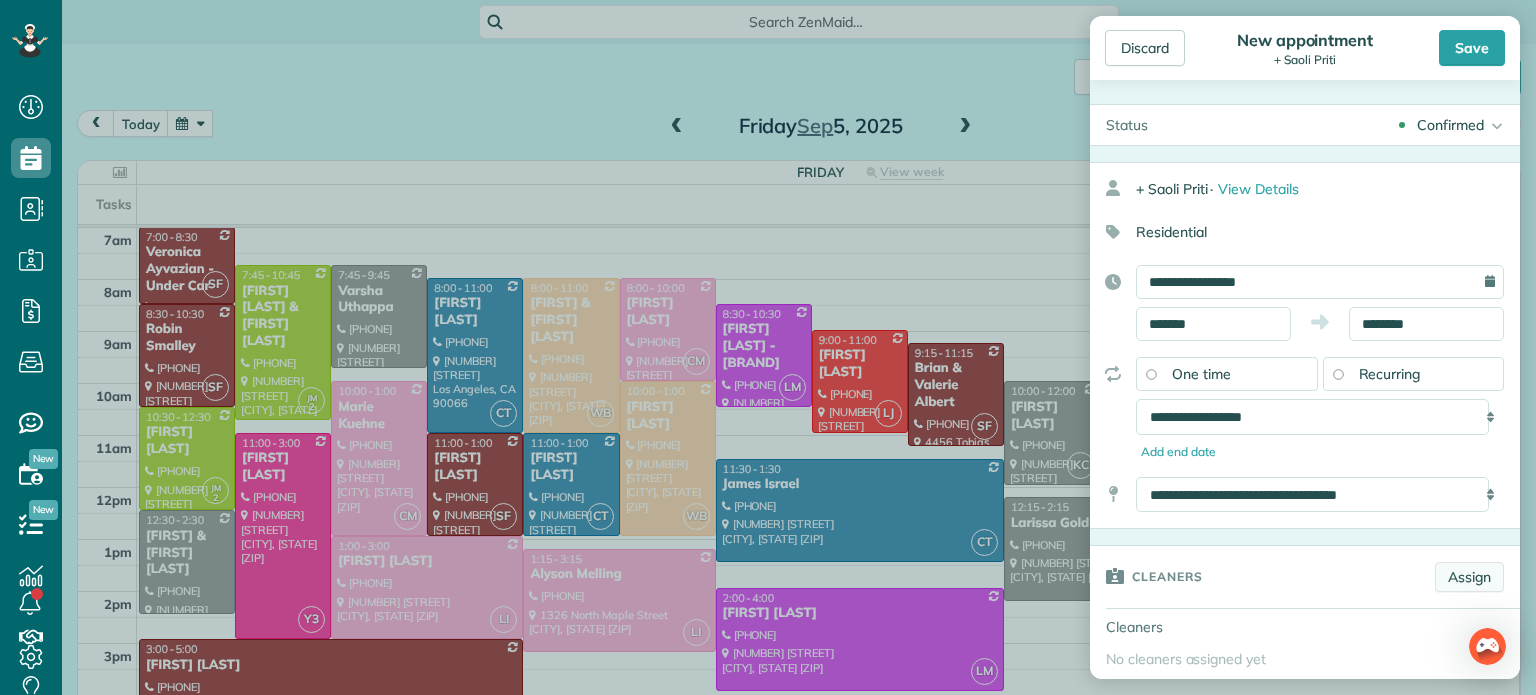 click on "Assign" at bounding box center [1469, 577] 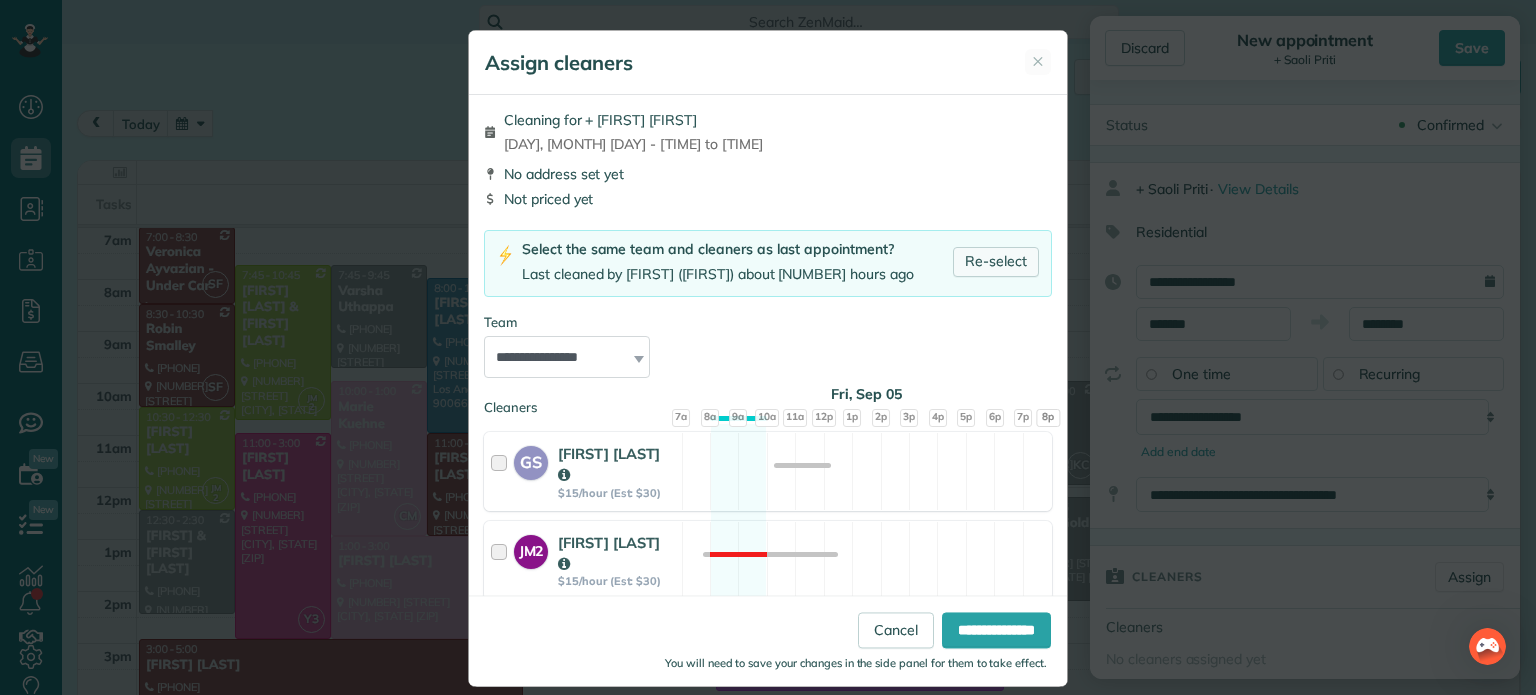 click on "Re-select" at bounding box center (996, 262) 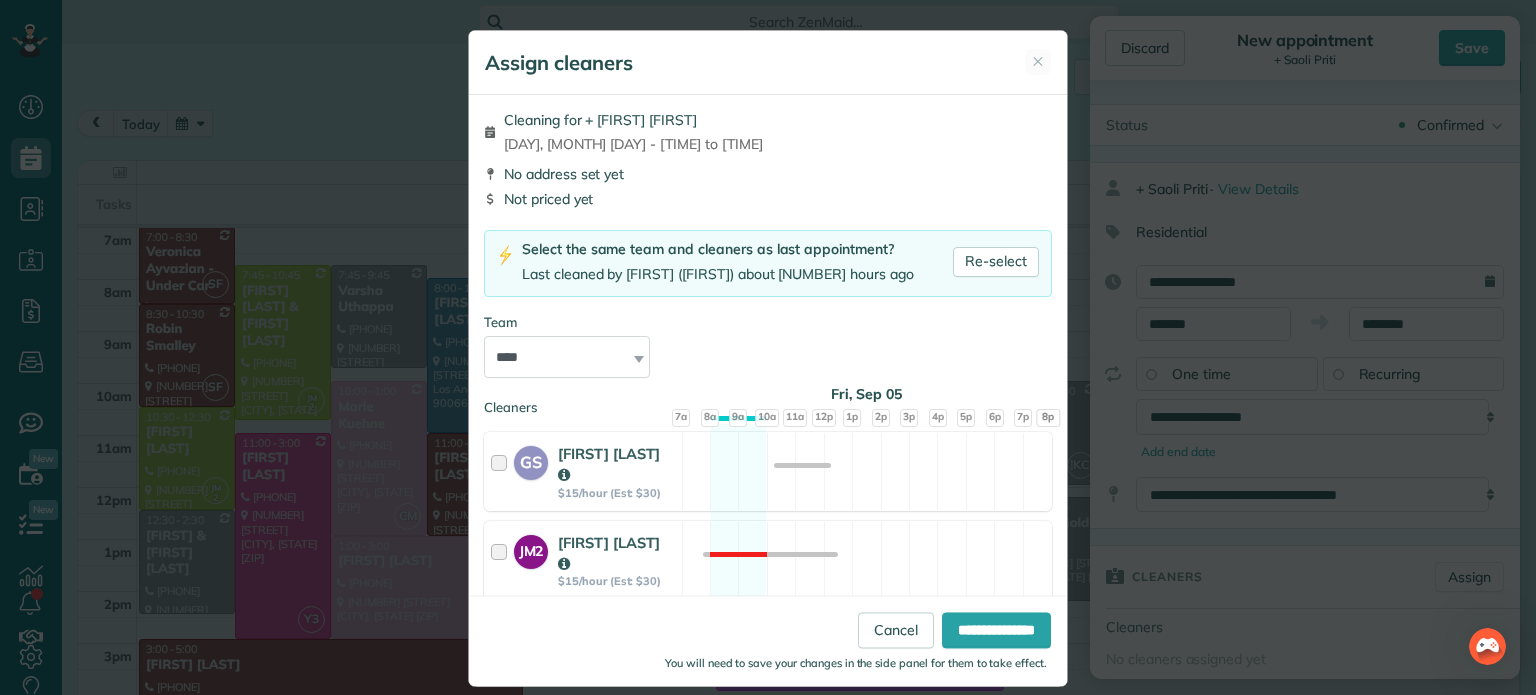 click on "**********" at bounding box center (768, 641) 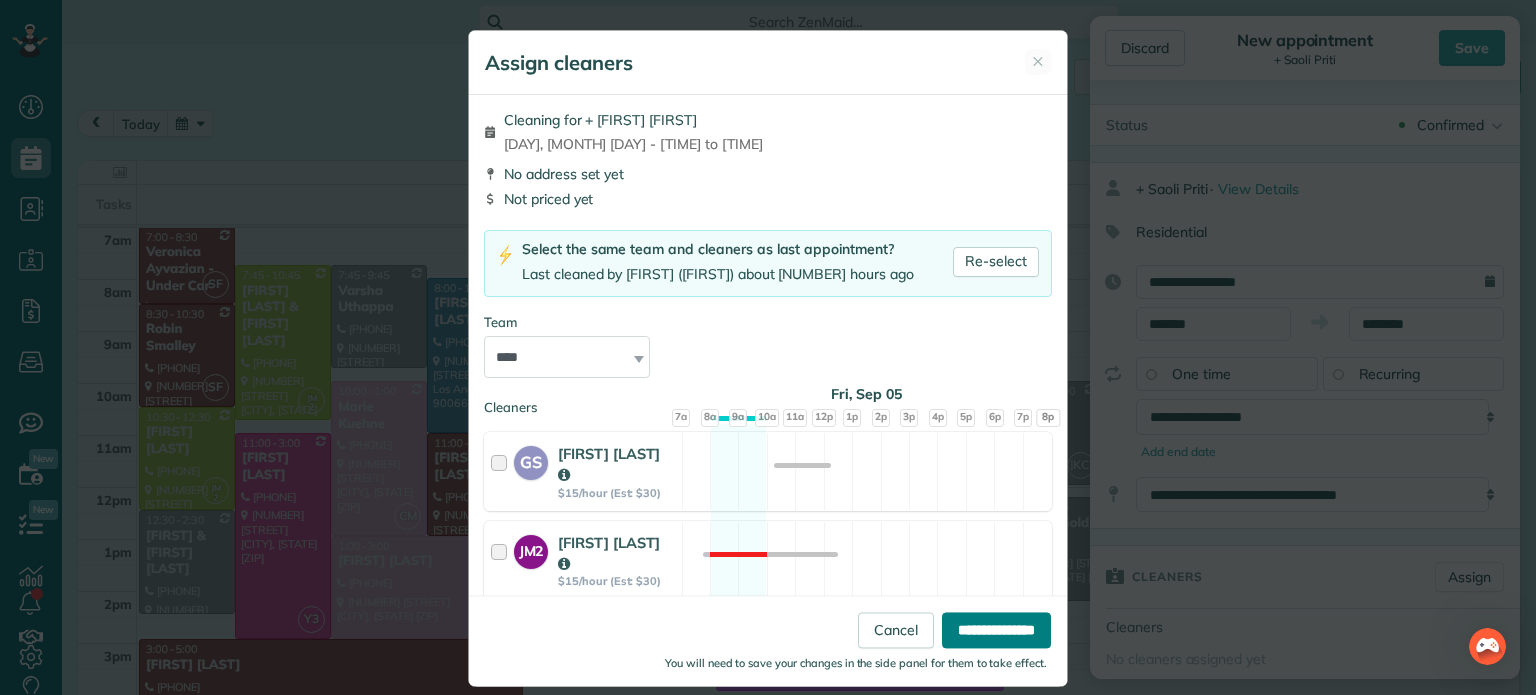 click on "**********" at bounding box center (996, 631) 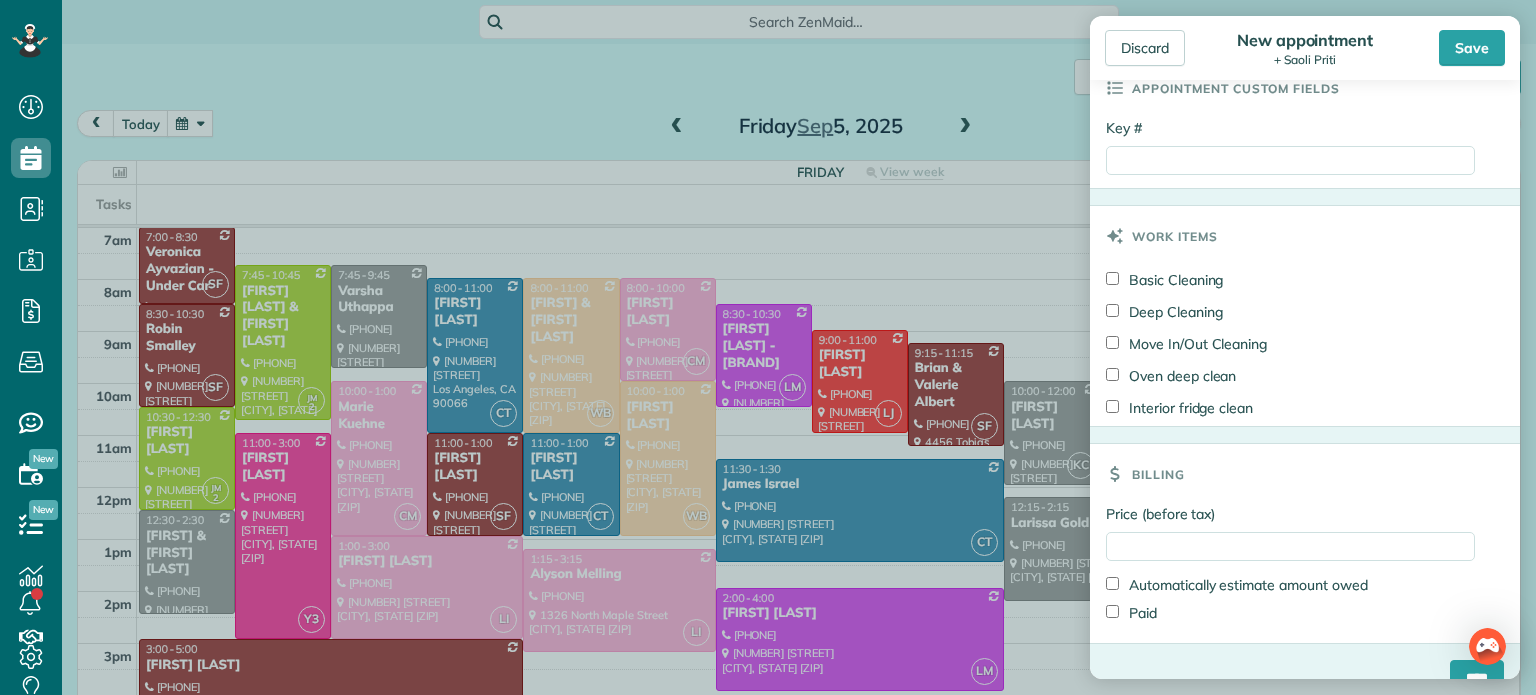 scroll, scrollTop: 1128, scrollLeft: 0, axis: vertical 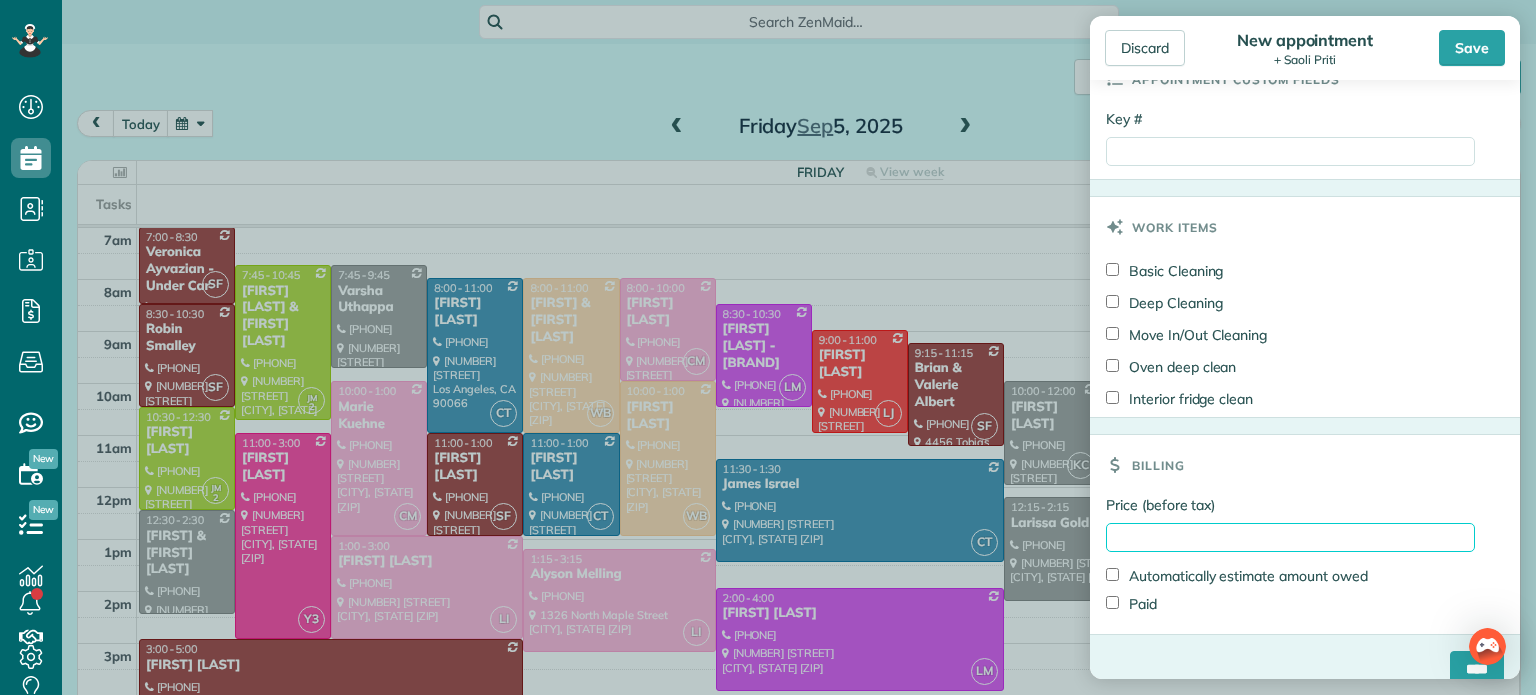 click on "Price (before tax)" at bounding box center (1290, 537) 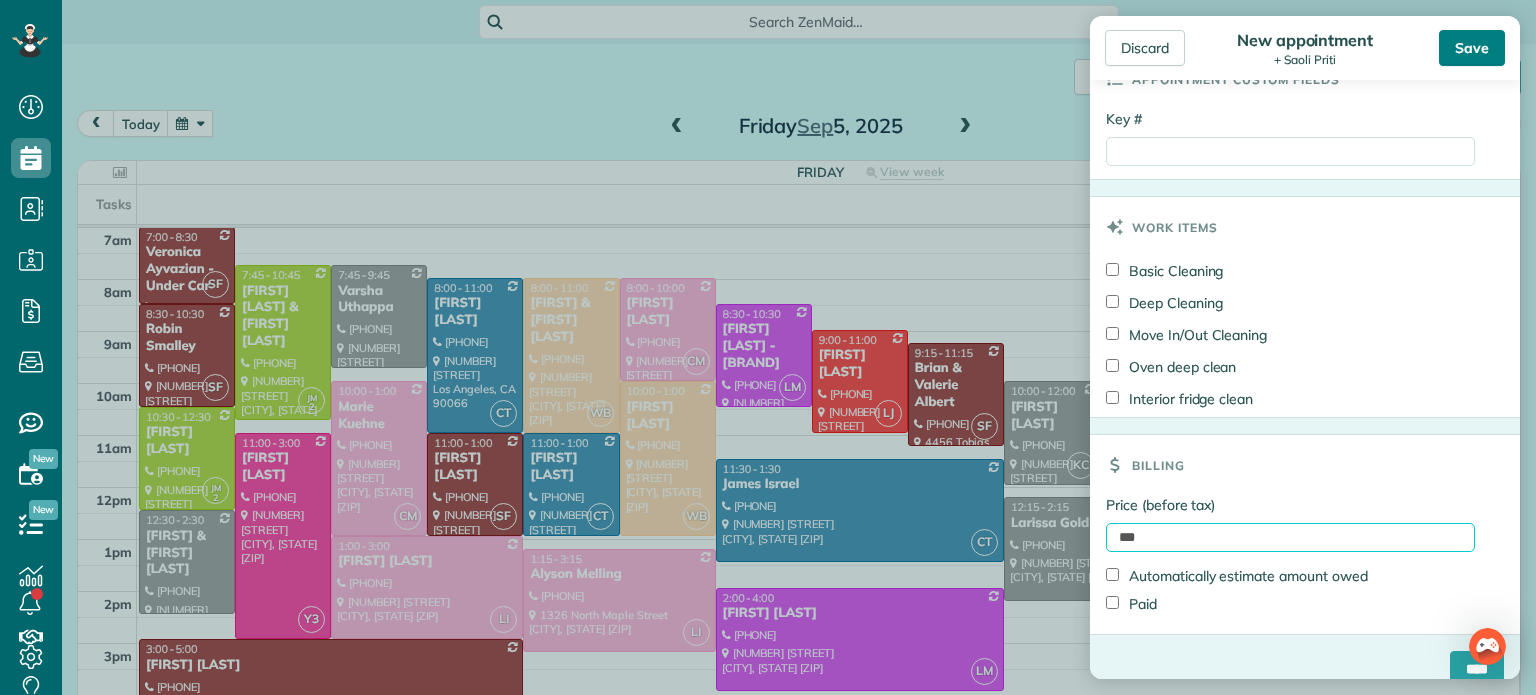 type on "***" 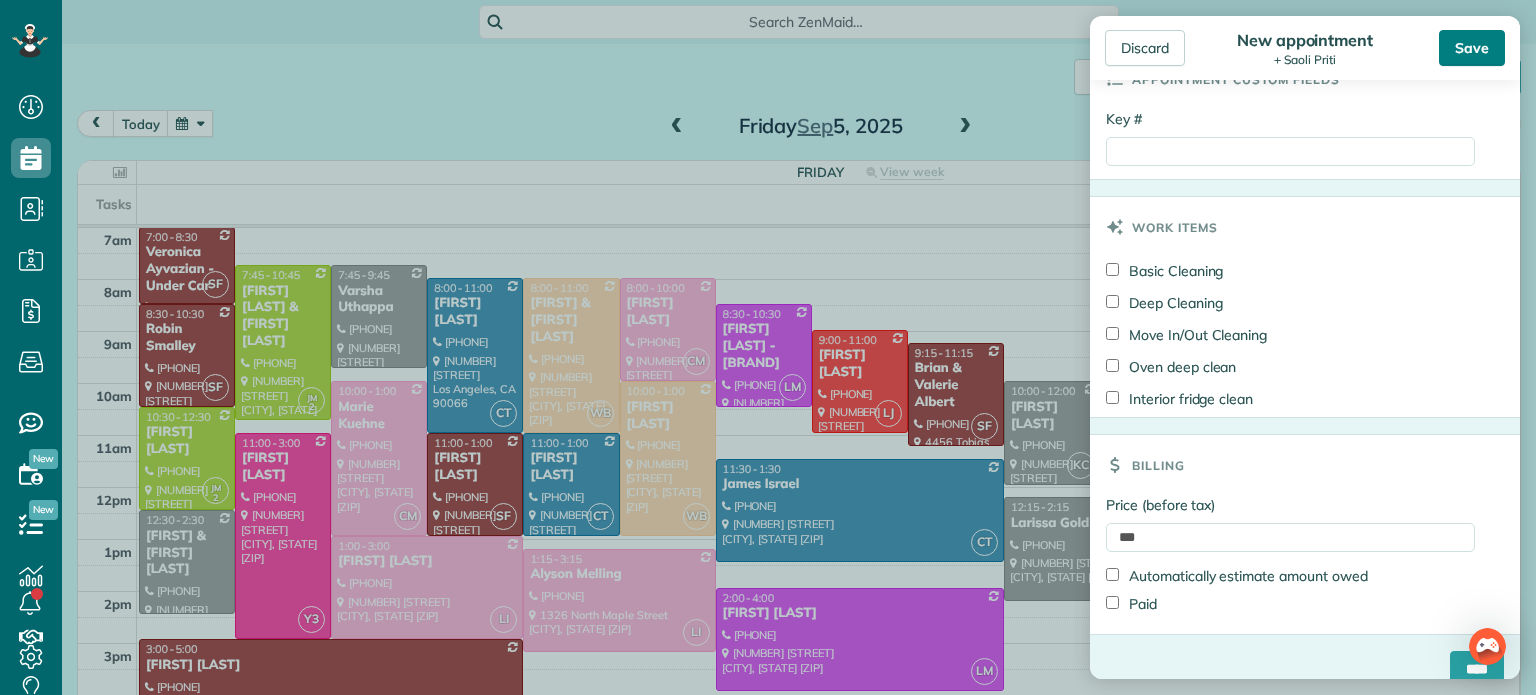 click on "Save" at bounding box center (1472, 48) 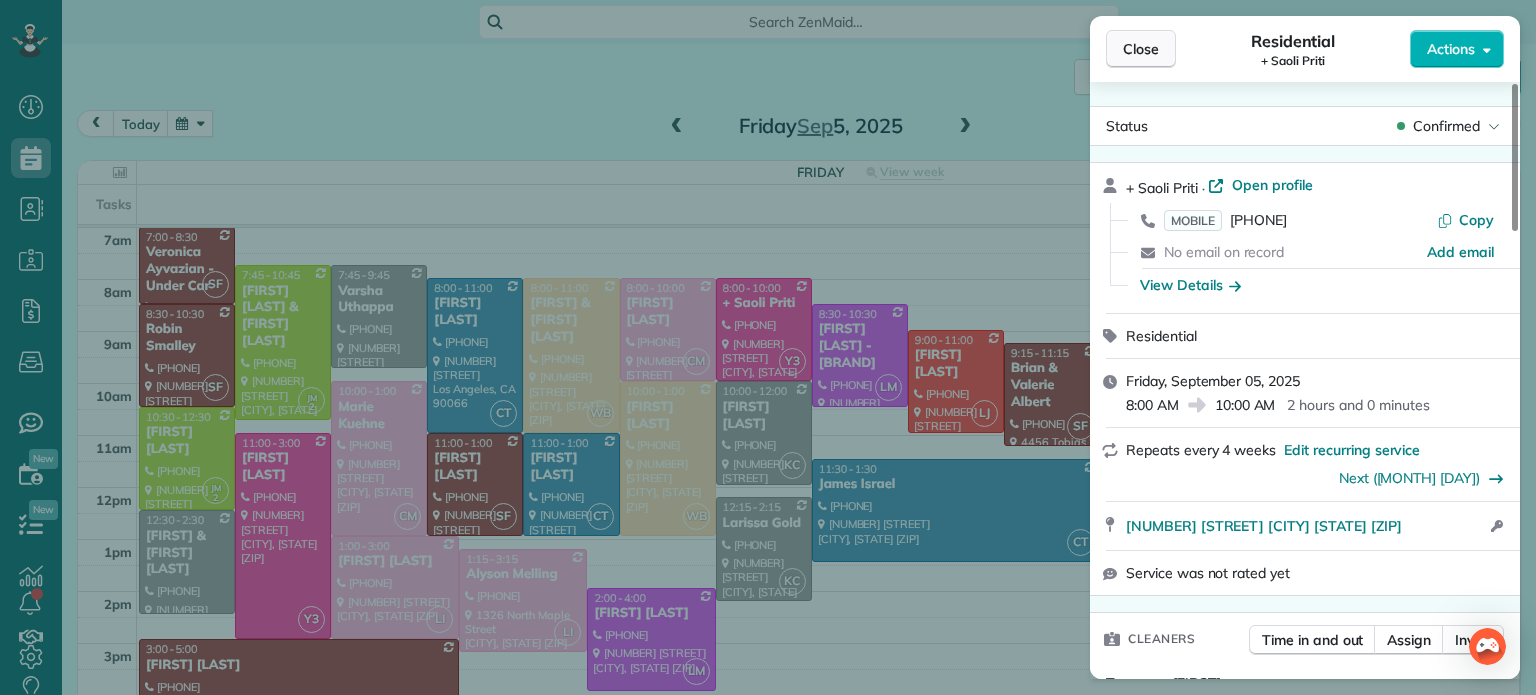 click on "Close" at bounding box center (1141, 49) 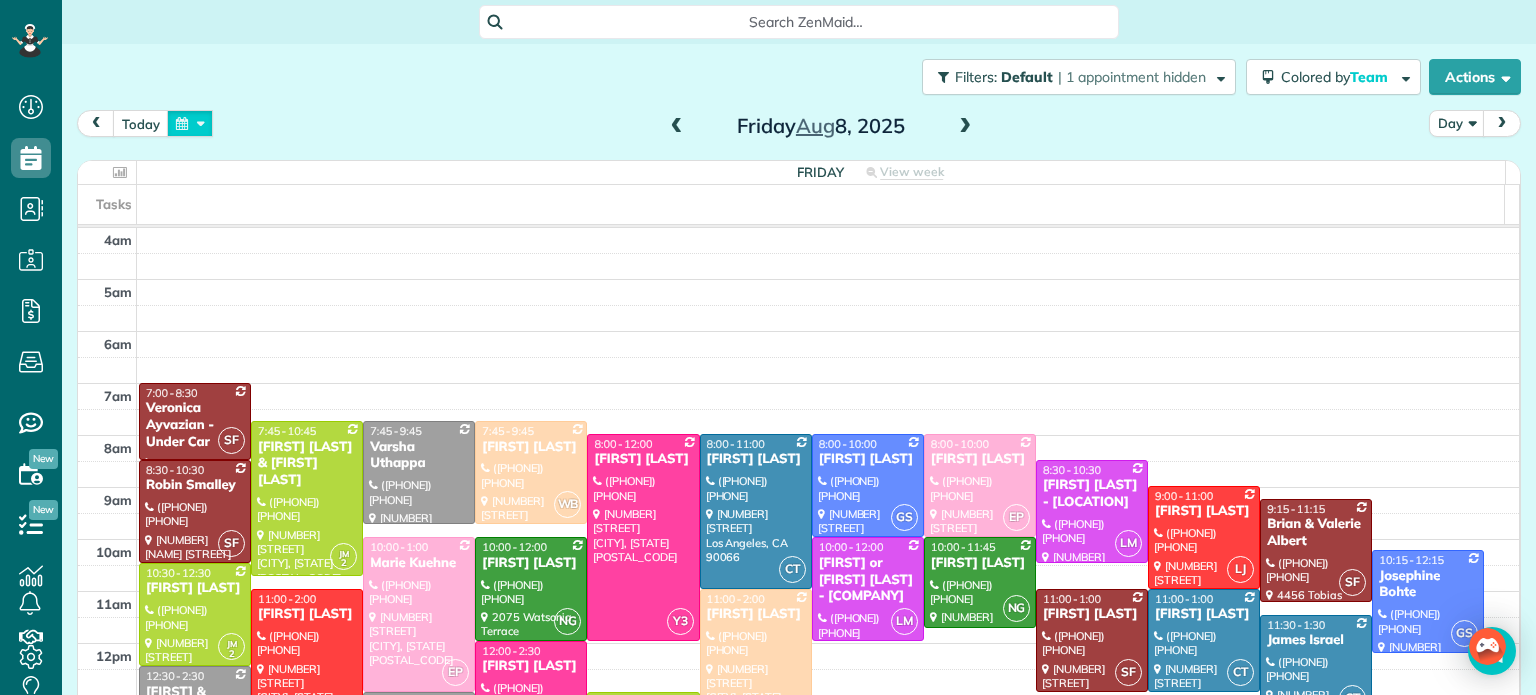 scroll, scrollTop: 0, scrollLeft: 0, axis: both 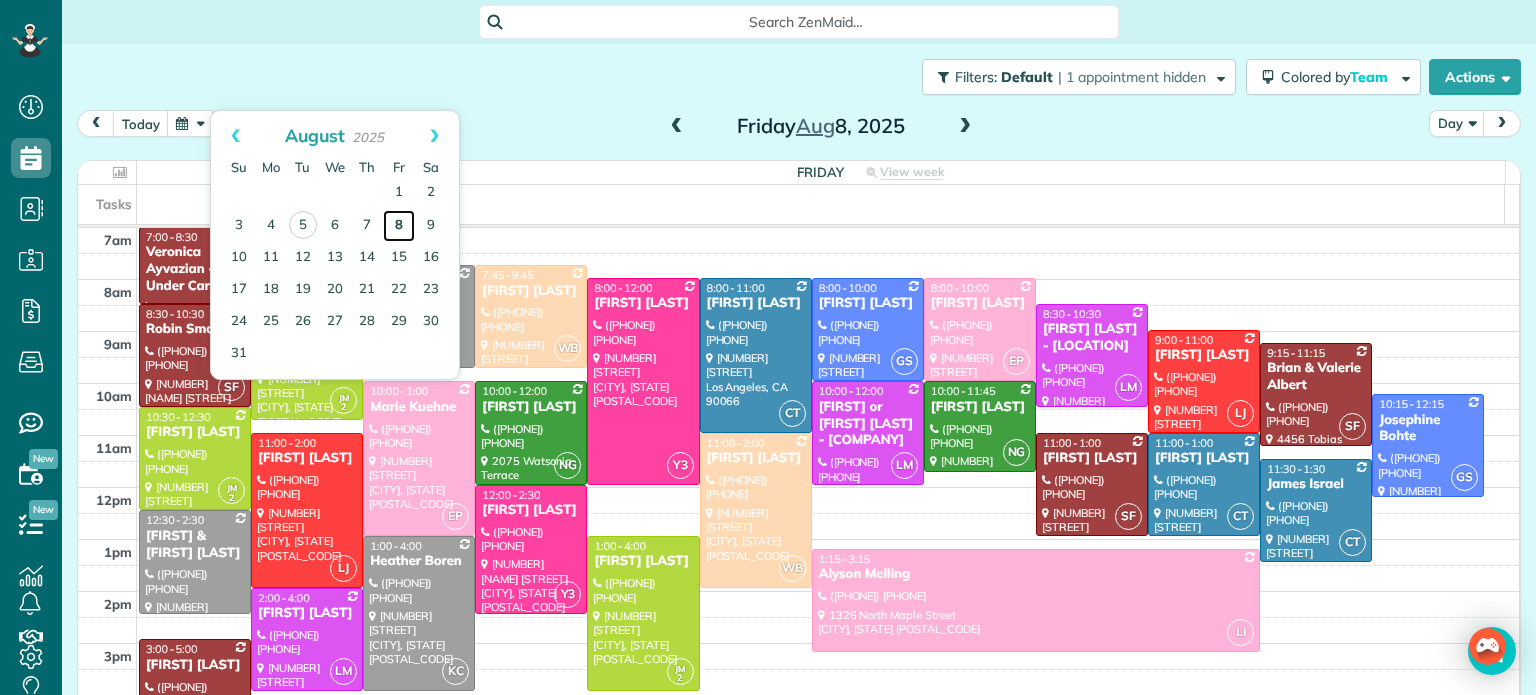 click on "8" at bounding box center [399, 226] 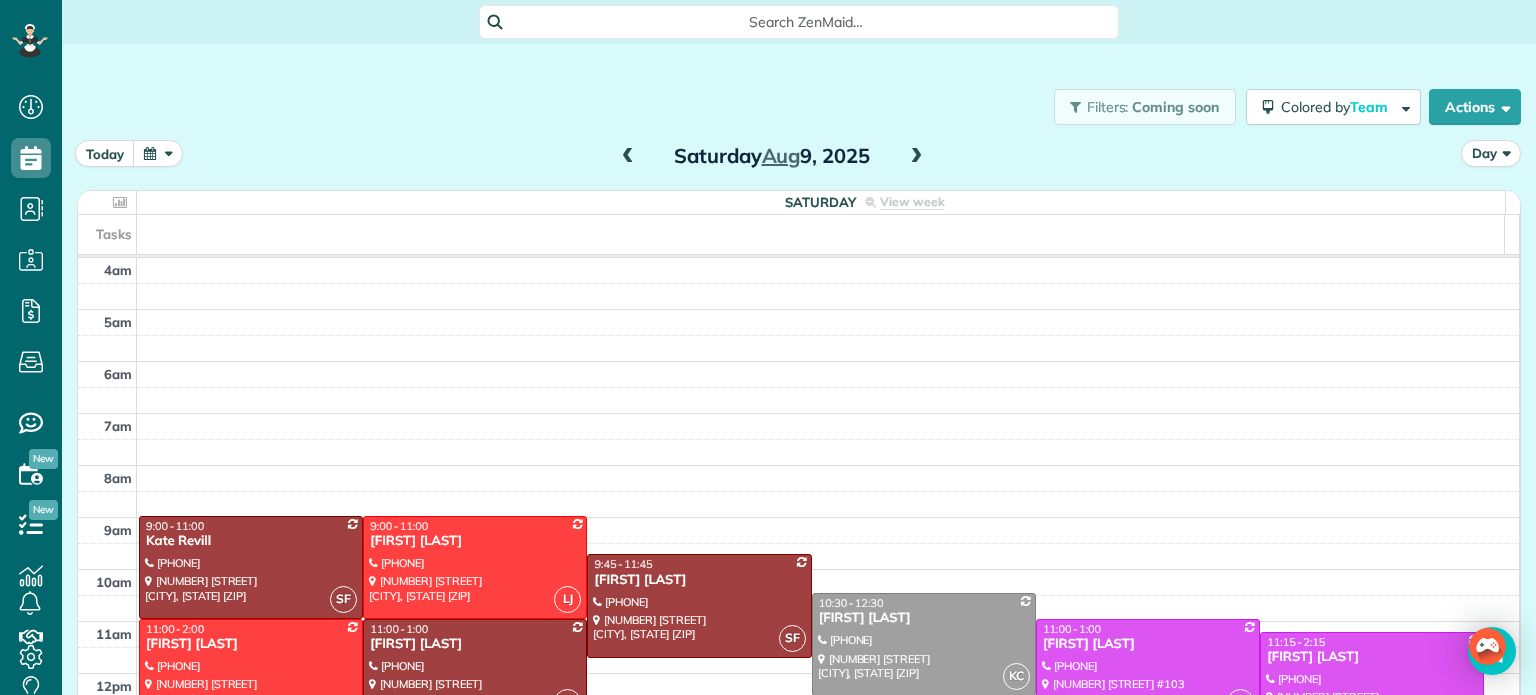 scroll, scrollTop: 0, scrollLeft: 0, axis: both 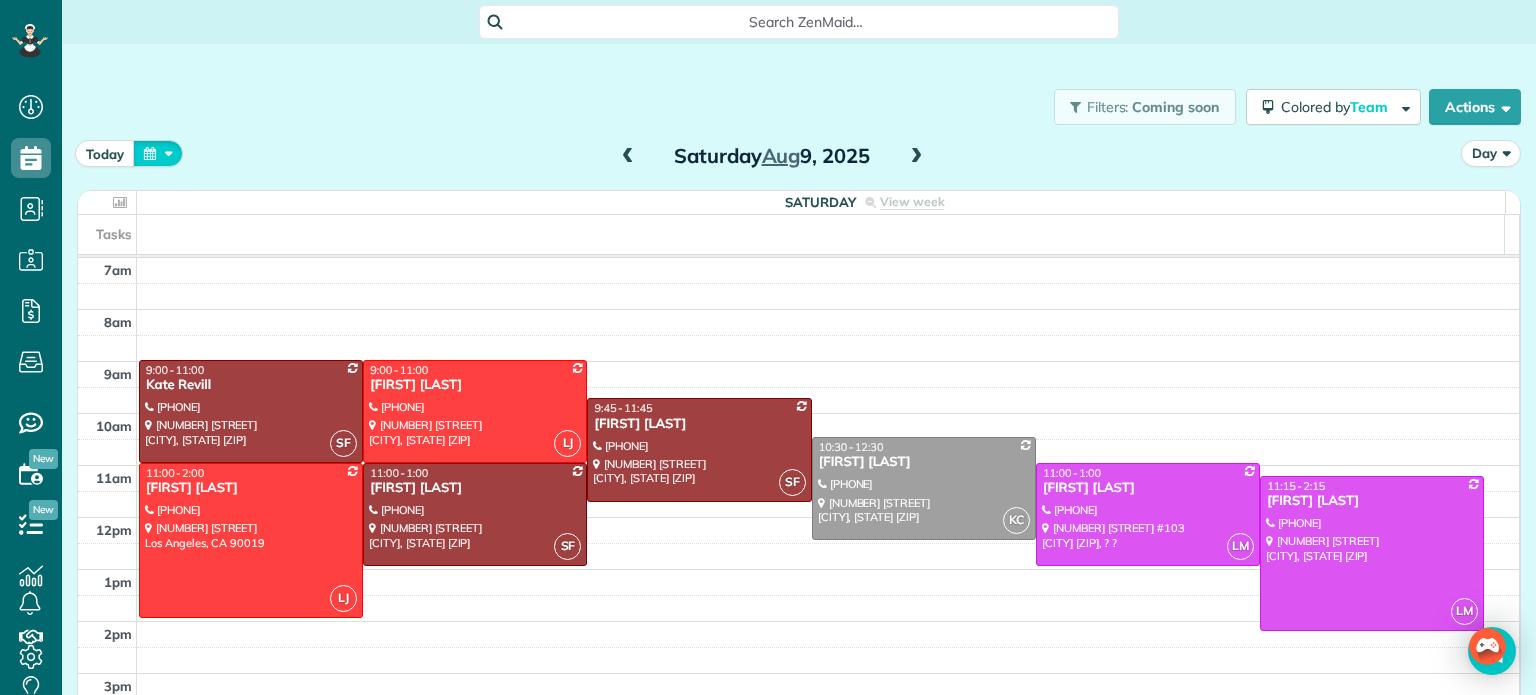 click at bounding box center (158, 153) 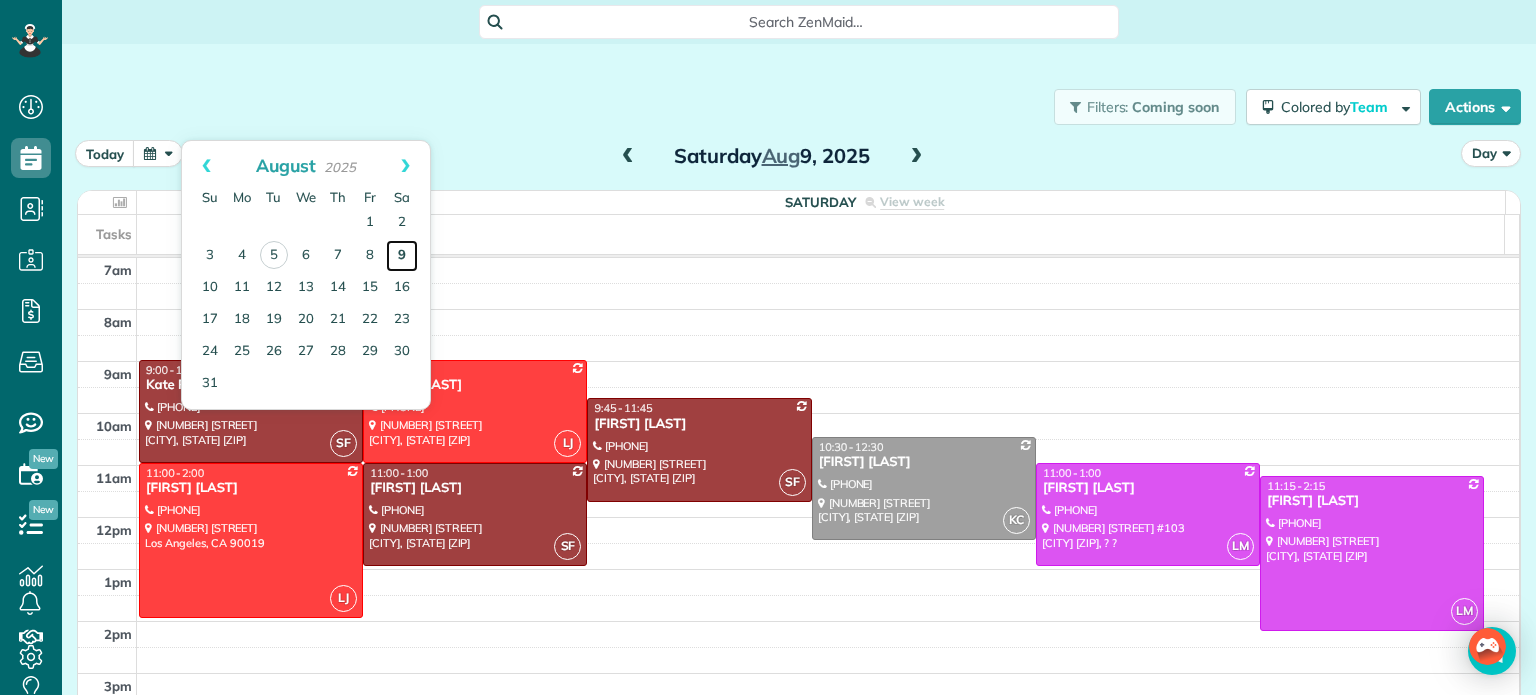 click on "9" at bounding box center (402, 256) 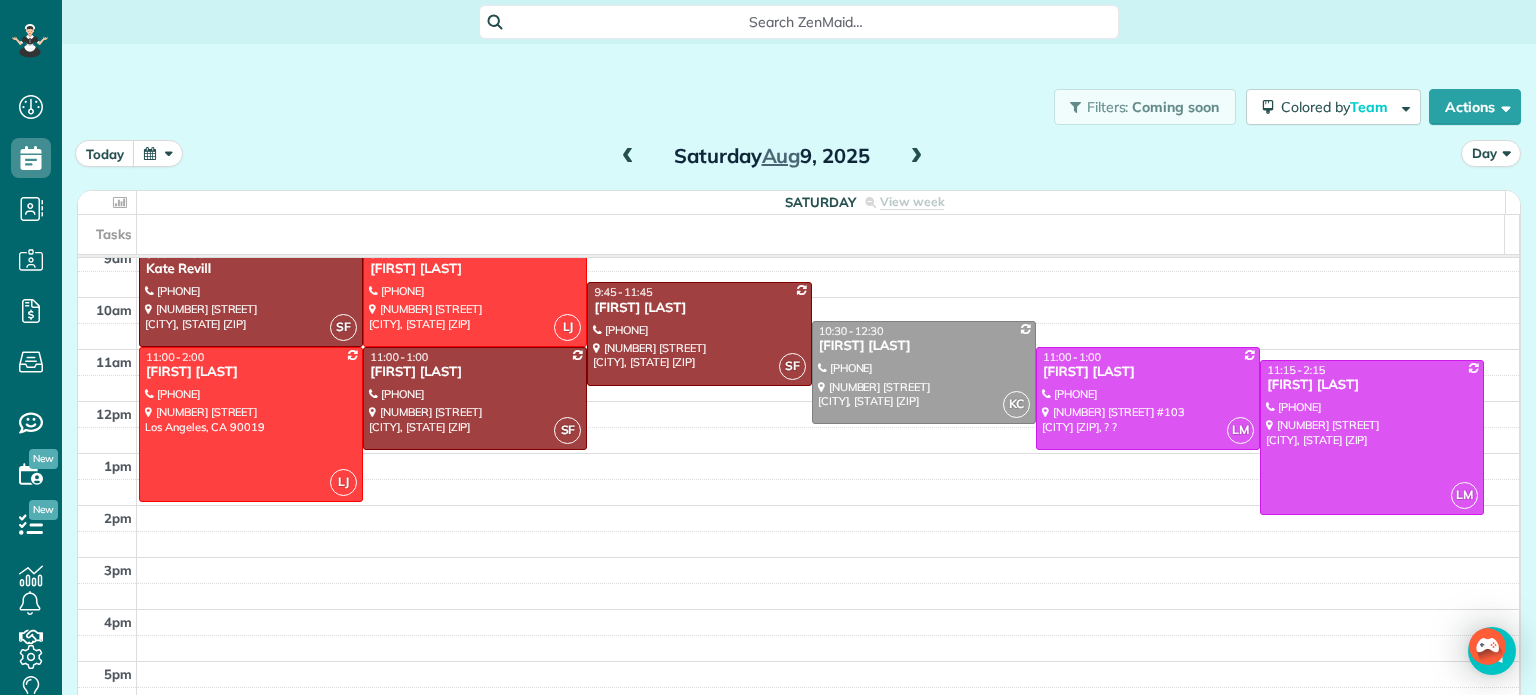 scroll, scrollTop: 276, scrollLeft: 0, axis: vertical 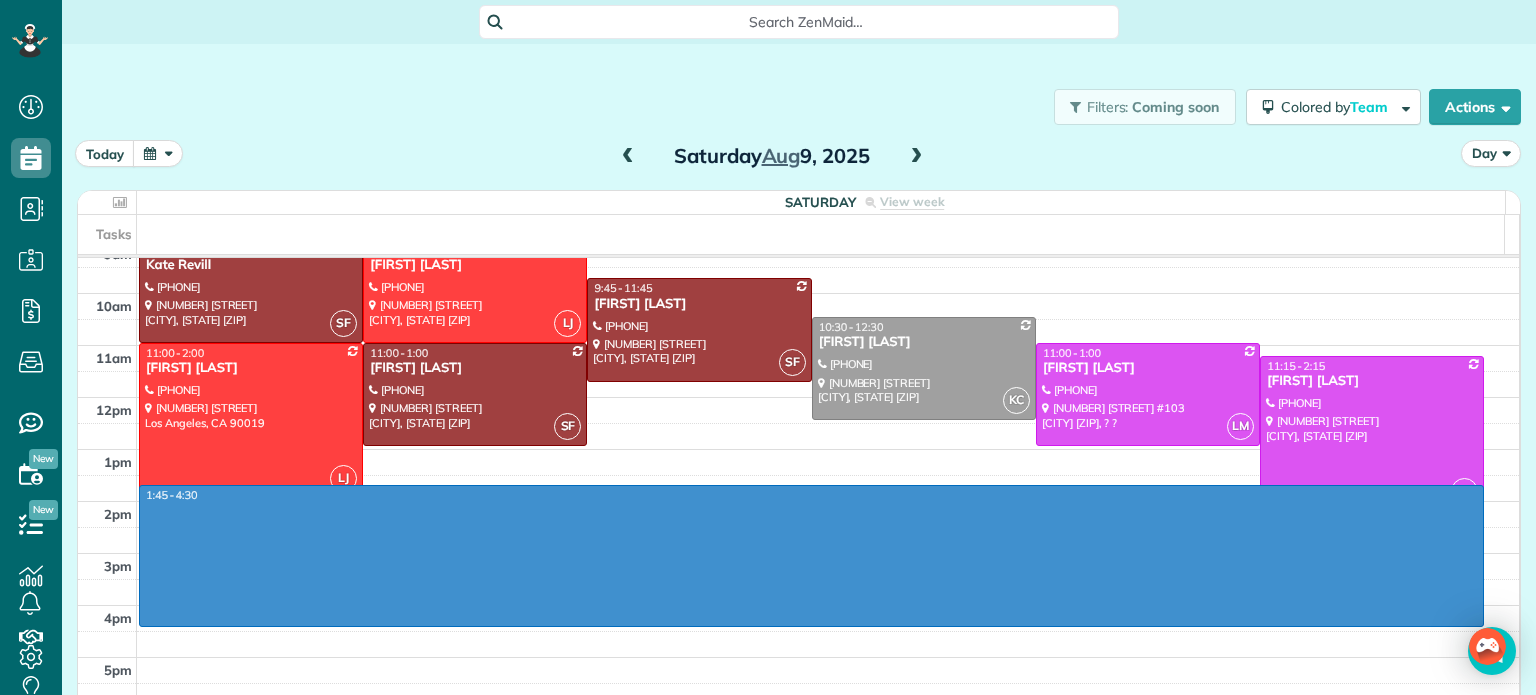 drag, startPoint x: 492, startPoint y: 495, endPoint x: 472, endPoint y: 614, distance: 120.66897 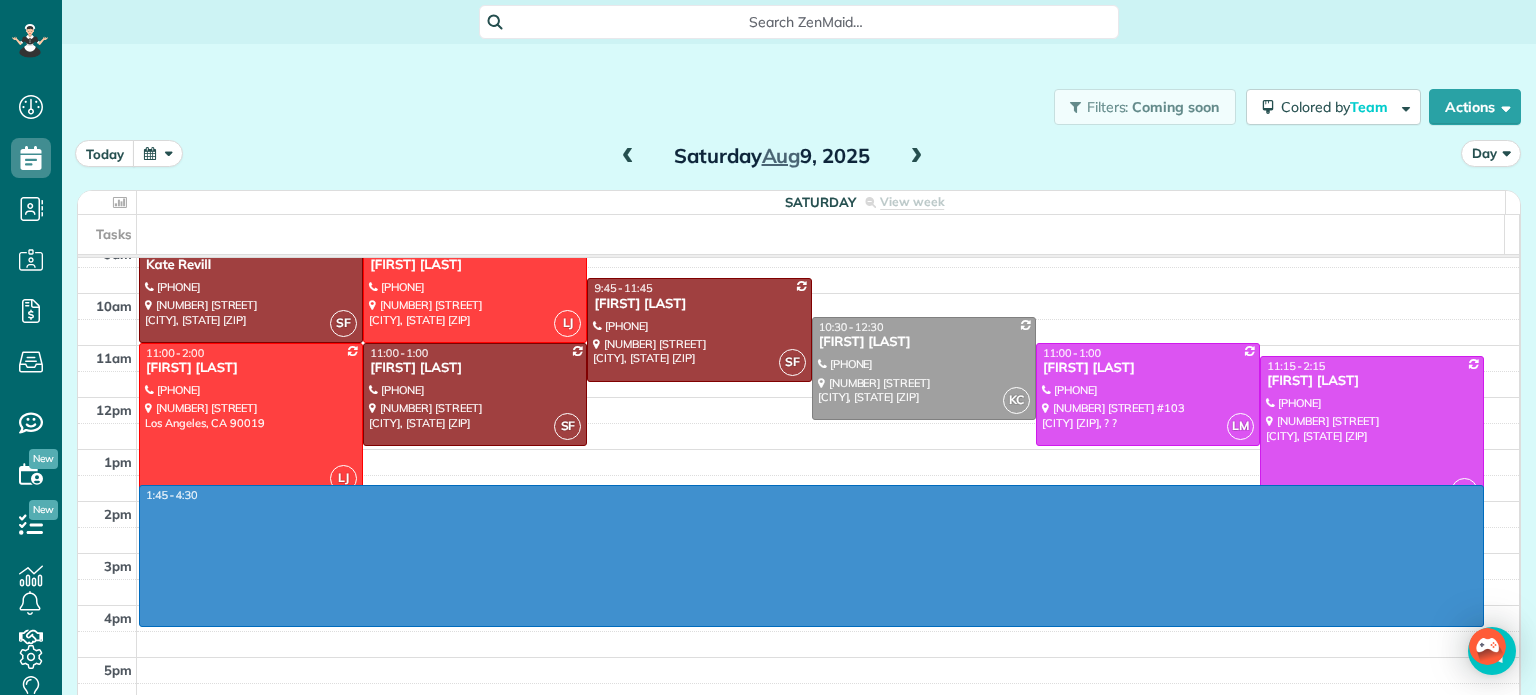 click on "4am 5am 6am 7am 8am 9am 10am 11am 12pm 1pm 2pm 3pm 4pm 5pm 6pm 7pm 8pm 1:45 - 4:30 SF 9:00 - 11:00 Kate Revill (818) 282-5991 15029 Encanto Drive Sherman Oaks, CA 91403 LJ 9:00 - 11:00 Michelle Parris (917) 783-6850 5811 Fayette Street Los Angeles, CA 90042 SF 9:45 - 11:45 Joanna Huynh (626) 274-6373 2326 Sewanee Lane Arcadia, CA 91007 KC 10:30 - 12:30 Rich Green (818) 419-4568 16843 Magnolia Boulevard Encino, CA 91436 LJ 11:00 - 2:00 Karen Johnson (657) 465-0249 1325 South Orange Drive Los Angeles, CA 90019 SF 11:00 - 1:00 Joanna Huynh (626) 274-6373 5003 Aberdeen Court El Monte, CA 91731 LM 11:00 - 1:00 Nancy Benavente (818) 355-5293 14570 Benefit St. #103 Sherman Oaks 91403, ? ? LM 11:15 - 2:15 Adam Kasprzak (865) 776-7894 12411 West Fielding Circle Los Angeles, CA 90094" at bounding box center (798, 423) 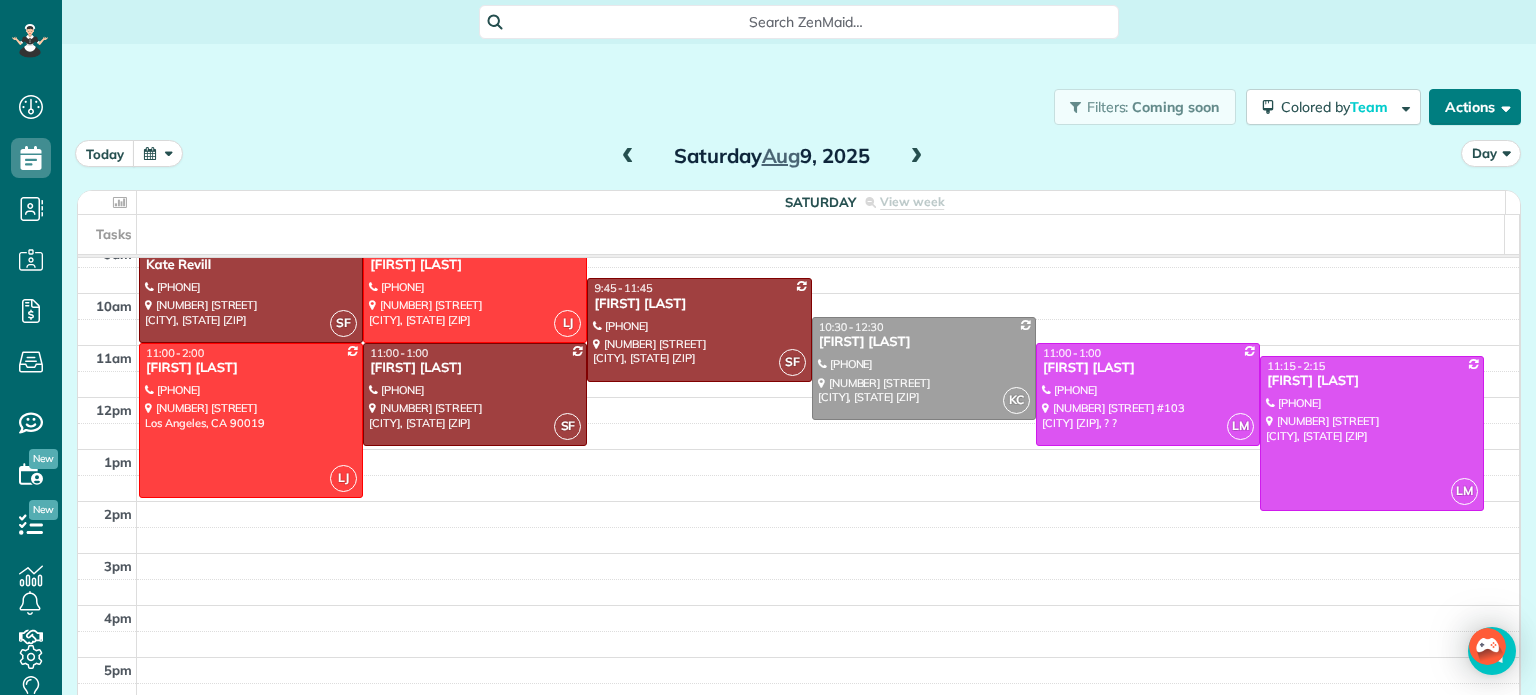 click on "Actions" at bounding box center [1475, 107] 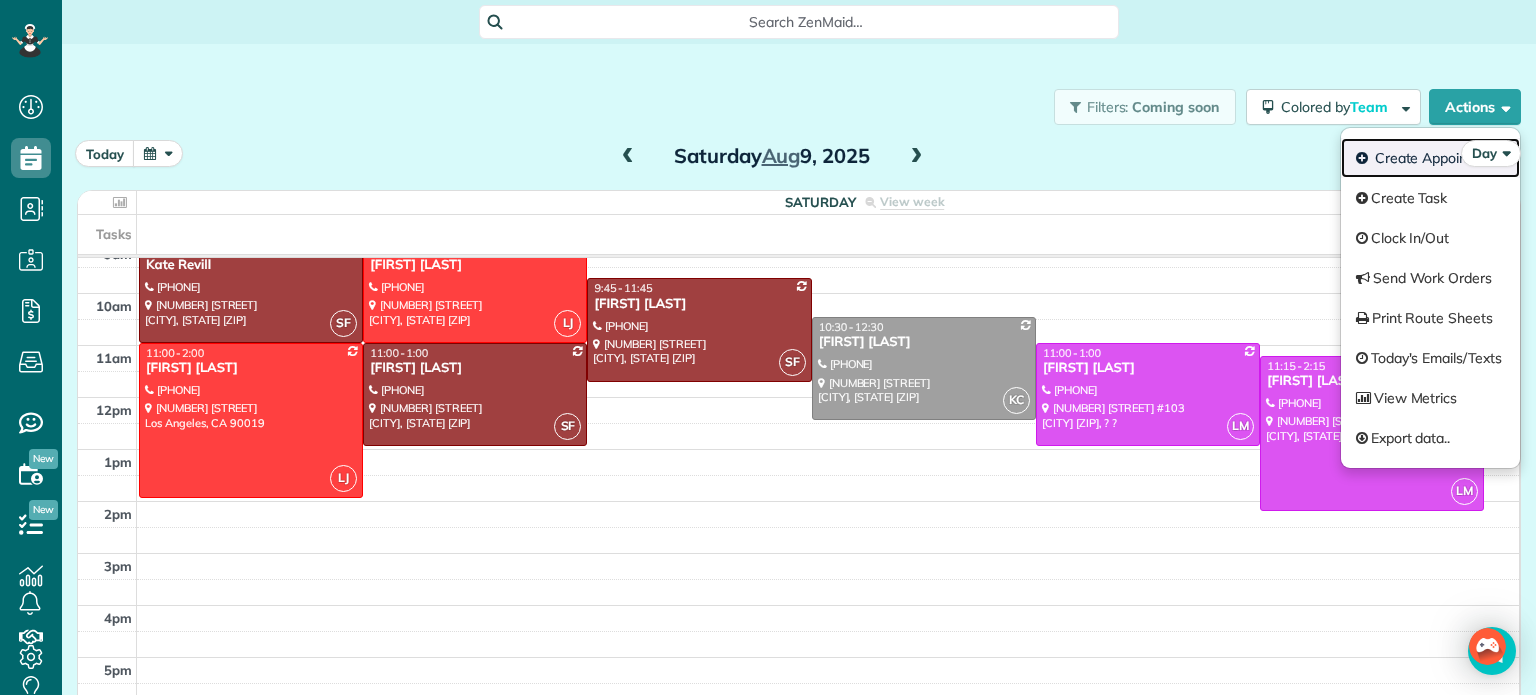 click on "Create Appointment" at bounding box center (1430, 158) 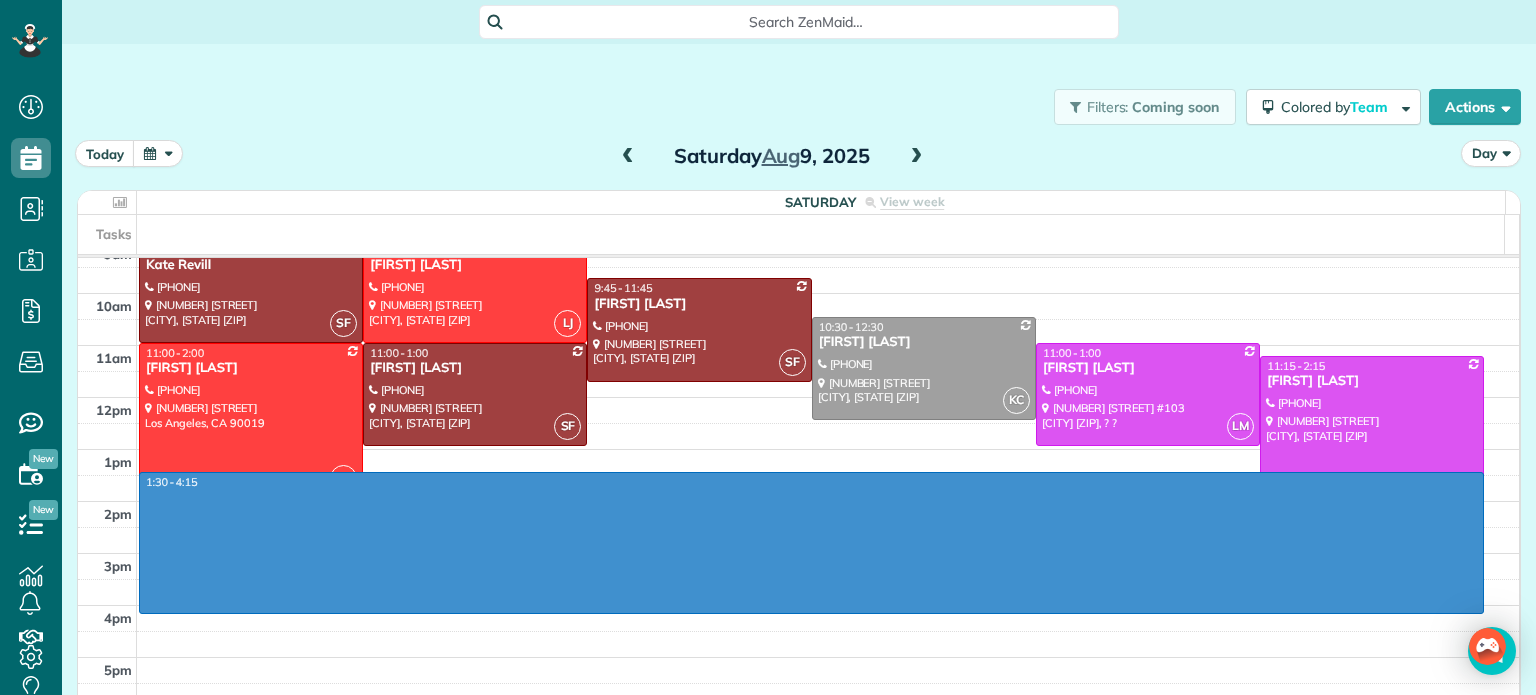 drag, startPoint x: 578, startPoint y: 478, endPoint x: 571, endPoint y: 607, distance: 129.18979 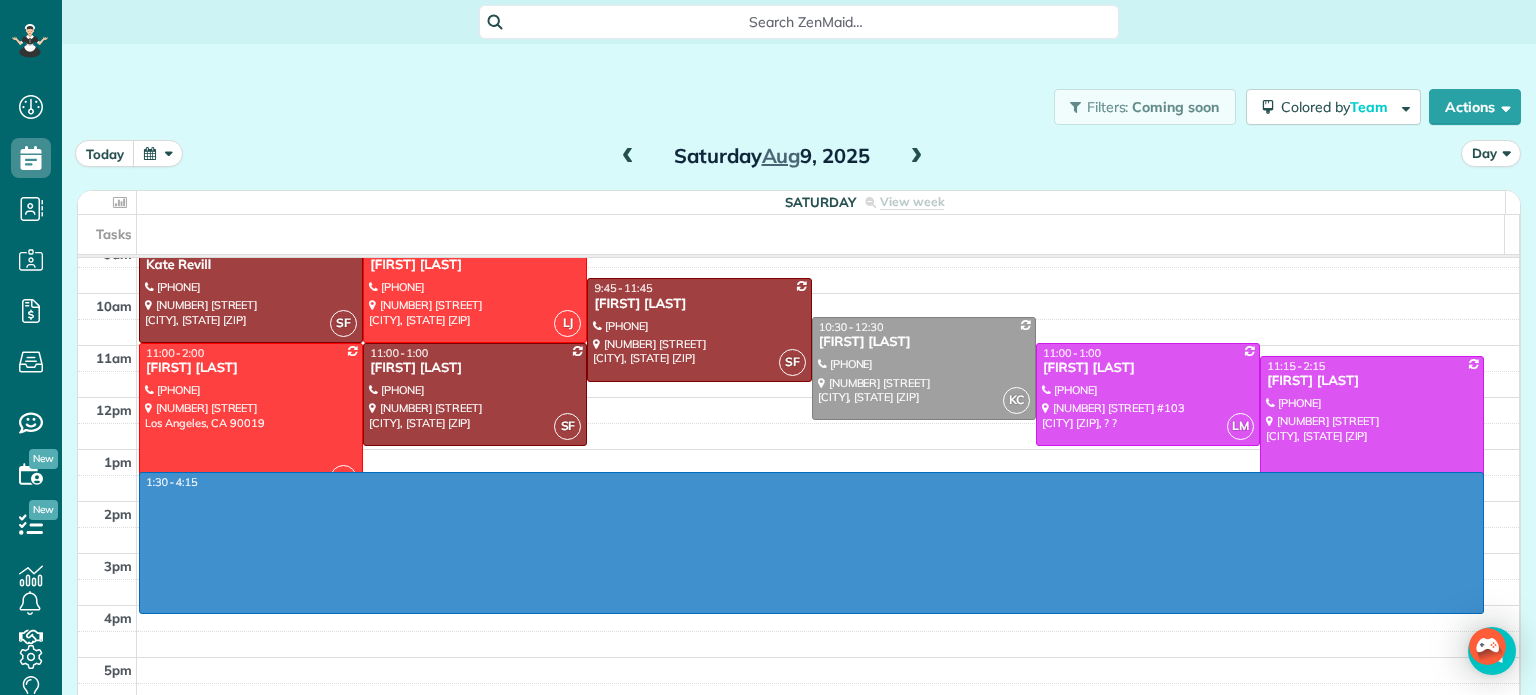 click on "4am 5am 6am 7am 8am 9am 10am 11am 12pm 1pm 2pm 3pm 4pm 5pm 6pm 7pm 8pm 1:30 - 4:15 SF 9:00 - 11:00 Kate Revill (818) 282-5991 15029 Encanto Drive Sherman Oaks, CA 91403 LJ 9:00 - 11:00 Michelle Parris (917) 783-6850 5811 Fayette Street Los Angeles, CA 90042 SF 9:45 - 11:45 Joanna Huynh (626) 274-6373 2326 Sewanee Lane Arcadia, CA 91007 KC 10:30 - 12:30 Rich Green (818) 419-4568 16843 Magnolia Boulevard Encino, CA 91436 LJ 11:00 - 2:00 Karen Johnson (657) 465-0249 1325 South Orange Drive Los Angeles, CA 90019 SF 11:00 - 1:00 Joanna Huynh (626) 274-6373 5003 Aberdeen Court El Monte, CA 91731 LM 11:00 - 1:00 Nancy Benavente (818) 355-5293 14570 Benefit St. #103 Sherman Oaks 91403, ? ? LM 11:15 - 2:15 Adam Kasprzak (865) 776-7894 12411 West Fielding Circle Los Angeles, CA 90094" at bounding box center (798, 423) 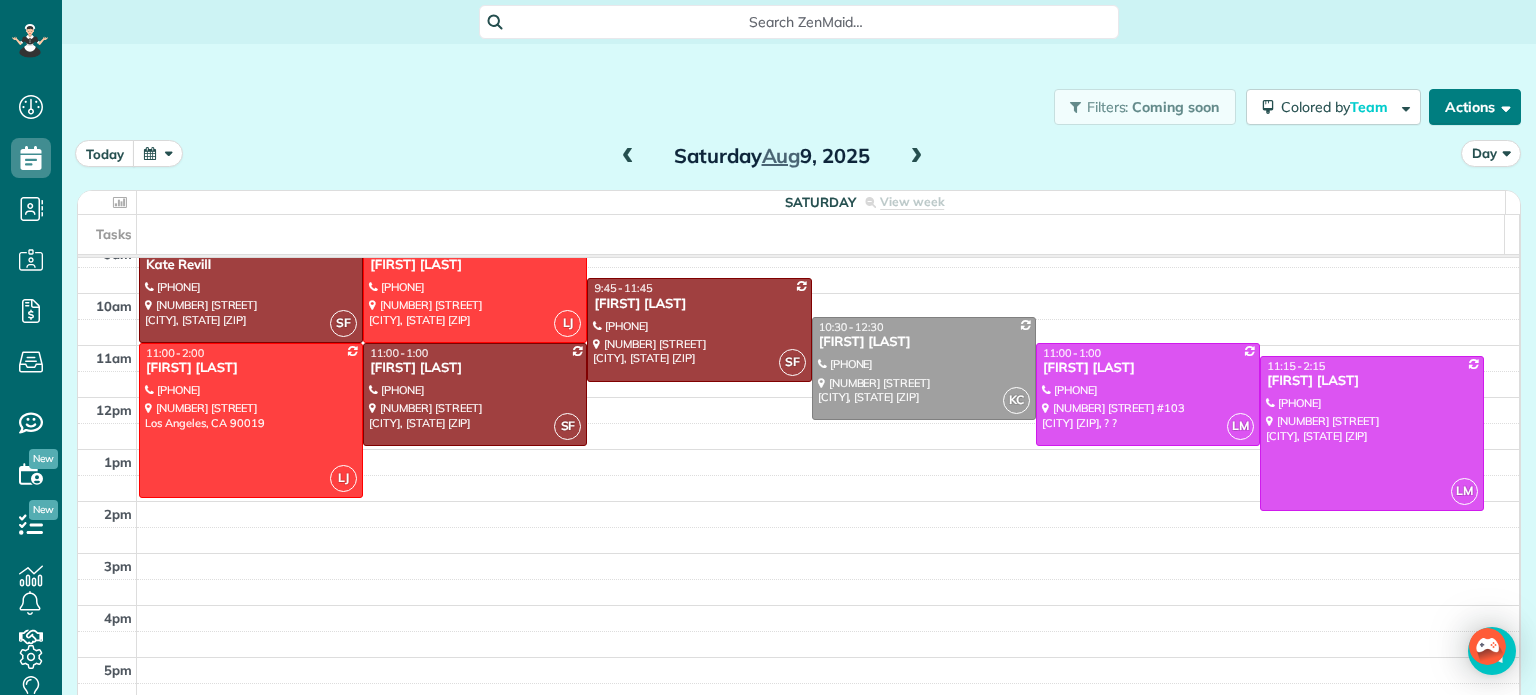 click on "Actions" at bounding box center [1475, 107] 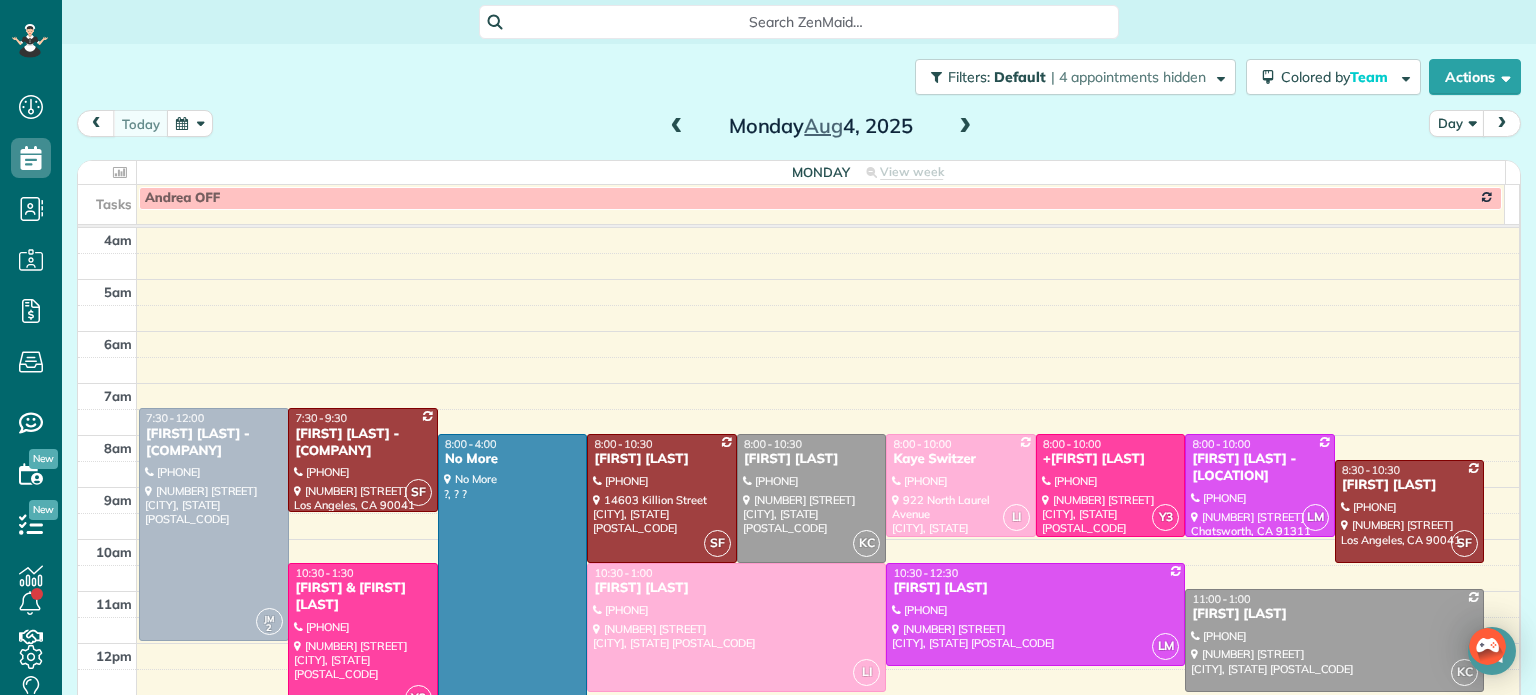 scroll, scrollTop: 0, scrollLeft: 0, axis: both 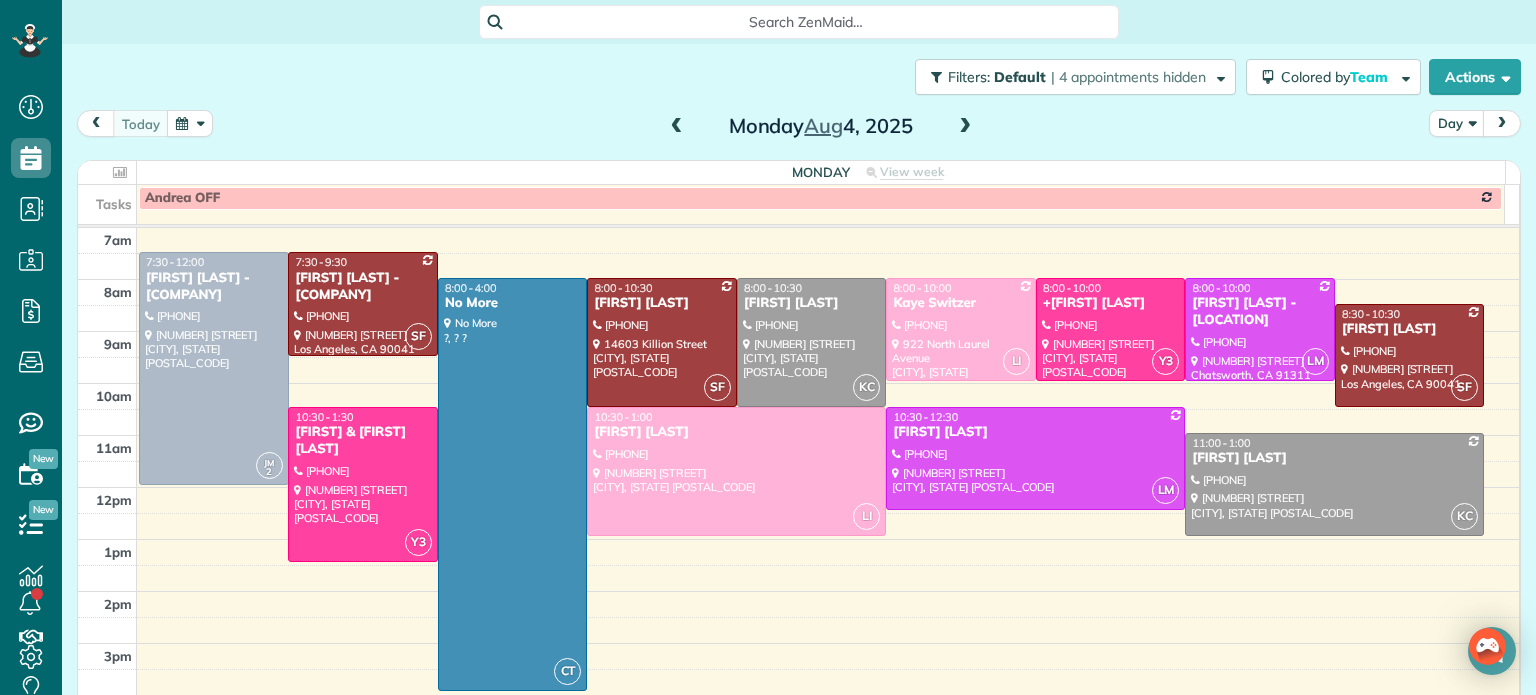 click at bounding box center [965, 127] 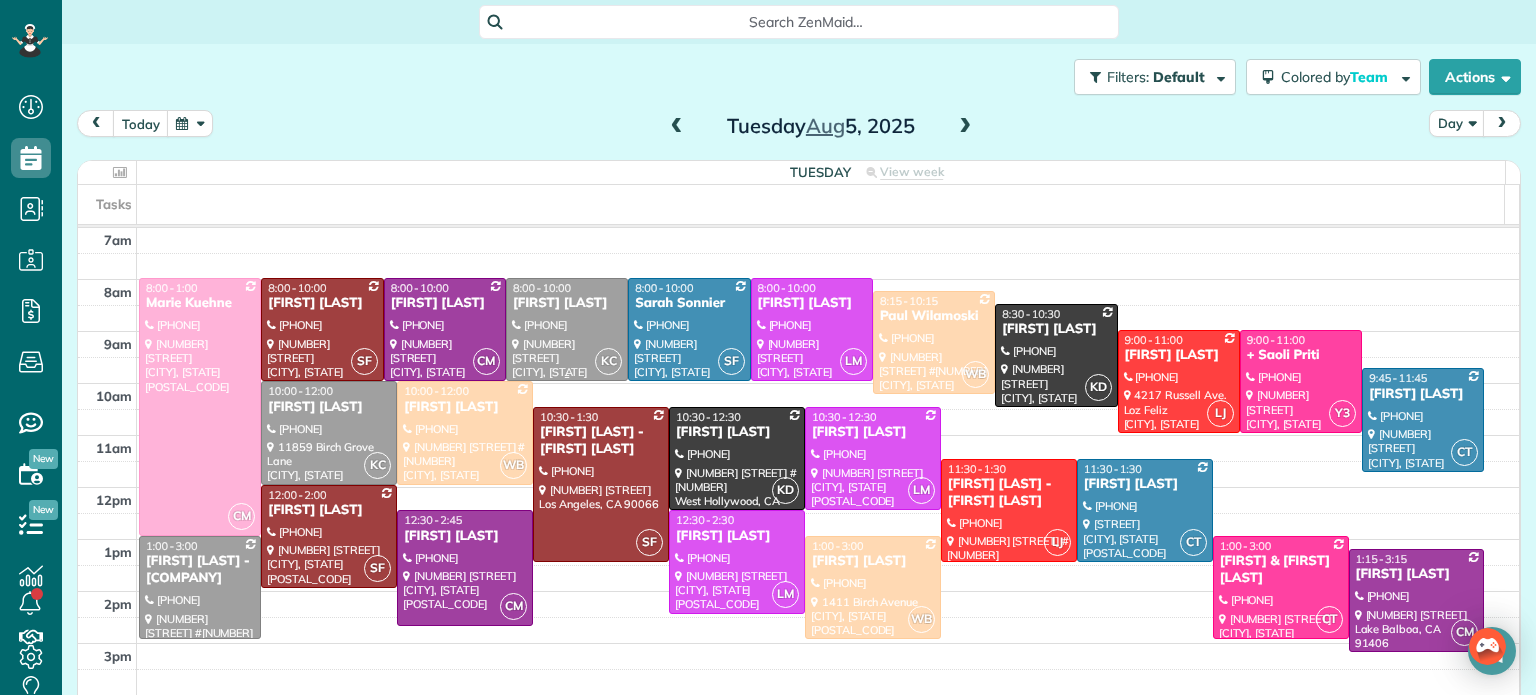 click on "[FIRST] [LAST]" at bounding box center [567, 303] 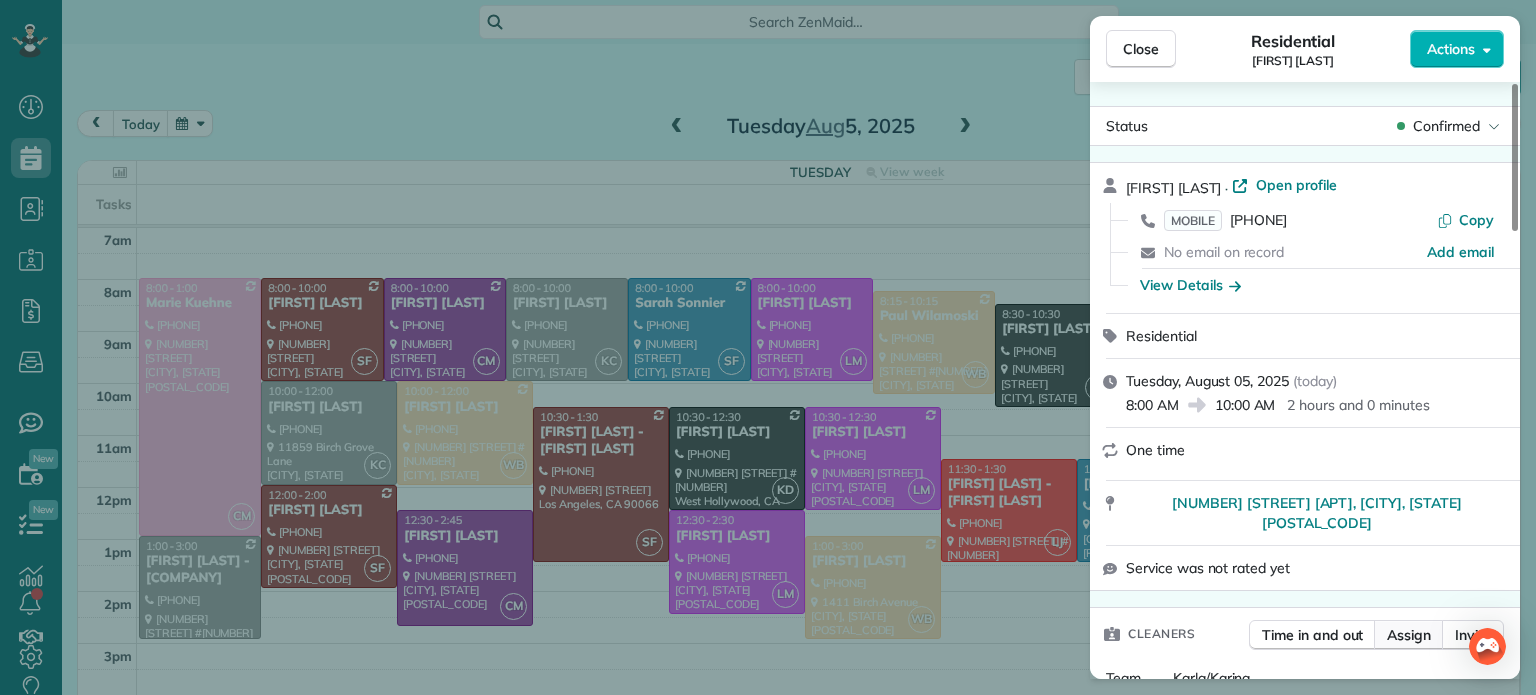 click on "Assign" at bounding box center (1409, 635) 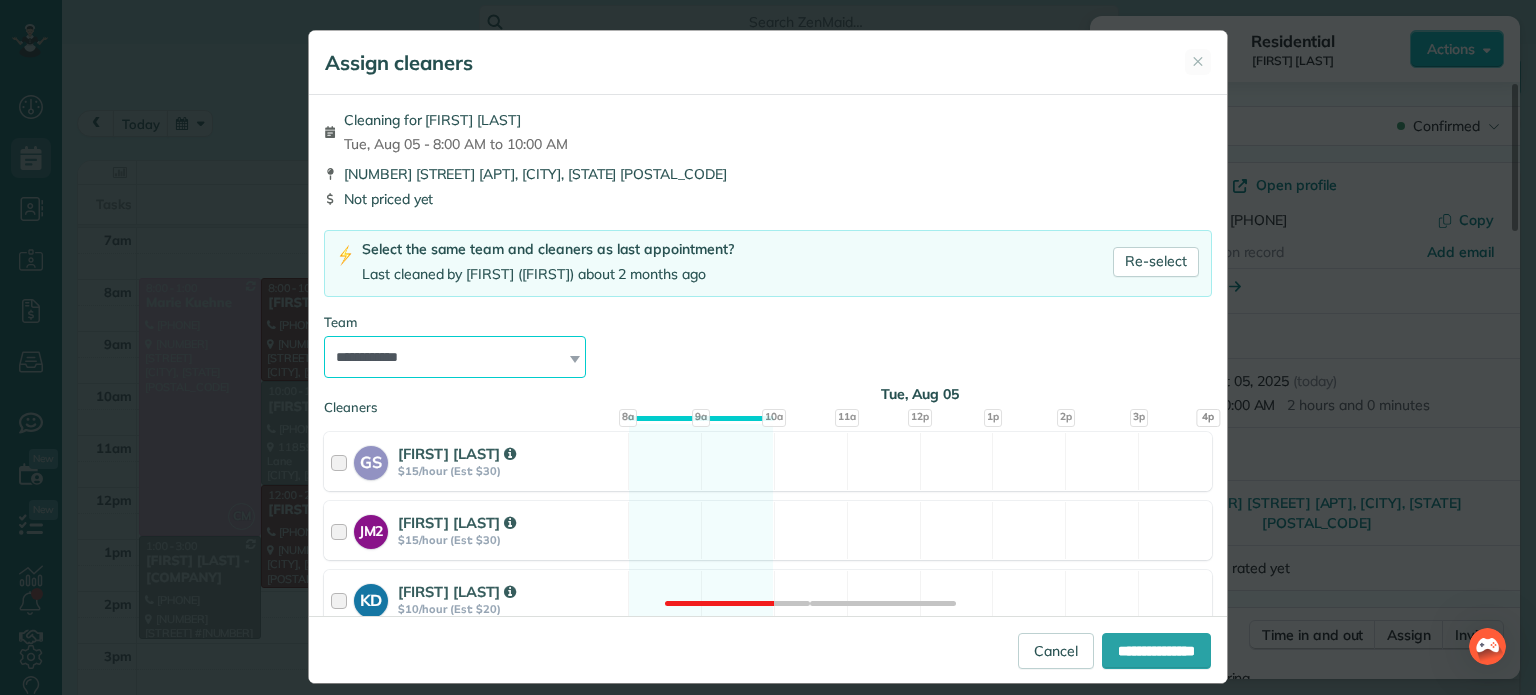 click on "**********" at bounding box center (455, 357) 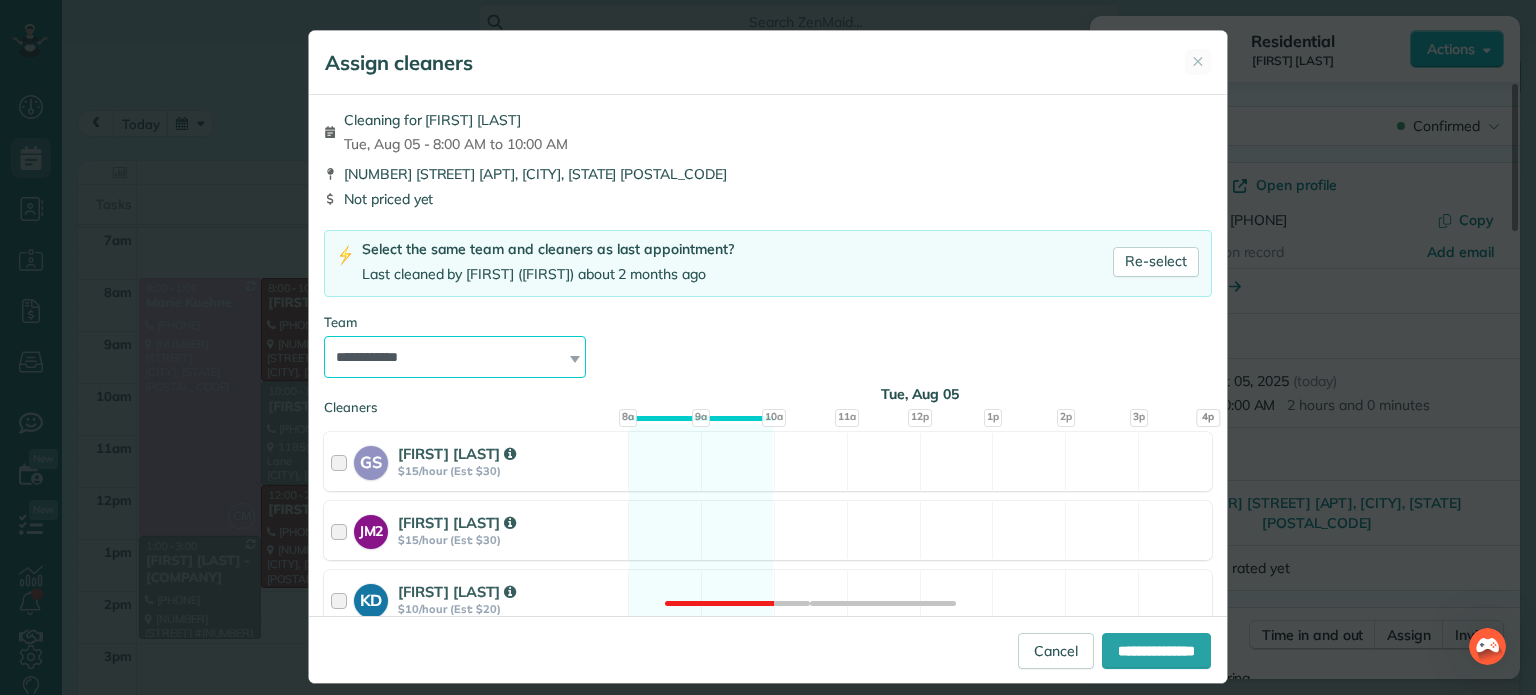 select on "**" 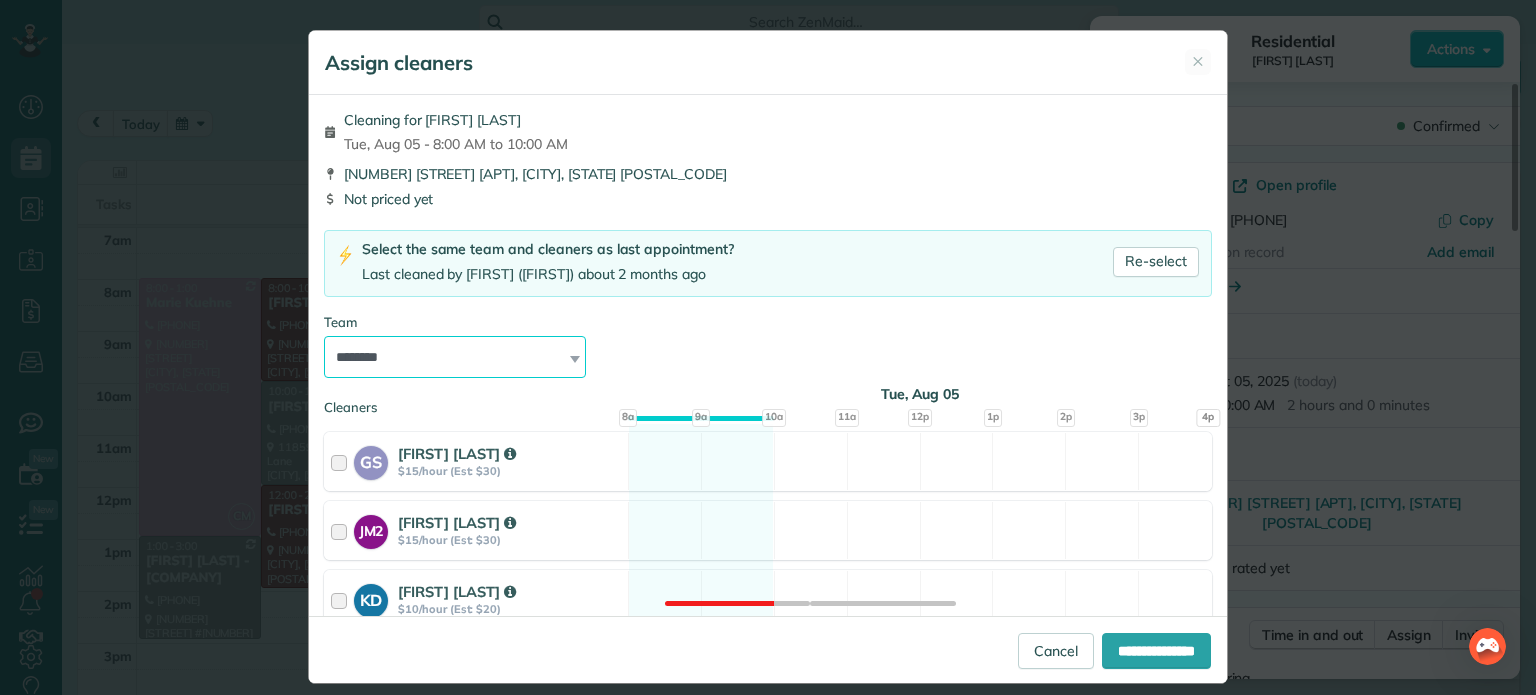 click on "**********" at bounding box center [455, 357] 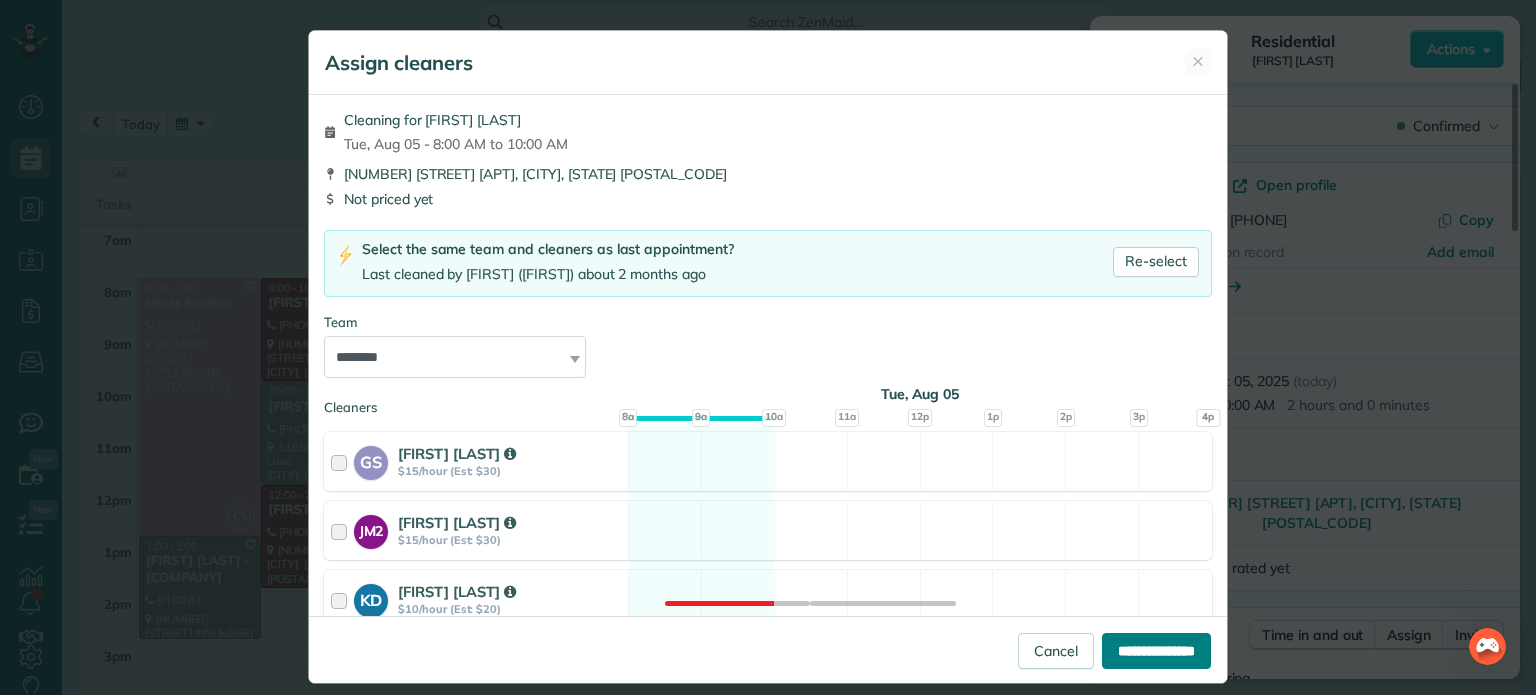 click on "**********" at bounding box center (1156, 651) 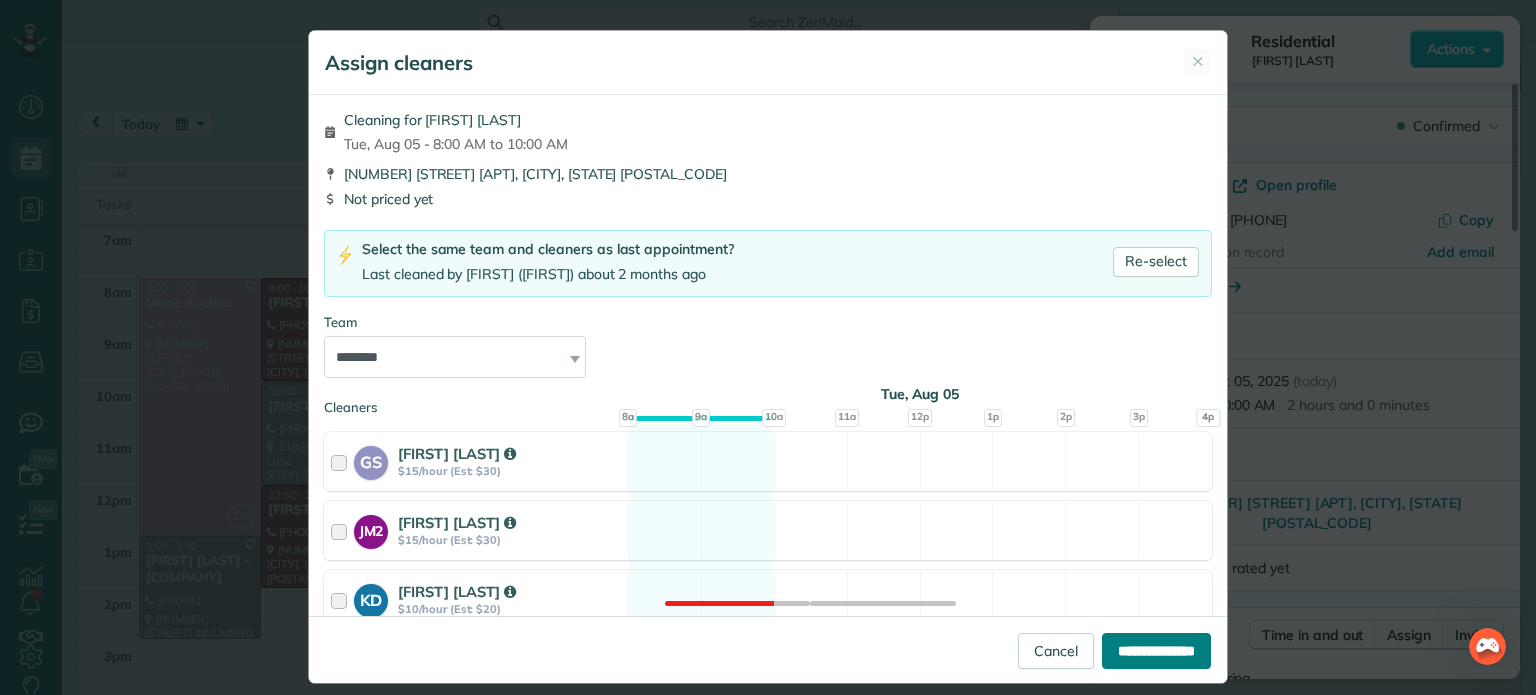 type on "**********" 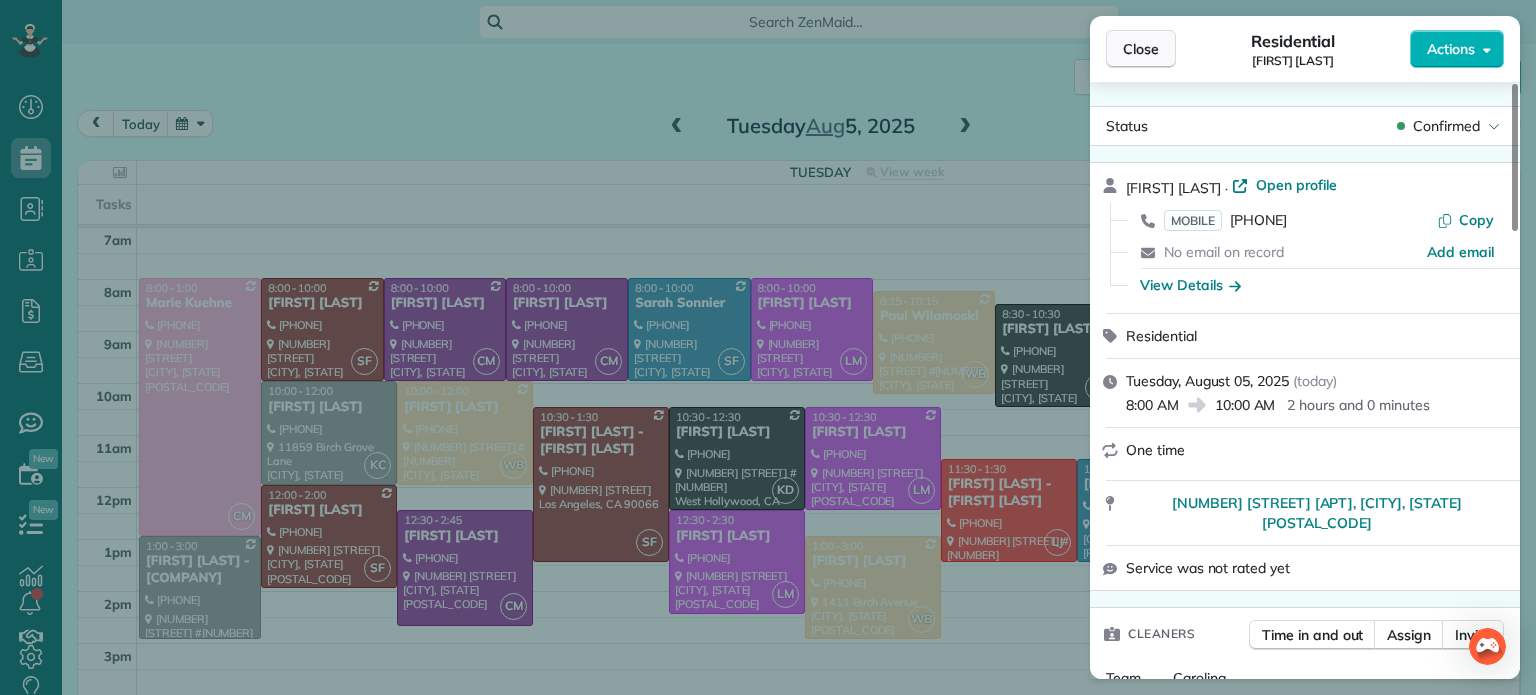 click on "Close" at bounding box center [1141, 49] 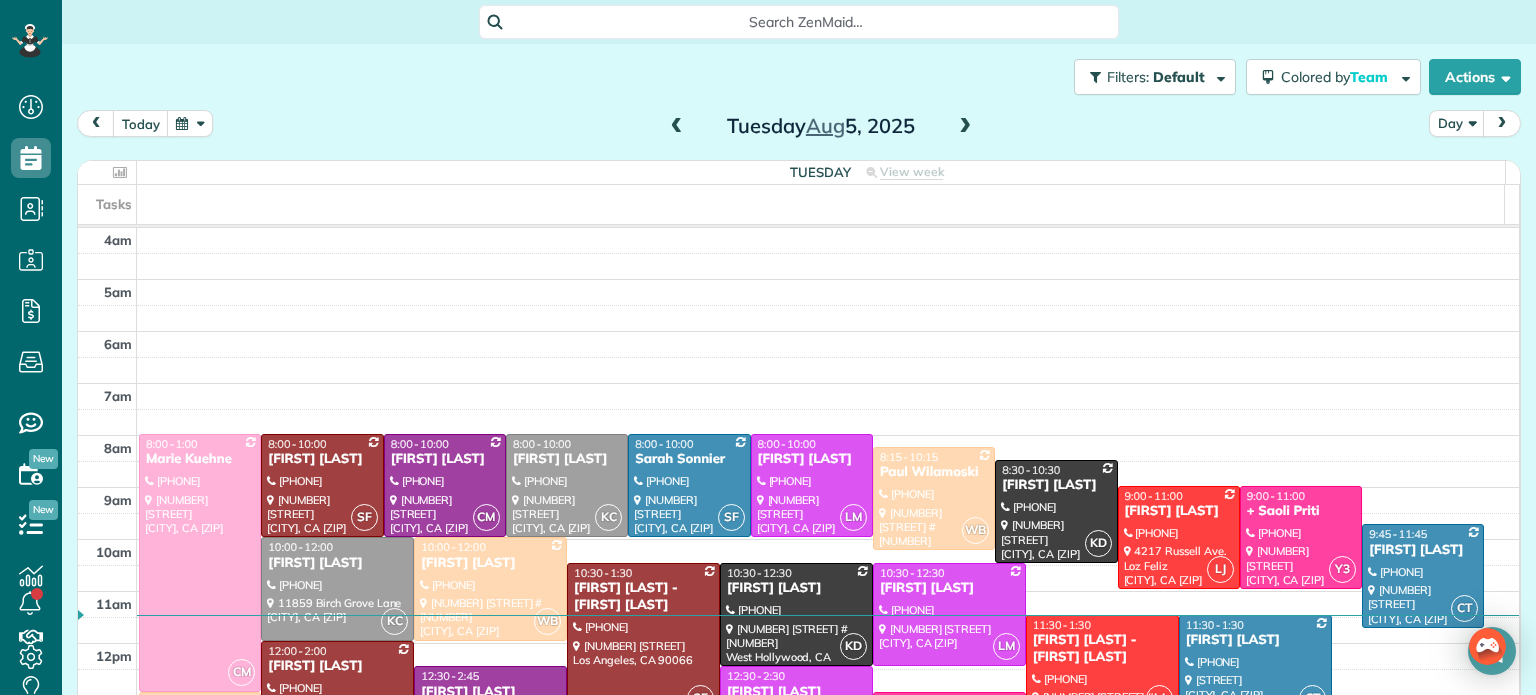 scroll, scrollTop: 0, scrollLeft: 0, axis: both 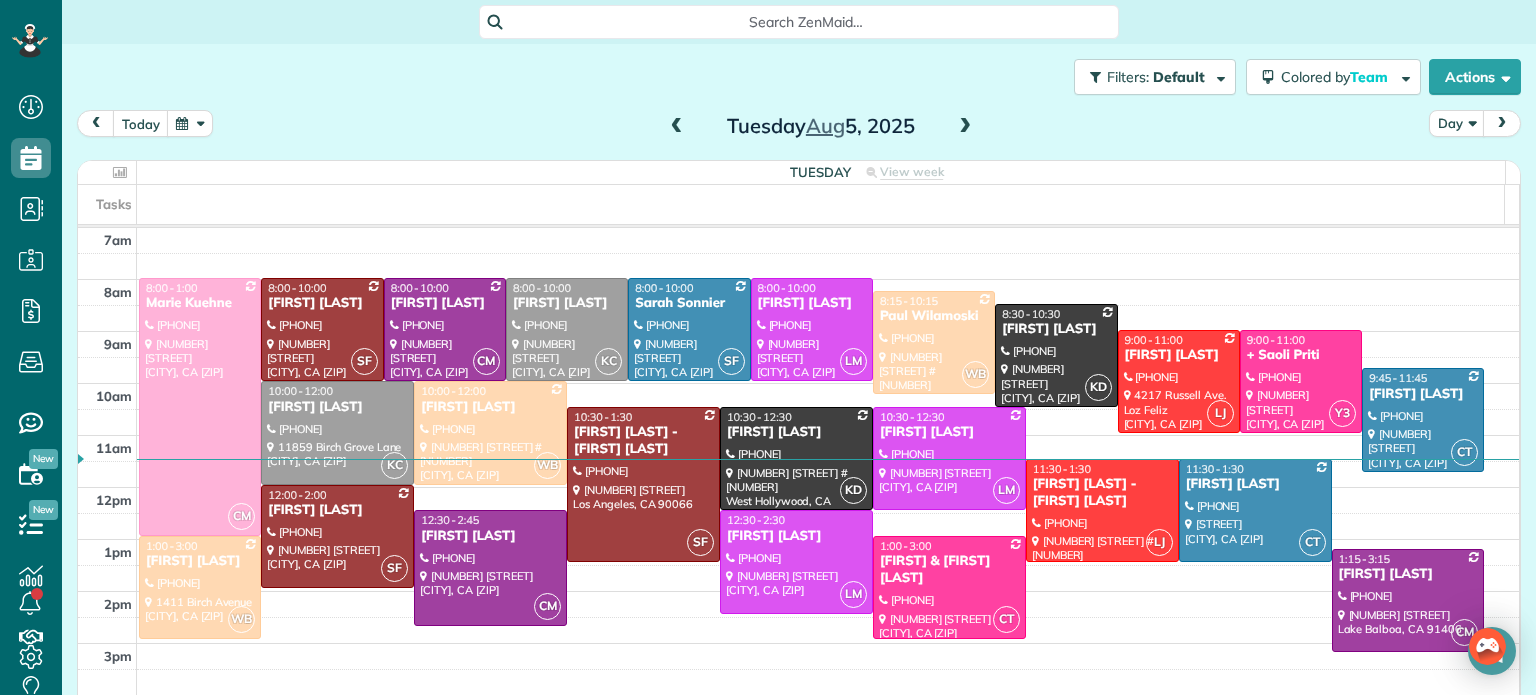click at bounding box center [965, 127] 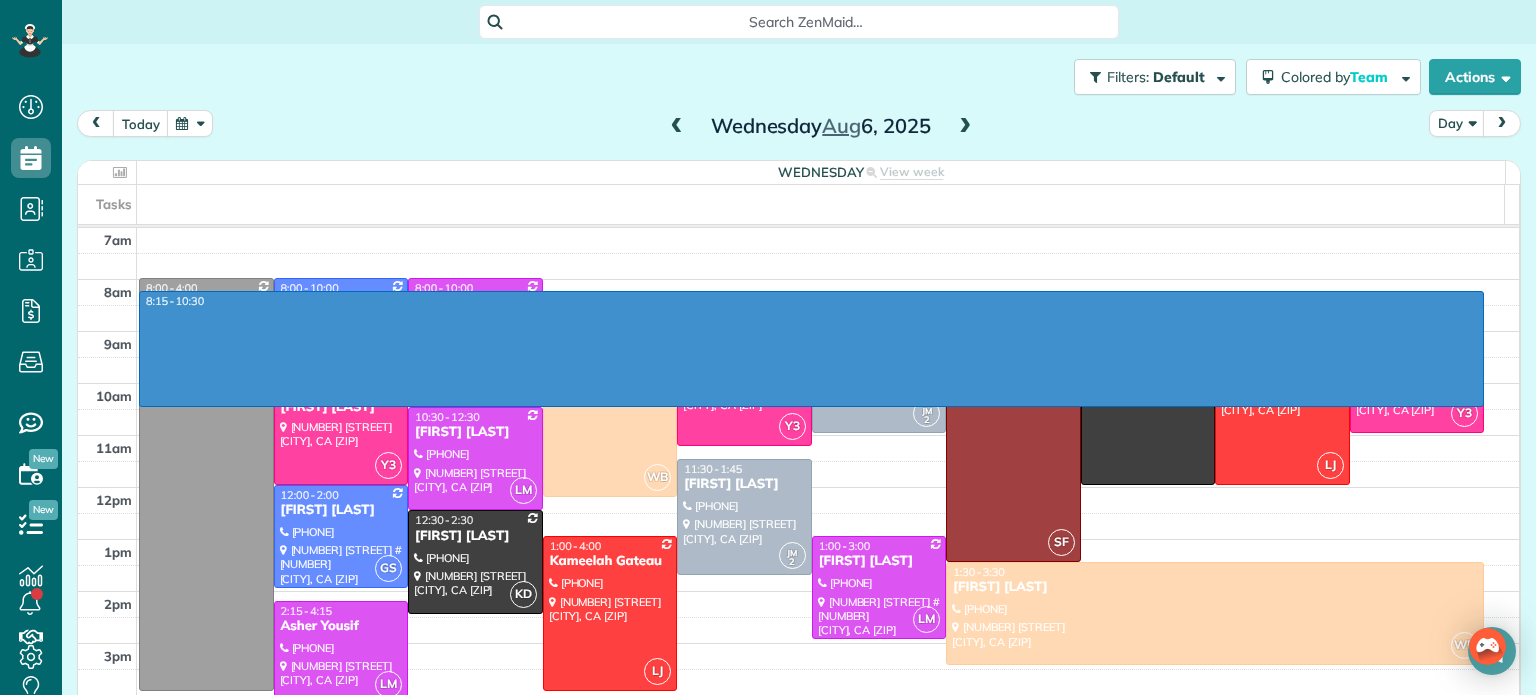 drag, startPoint x: 1272, startPoint y: 294, endPoint x: 1249, endPoint y: 407, distance: 115.316956 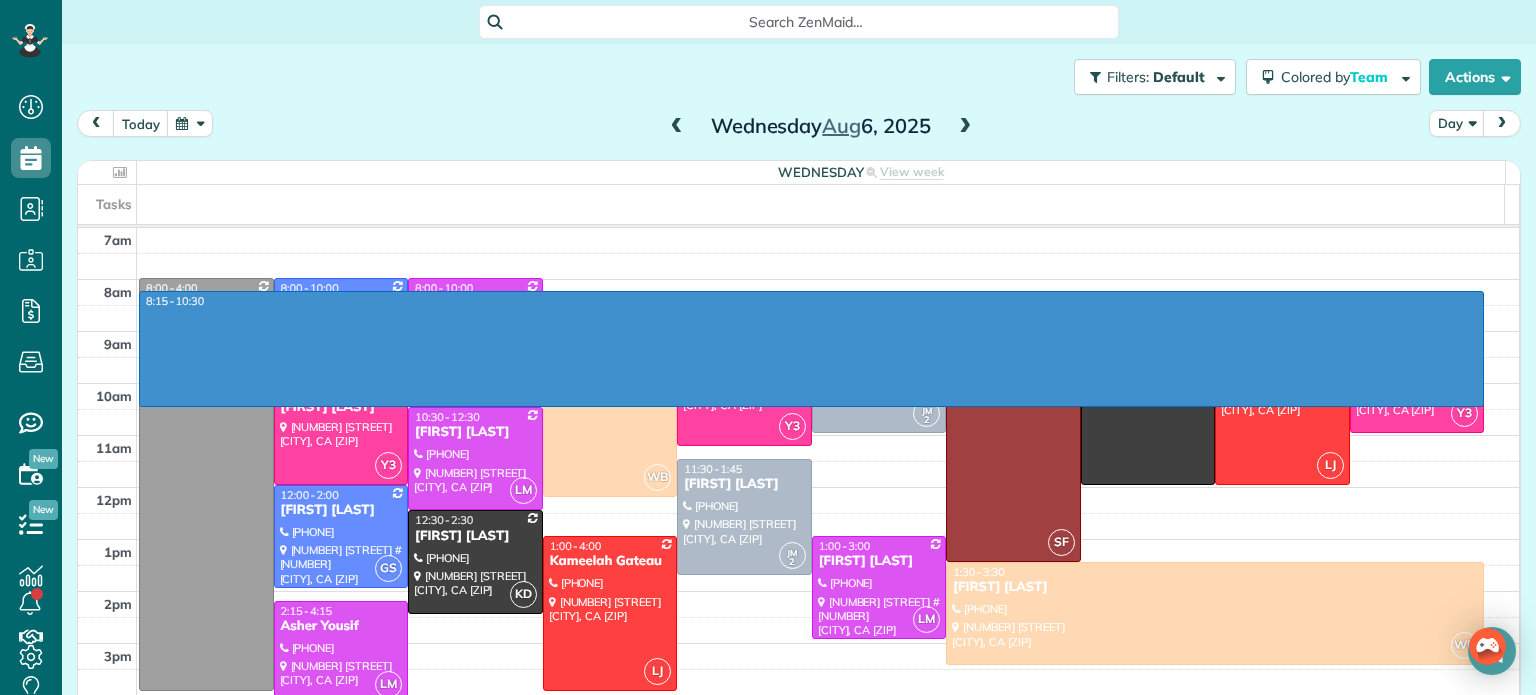 click on "4am 5am 6am 7am 8am 9am 10am 11am 12pm 1pm 2pm 3pm 4pm 5pm 6pm 7pm 8pm 8:15 - 10:30 8:00 - 4:00 Yeami Kim (818) 572-6743 1432 Harridge Dr. Berverly Hills, CA 90210 GS 8:00 - 10:00 Bob & Kim Franks (818) 321-9987 2073 montecito dr. glendale, CA 91208 LM 8:00 - 10:00 Evelyn Dierna - Mountain View Manor (818) 701-6421 21700 Septo Street Chatsworth, CA 91311 WB 8:15 - 12:15 Kelsey Cross (772) 216-6770 955 South Bundy Drive Brentwood, CA 90049 Y3 8:15 - 11:15 Joanne & michael Siracusano /Mary Londino (818) 451-8833 3806 lost springs Dr. Calabassas, CA 91301 JM 2 8:15 - 11:00 Joy Bolger - Compass (323) 708-9156 133 West Avenue 31 Lincoln heights, CA 90031 SF 8:30 - 1:30 Stephanie Frank (818) 585-4977 1625 Crown Ridge Court Westlake Village, CA 91362 8:30 - 12:00 Jennifer Yager (805) 791-0457 1527 Upper Ranch Road Westlake Village, CA 91362 LJ 9:00 - 12:00 Will Jacobs (626) 840-7570 5105 Solliden Lane La Cañada Flintridge, CA 91011 Y3 9:00 - 11:00 Nanci Stellino (818) 370-3814 13710 Valley Vista Boulevard Y3 LM JM" at bounding box center (798, 513) 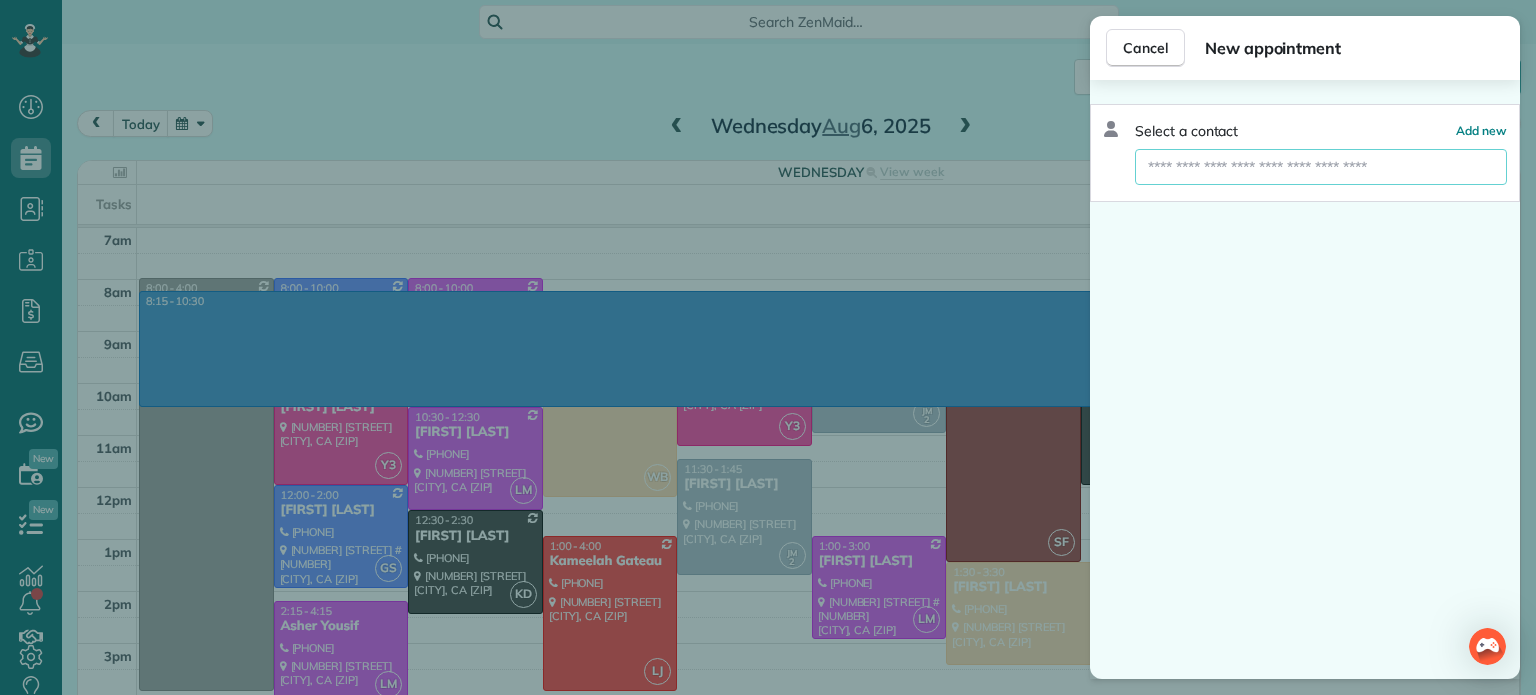 click at bounding box center [1321, 167] 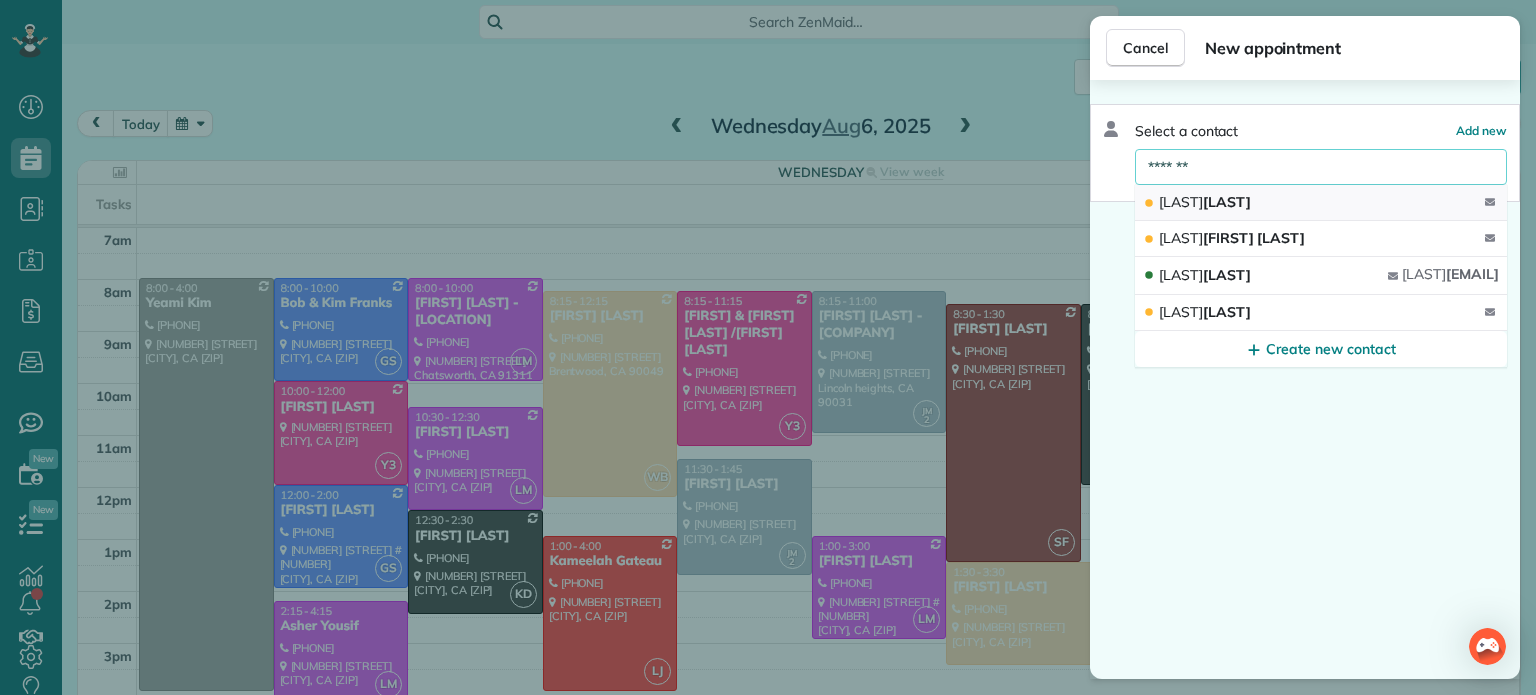 type on "*******" 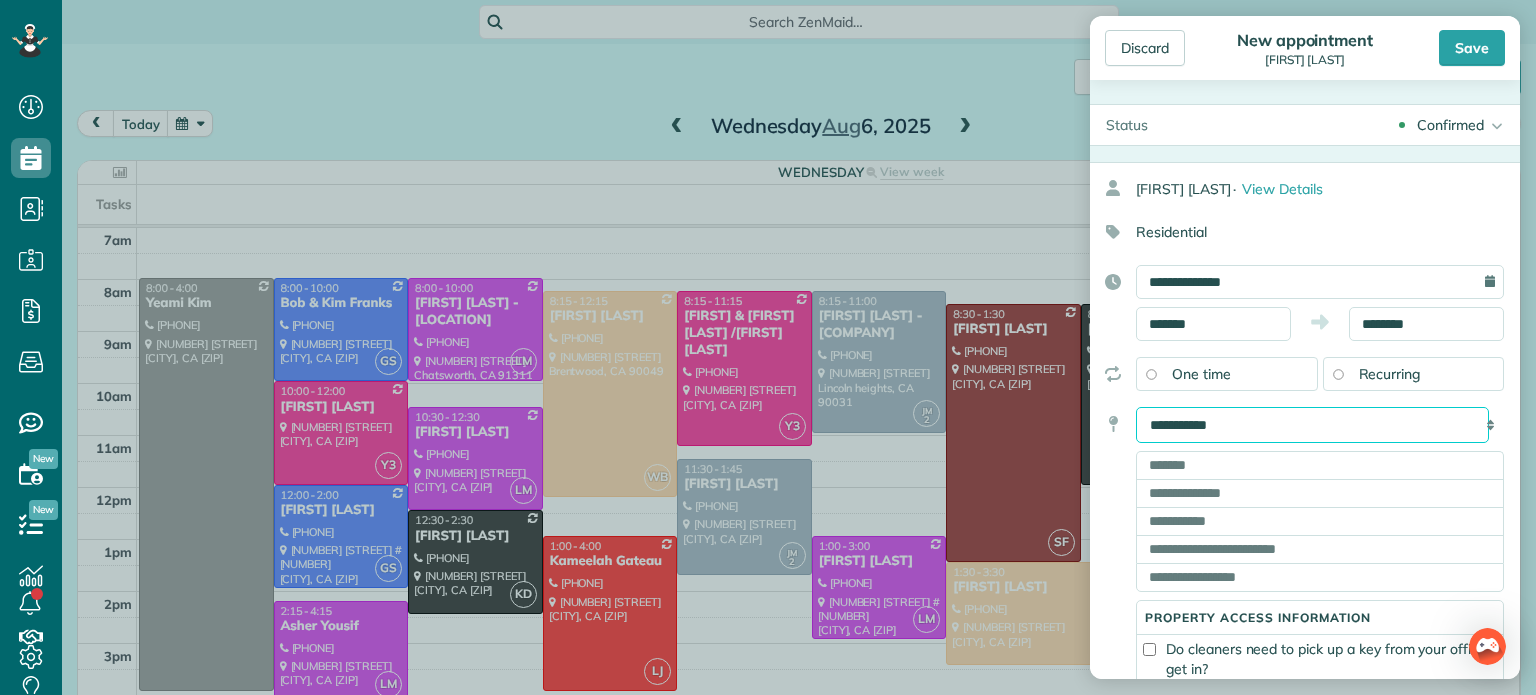 click on "**********" at bounding box center (1312, 425) 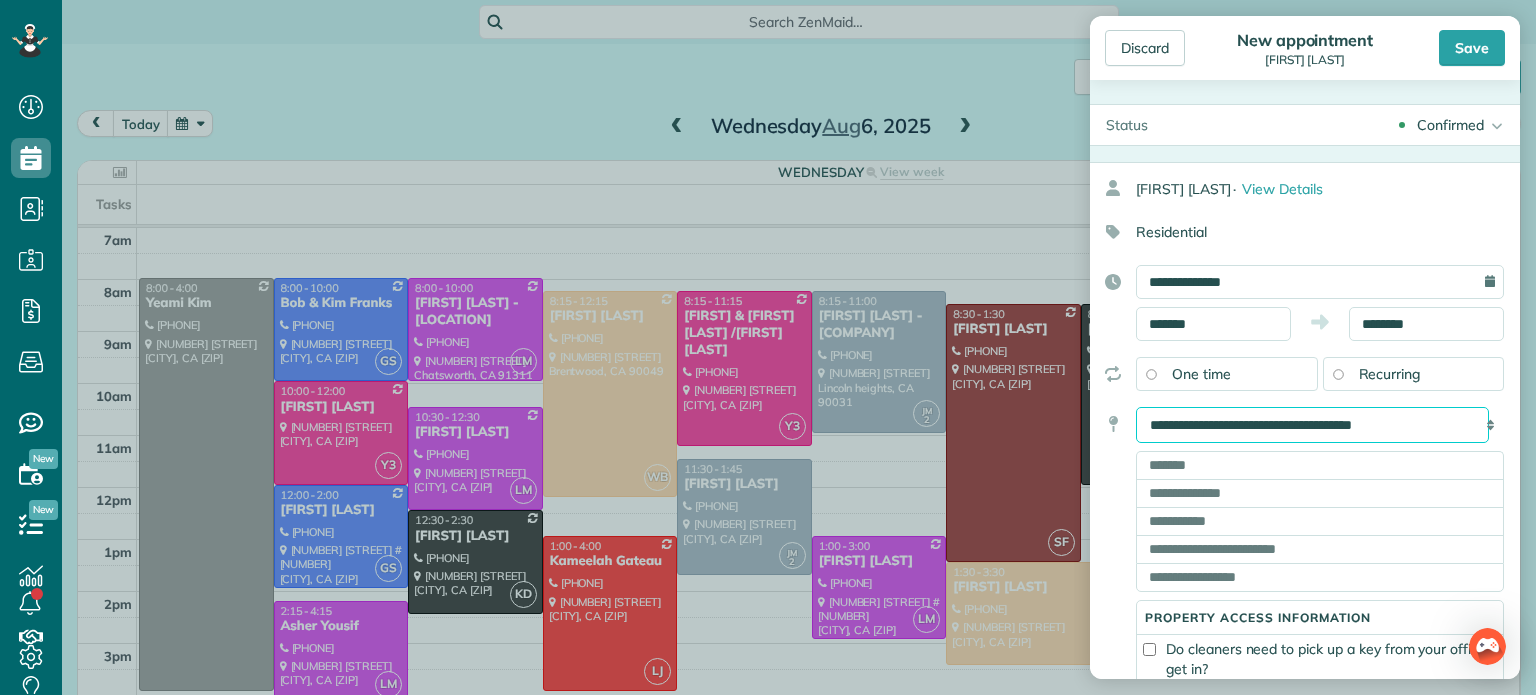 click on "**********" at bounding box center [1312, 425] 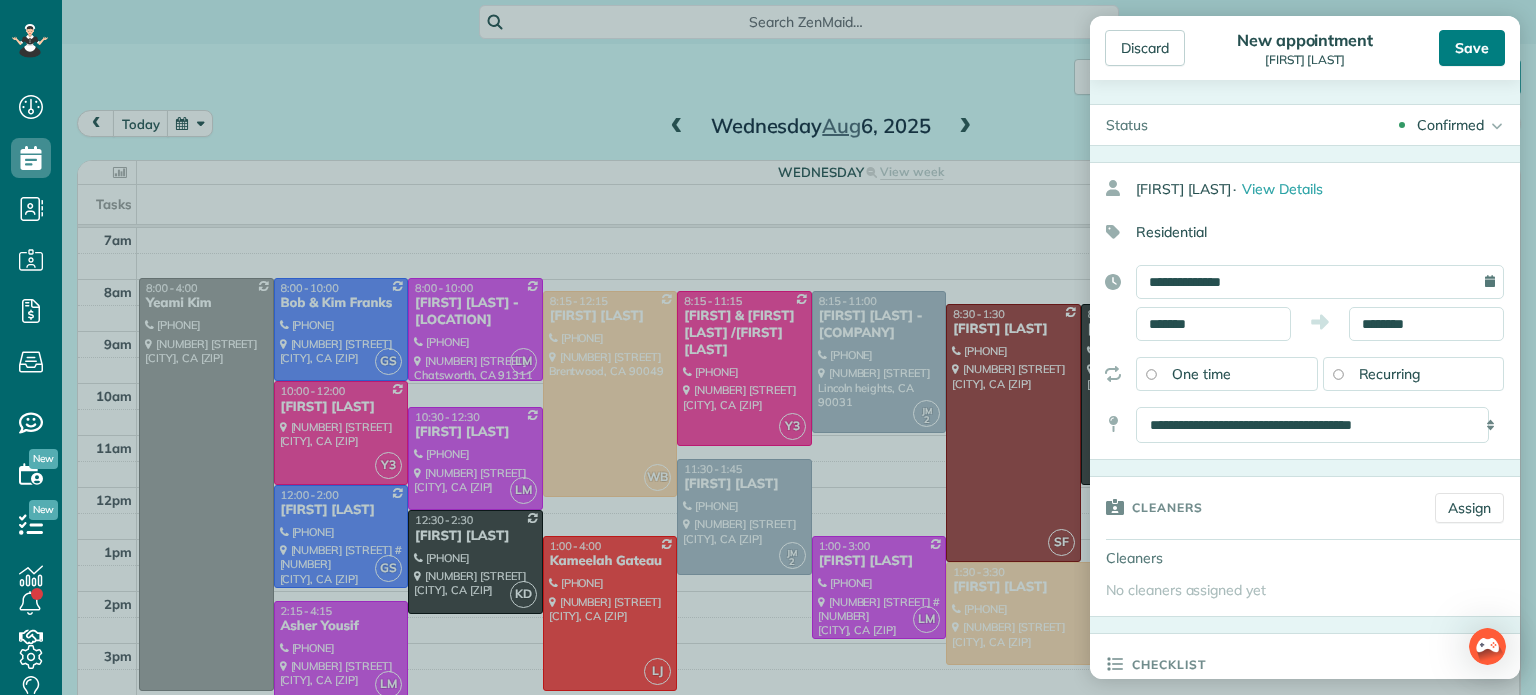 click on "Save" at bounding box center [1472, 48] 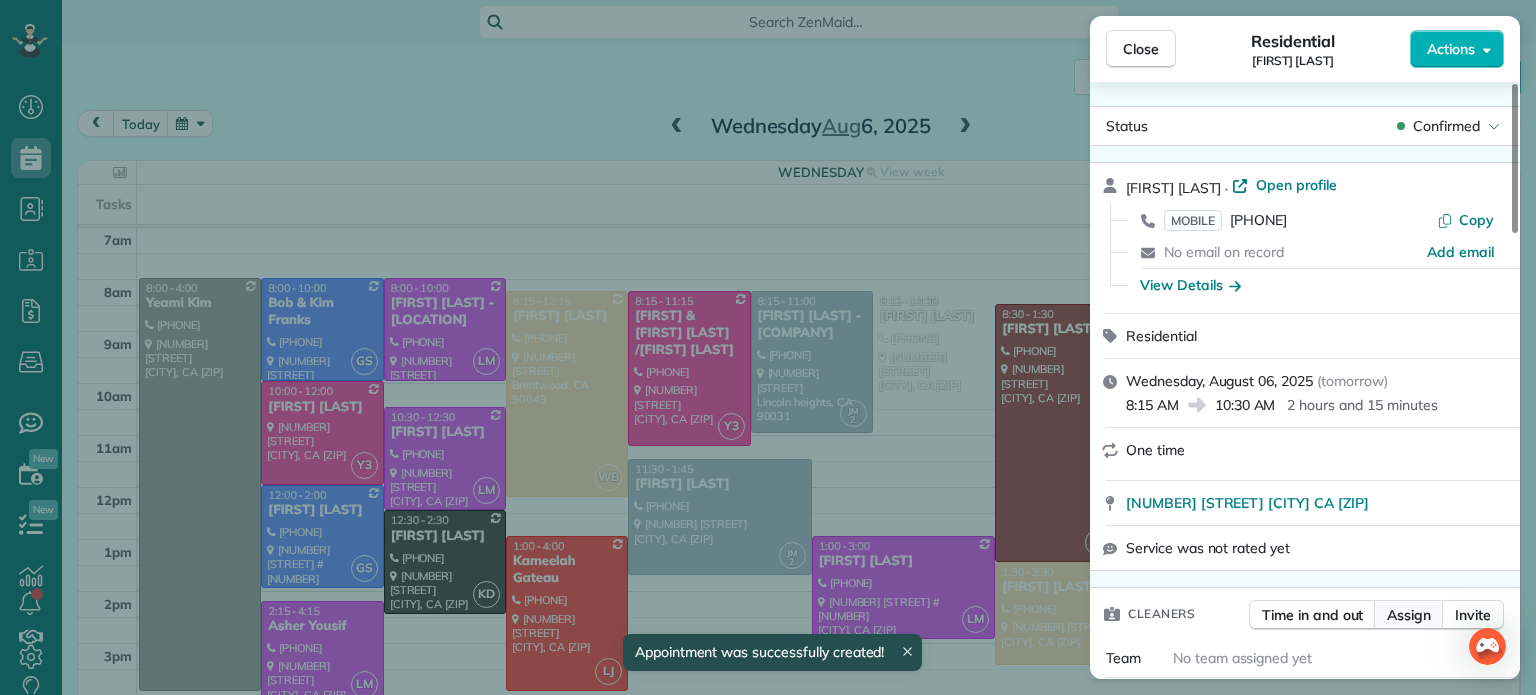 click on "Assign" at bounding box center [1409, 615] 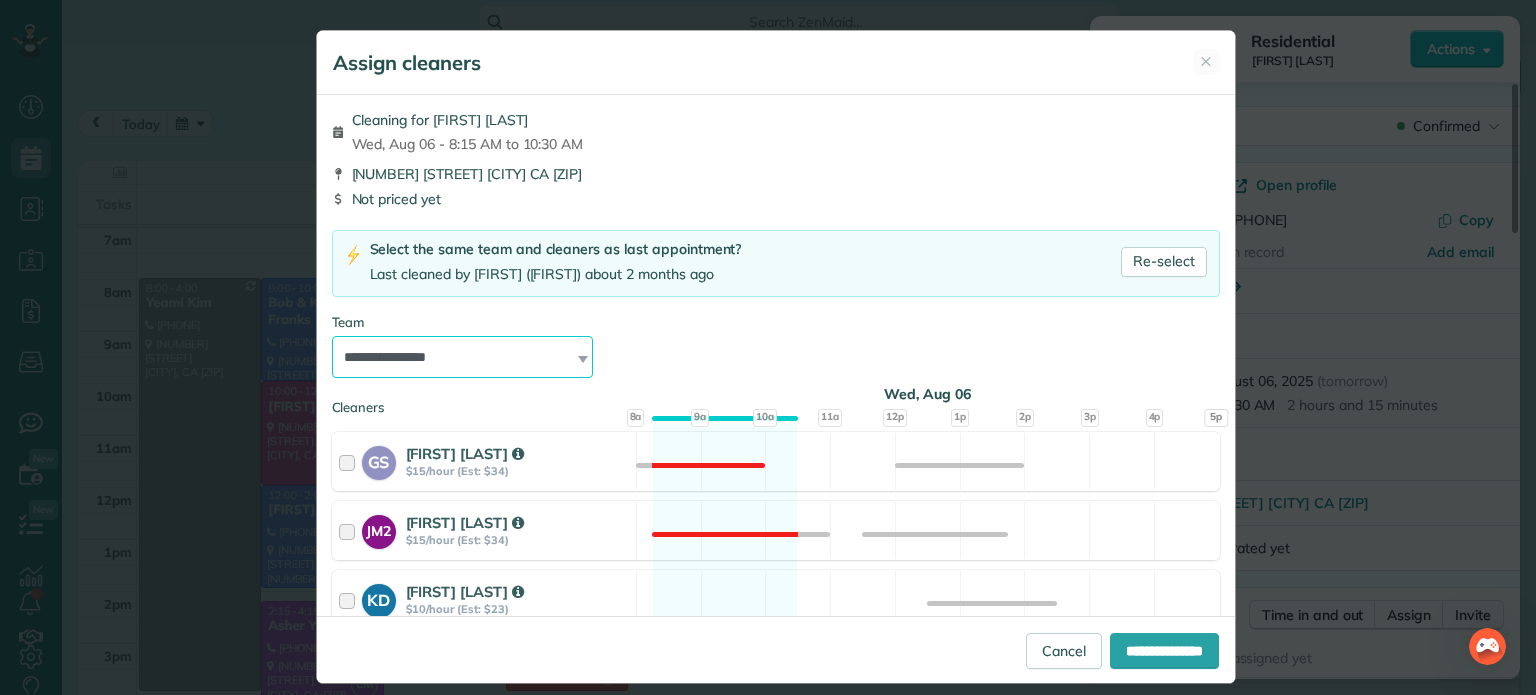 click on "**********" at bounding box center [463, 357] 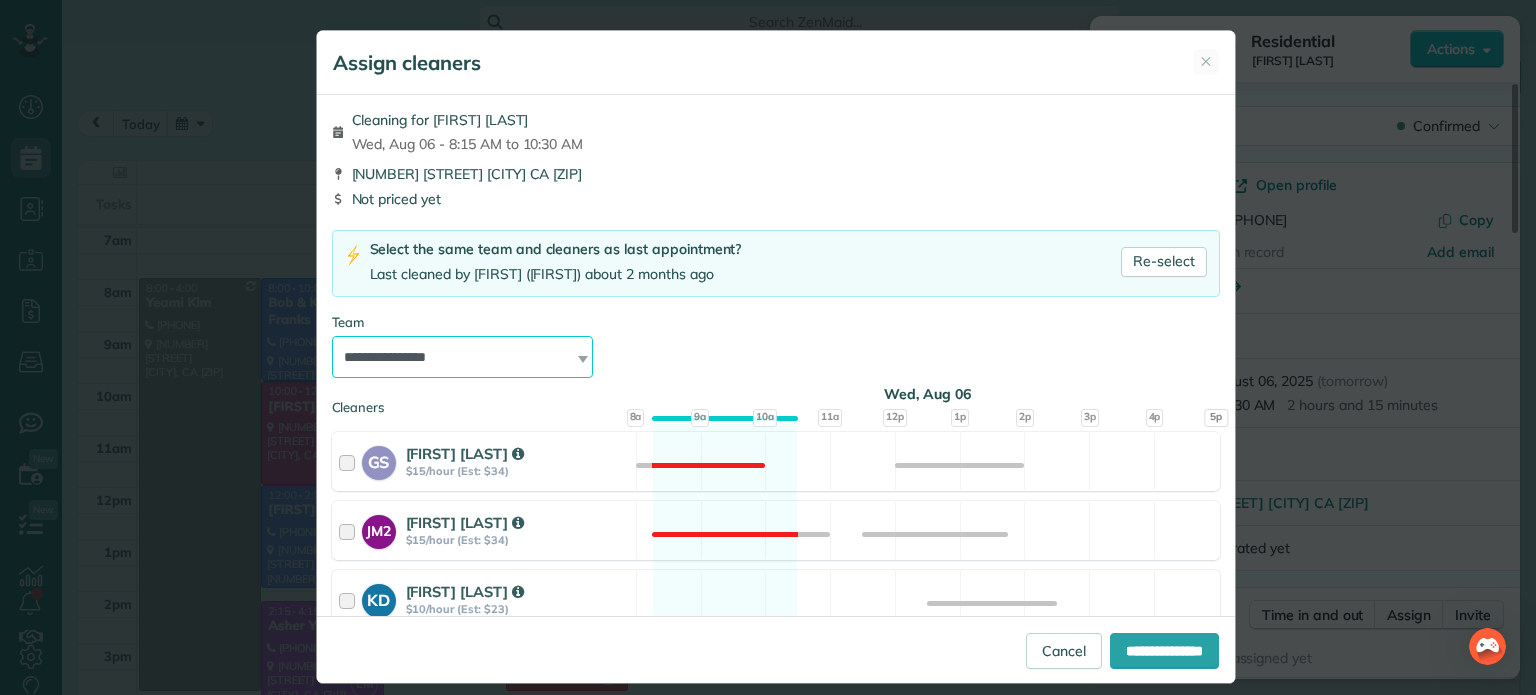 select on "**" 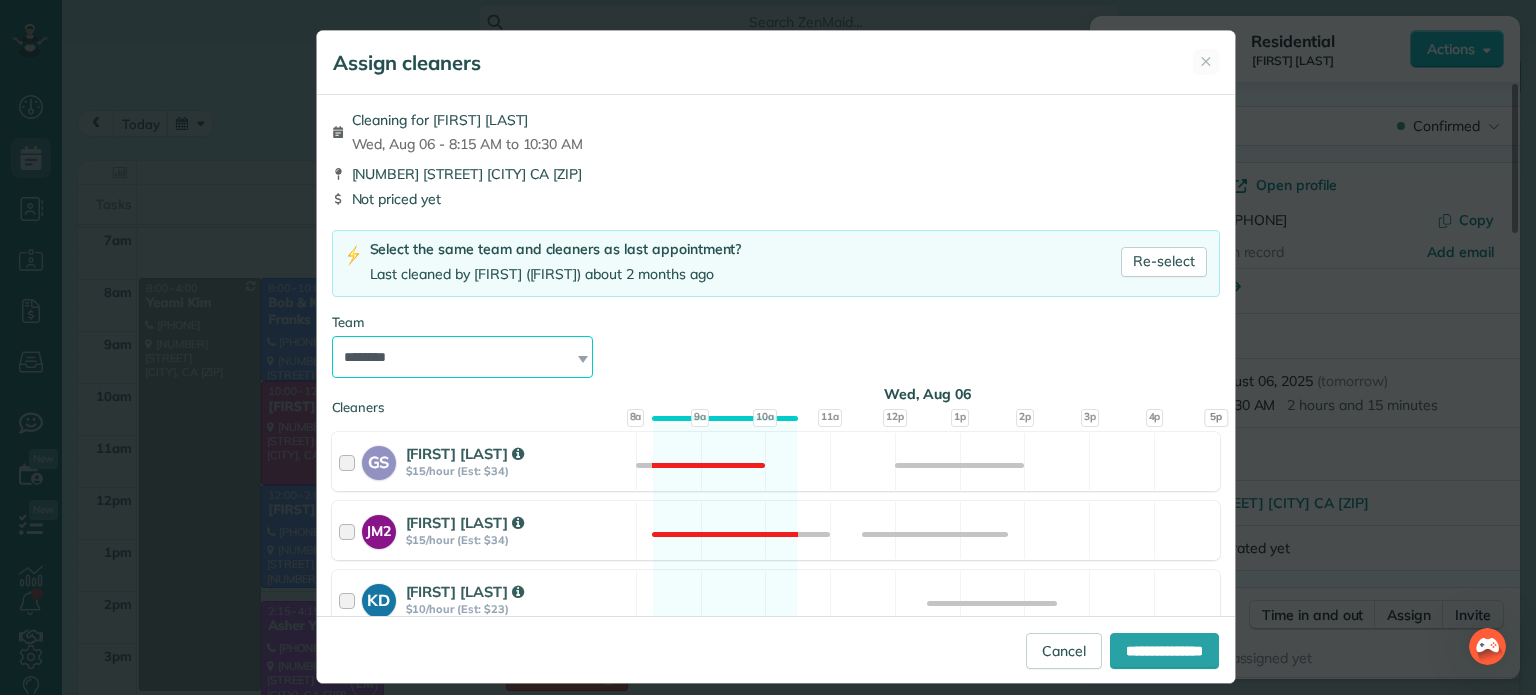 click on "**********" at bounding box center (463, 357) 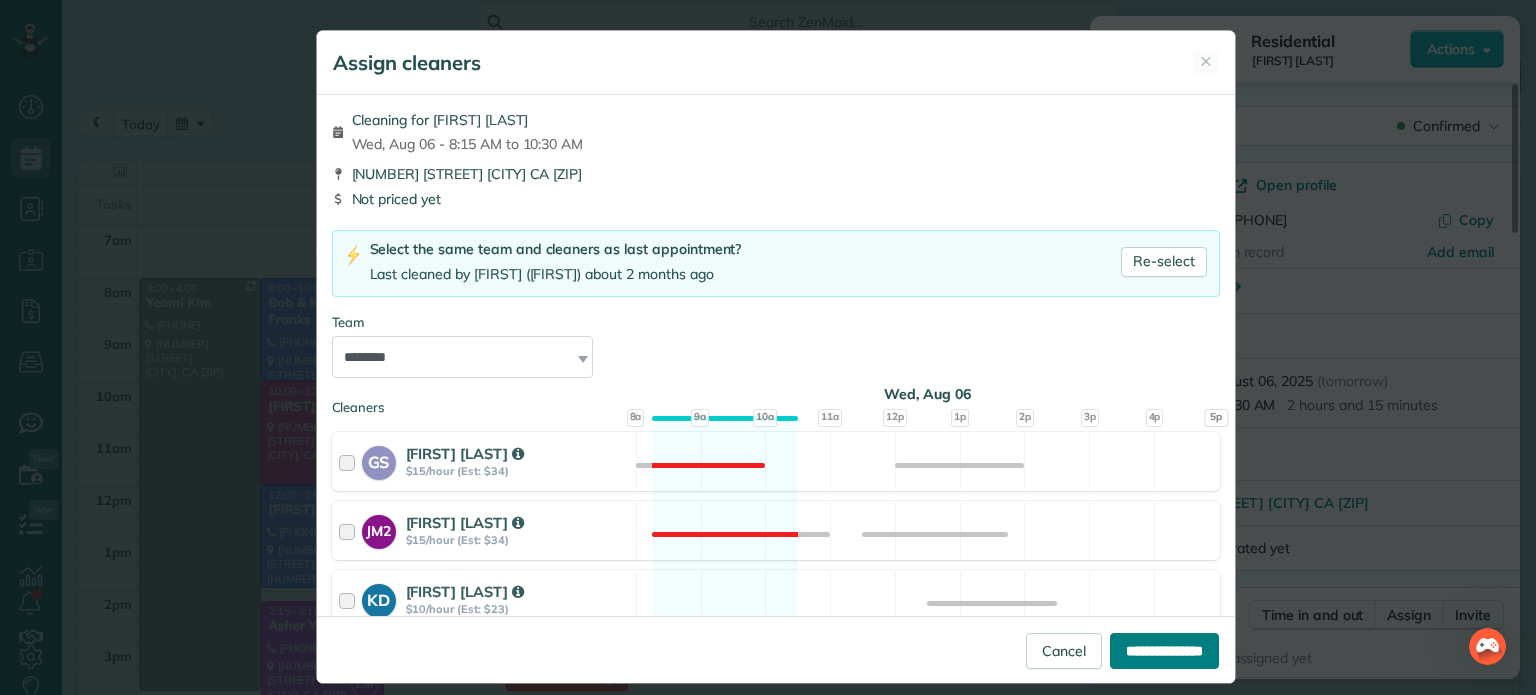 click on "**********" at bounding box center [1164, 651] 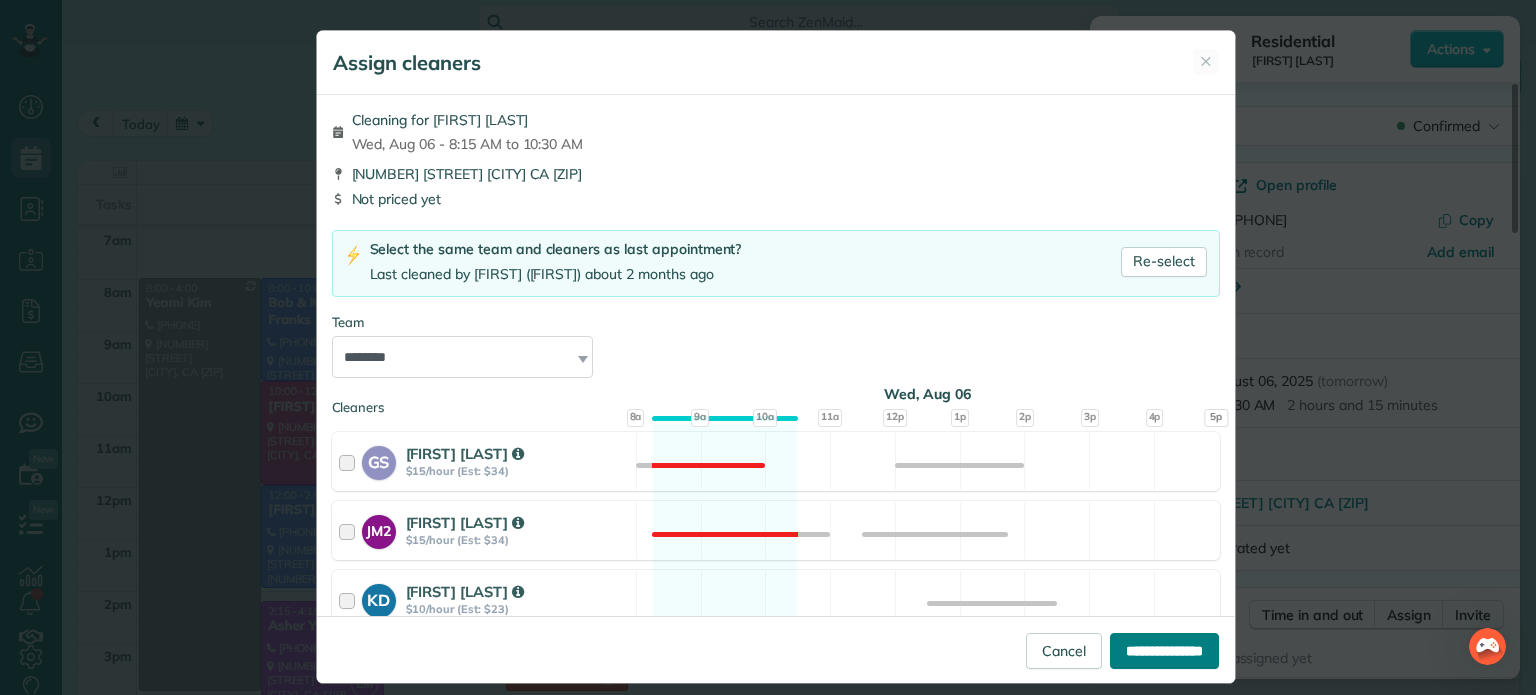 type on "**********" 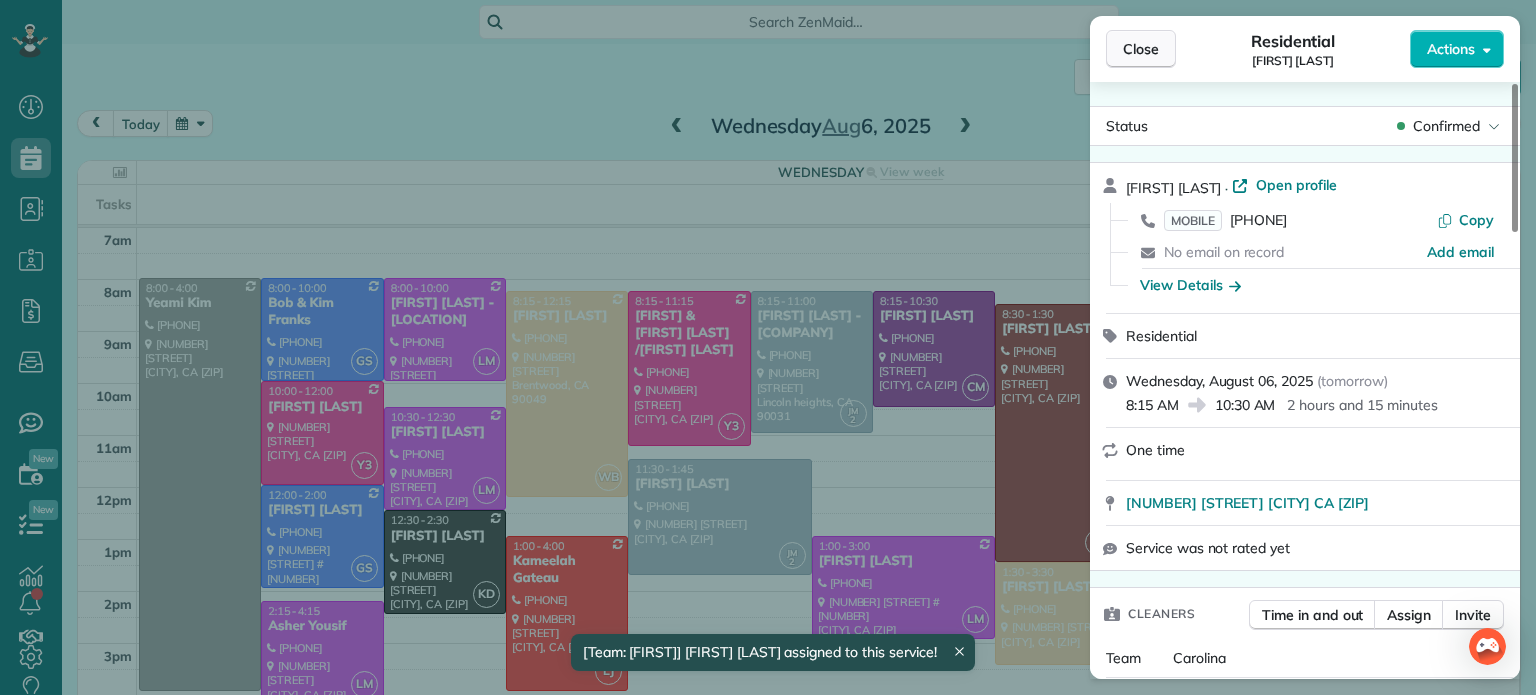 click on "Close" at bounding box center [1141, 49] 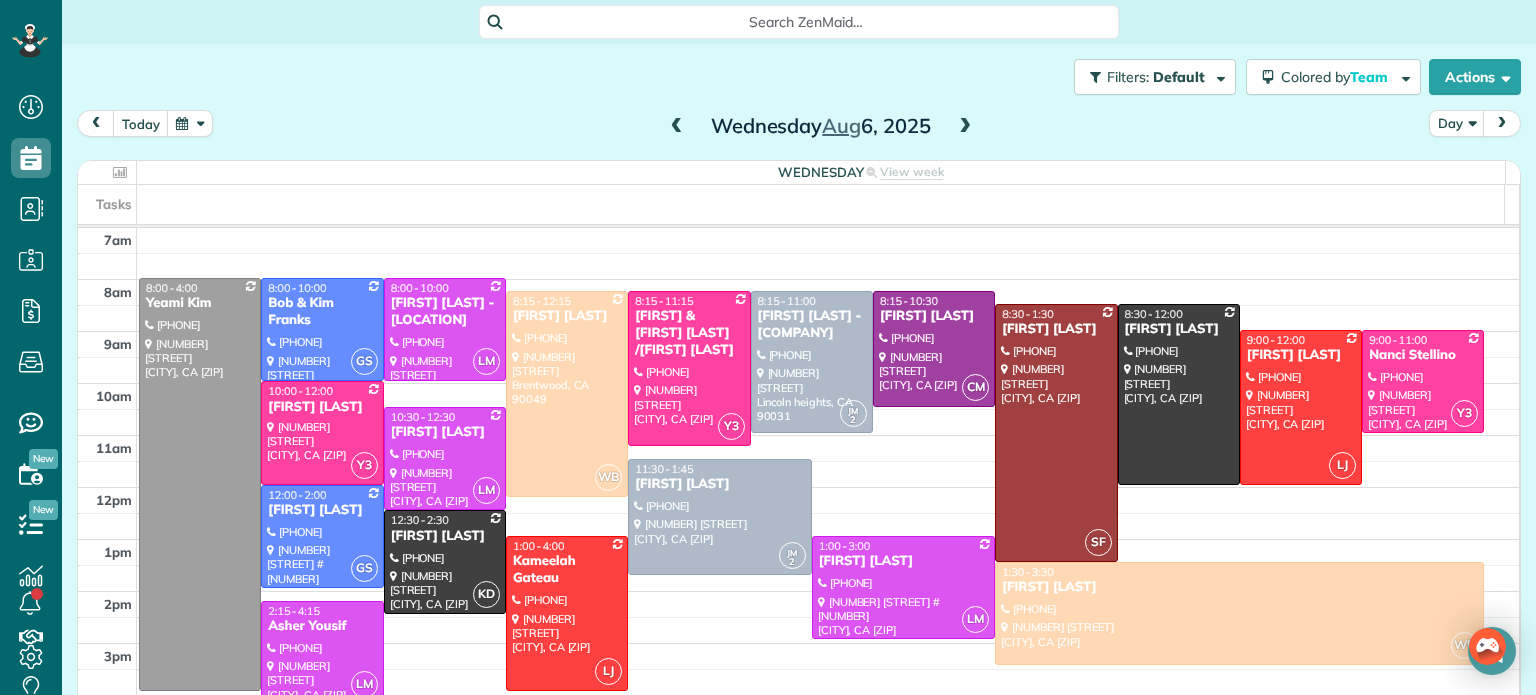 drag, startPoint x: 916, startPoint y: 417, endPoint x: 915, endPoint y: 459, distance: 42.0119 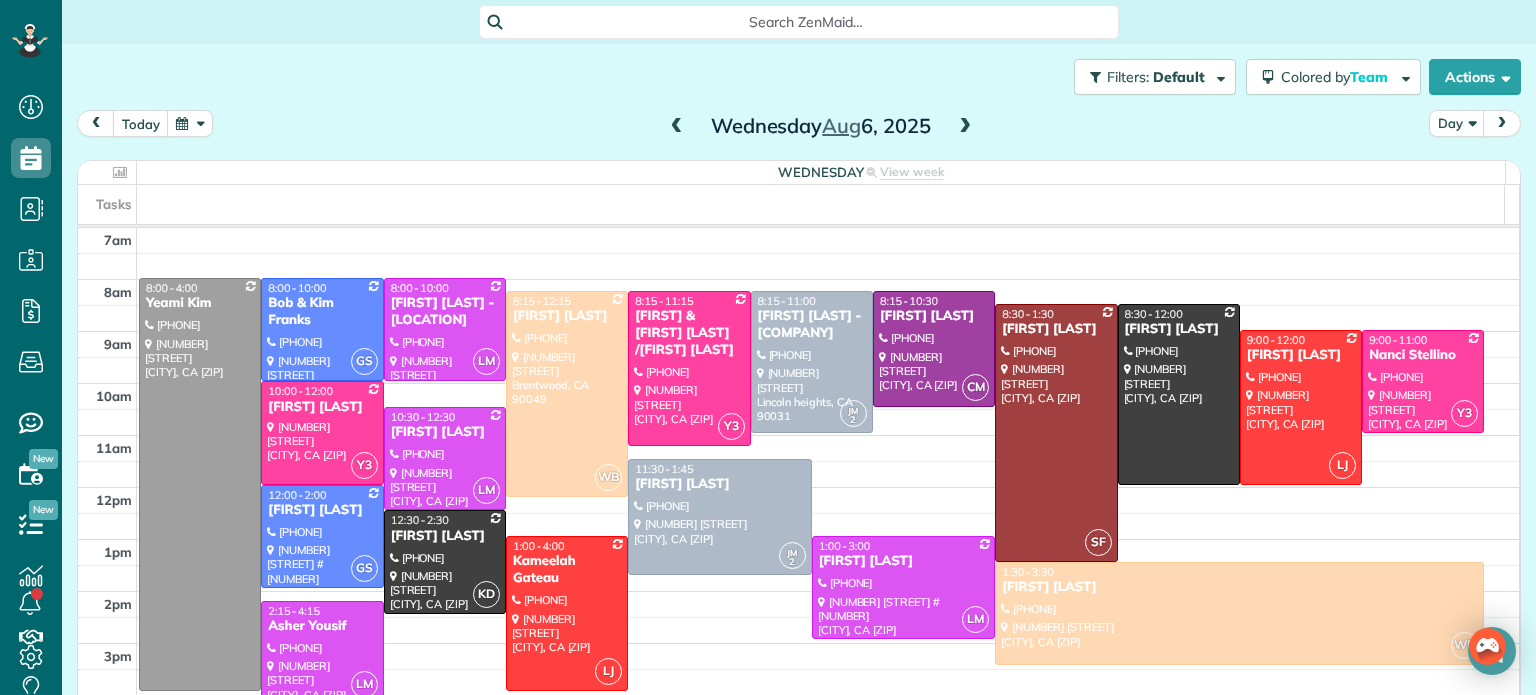 drag, startPoint x: 915, startPoint y: 459, endPoint x: 749, endPoint y: 75, distance: 418.34436 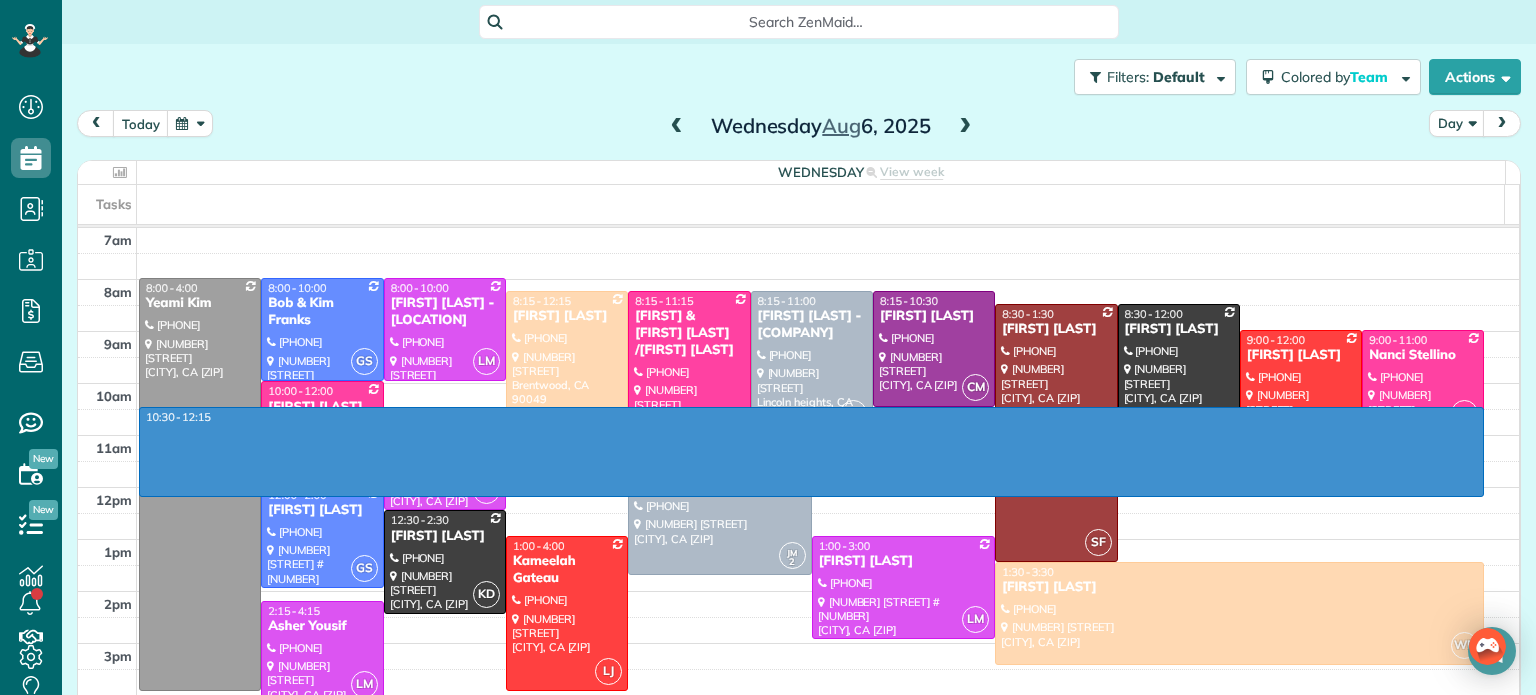 drag, startPoint x: 912, startPoint y: 491, endPoint x: 918, endPoint y: 412, distance: 79.22752 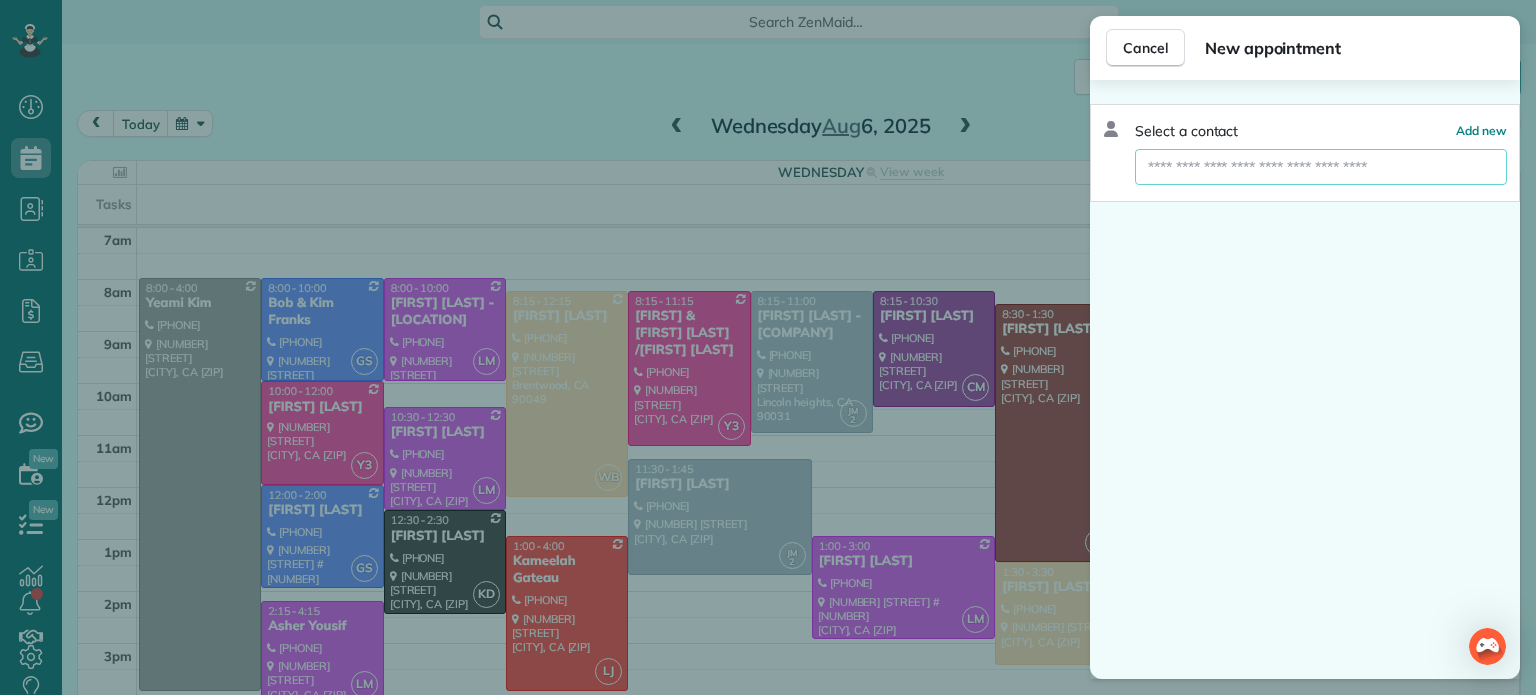 click at bounding box center [1321, 167] 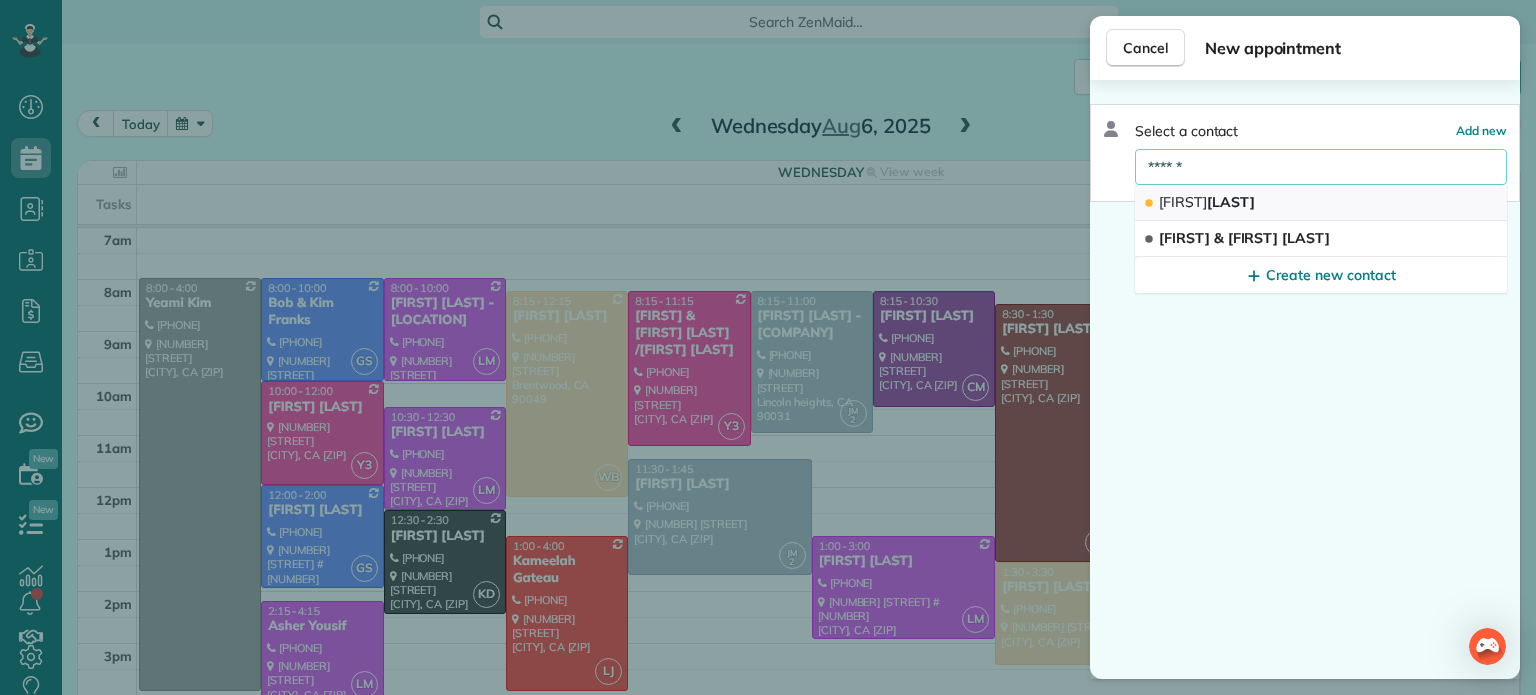 type on "******" 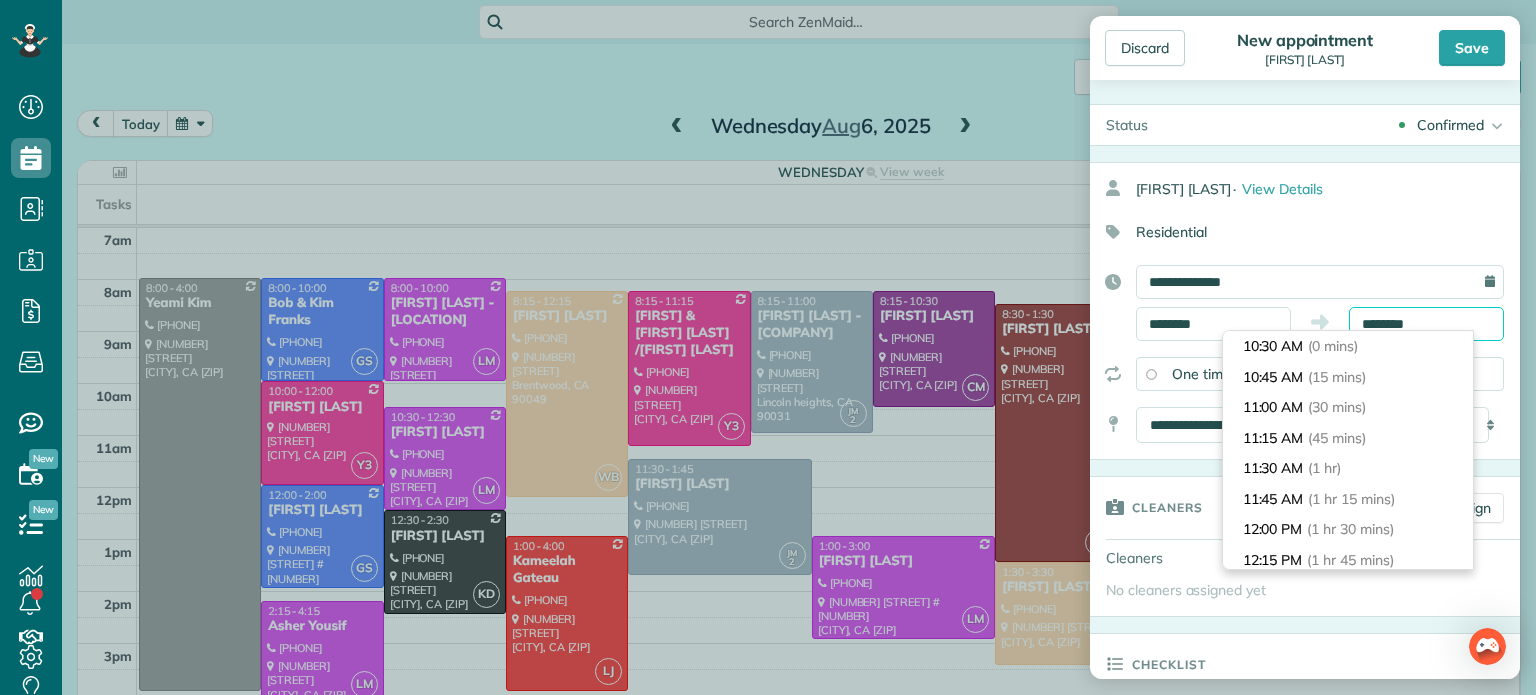scroll, scrollTop: 183, scrollLeft: 0, axis: vertical 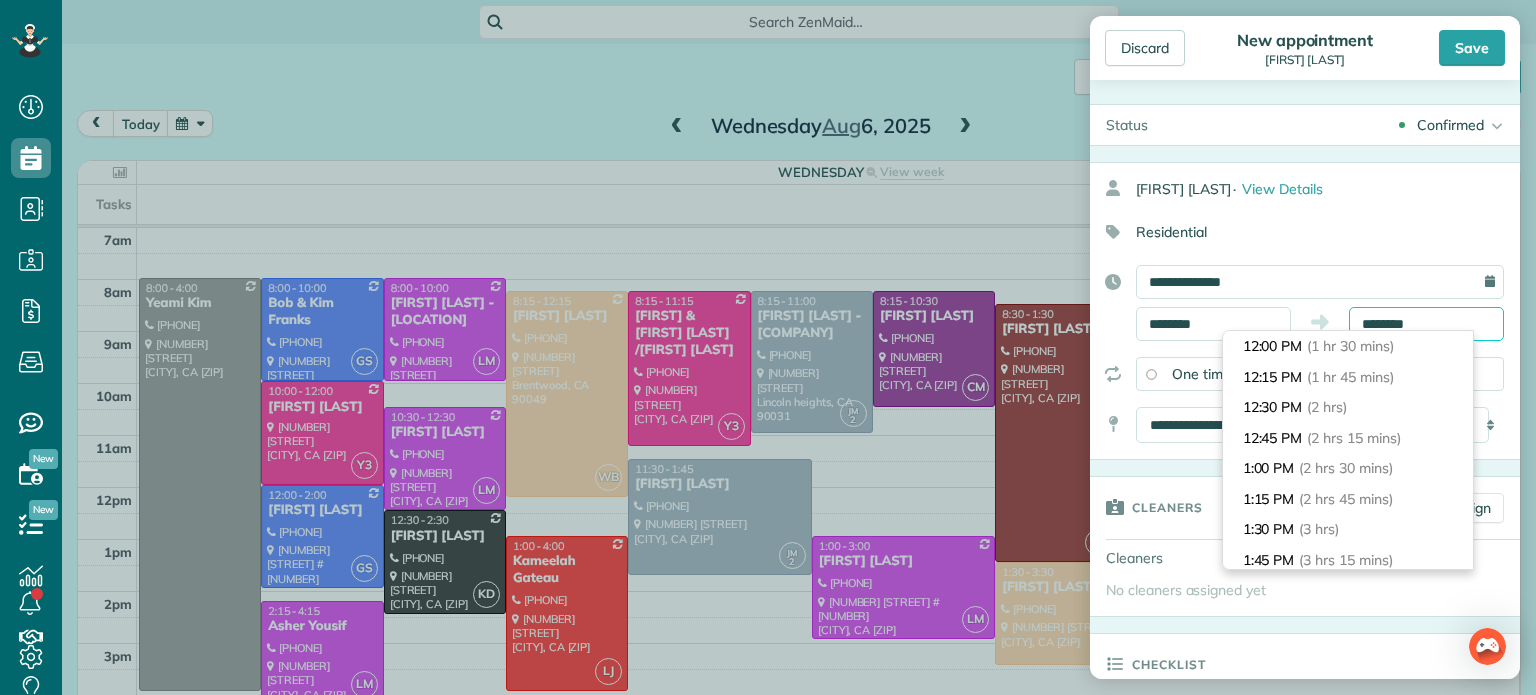 click on "********" at bounding box center (1426, 324) 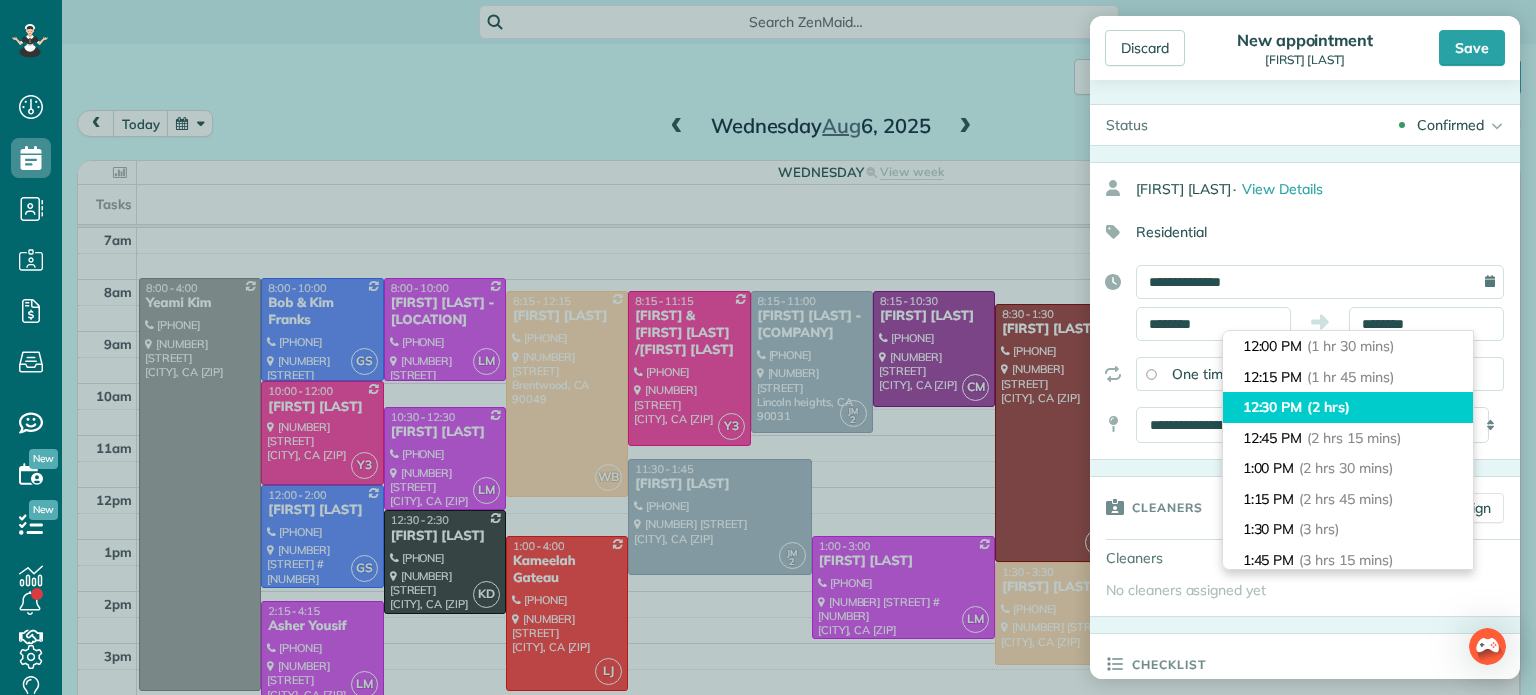 type on "********" 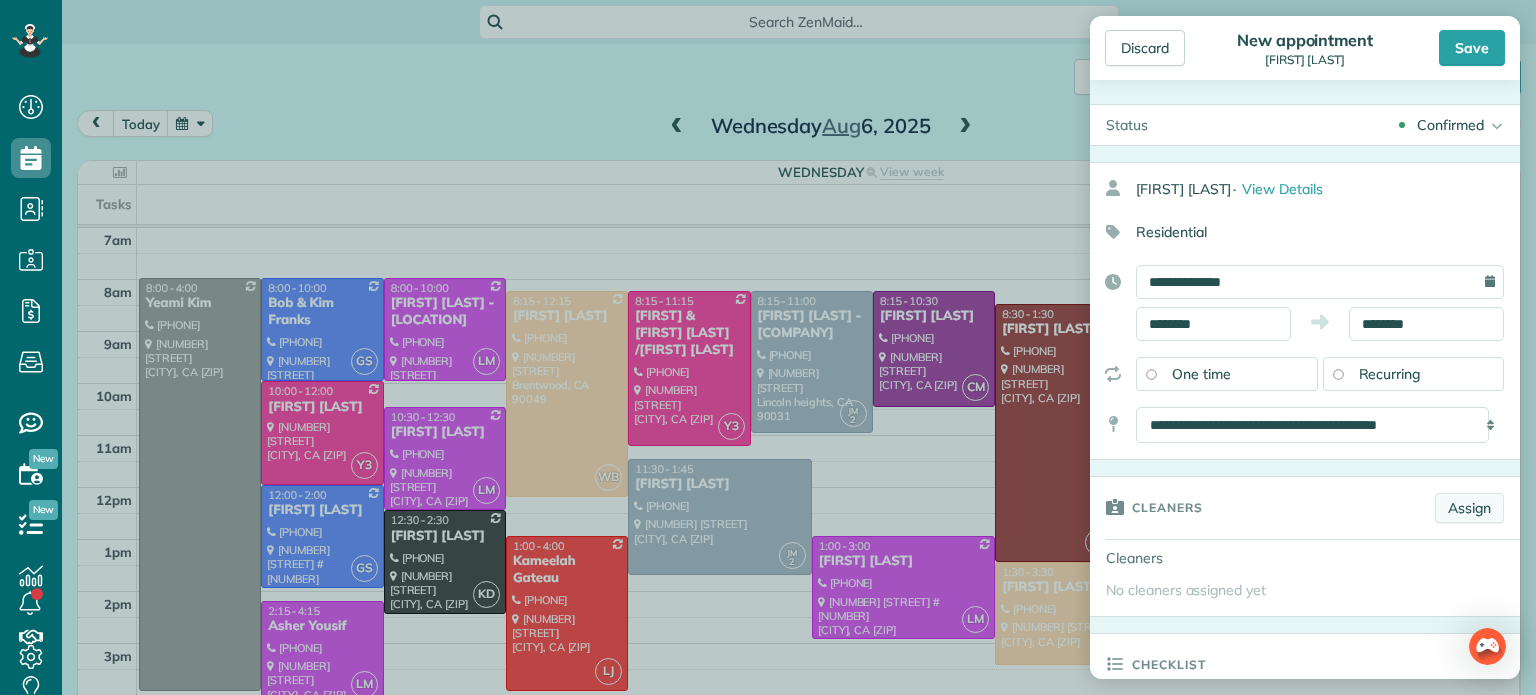 click on "Assign" at bounding box center [1469, 508] 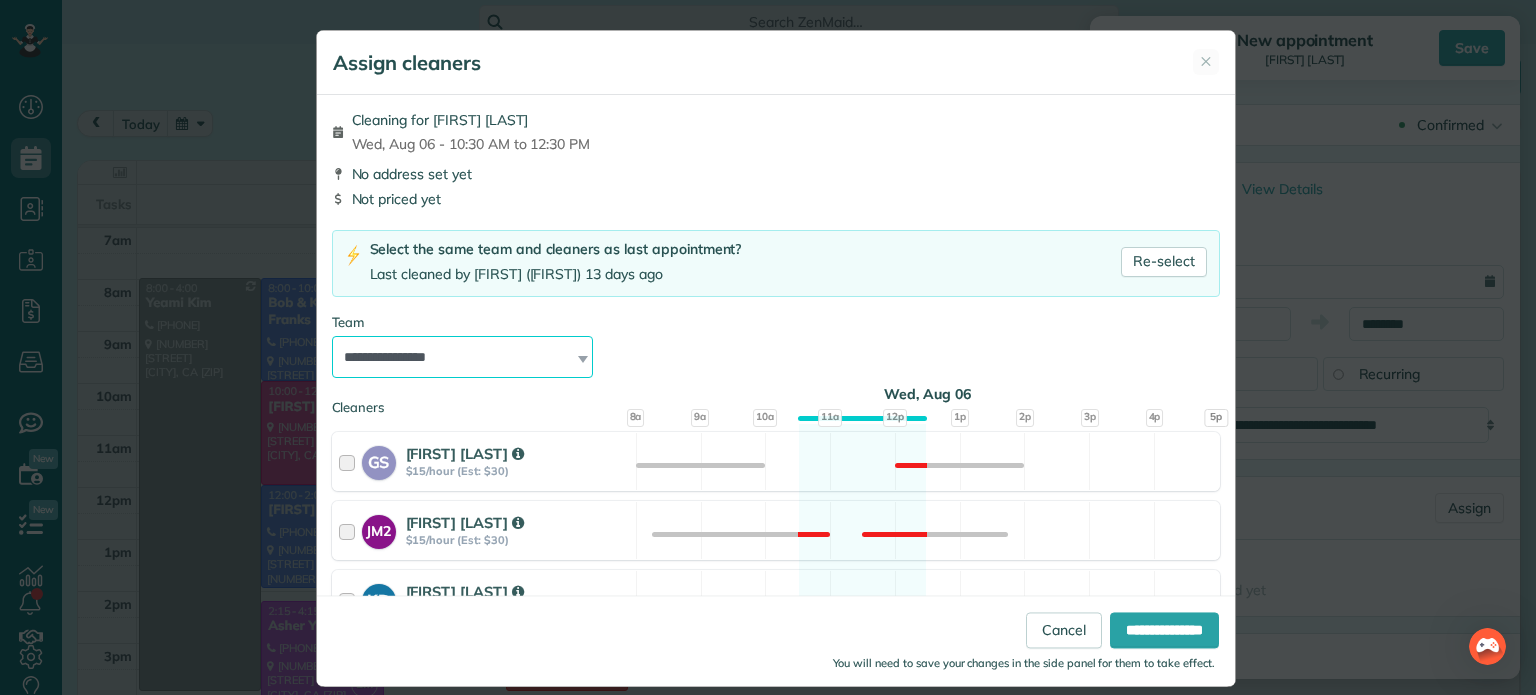 click on "**********" at bounding box center [463, 357] 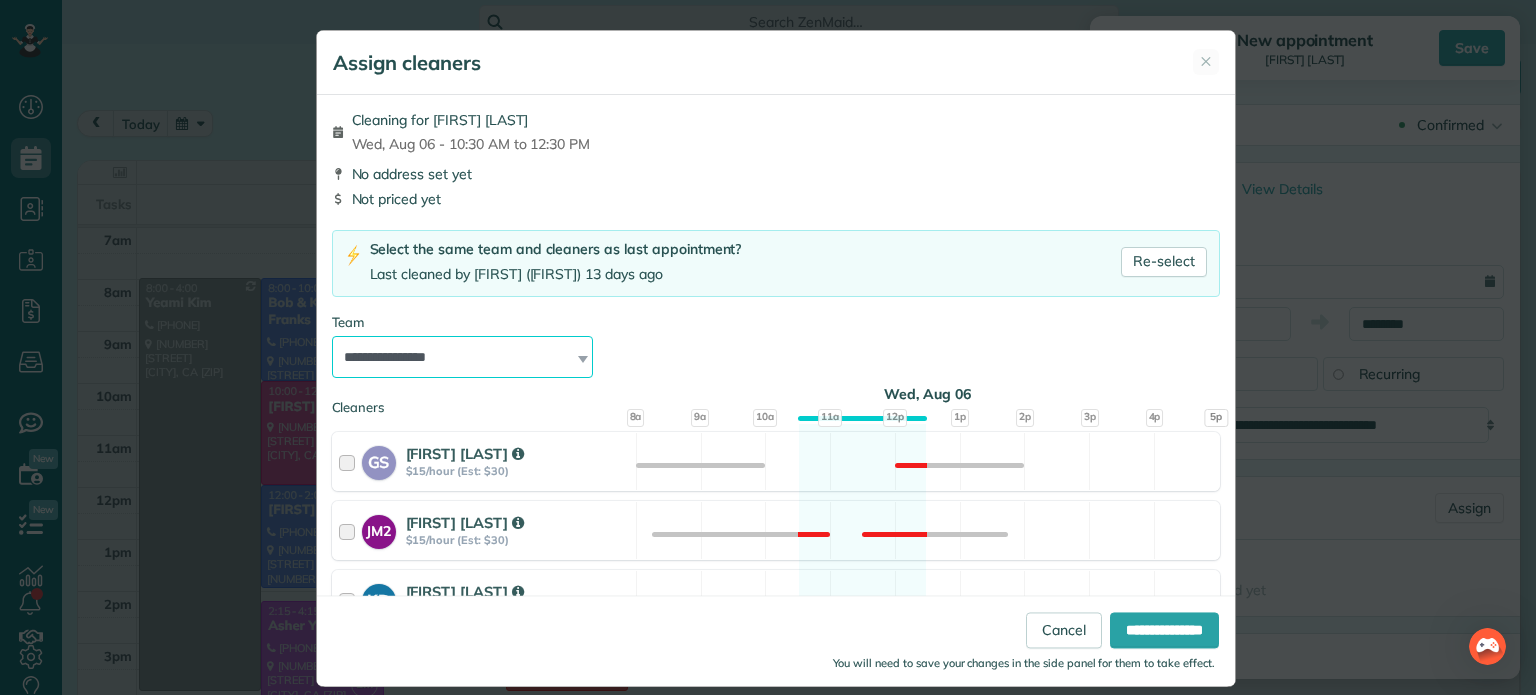 select on "**" 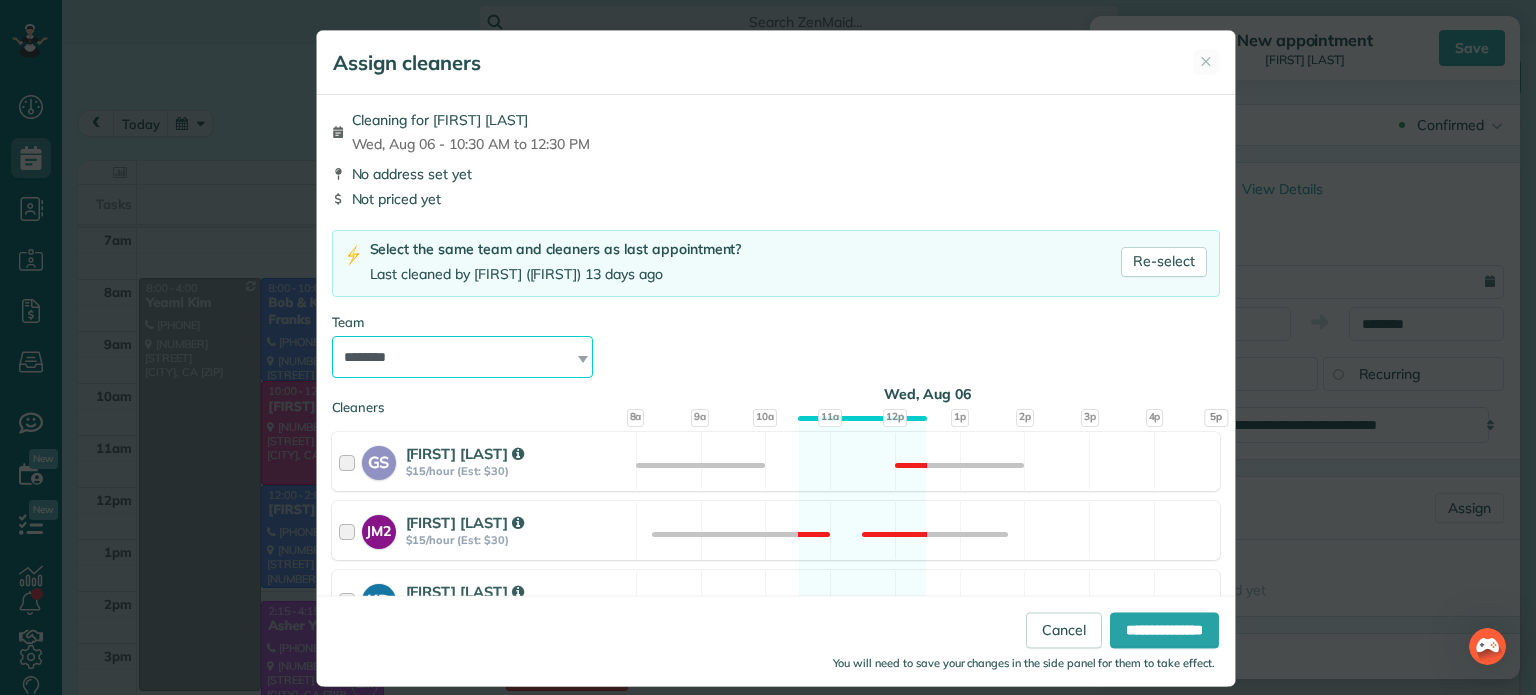 click on "**********" at bounding box center [463, 357] 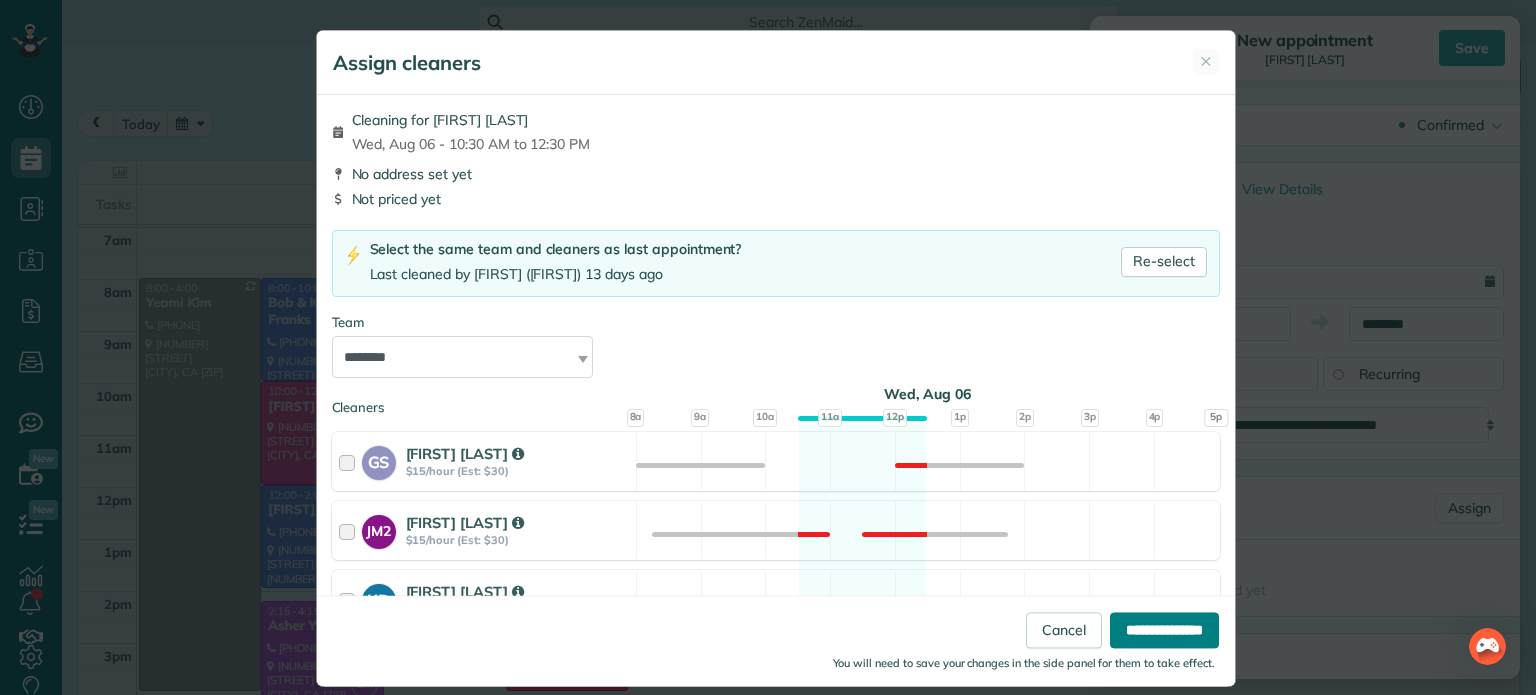 click on "**********" at bounding box center [1164, 631] 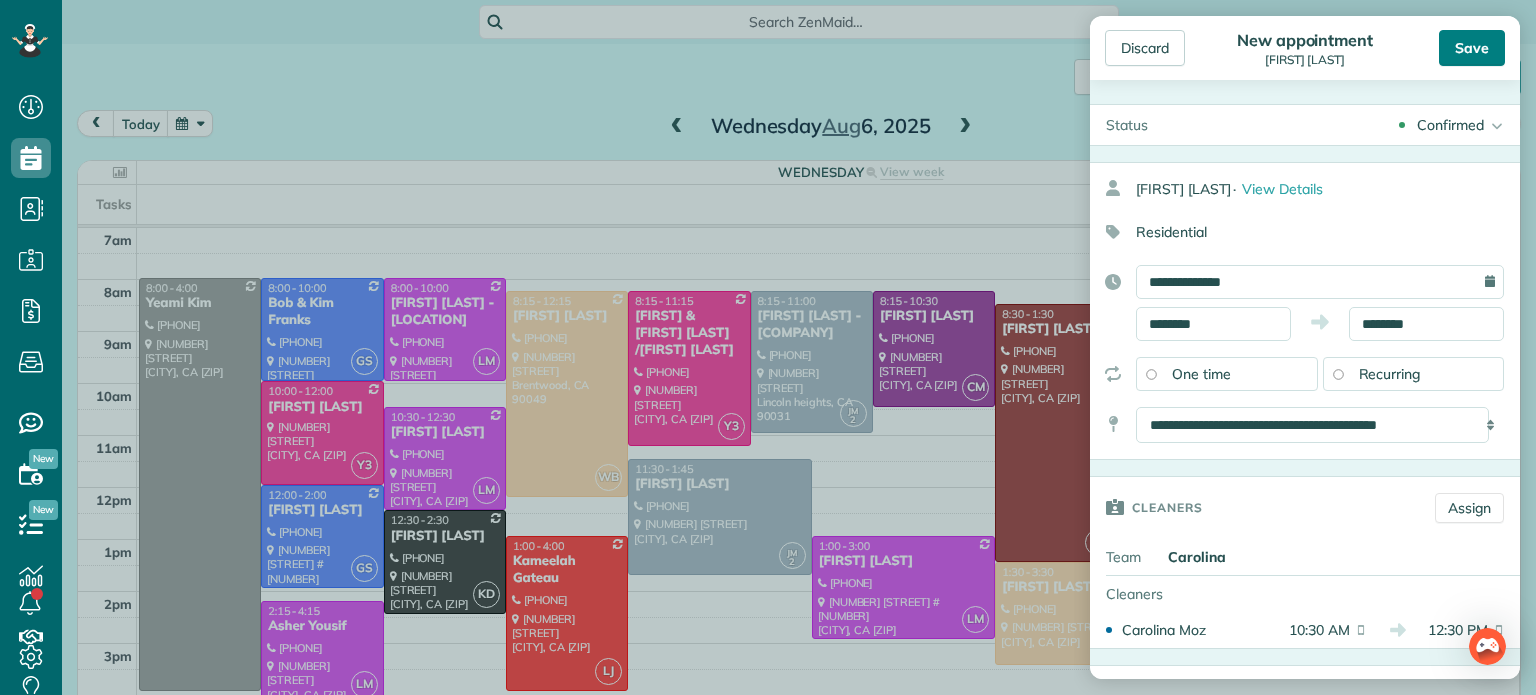 click on "Save" at bounding box center (1472, 48) 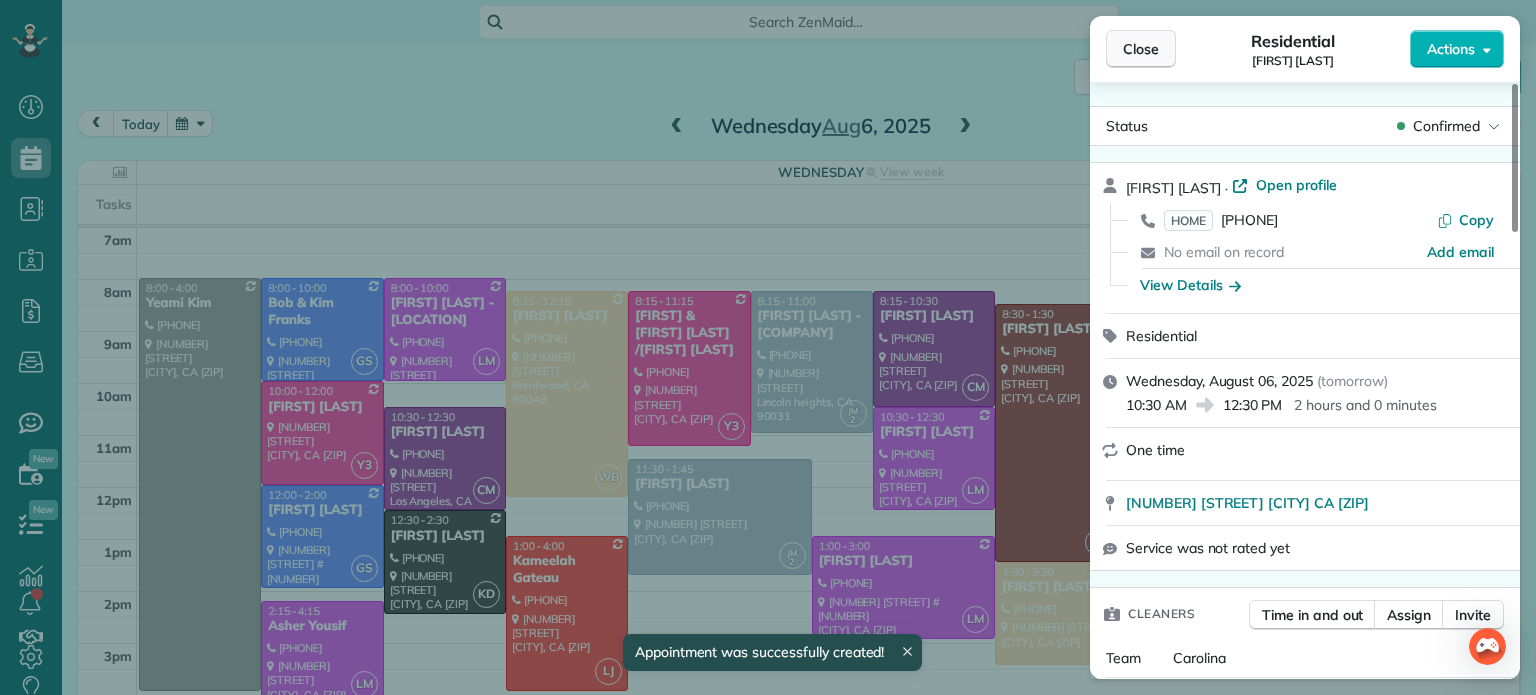 click on "Close" at bounding box center (1141, 49) 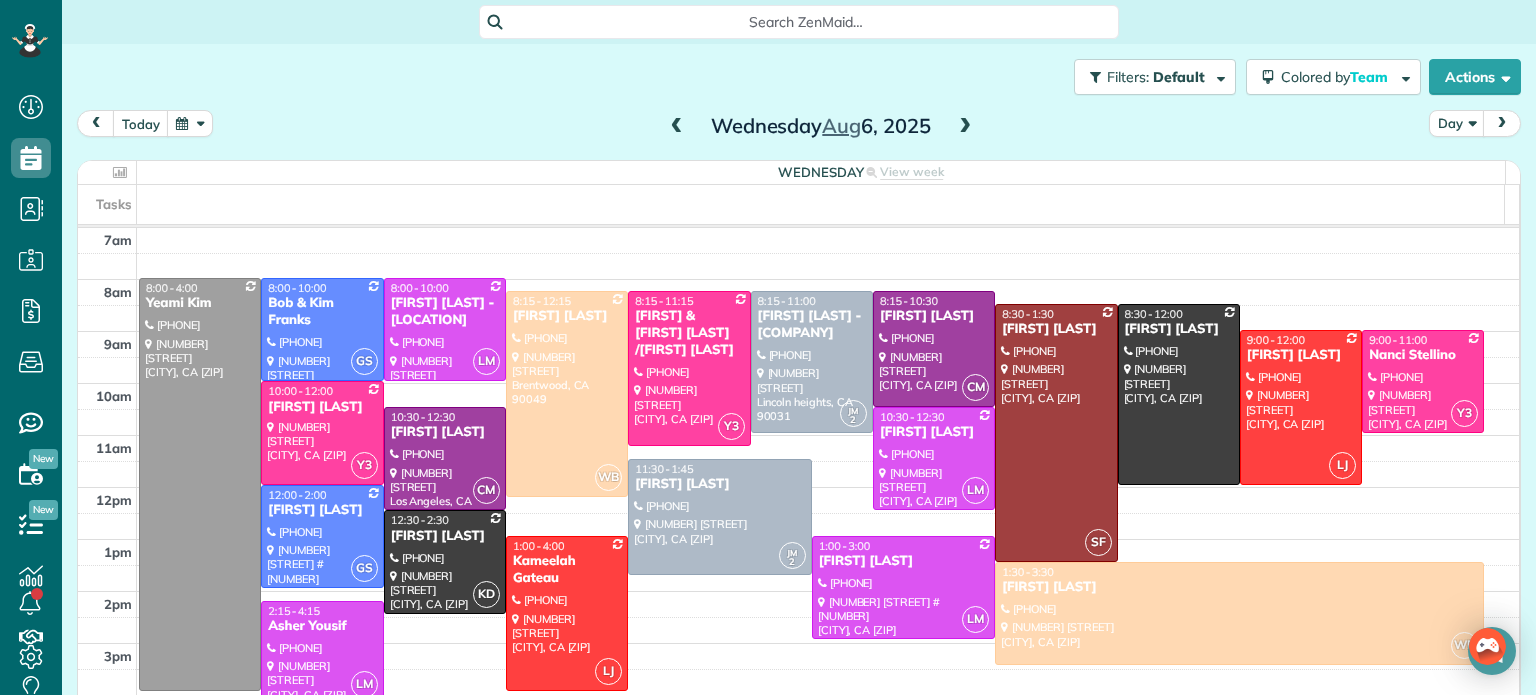 click on "Filters:   Default
|  4 appointments hidden
Colored by  Team
Color by Cleaner
Color by Team
Color by Status
Color by Recurrence
Color by Paid/Unpaid
Filters  Default
Schedule Changes
Actions
Create Appointment
Create Task
Clock In/Out
Send Work Orders
Print Route Sheets
Today's Emails/Texts
View Metrics" at bounding box center (799, 77) 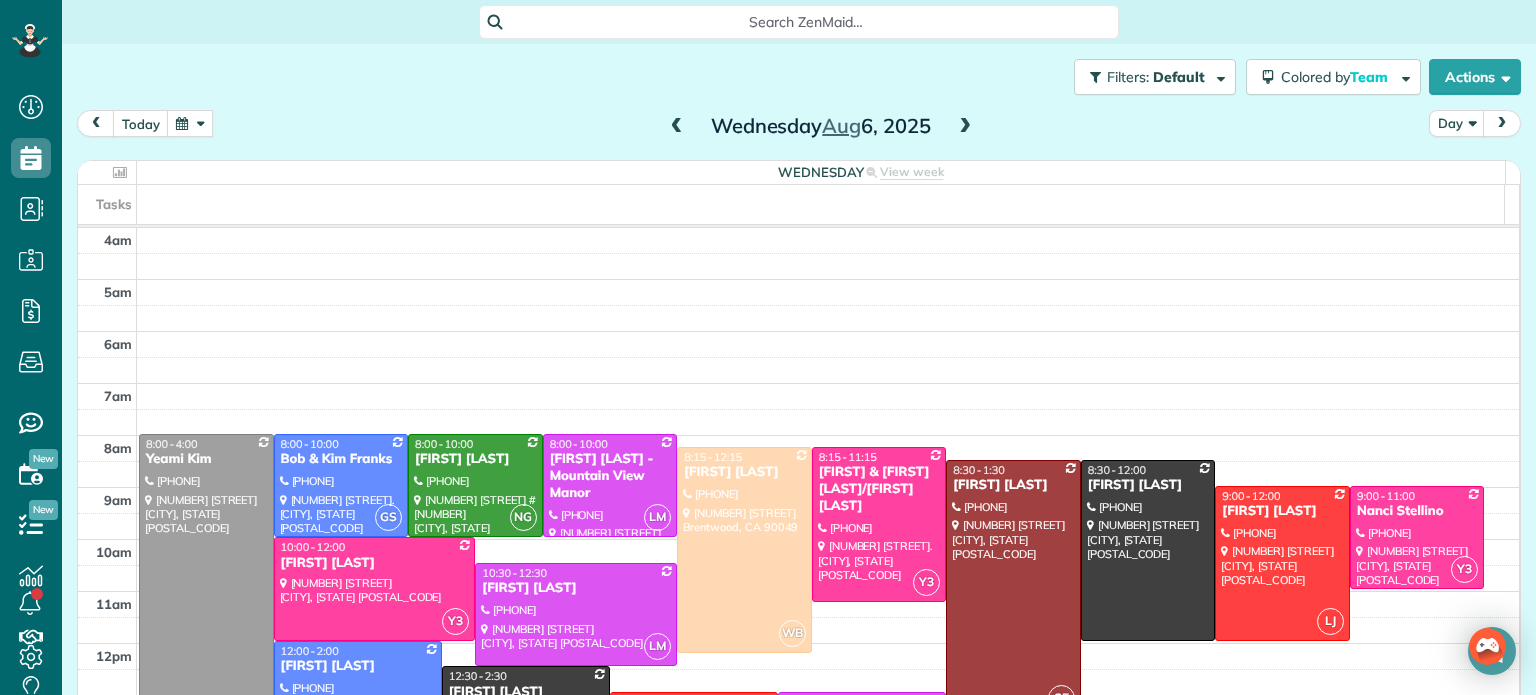 scroll, scrollTop: 0, scrollLeft: 0, axis: both 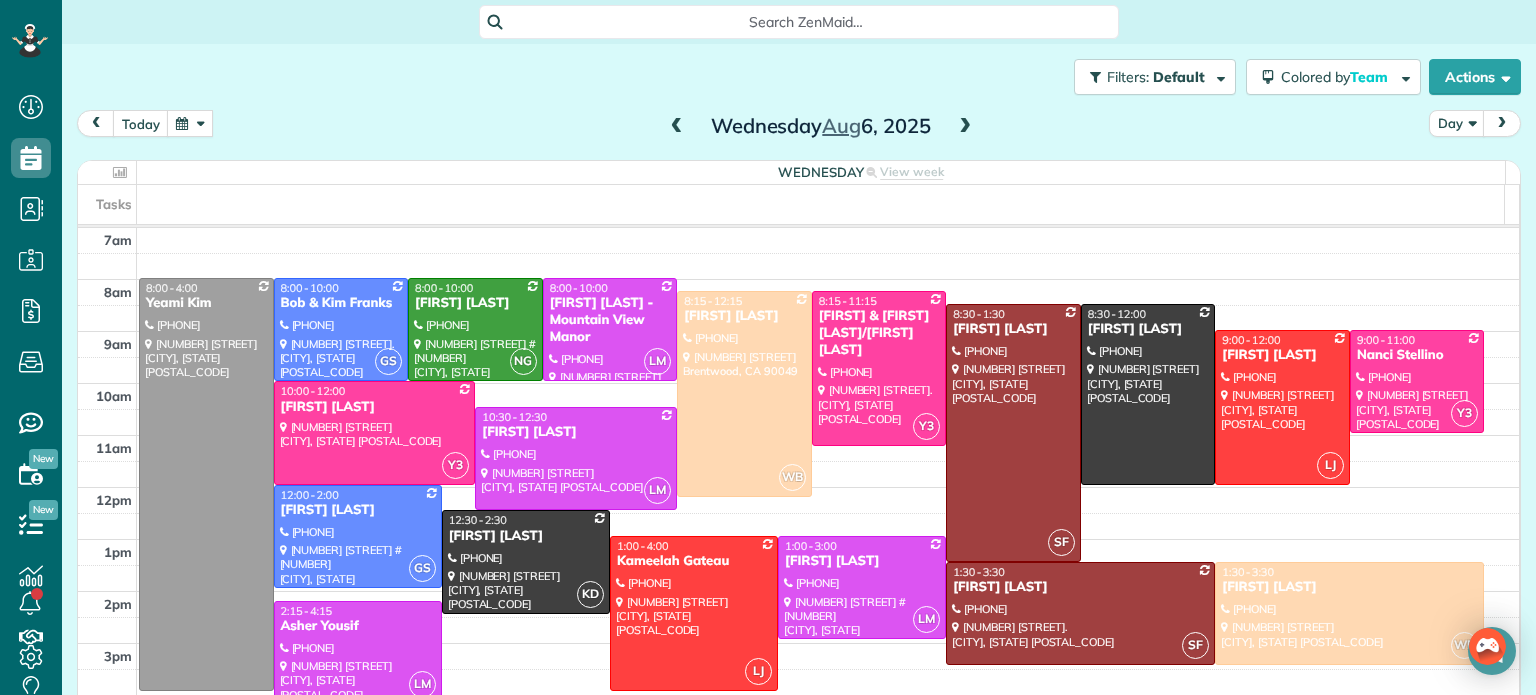 click at bounding box center [965, 127] 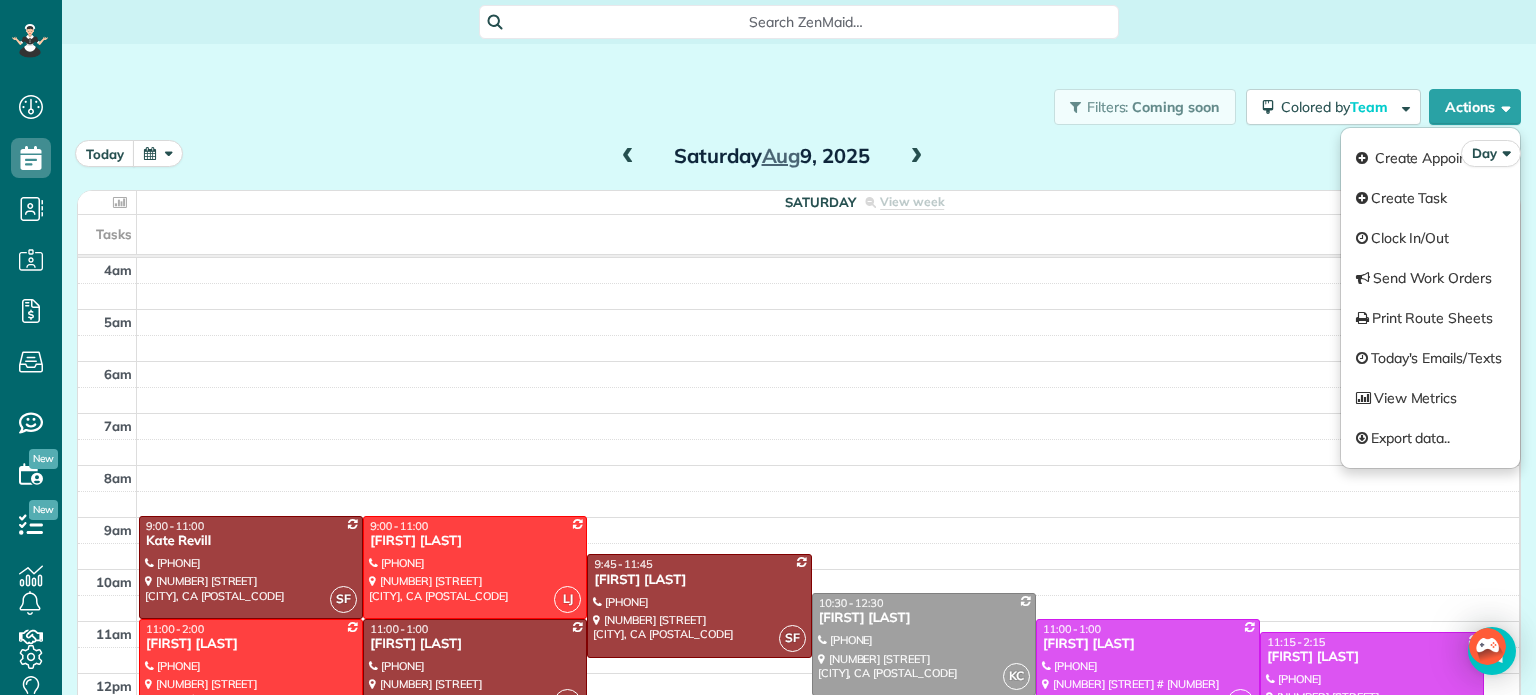 scroll, scrollTop: 0, scrollLeft: 0, axis: both 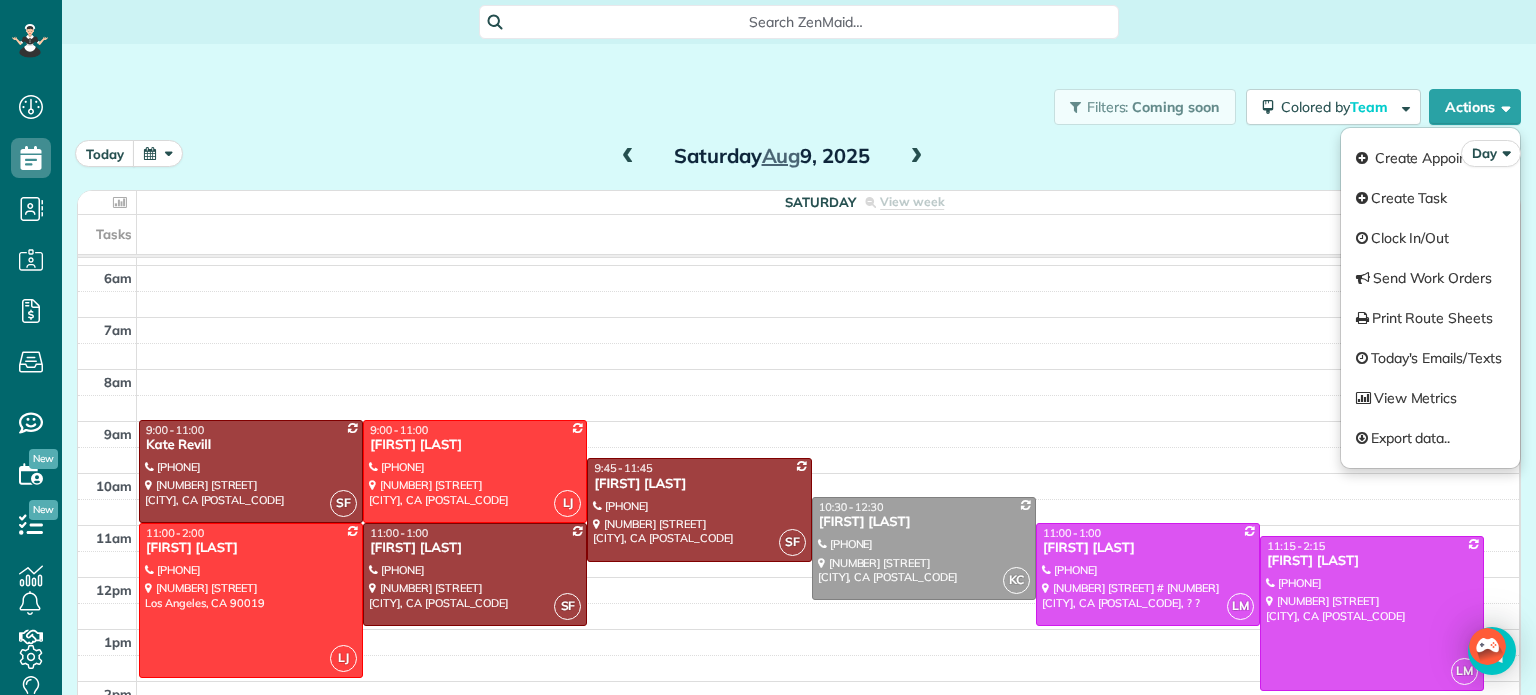 click at bounding box center [628, 157] 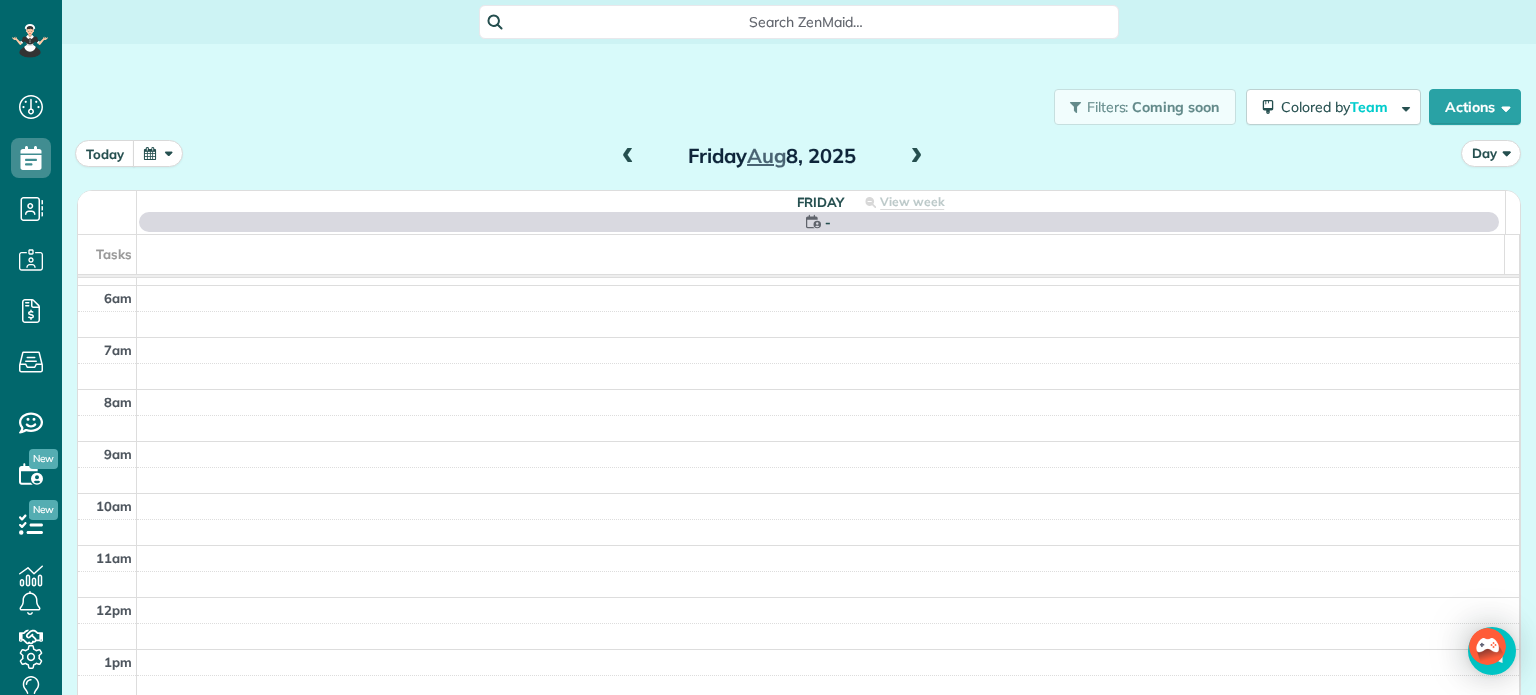 scroll, scrollTop: 156, scrollLeft: 0, axis: vertical 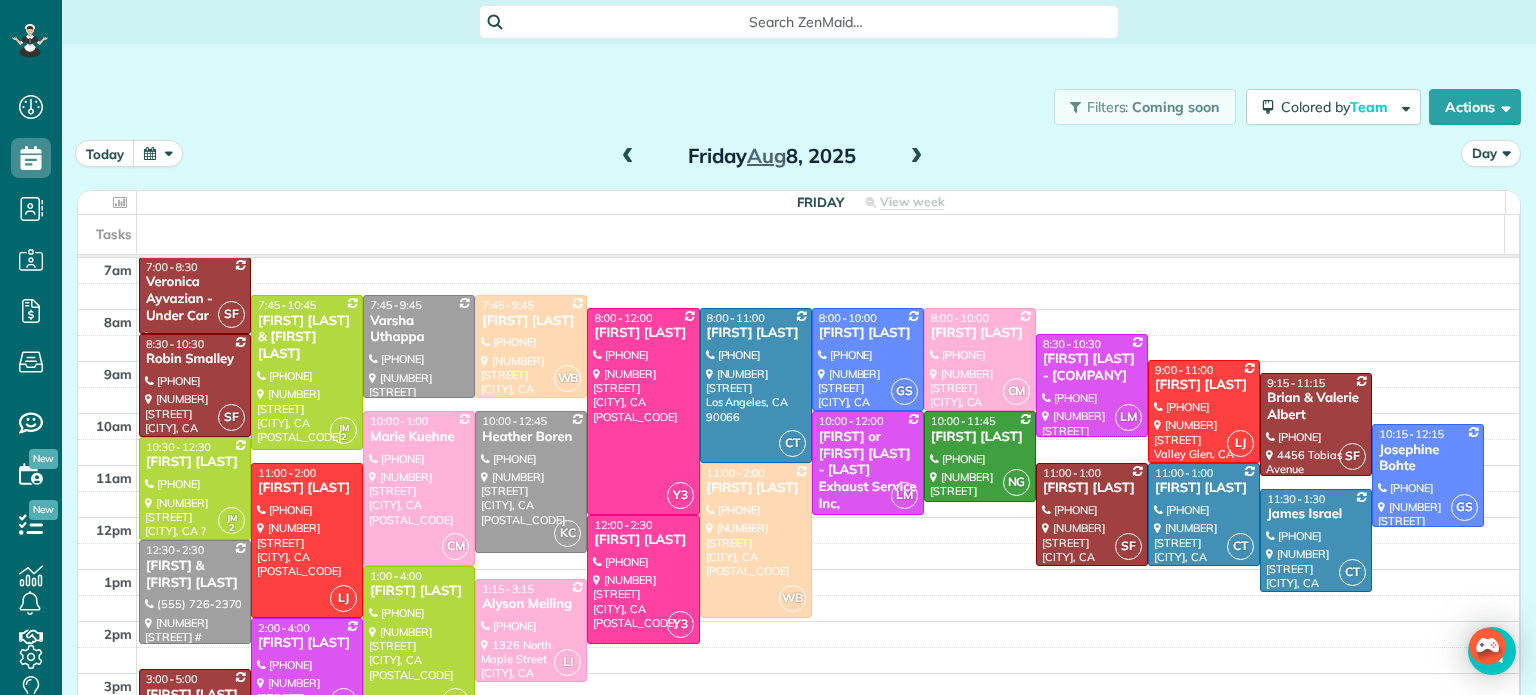 click at bounding box center (916, 157) 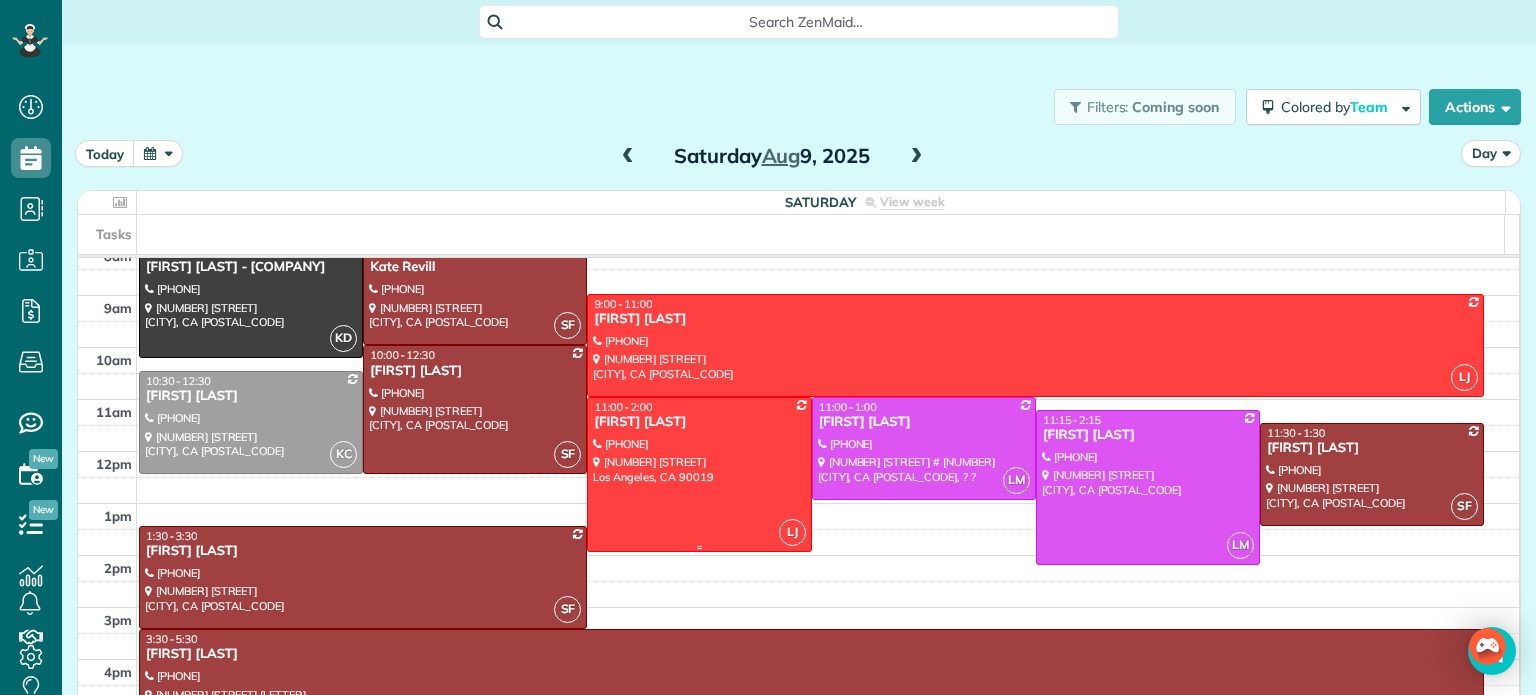 scroll, scrollTop: 184, scrollLeft: 0, axis: vertical 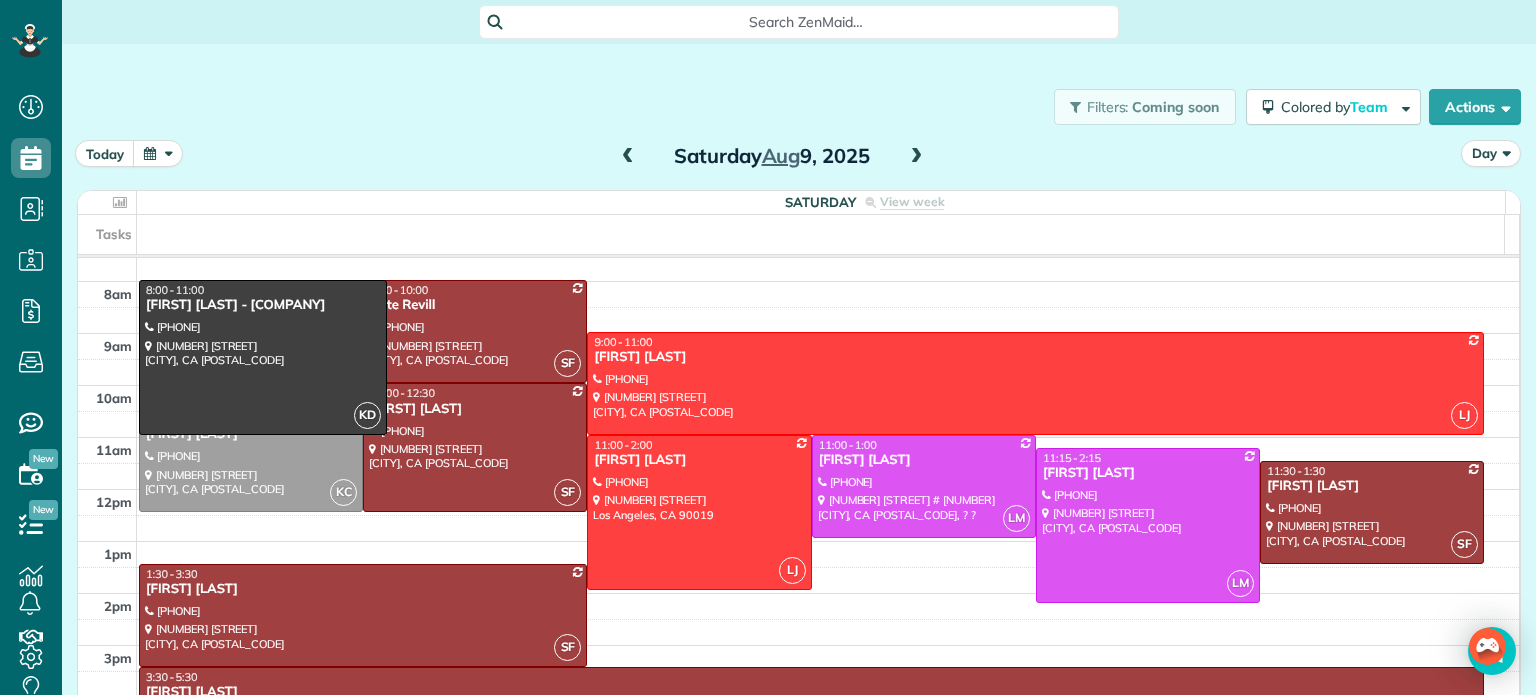 drag, startPoint x: 264, startPoint y: 391, endPoint x: 257, endPoint y: 427, distance: 36.67424 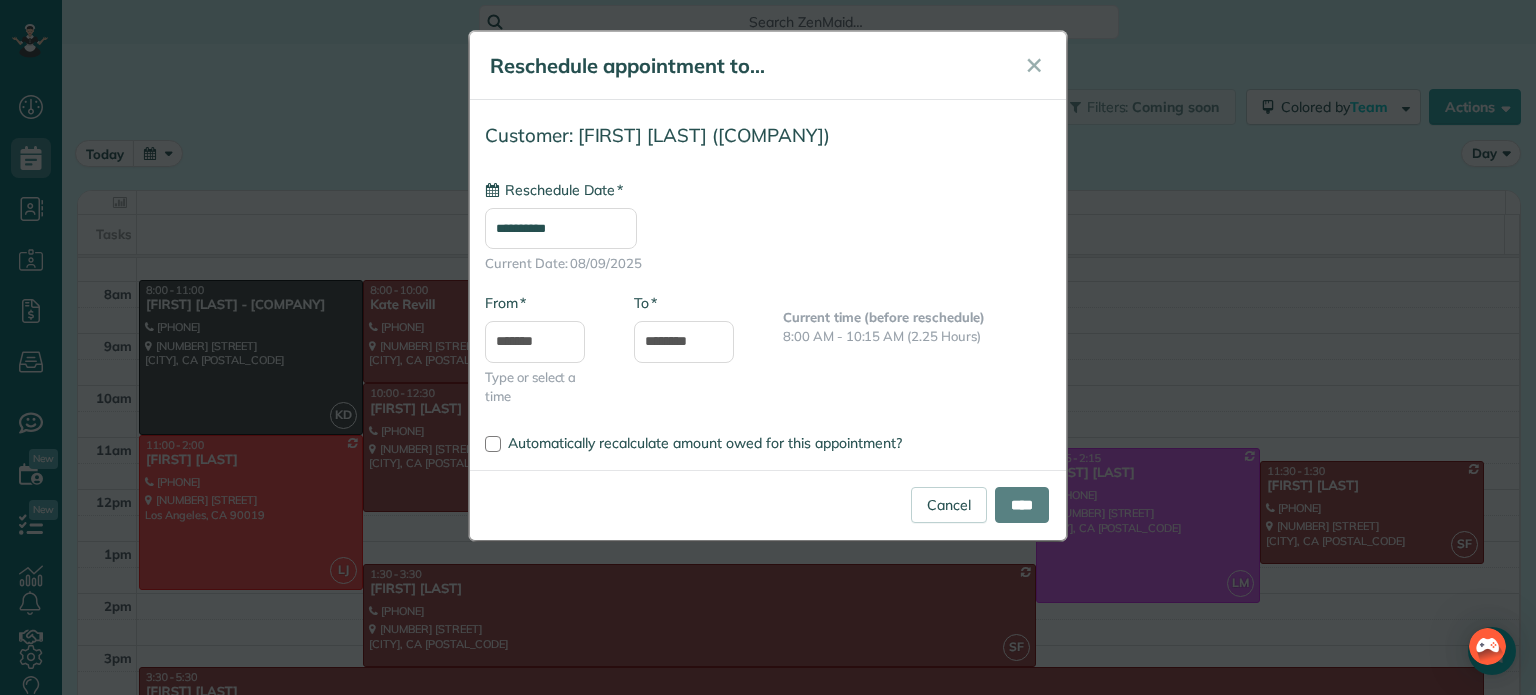 type on "**********" 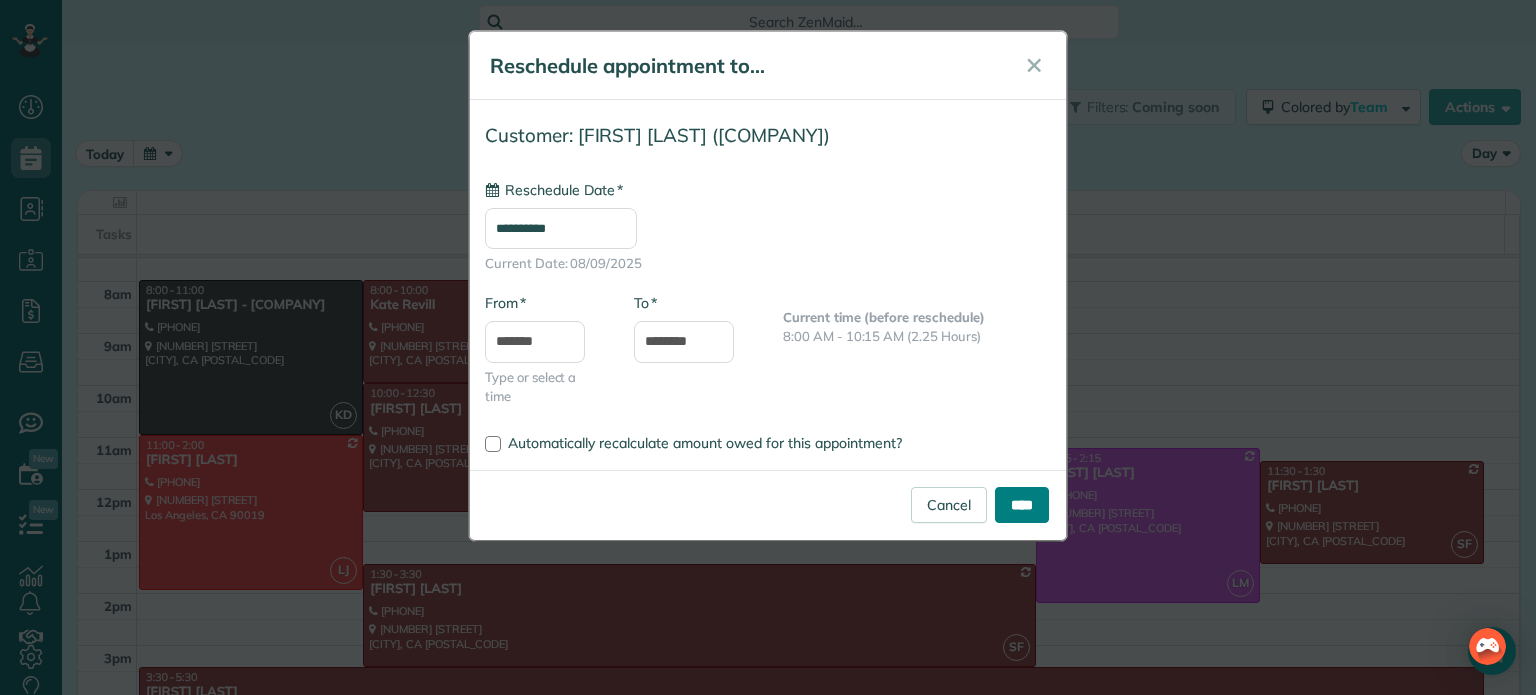 click on "****" at bounding box center [1022, 505] 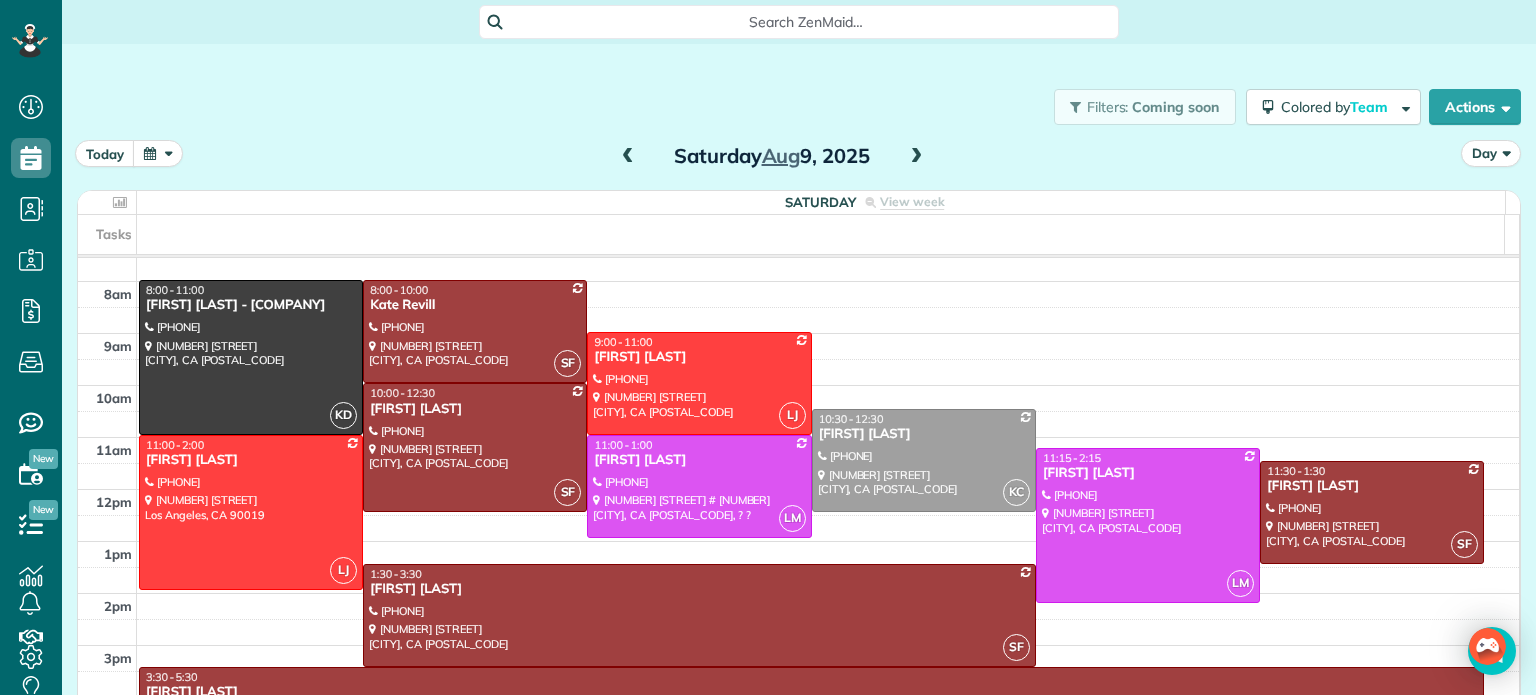 click at bounding box center (916, 157) 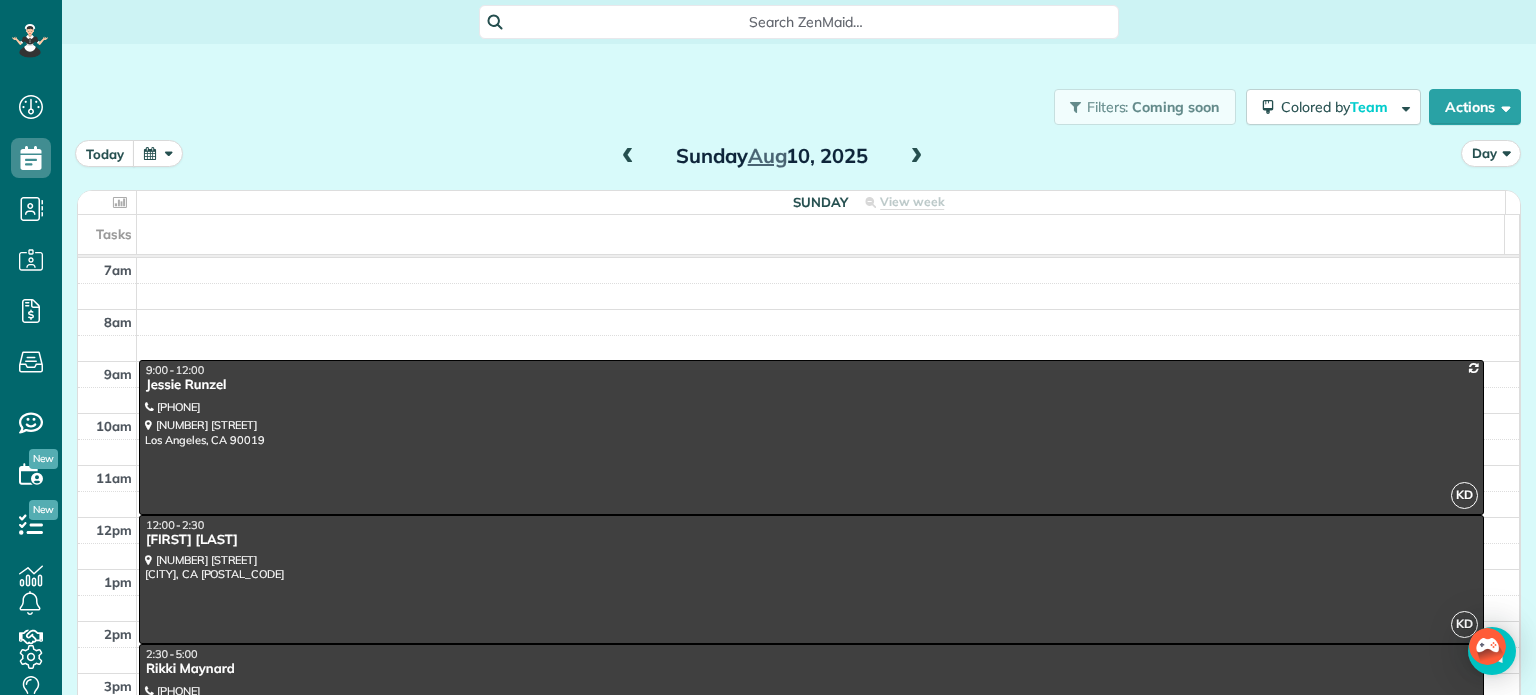 click at bounding box center [916, 157] 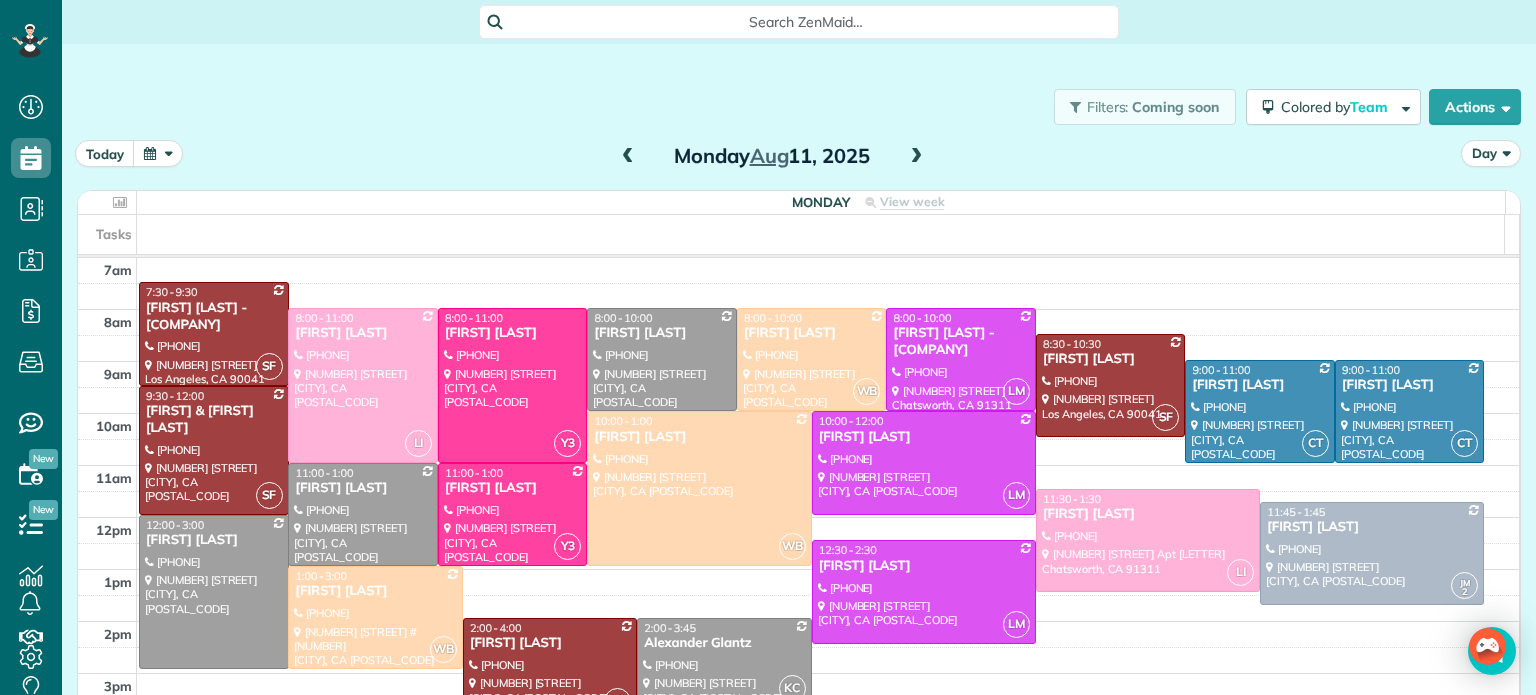 drag, startPoint x: 1084, startPoint y: 351, endPoint x: 939, endPoint y: 147, distance: 250.28185 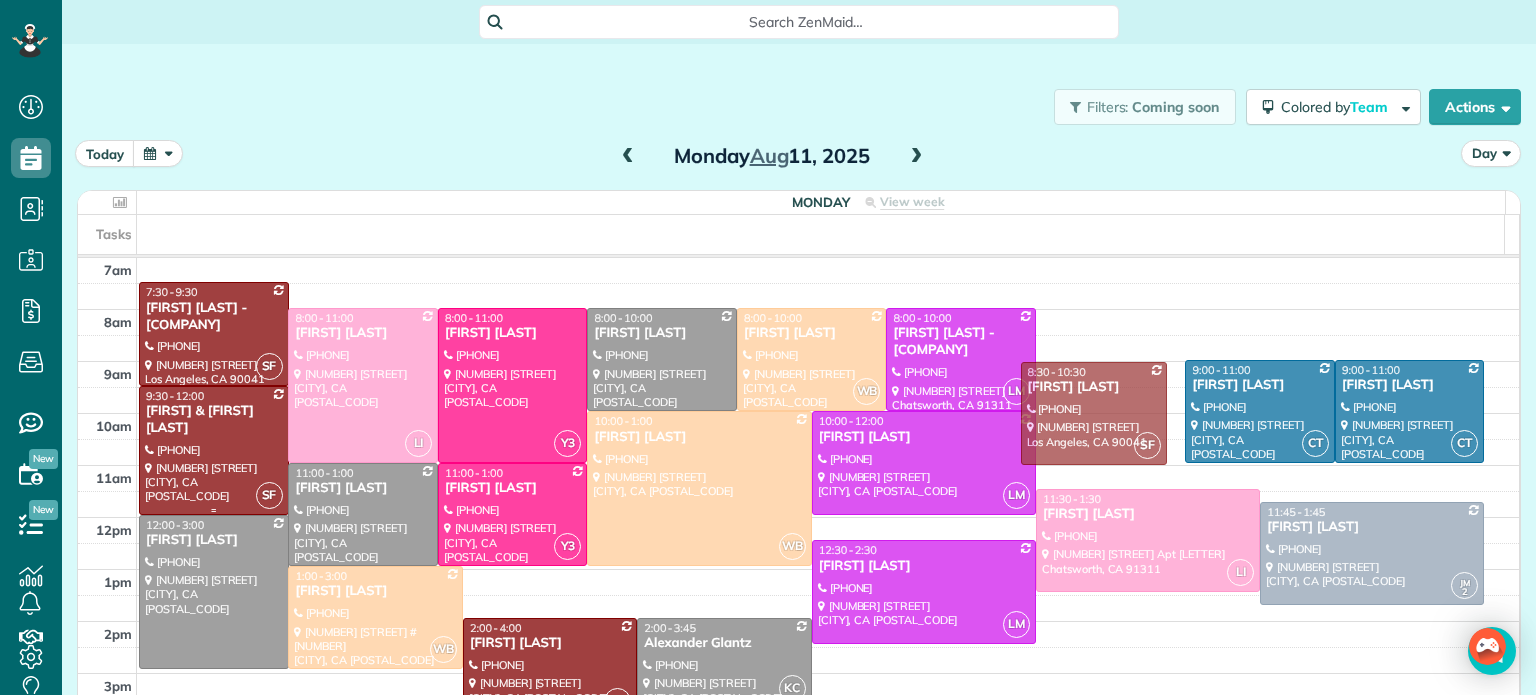 drag, startPoint x: 212, startPoint y: 447, endPoint x: 216, endPoint y: 475, distance: 28.284271 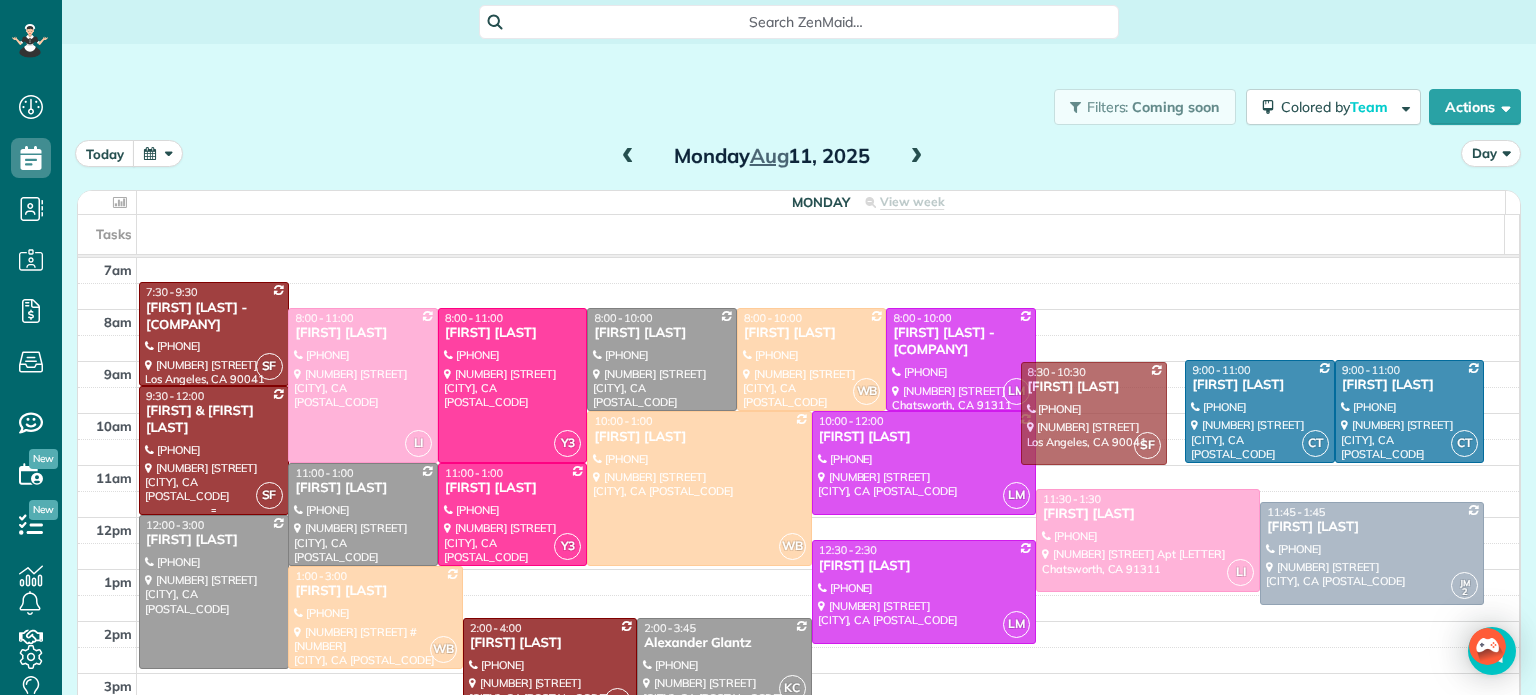 click at bounding box center (214, 450) 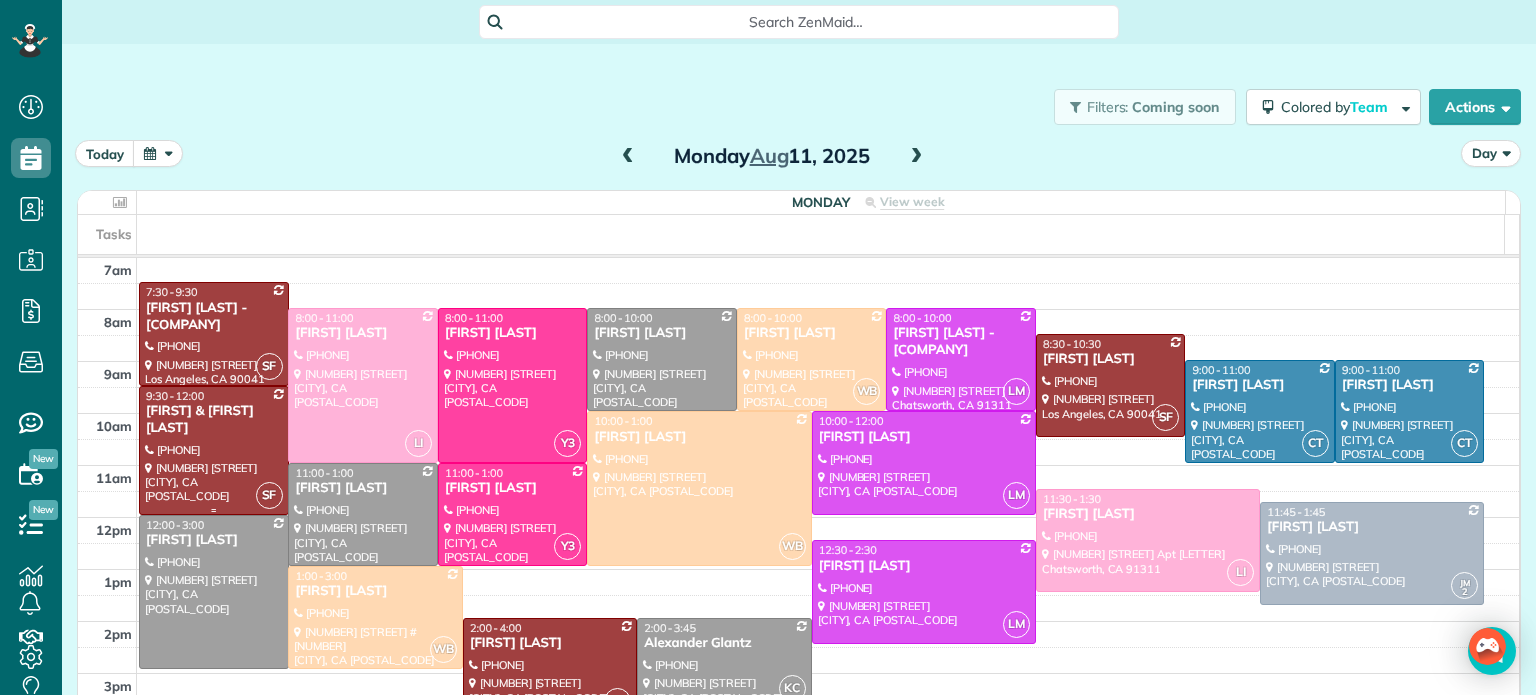 drag, startPoint x: 185, startPoint y: 443, endPoint x: 188, endPoint y: 469, distance: 26.172504 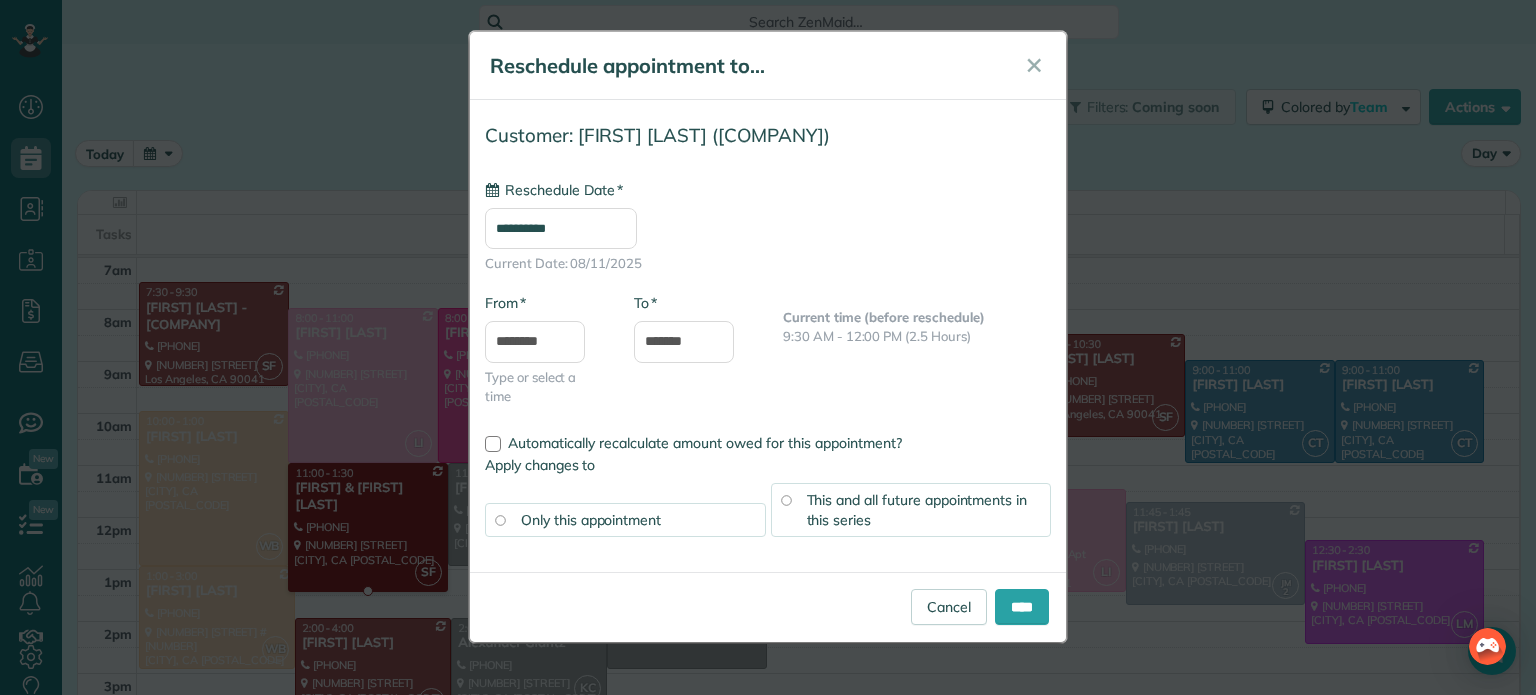 type on "**********" 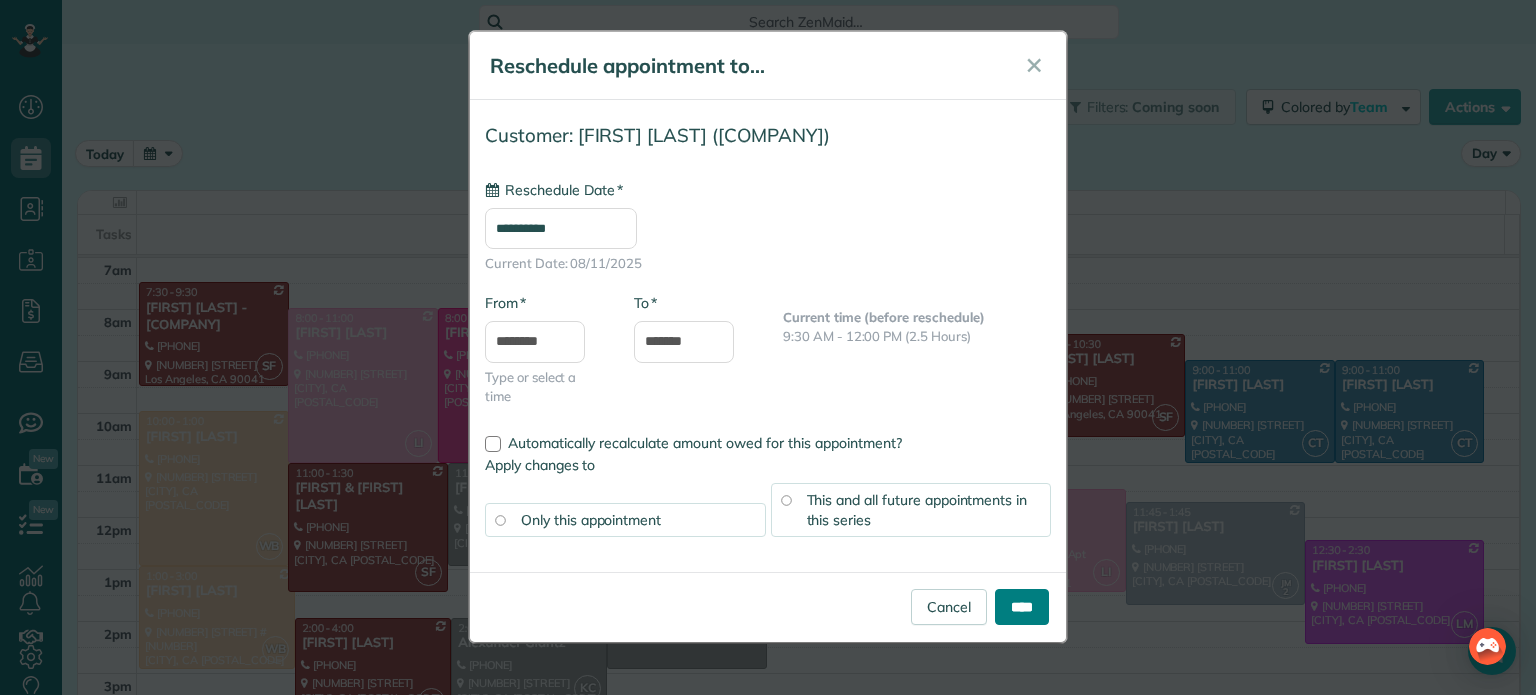 click on "****" at bounding box center [1022, 607] 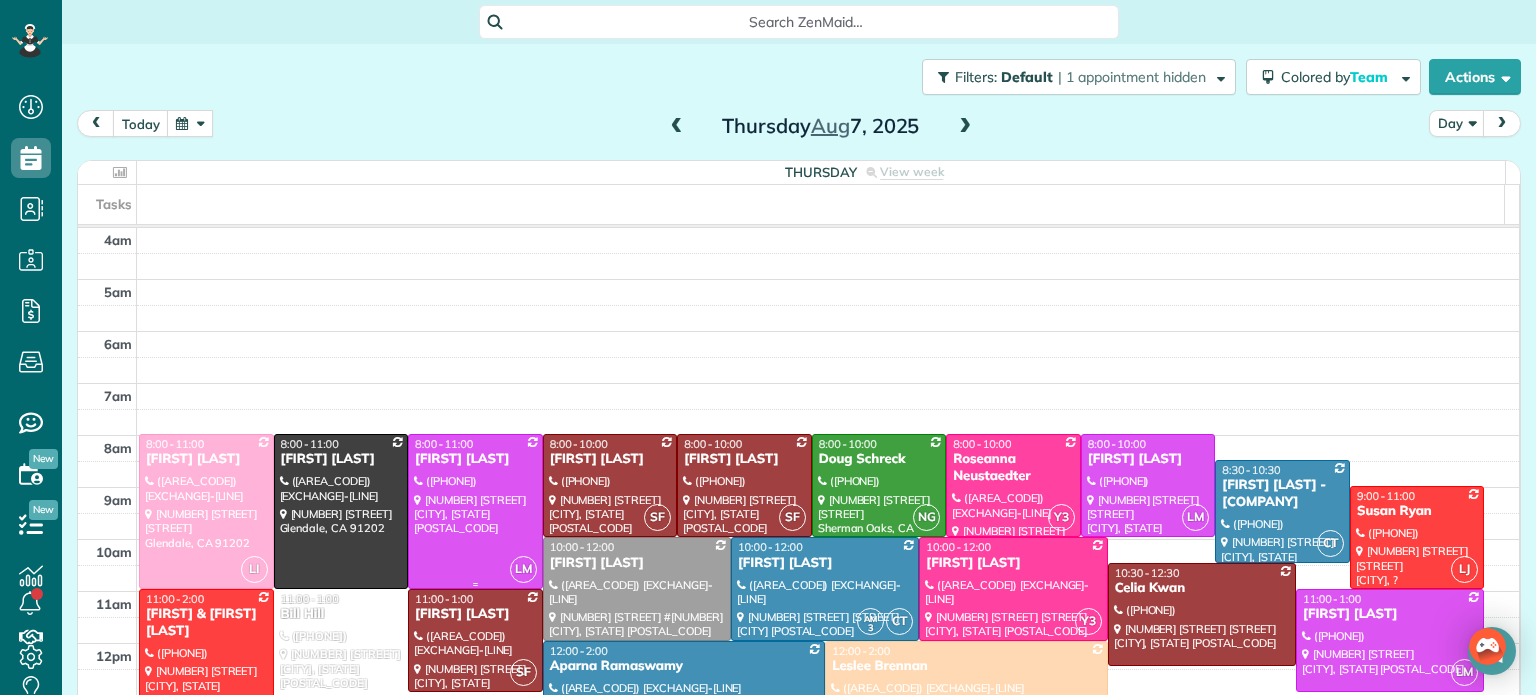 scroll, scrollTop: 0, scrollLeft: 0, axis: both 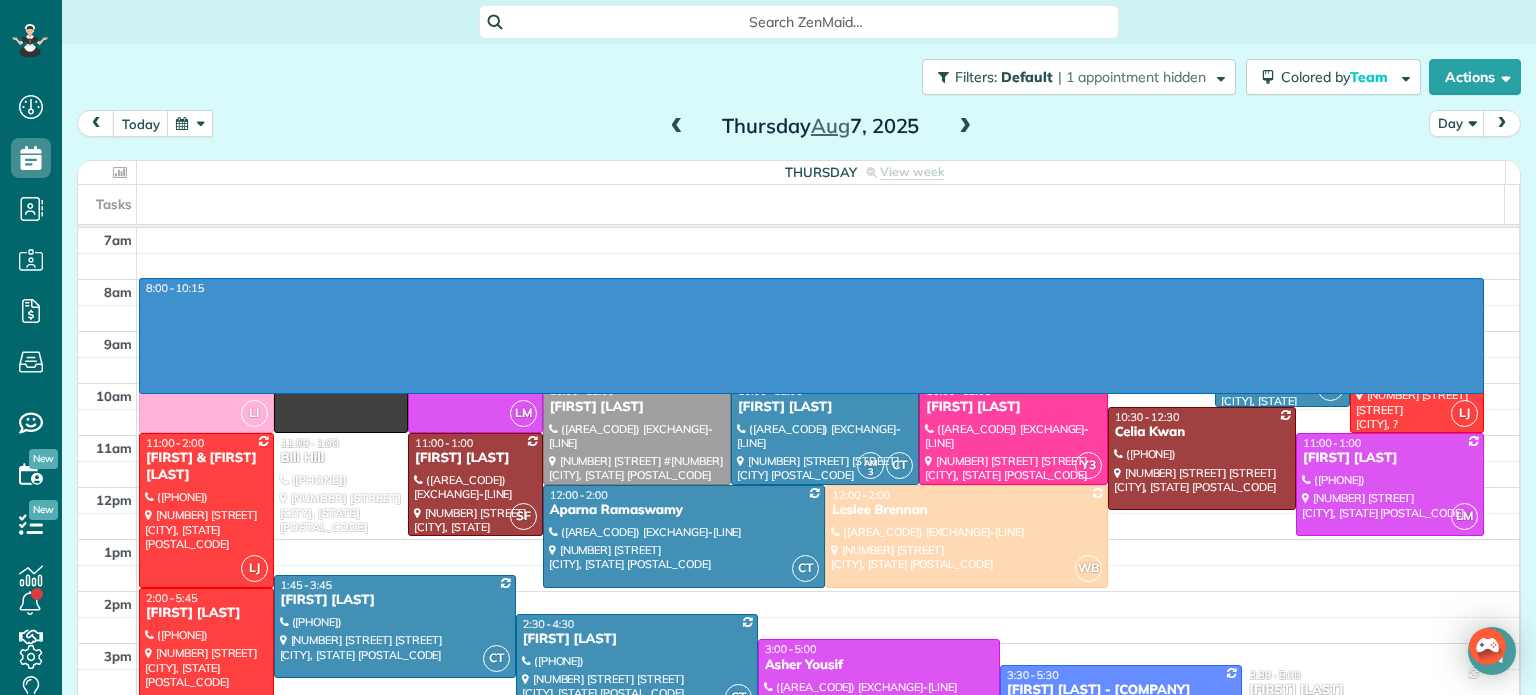drag, startPoint x: 1268, startPoint y: 287, endPoint x: 1268, endPoint y: 382, distance: 95 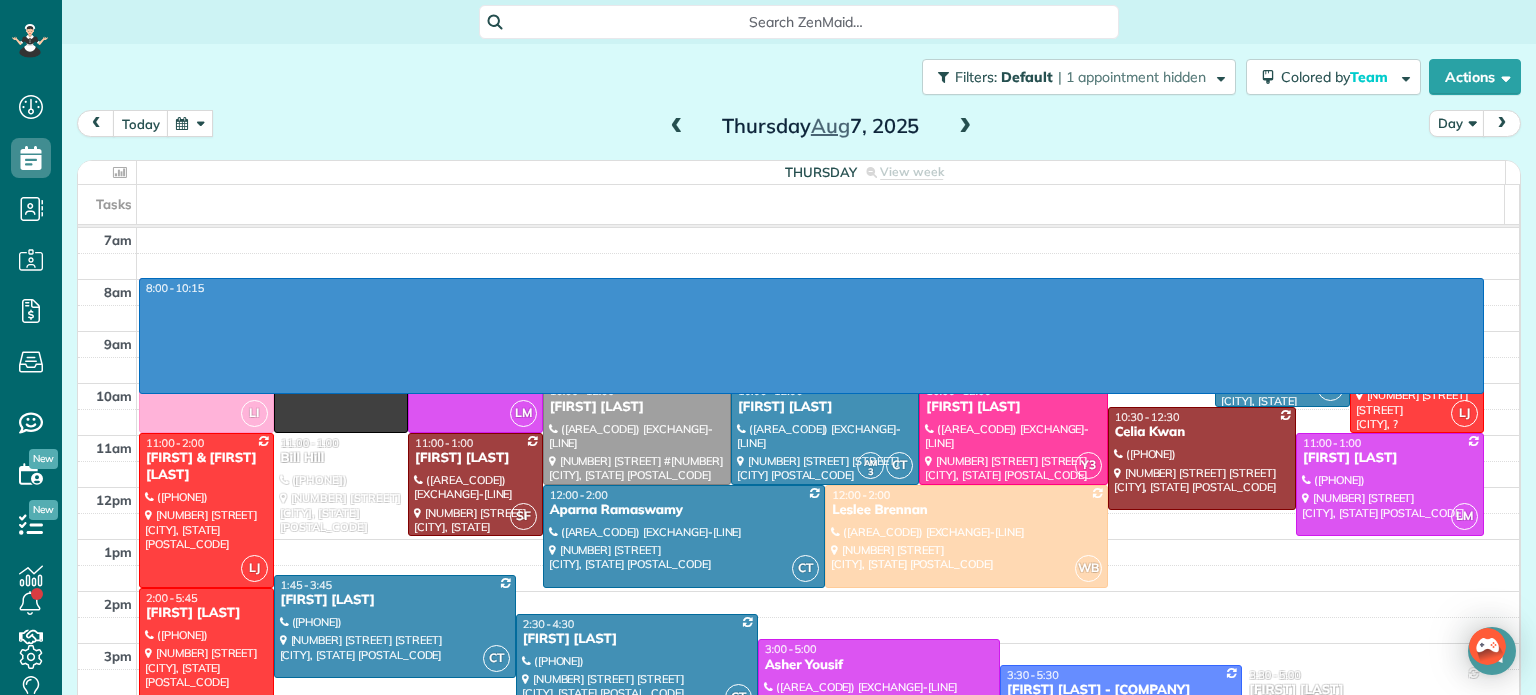 click on "[TIME] [TIME] [TIME] [TIME] [TIME] [TIME] [TIME] [TIME] [TIME] [TIME] [TIME] [TIME] [TIME] [TIME] [TIME] [TIME] [TIME] [TIME] [TIME] [TIME] [FIRST] [LAST] ([PHONE]) [NUMBER] [STREET] [STREET] [CITY], [STATE] [POSTAL_CODE] [TIME] [TIME] [FIRST] [LAST] ([PHONE]) [NUMBER] [STREET] [STREET] [CITY], [STATE] [POSTAL_CODE] [INITIALS] [TIME] [TIME] [FIRST] [LAST] ([PHONE]) [NUMBER] [STREET] [STREET] [CITY], [STATE] [POSTAL_CODE] [INITIALS] [TIME] [TIME] [FIRST] [LAST] ([PHONE]) [NUMBER] [STREET] [STREET] [CITY], [STATE] [POSTAL_CODE] [INITIALS] [TIME] [TIME] [FIRST] [LAST] ([PHONE]) [NUMBER] [STREET] [STREET] [CITY], [STATE] [POSTAL_CODE] [INITIALS] [TIME] [TIME] [FIRST] [LAST] ([PHONE]) [NUMBER] [STREET] [STREET] [CITY], [STATE] [POSTAL_CODE] [INITIALS] [TIME] [TIME] [FIRST] [LAST] ([PHONE]) [NUMBER] [STREET] [STREET] [CITY], [STATE] [POSTAL_CODE] [INITIALS] [TIME] [TIME] [FIRST] [LAST] ([PHONE]) [NUMBER] [STREET] [STREET] [CITY], [STATE] [POSTAL_CODE] [INITIALS]" at bounding box center (798, 513) 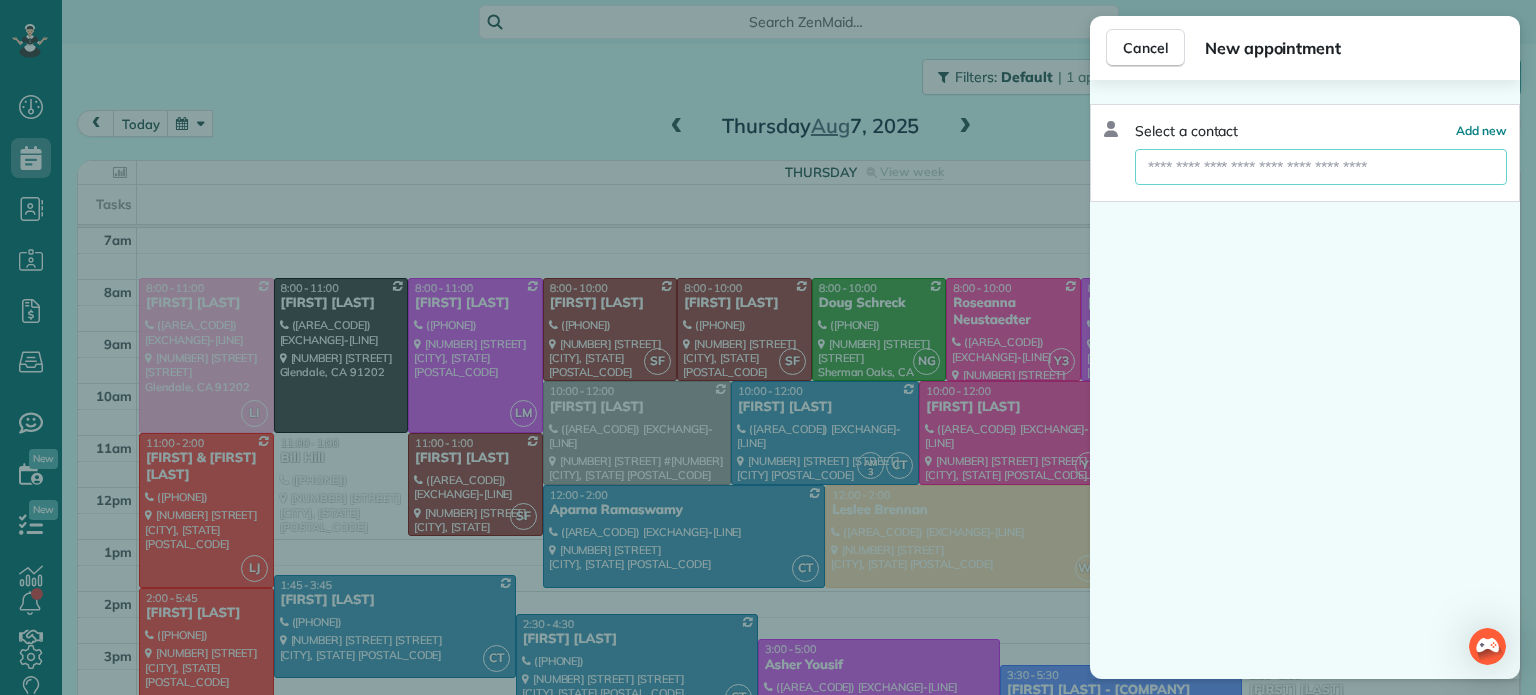 click at bounding box center (1321, 167) 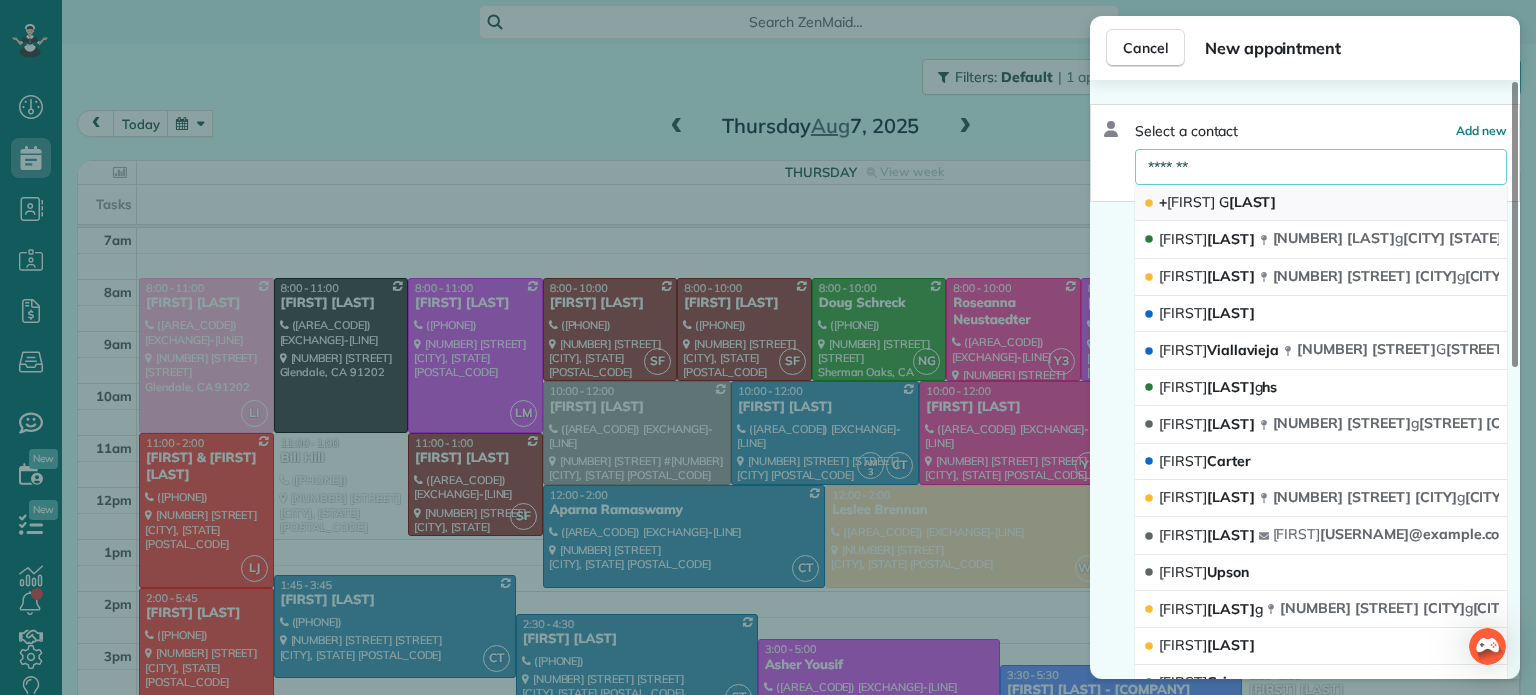 type on "*******" 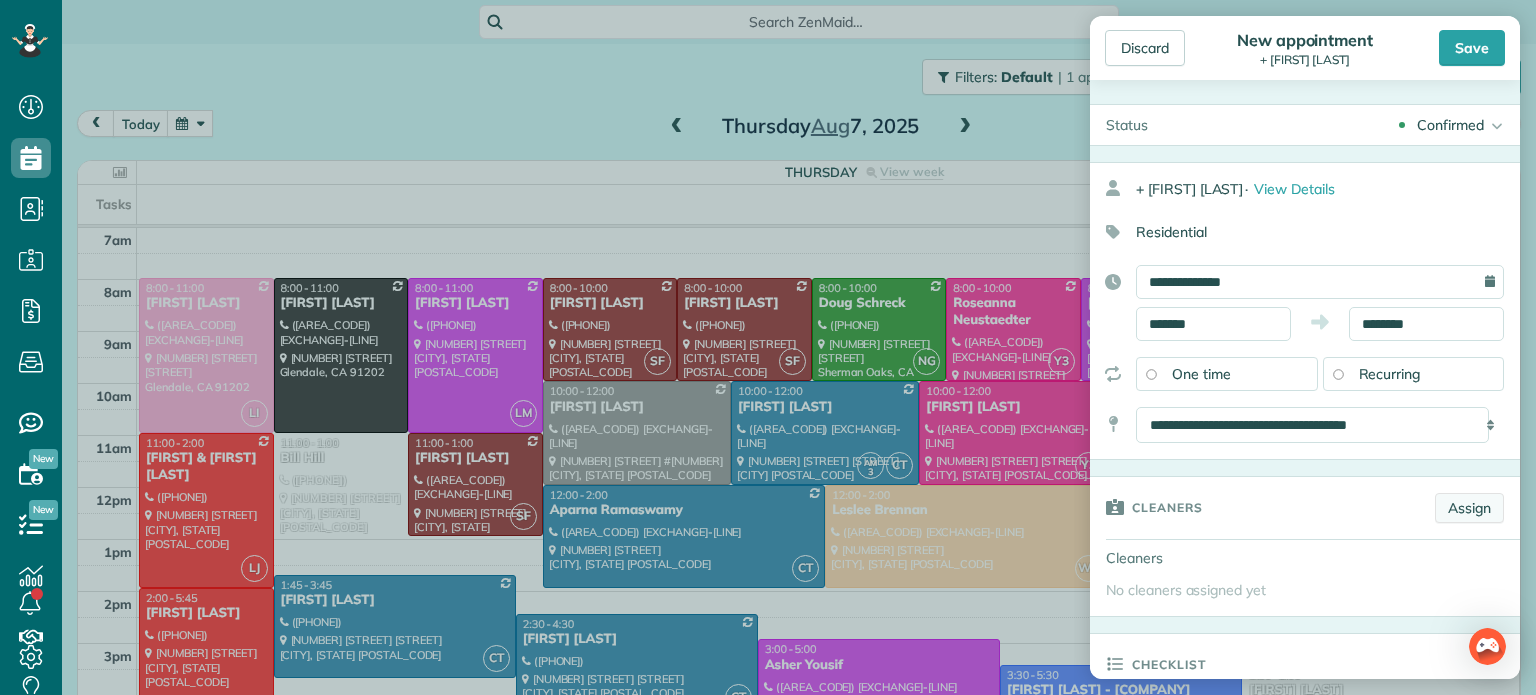 click on "Assign" at bounding box center [1469, 508] 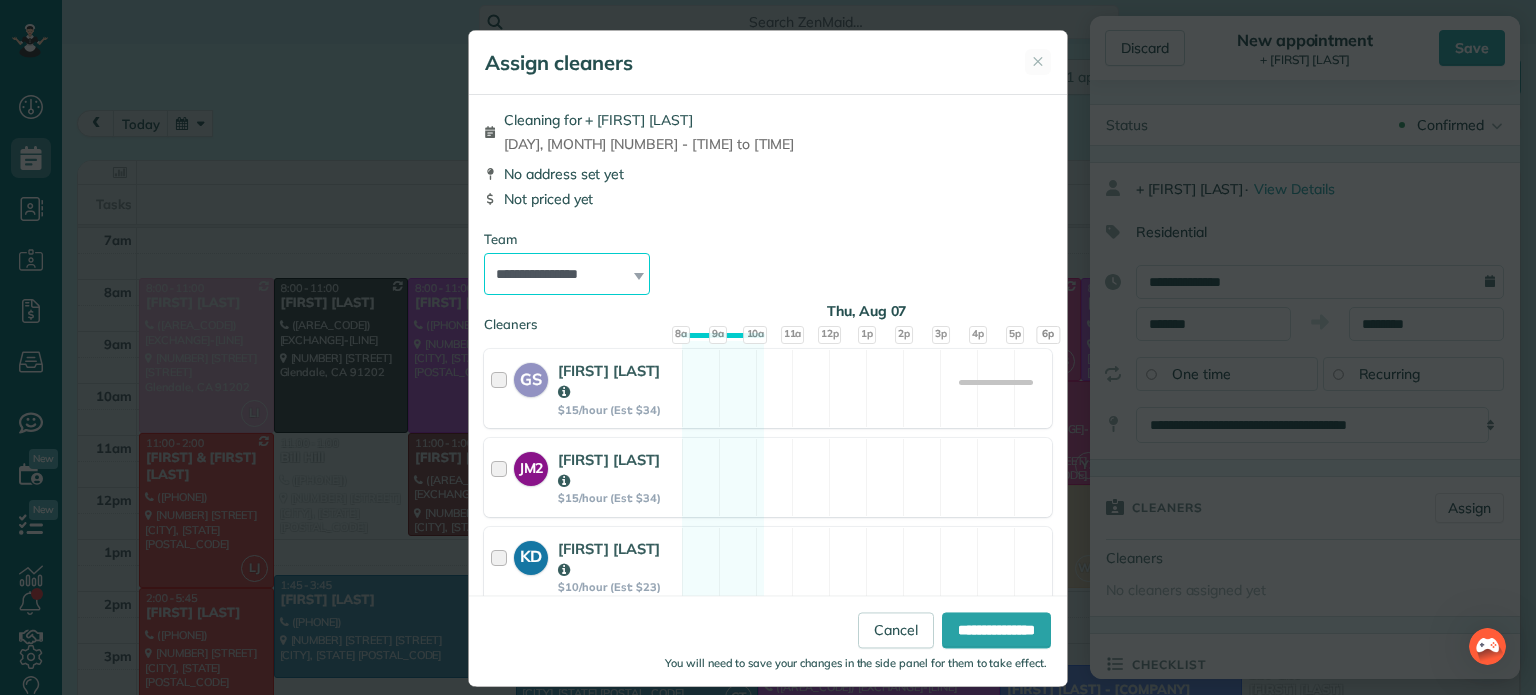 click on "**********" at bounding box center [567, 274] 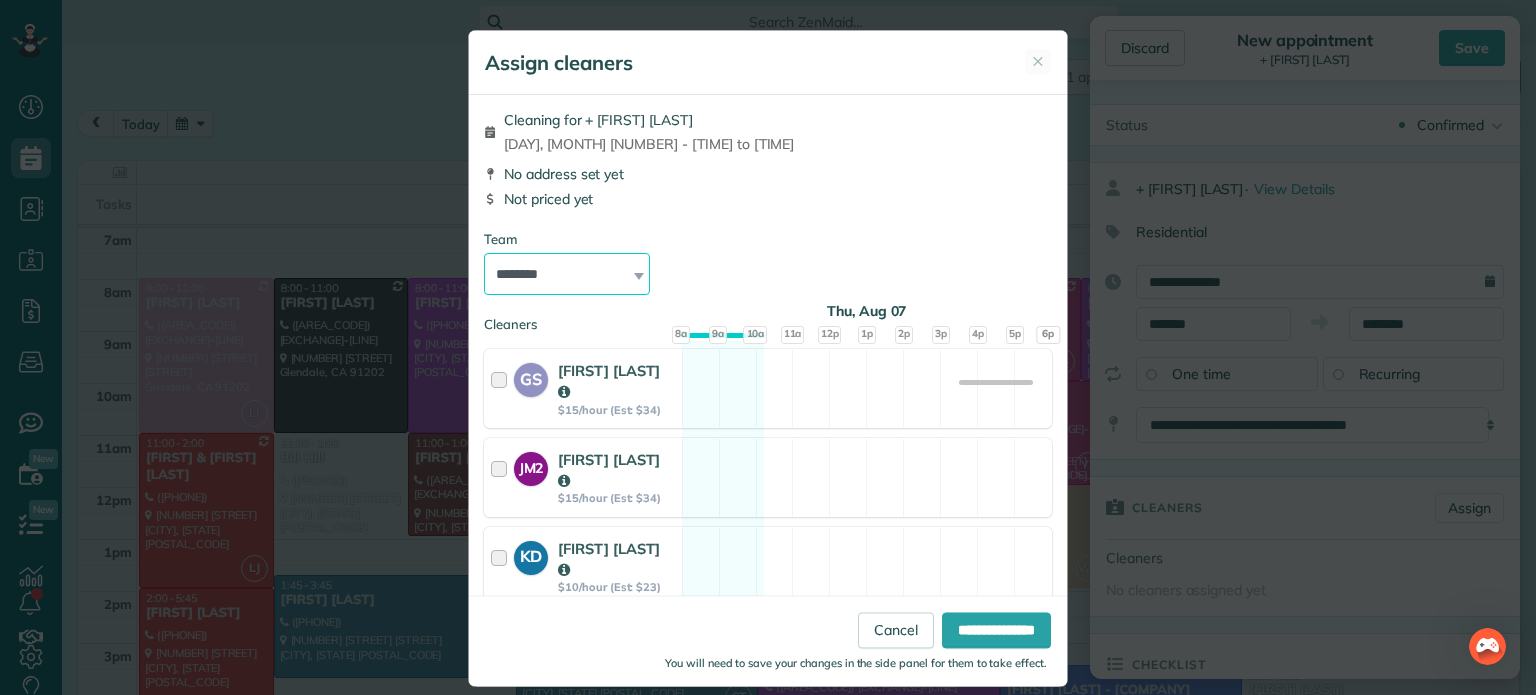 click on "**********" at bounding box center [567, 274] 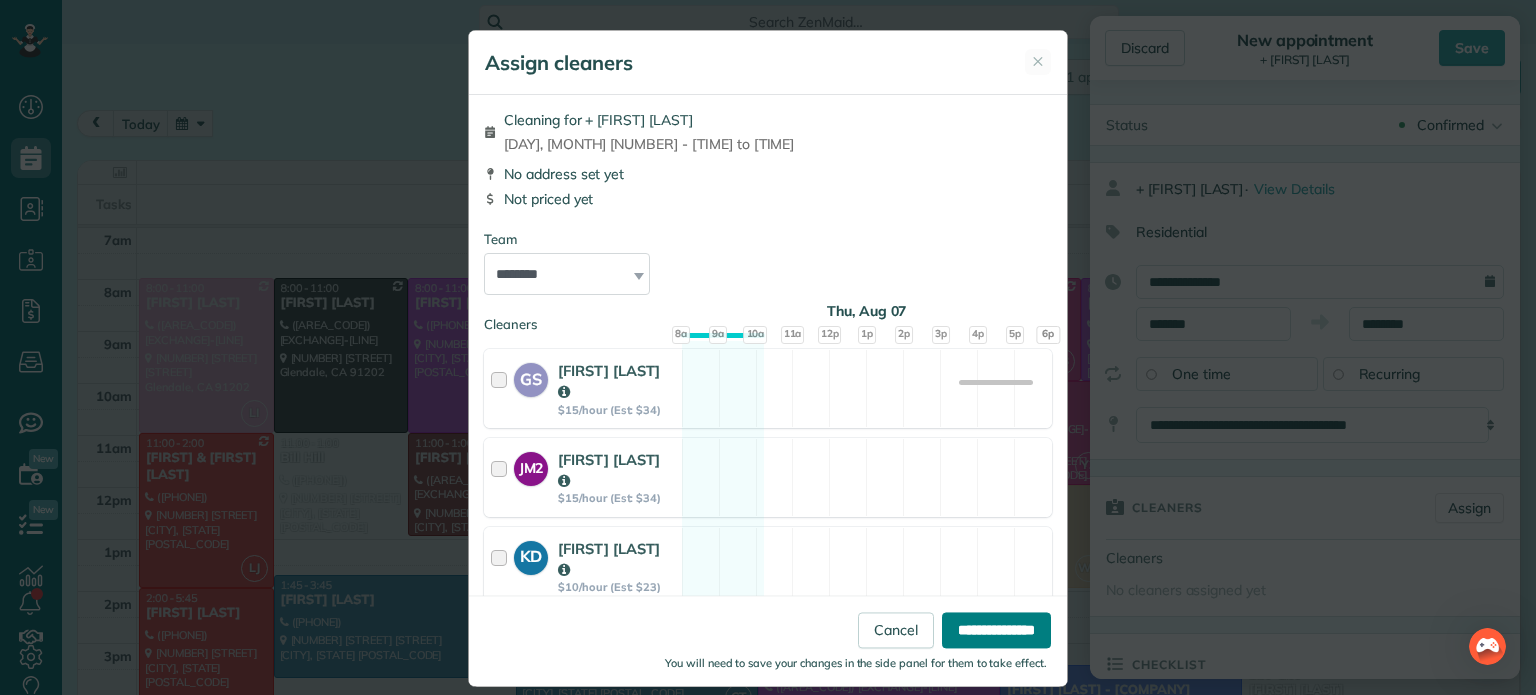 click on "**********" at bounding box center [996, 631] 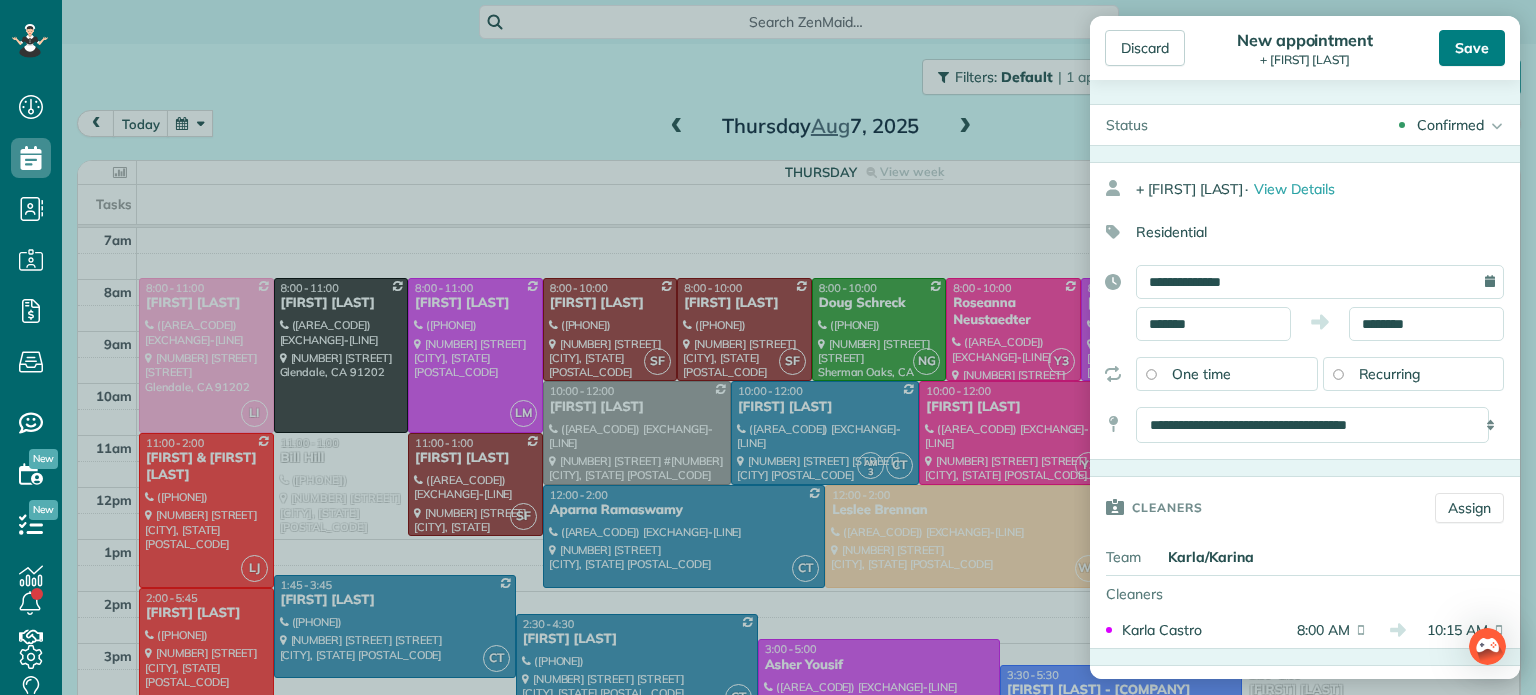 click on "Save" at bounding box center [1472, 48] 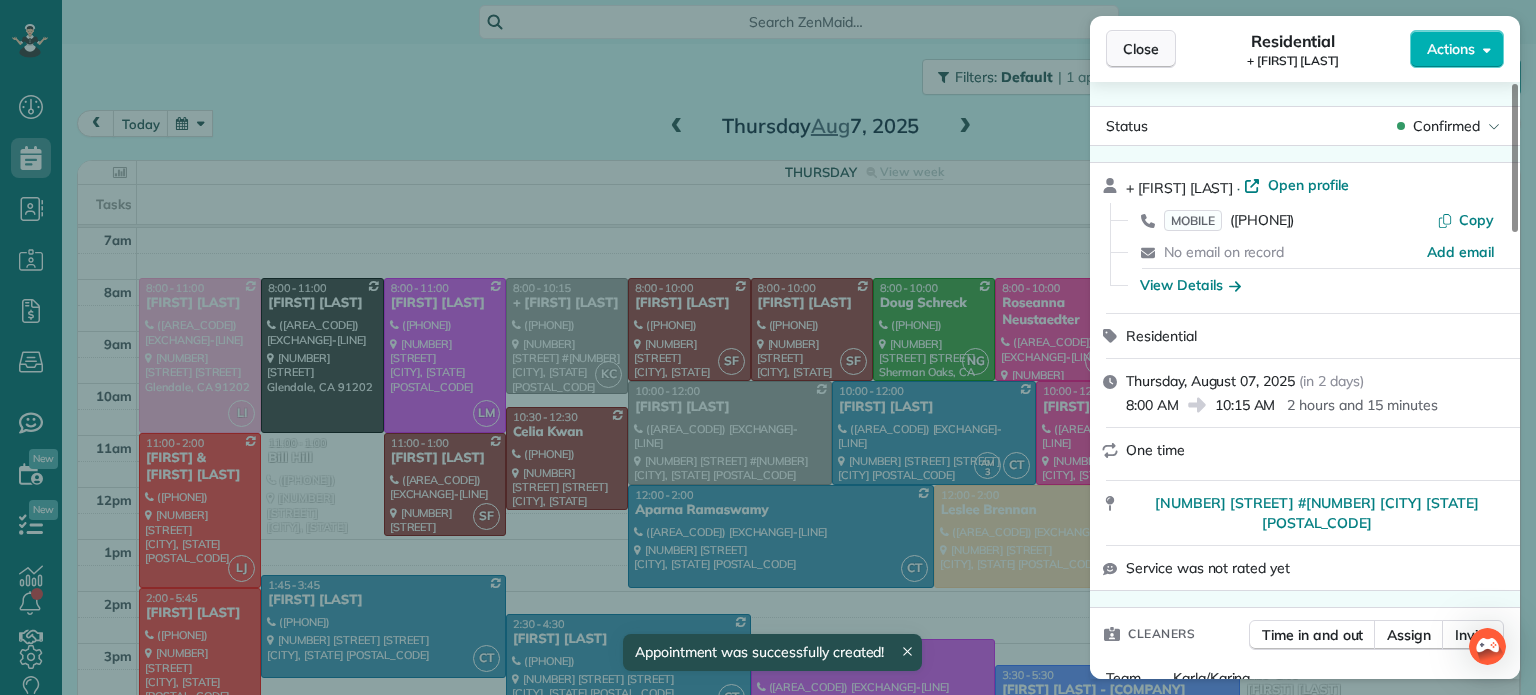 click on "Close" at bounding box center (1141, 49) 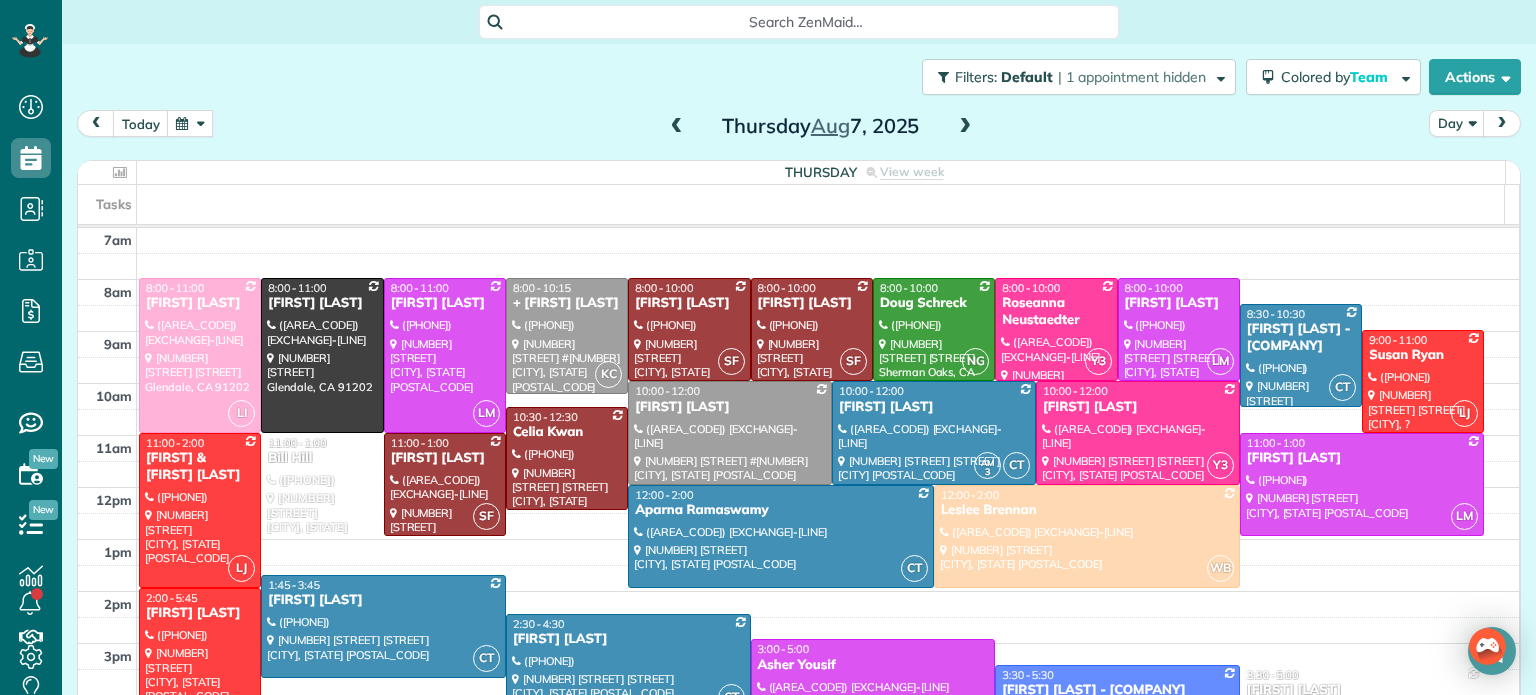 click at bounding box center (677, 127) 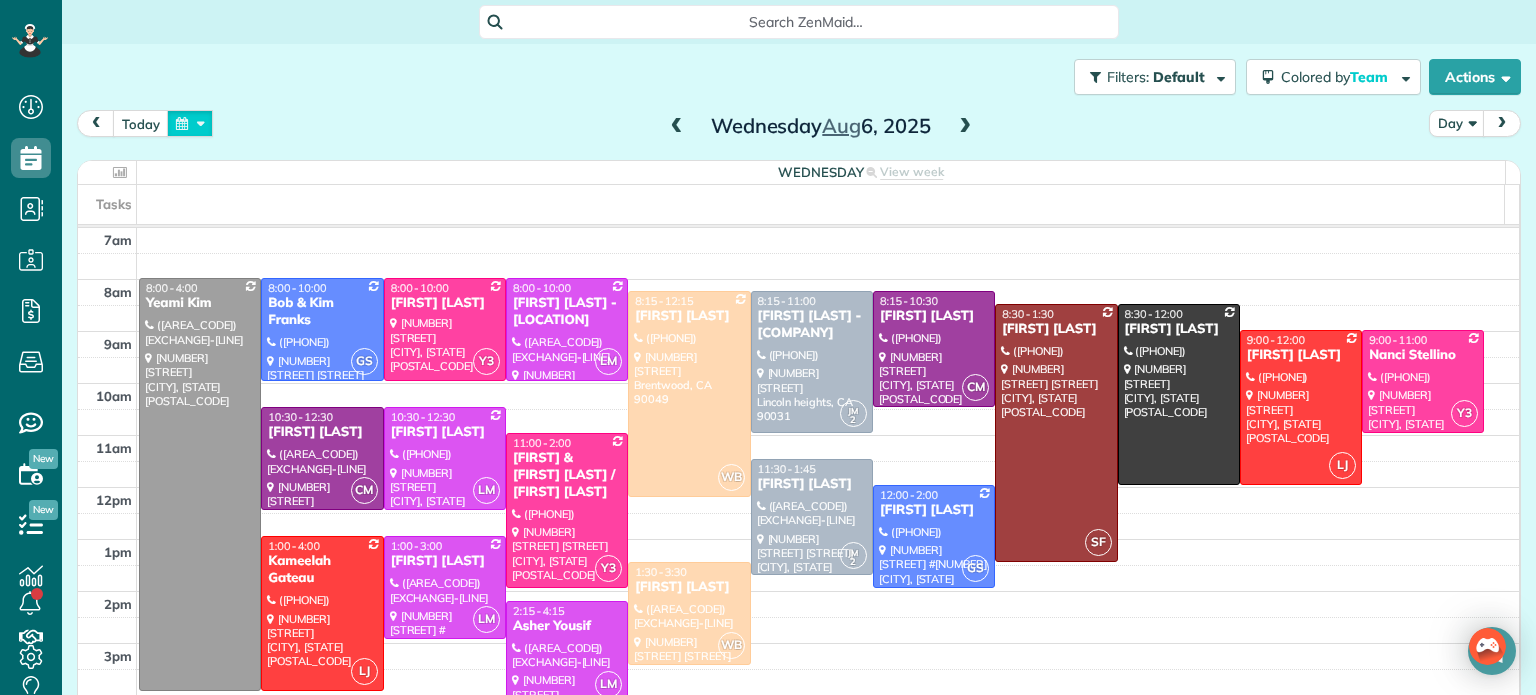 click at bounding box center [190, 123] 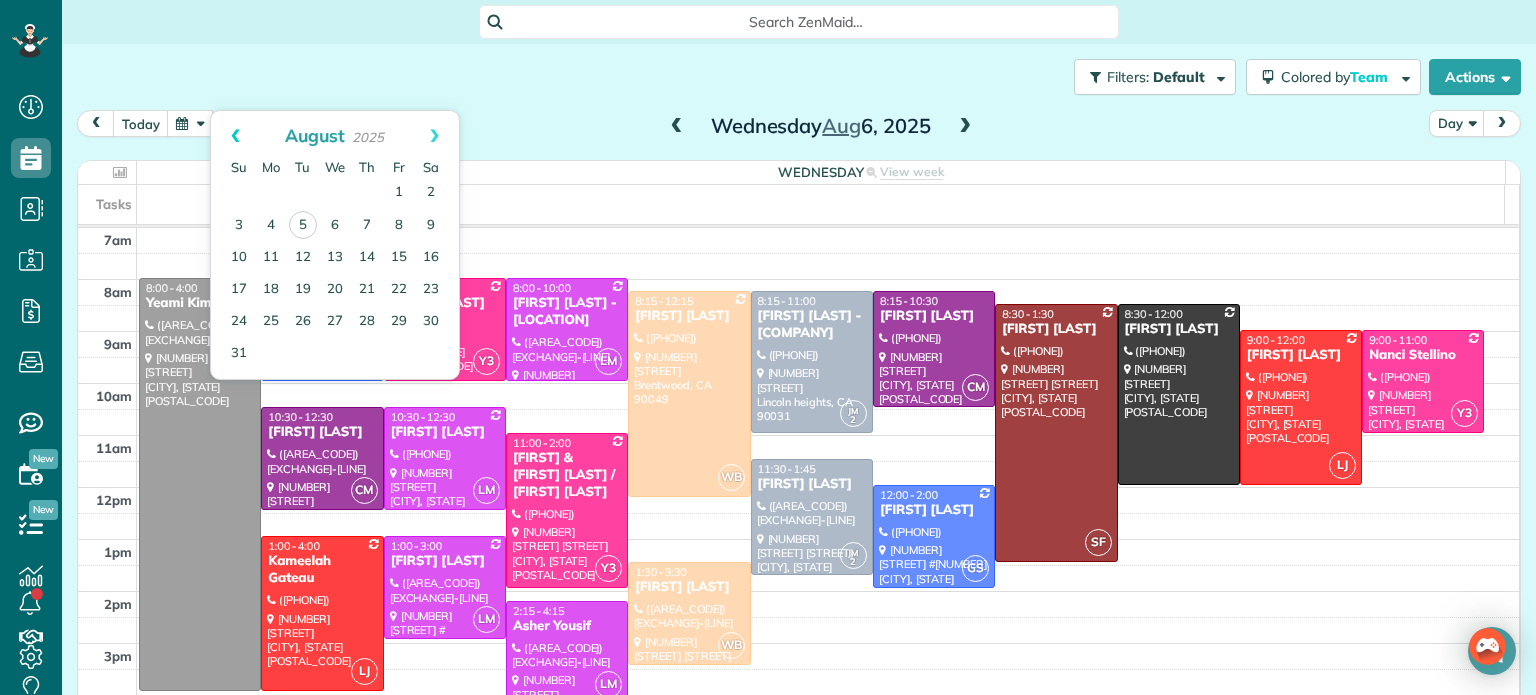 click on "Prev" at bounding box center [235, 136] 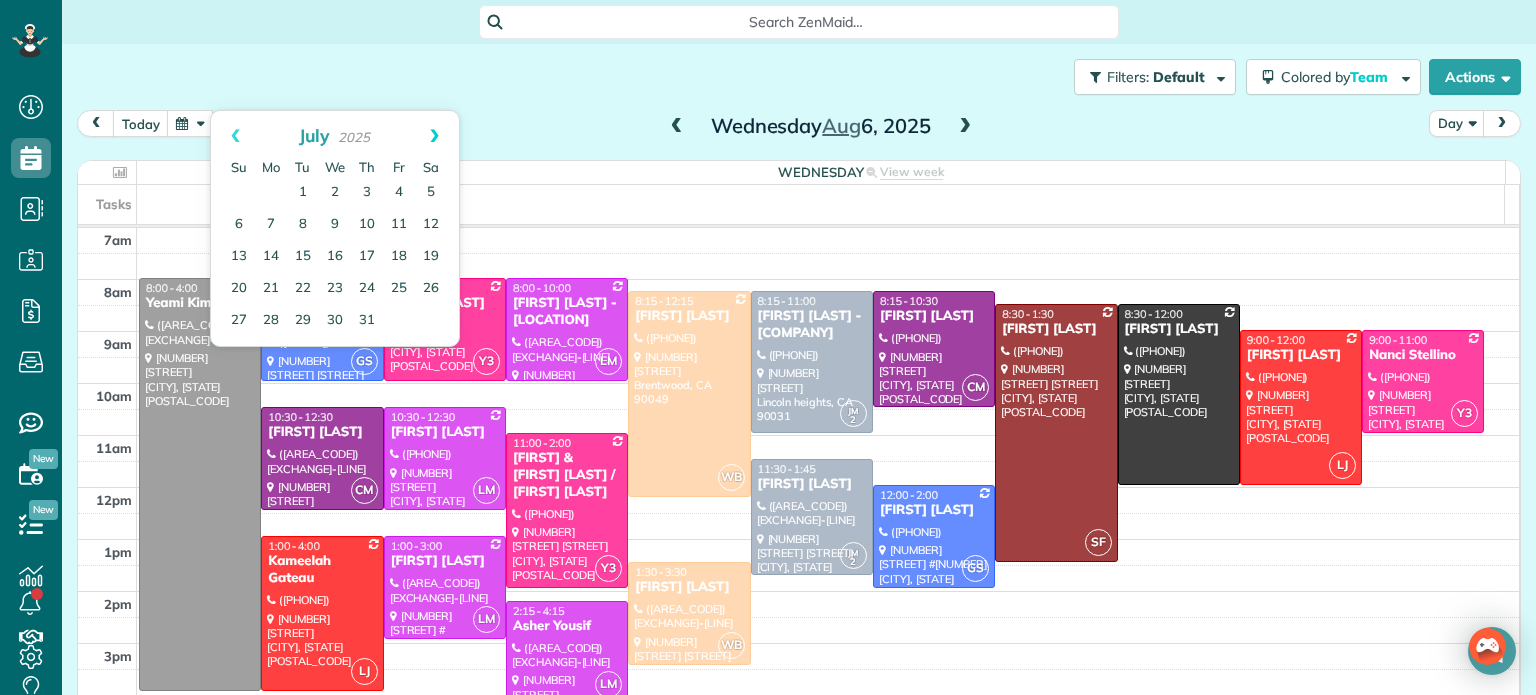 click on "Next" at bounding box center (434, 136) 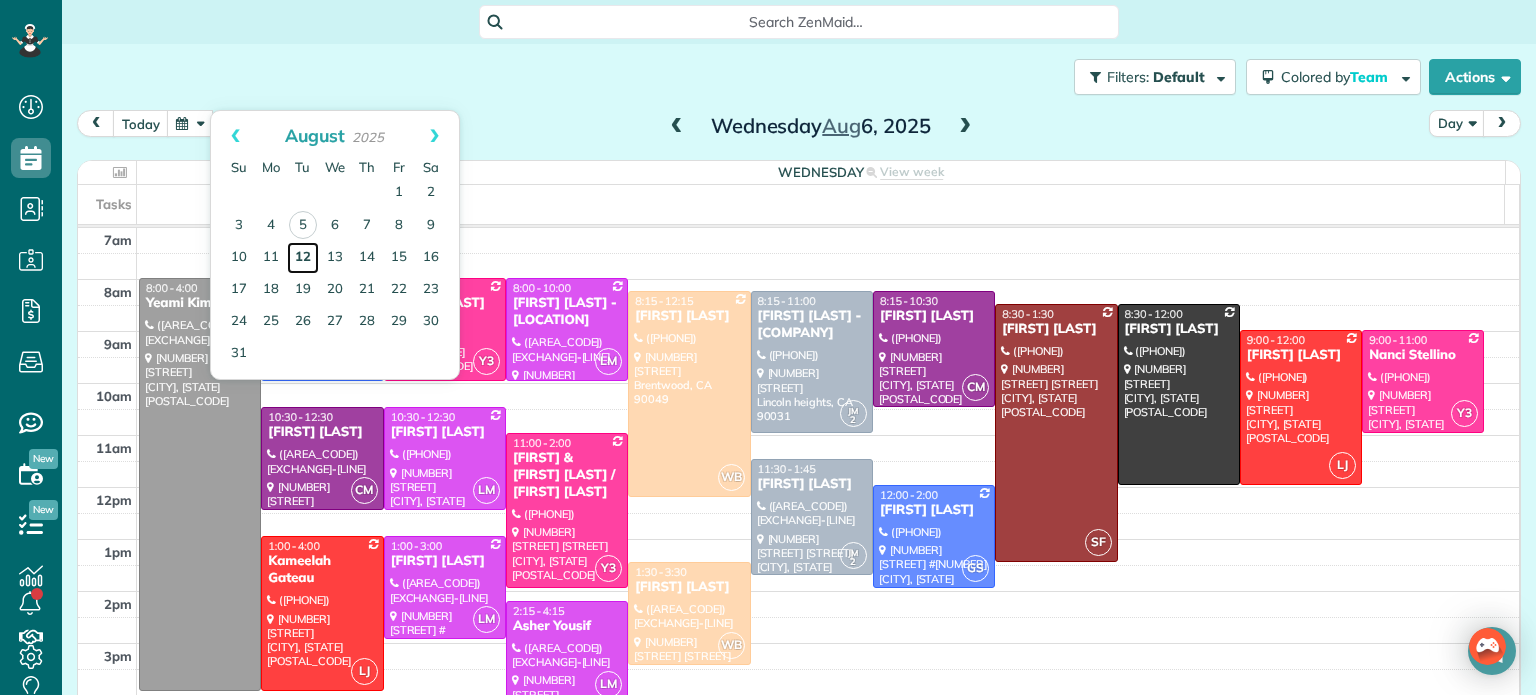 click on "12" at bounding box center [303, 258] 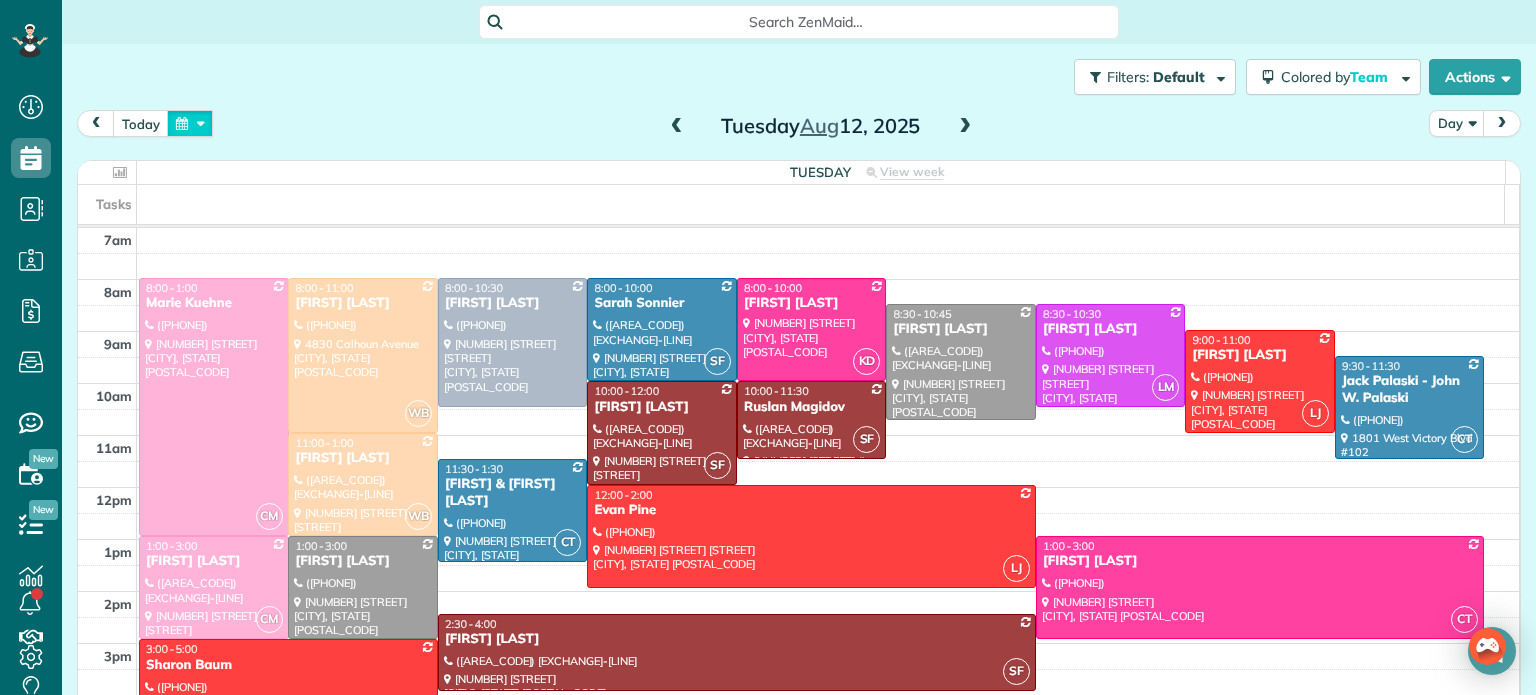 click at bounding box center [190, 123] 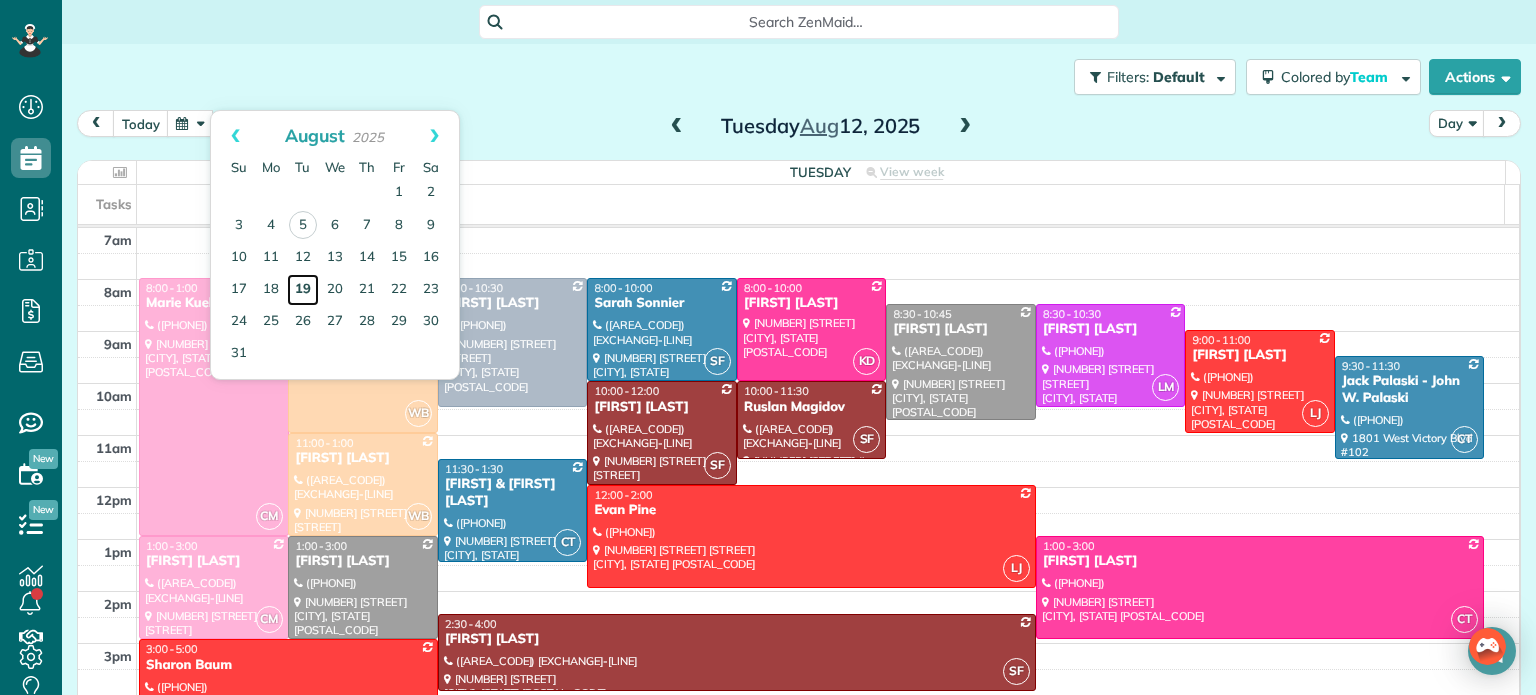 click on "19" at bounding box center (303, 290) 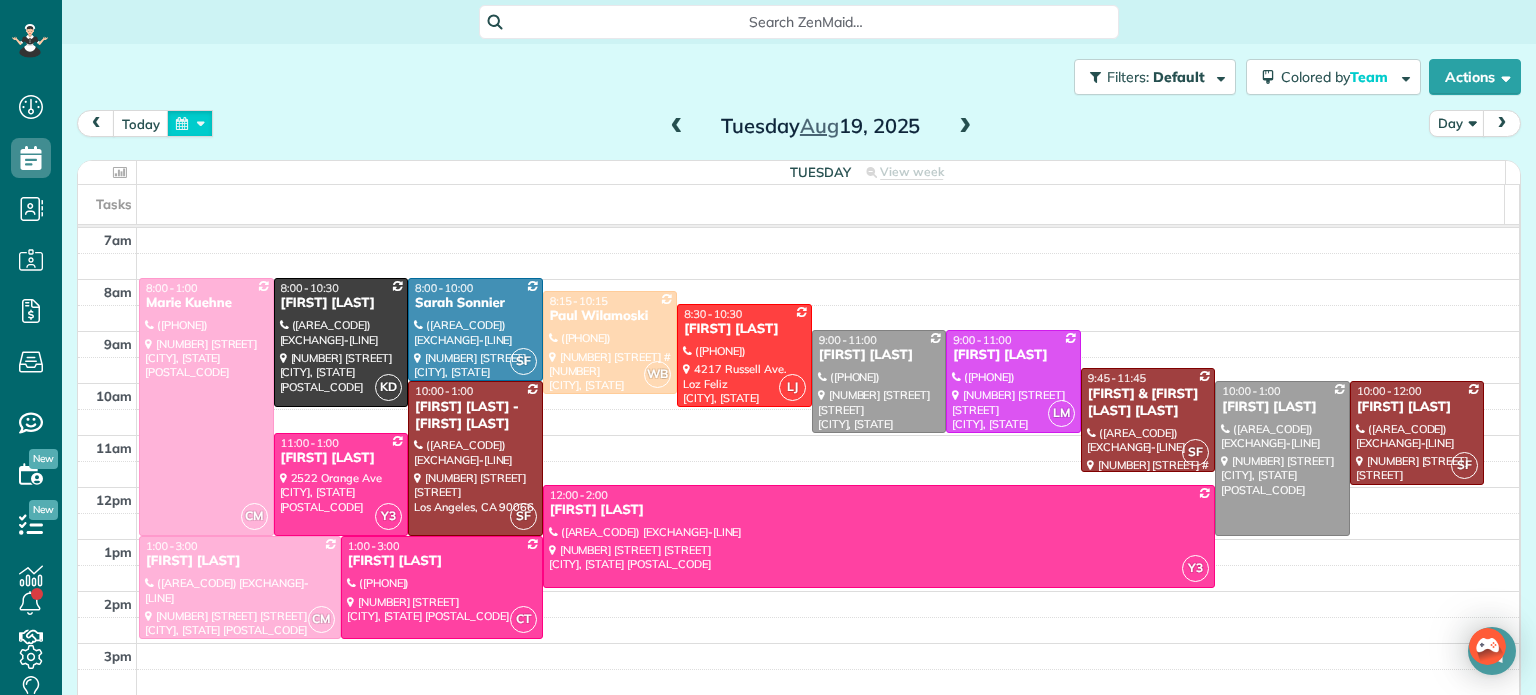 click at bounding box center [190, 123] 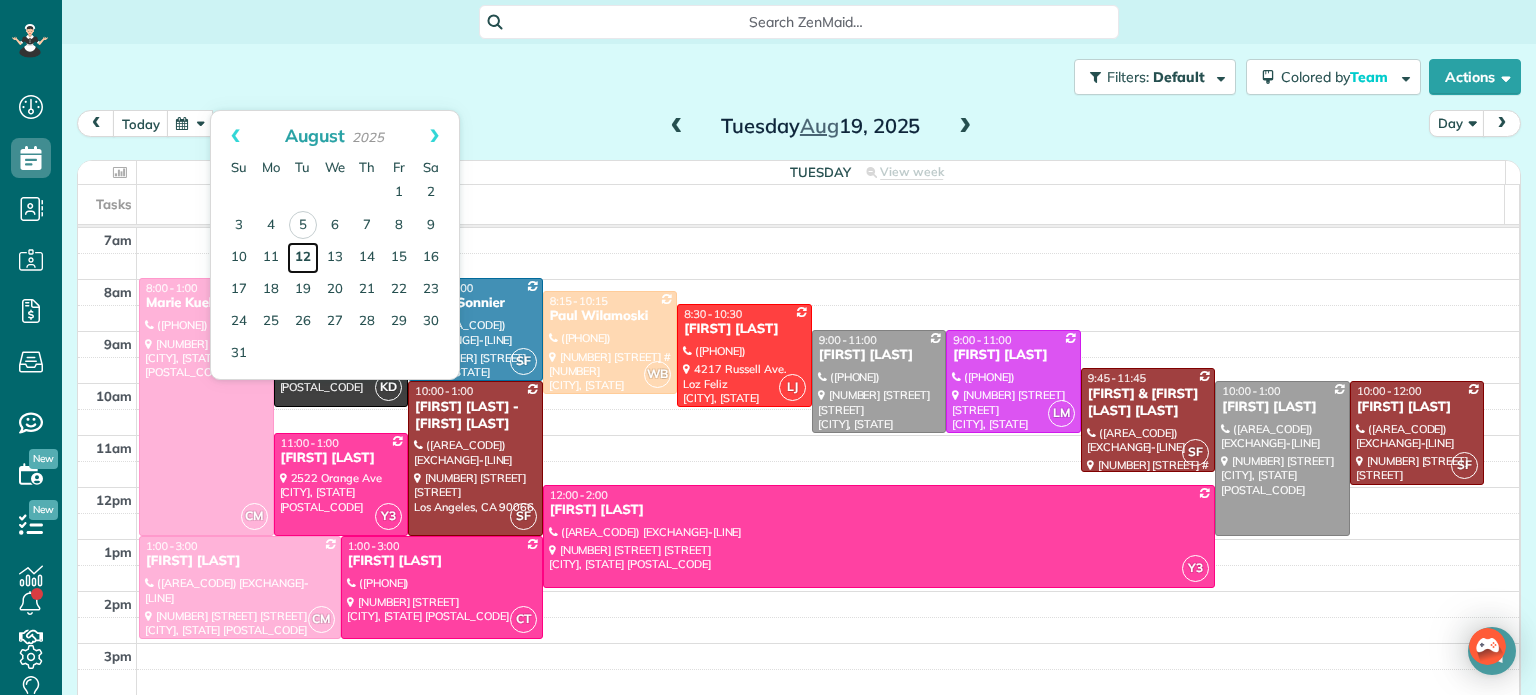 click on "12" at bounding box center (303, 258) 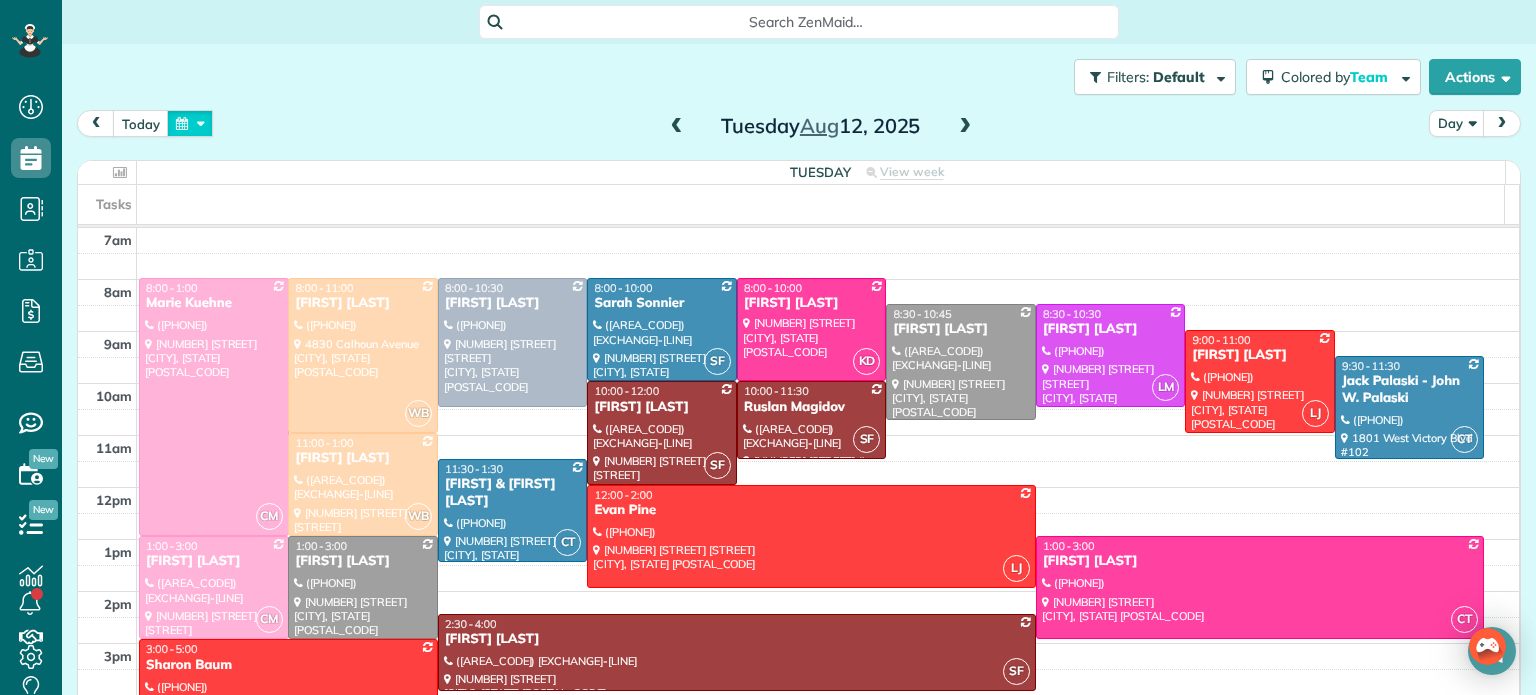 click at bounding box center (190, 123) 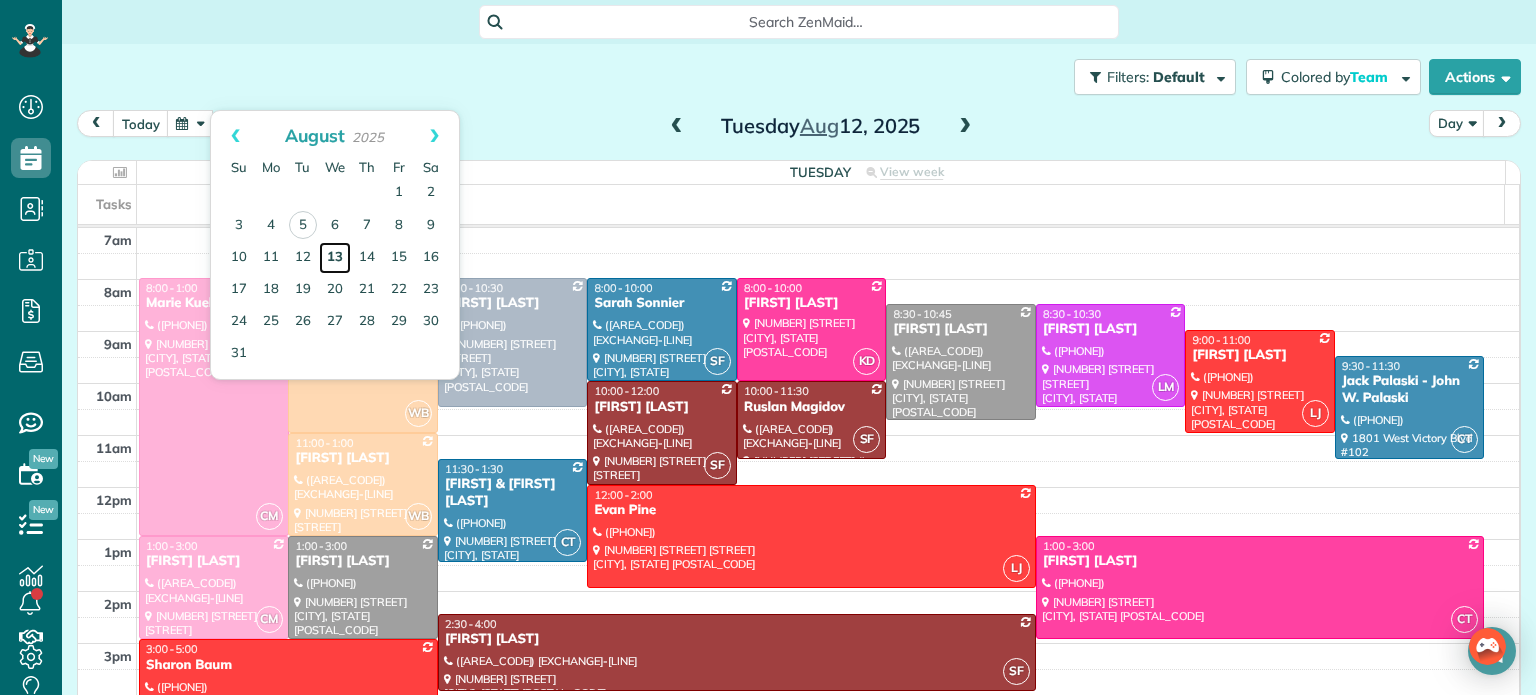 click on "13" at bounding box center [335, 258] 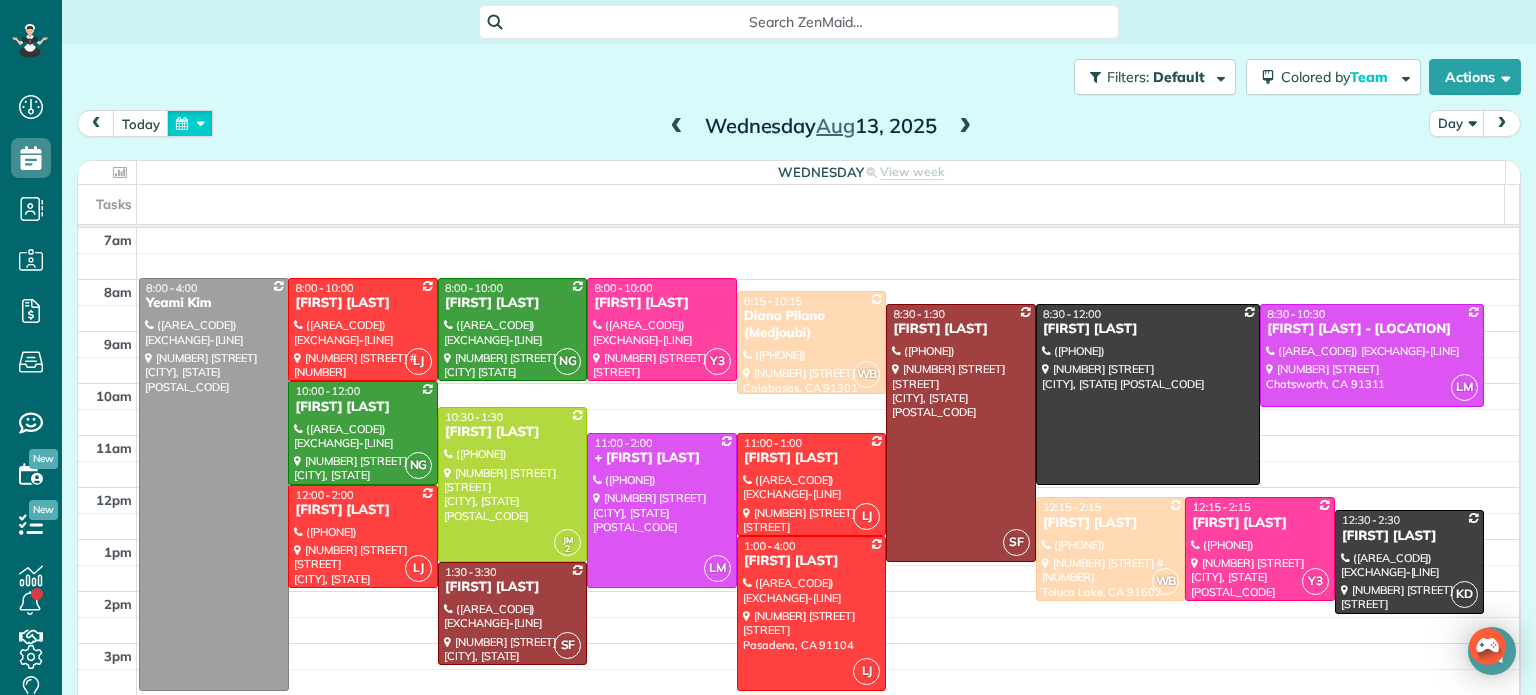 click at bounding box center [190, 123] 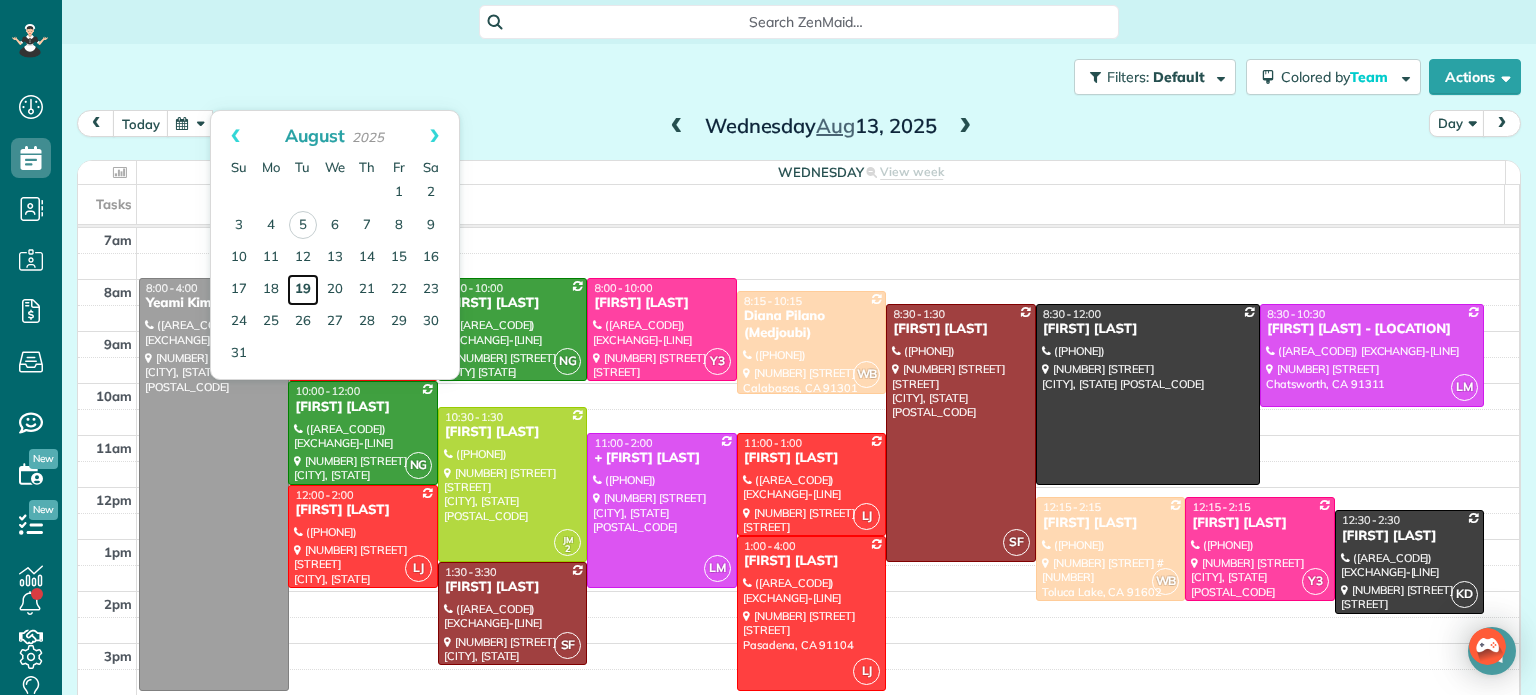 click on "19" at bounding box center (303, 290) 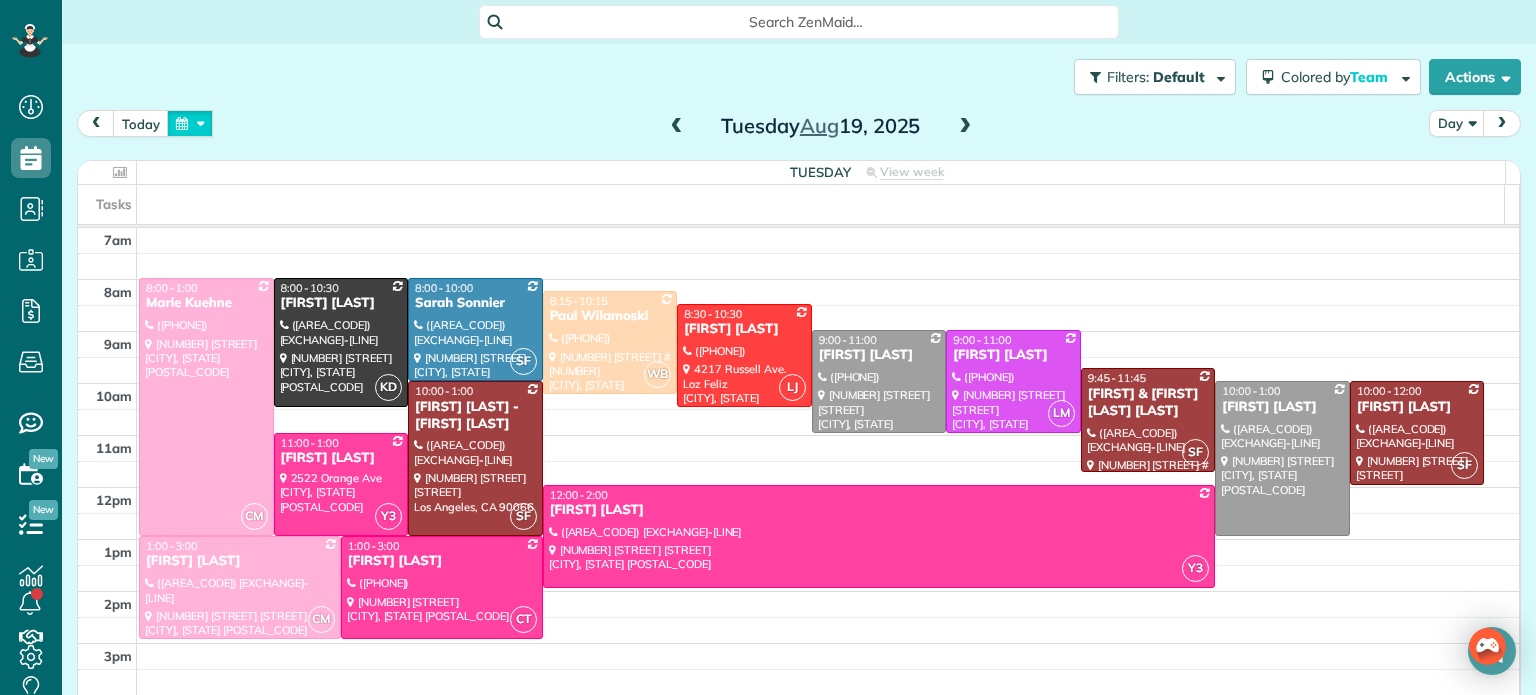 click at bounding box center [190, 123] 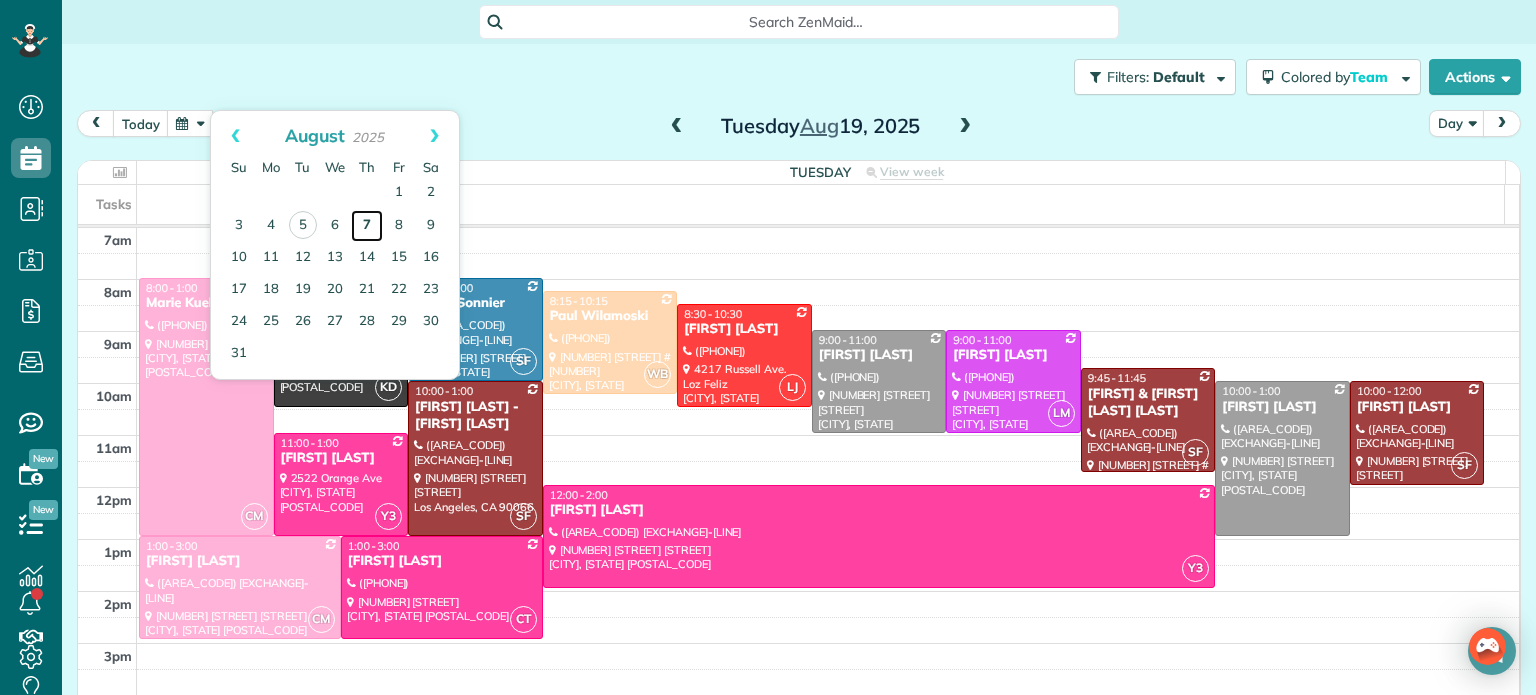 click on "7" at bounding box center [367, 226] 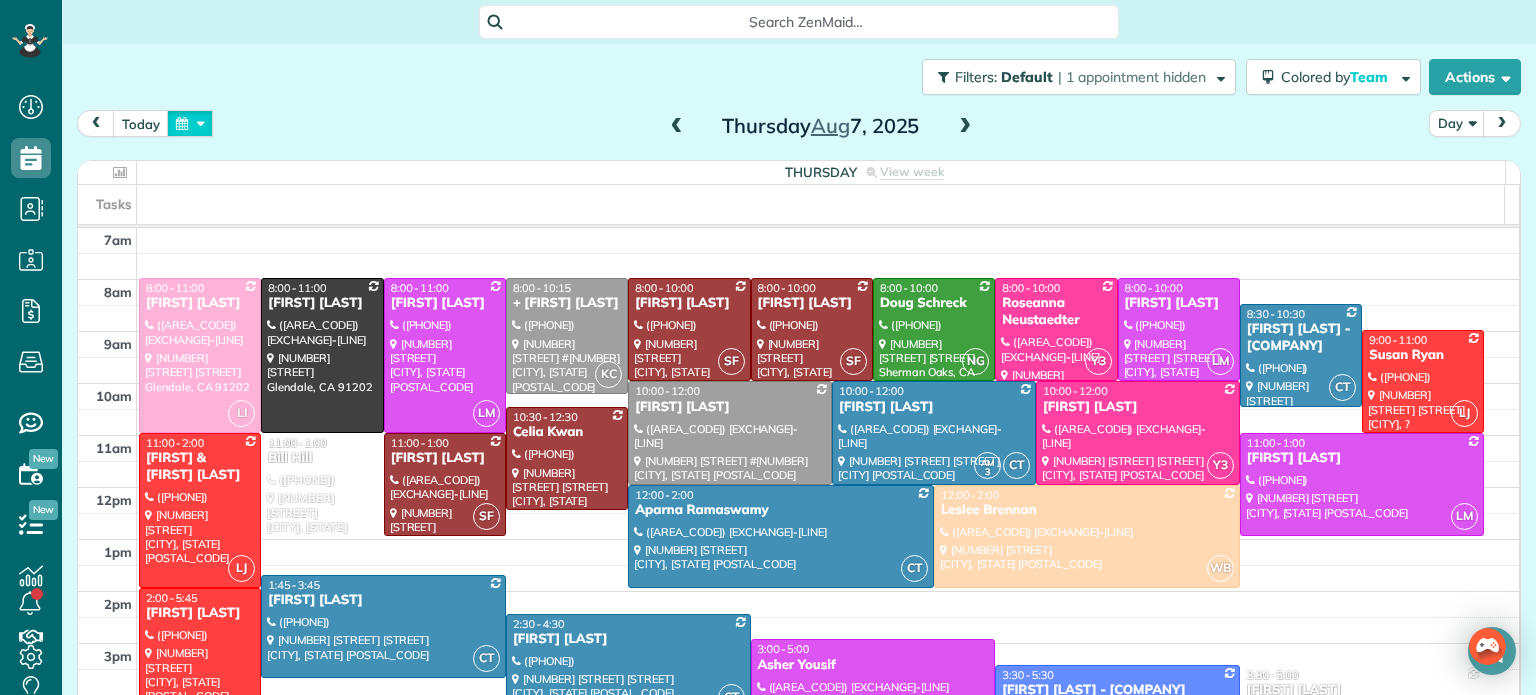 click at bounding box center [190, 123] 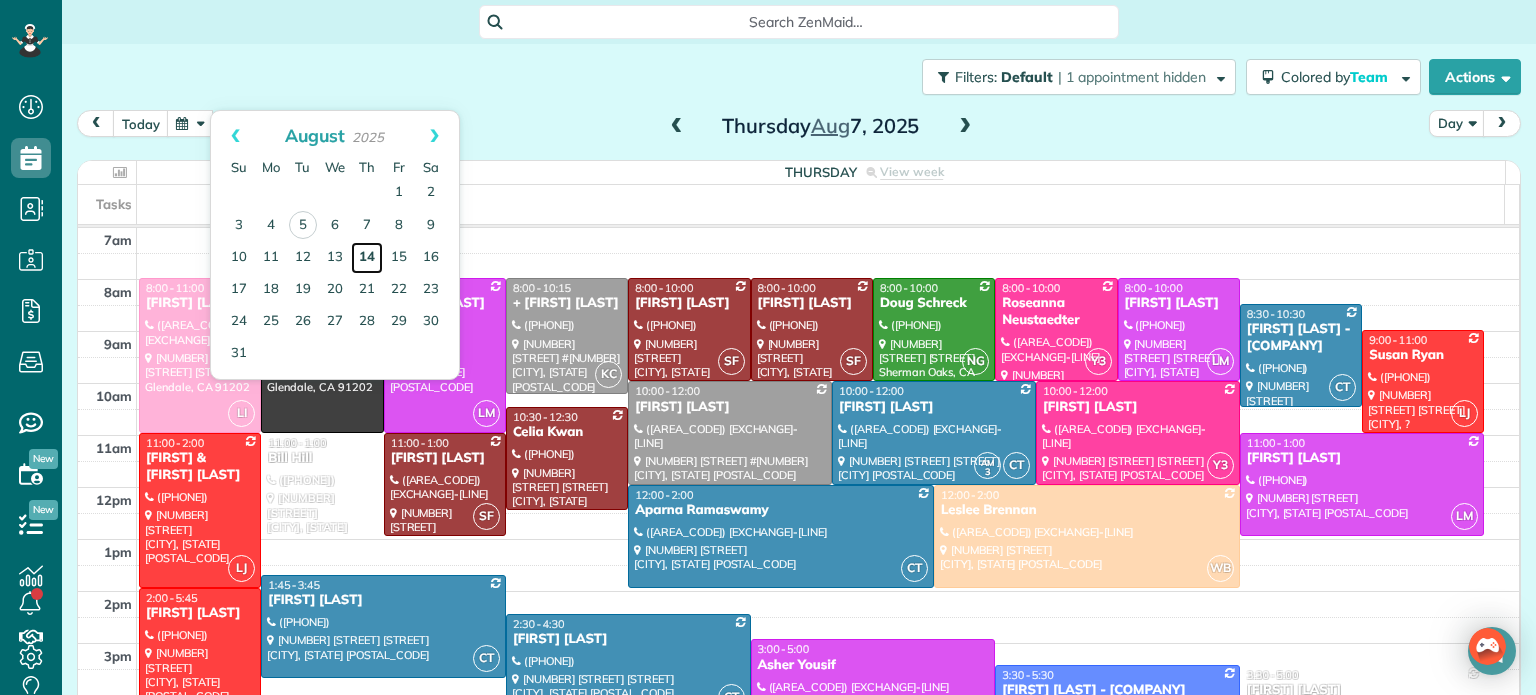 click on "14" at bounding box center [367, 258] 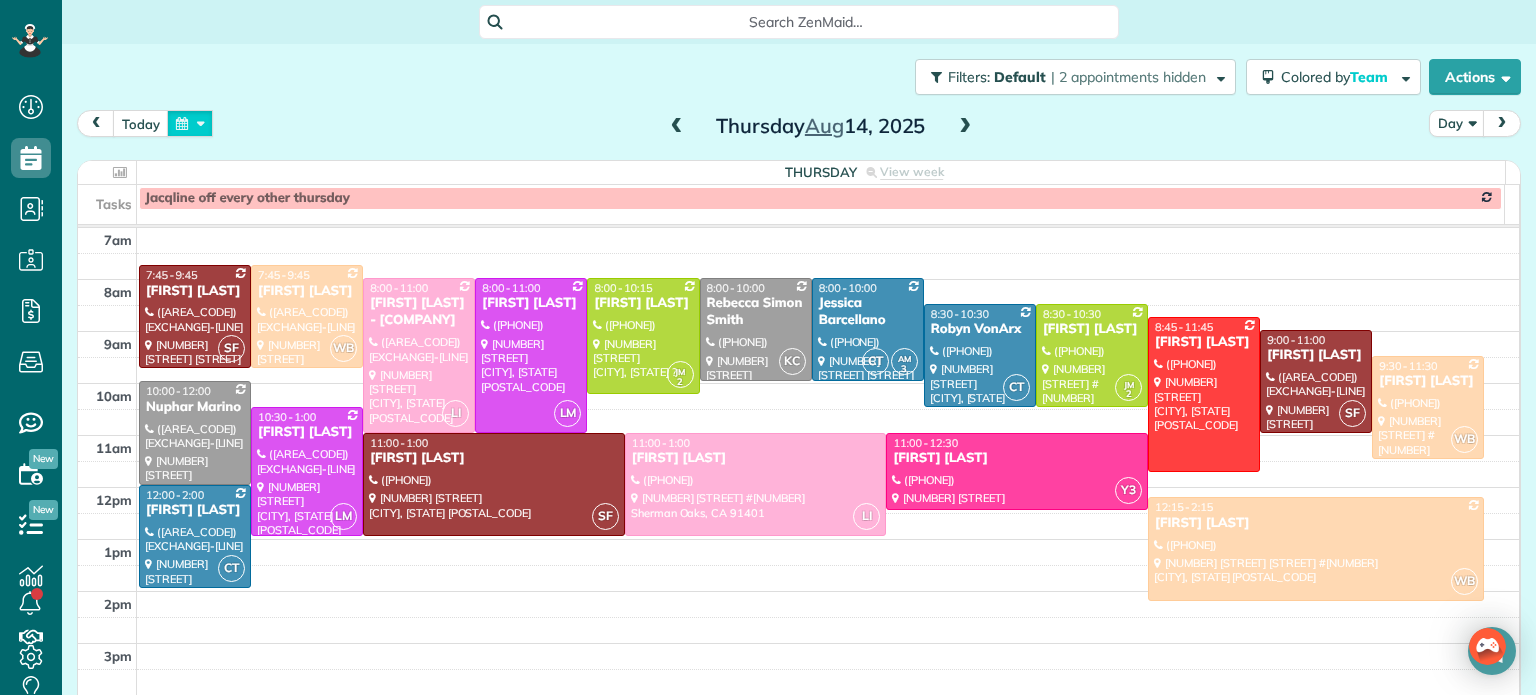 click at bounding box center [190, 123] 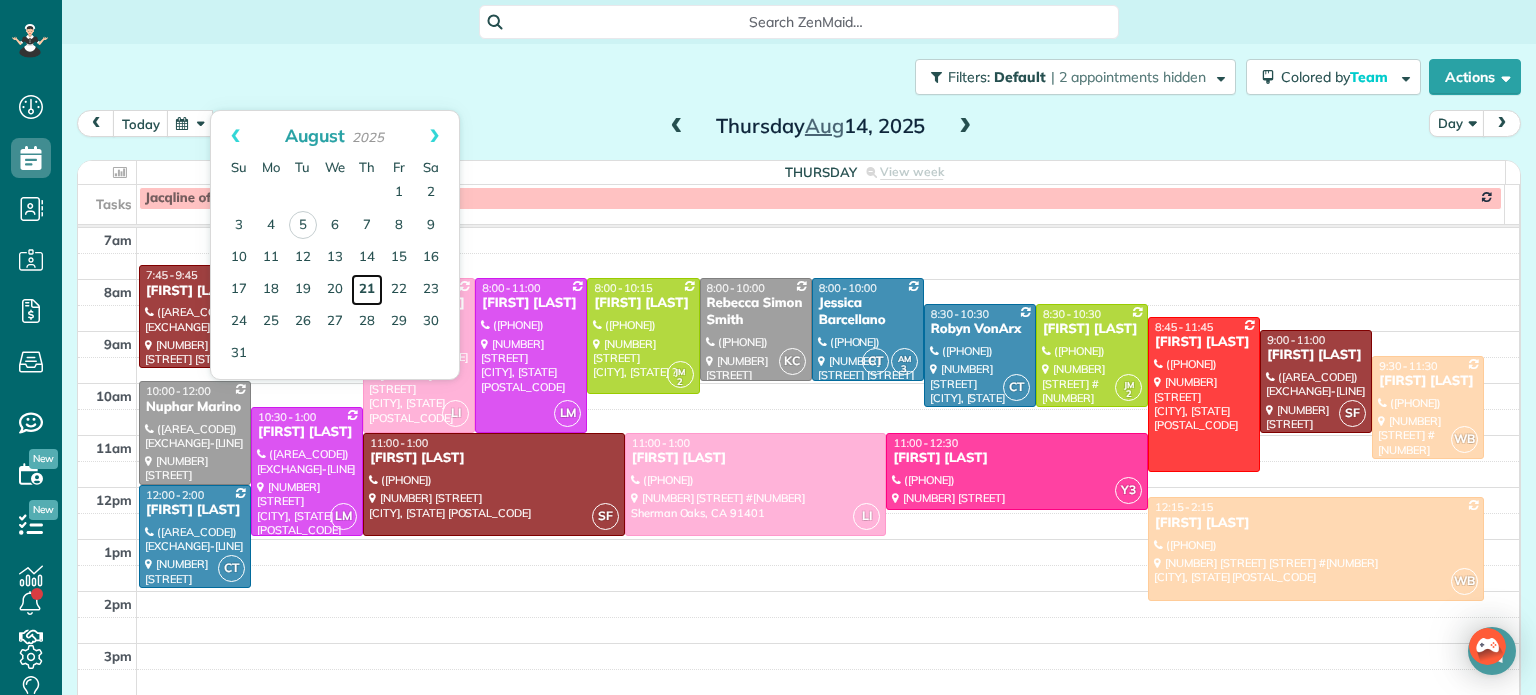 click on "21" at bounding box center (367, 290) 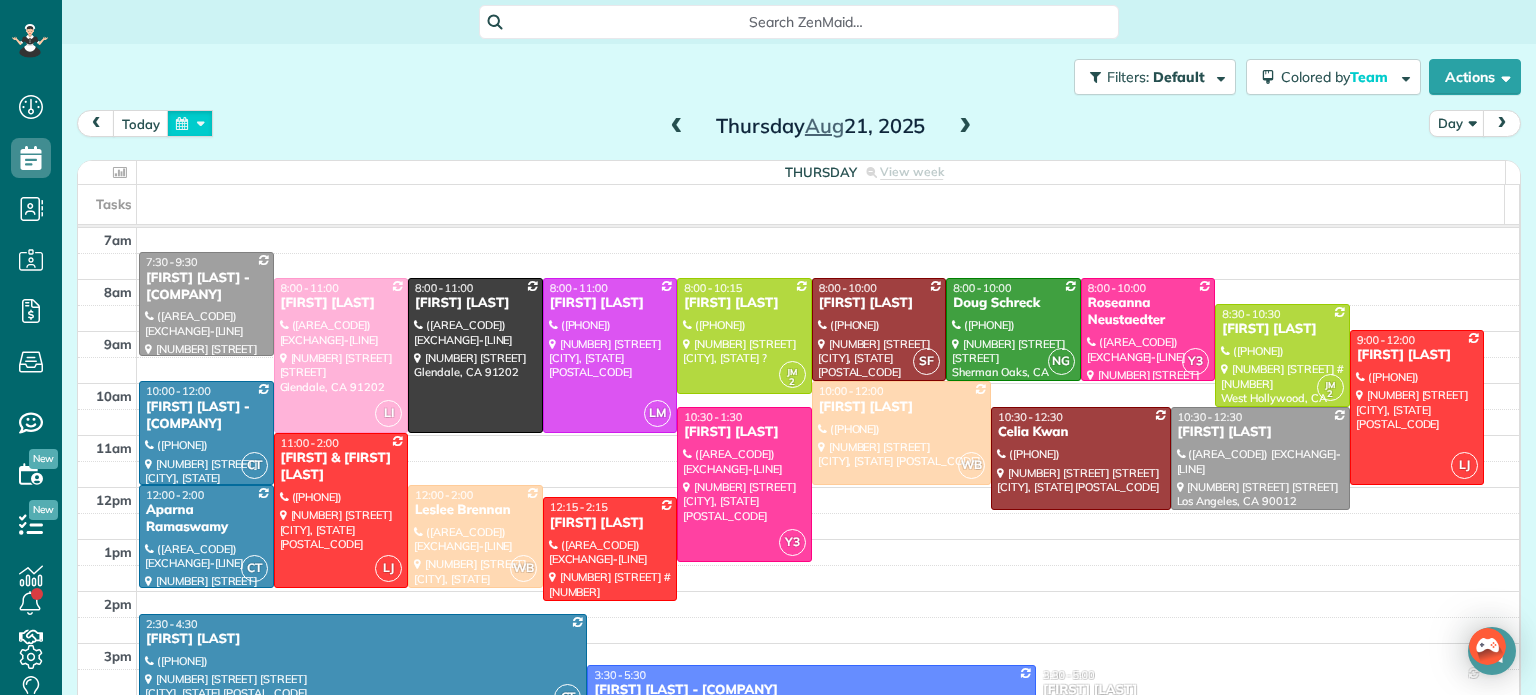click at bounding box center (190, 123) 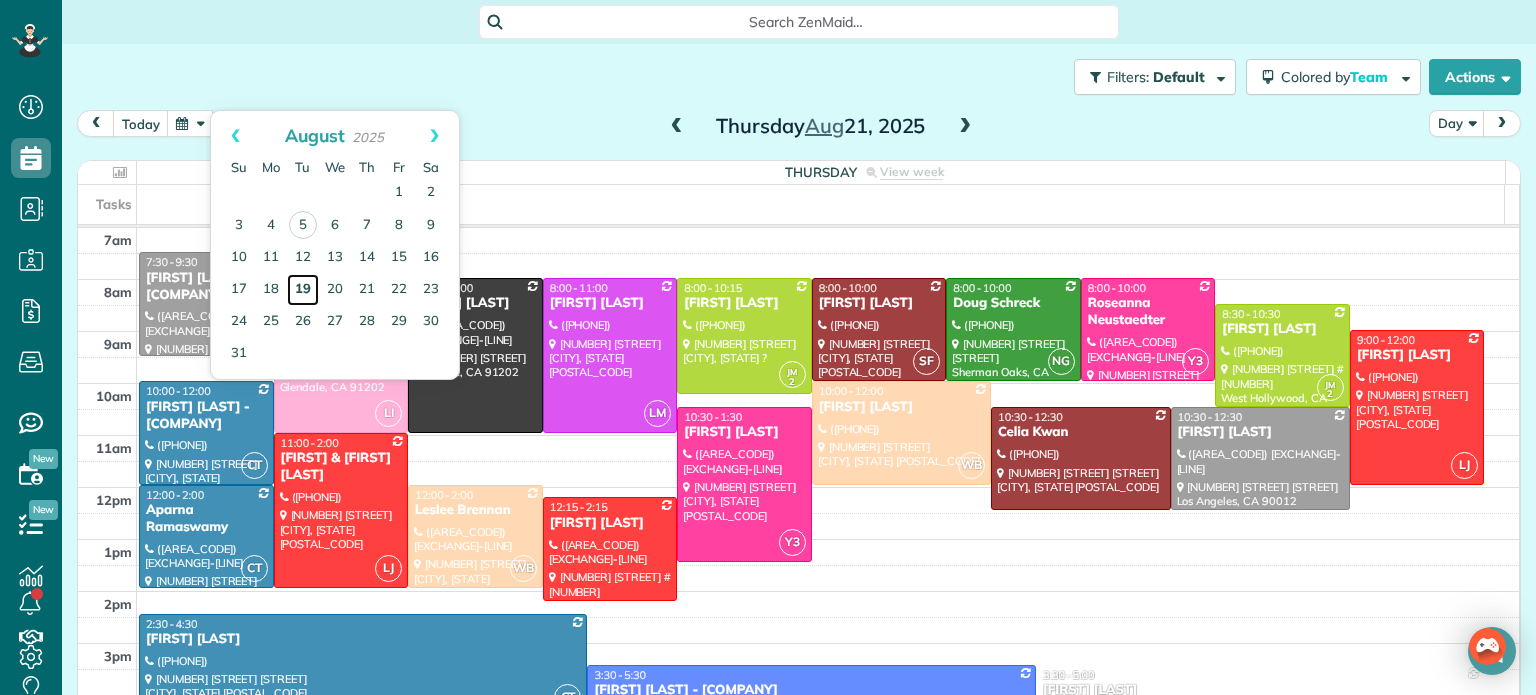 click on "19" at bounding box center [303, 290] 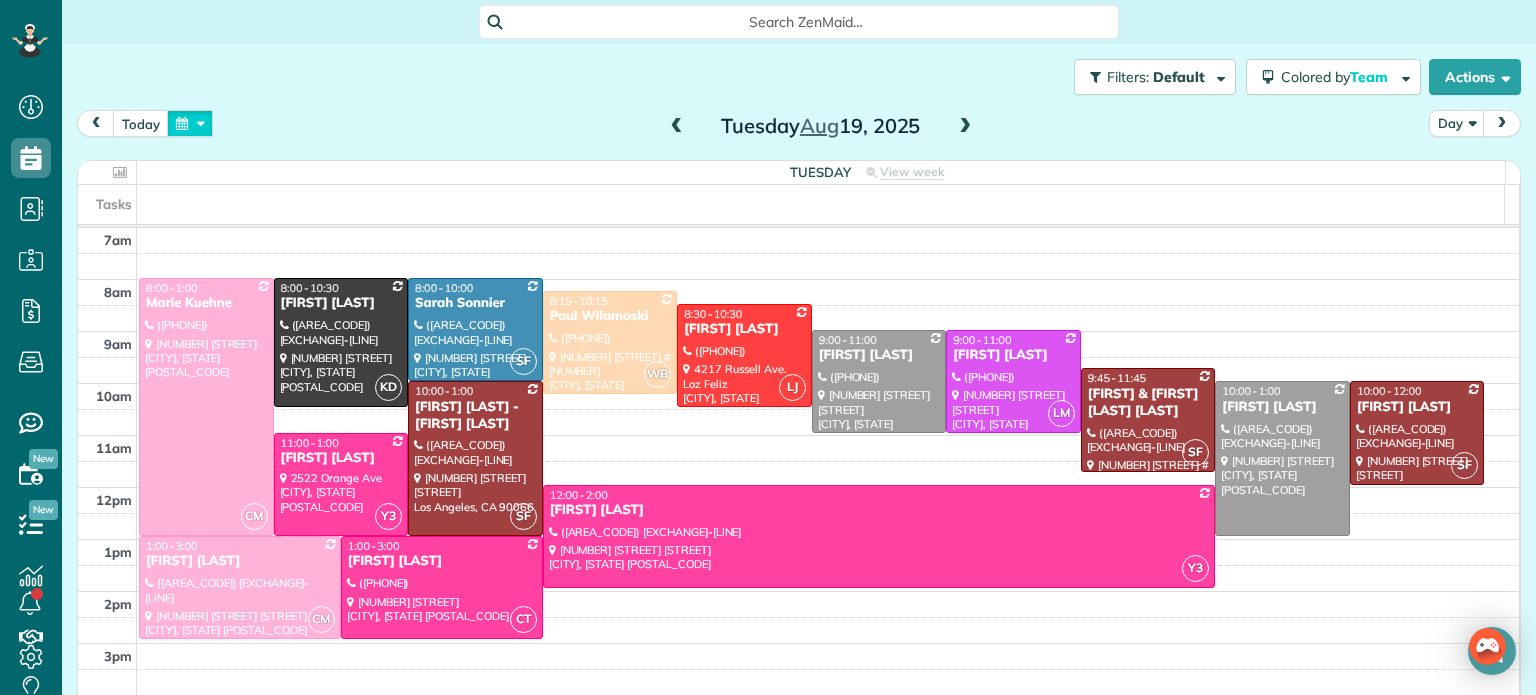 click at bounding box center [190, 123] 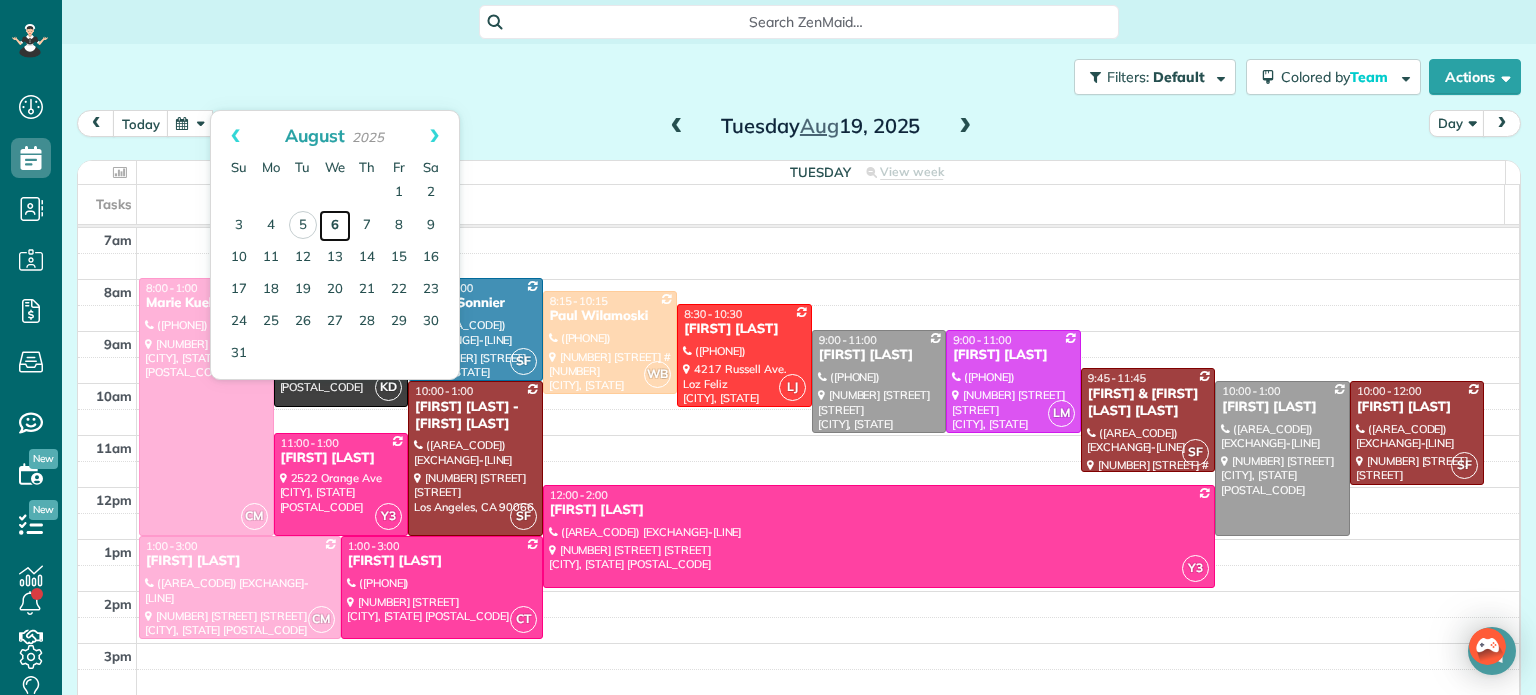 click on "6" at bounding box center (335, 226) 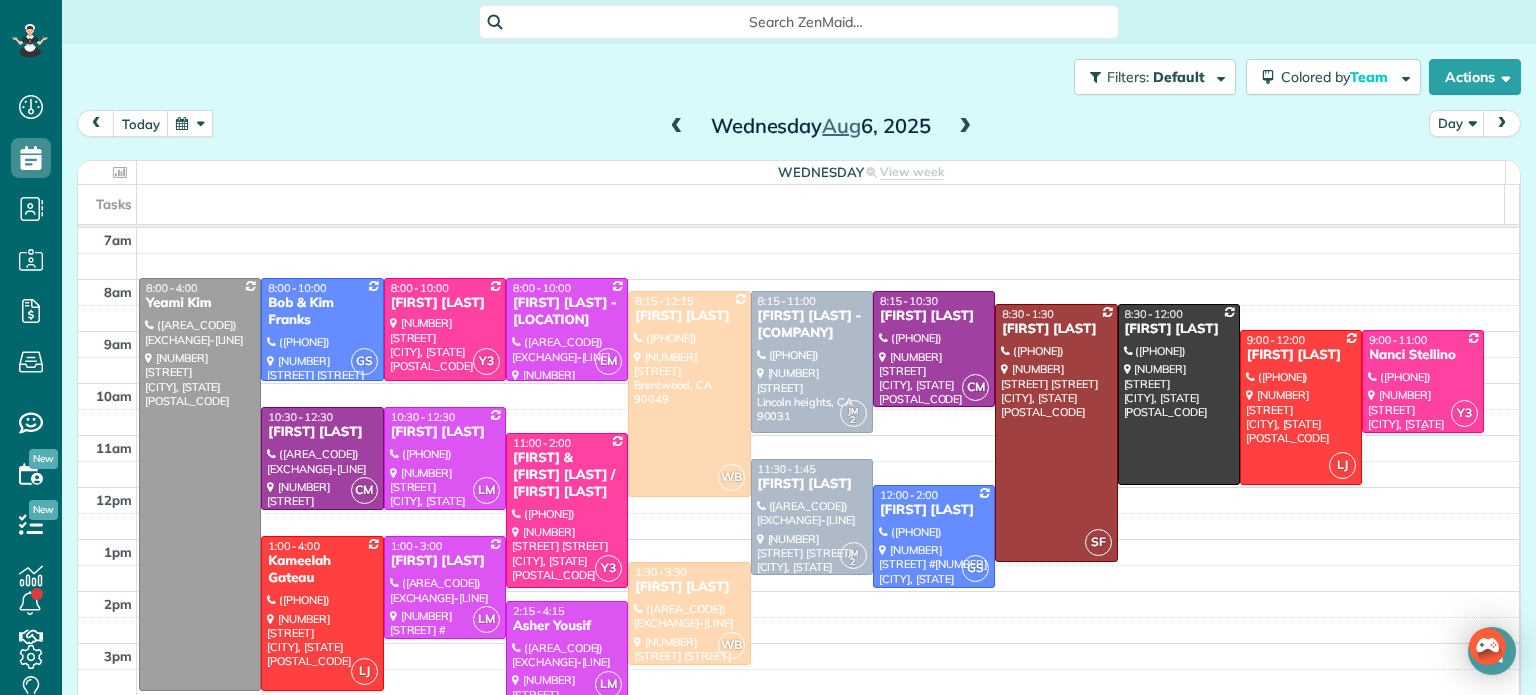 click on "Nanci Stellino" at bounding box center (1423, 355) 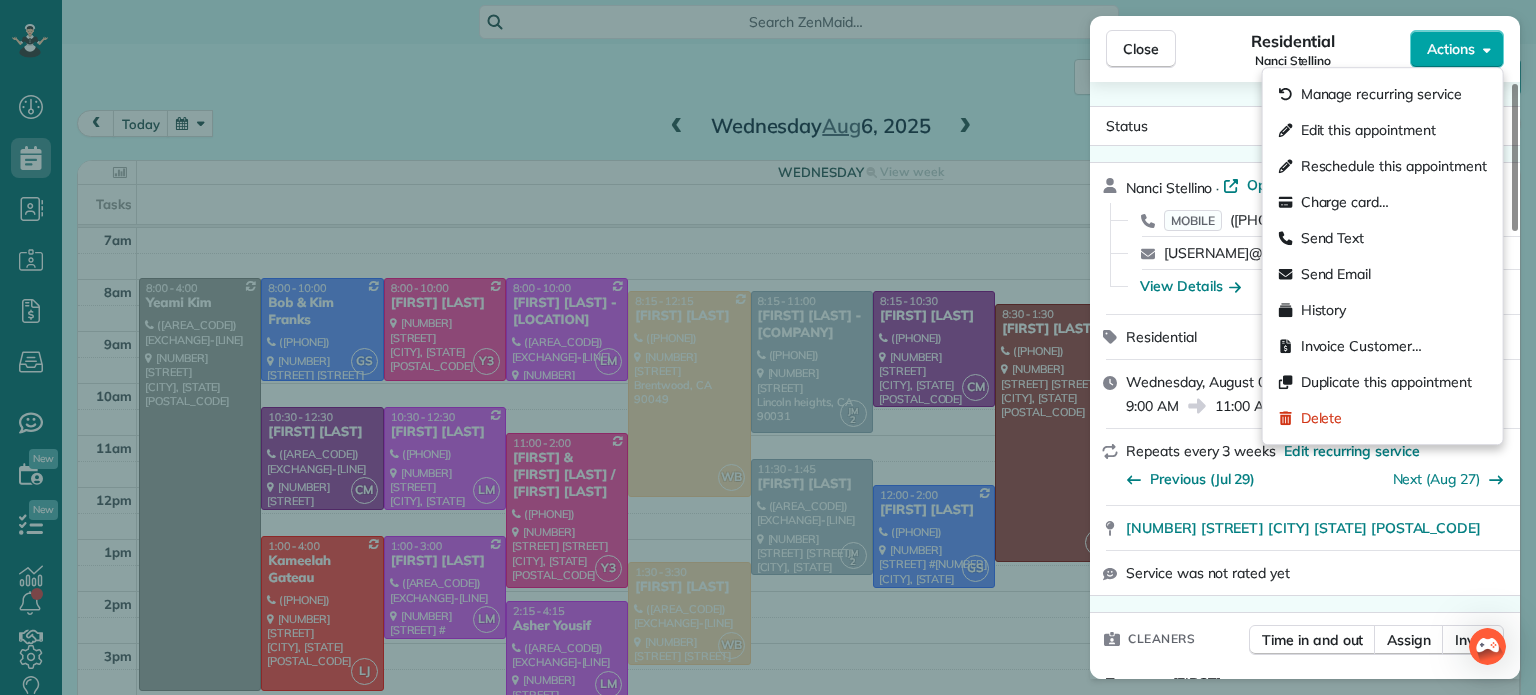 click on "Actions" at bounding box center [1451, 49] 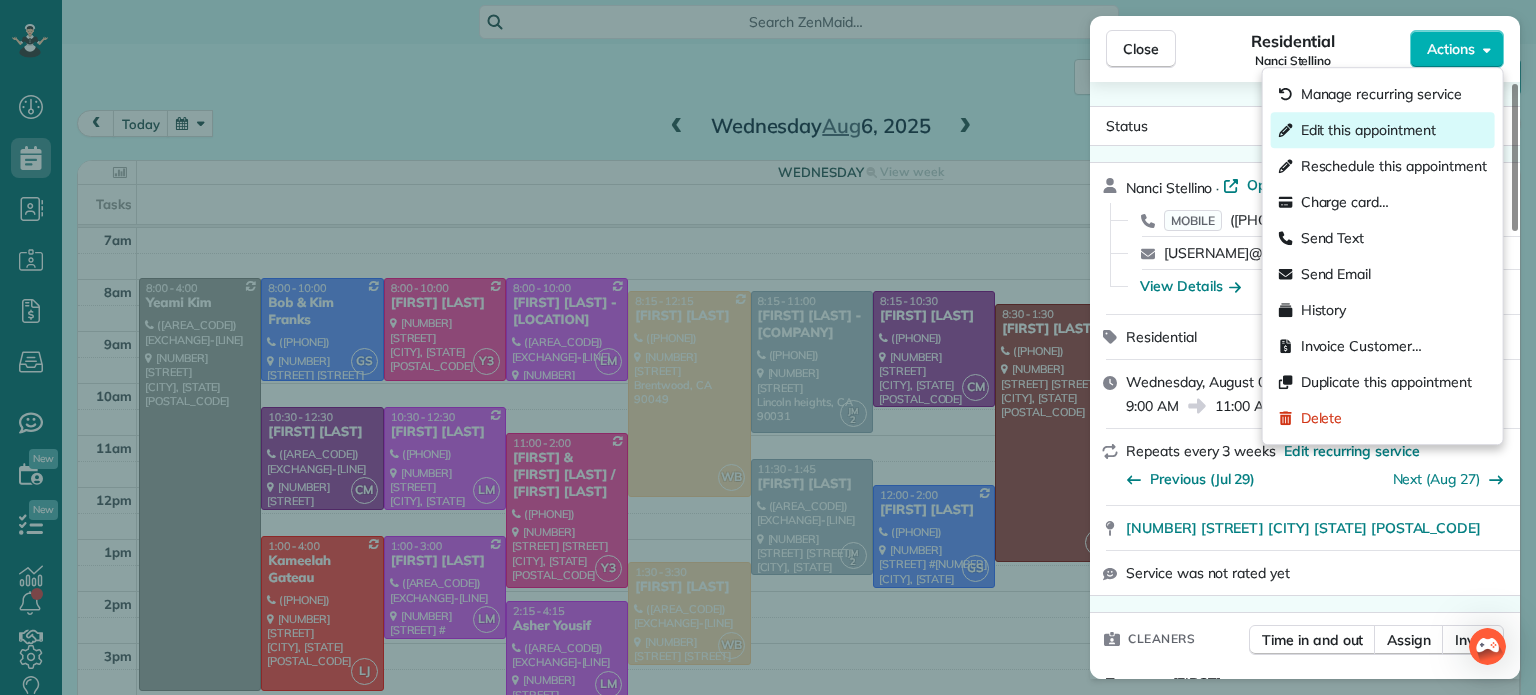 click on "Edit this appointment" at bounding box center (1368, 130) 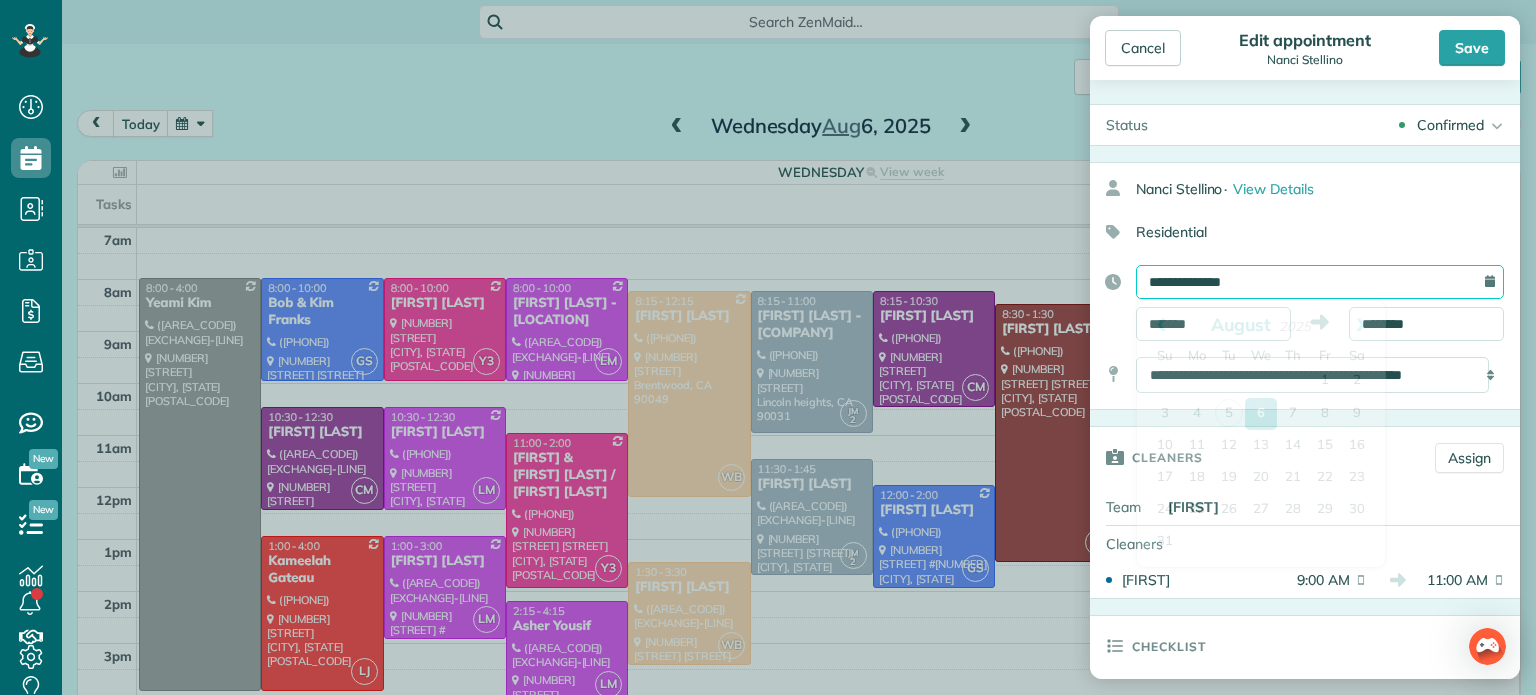 click on "**********" at bounding box center (1320, 282) 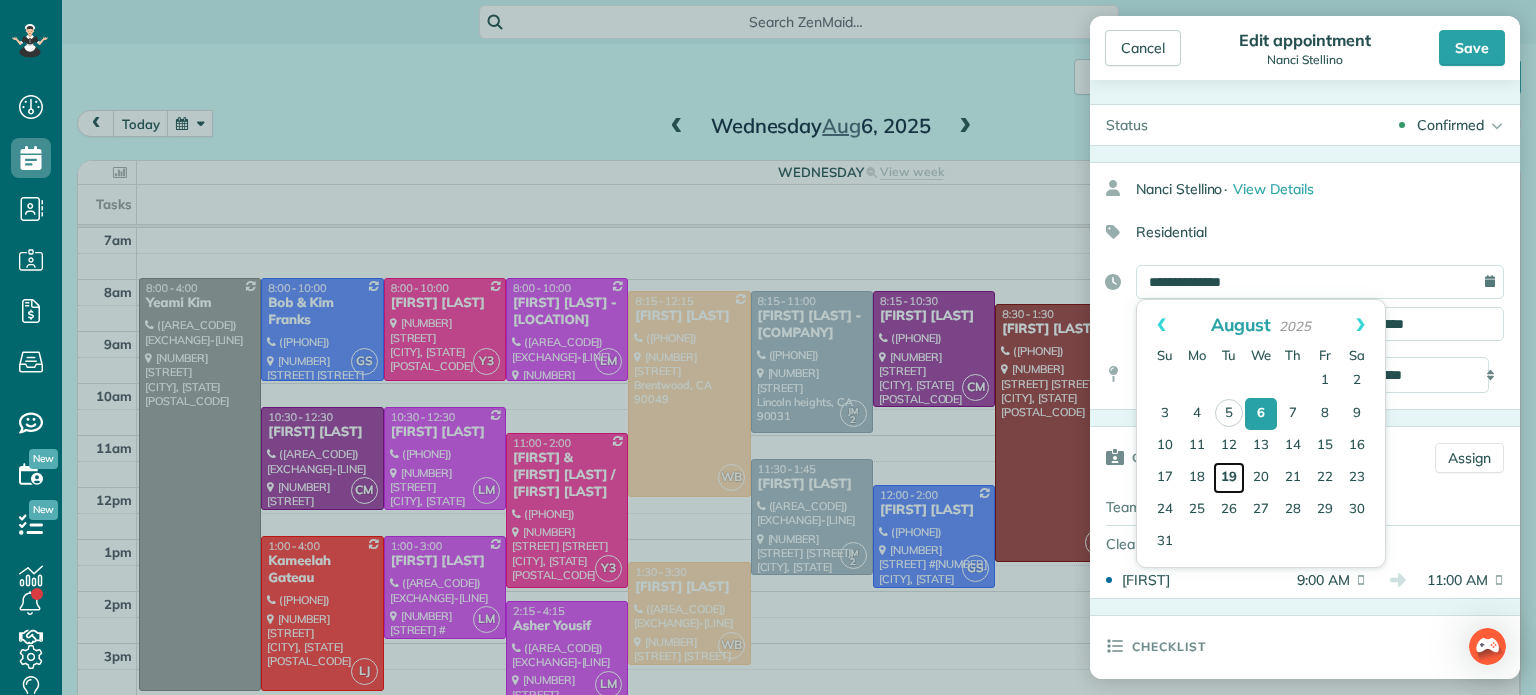 click on "19" at bounding box center (1229, 478) 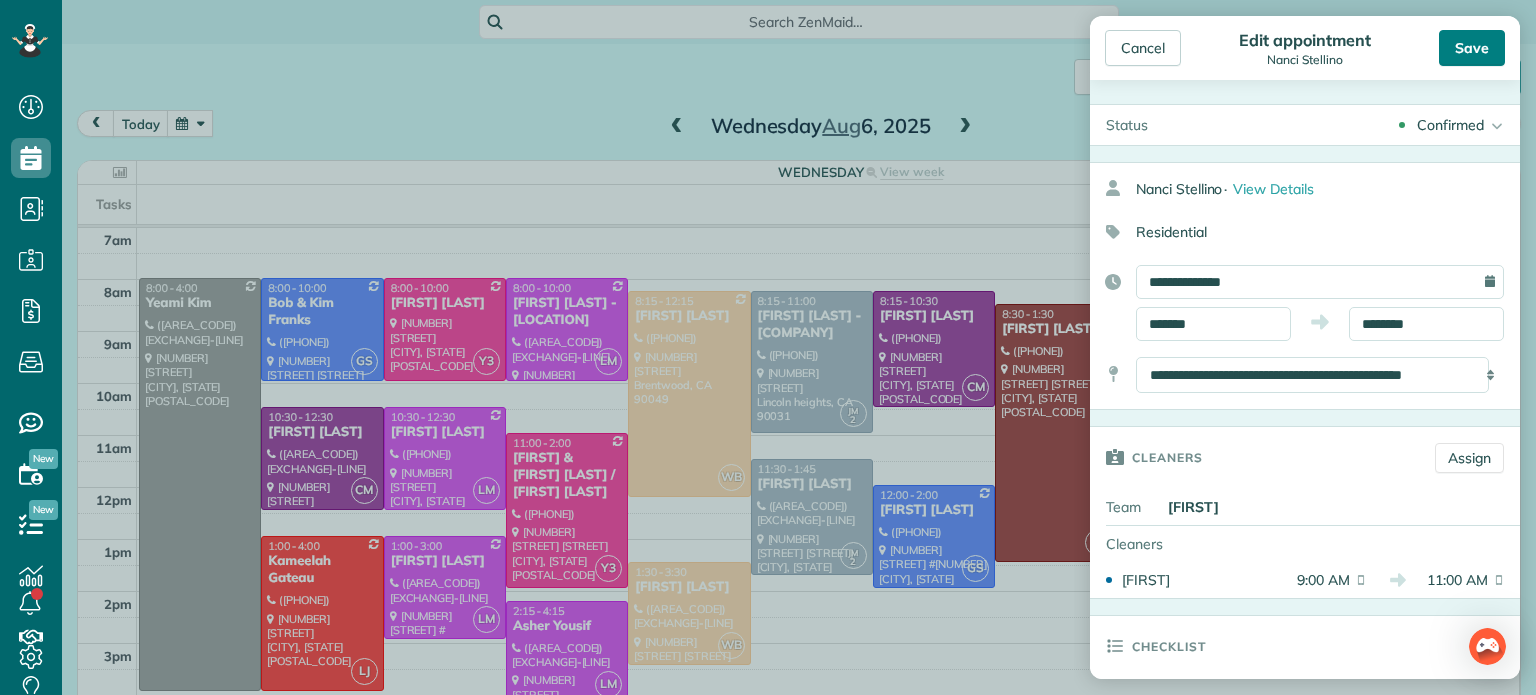 click on "Save" at bounding box center [1472, 48] 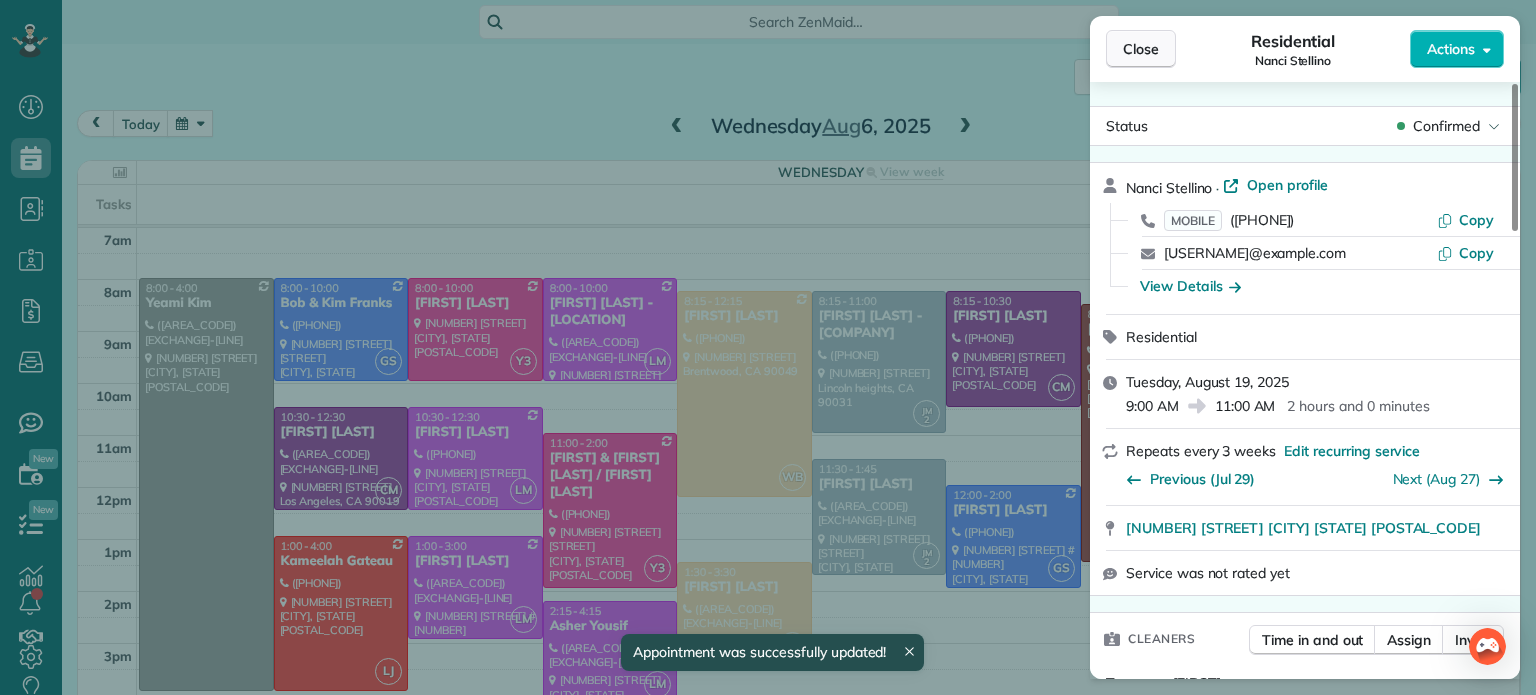 click on "Close" at bounding box center [1141, 49] 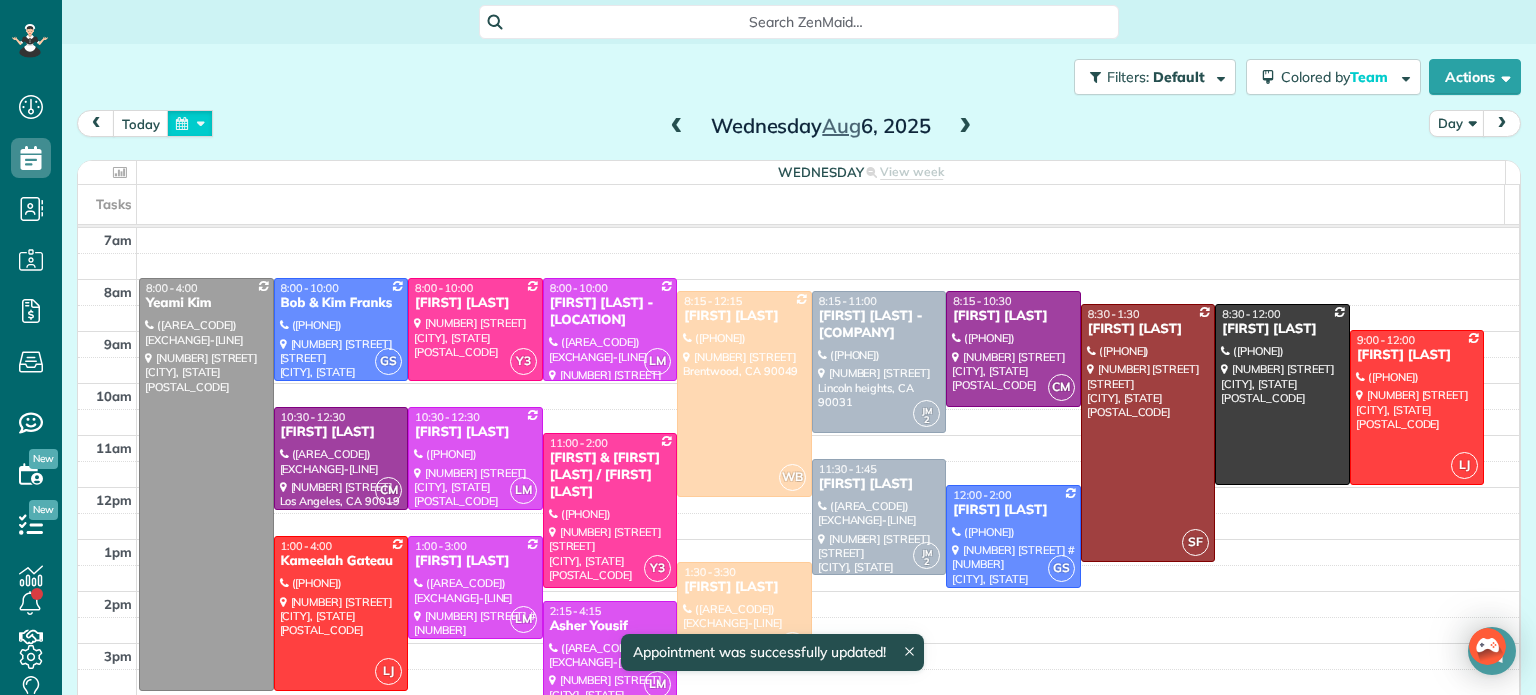 click at bounding box center (190, 123) 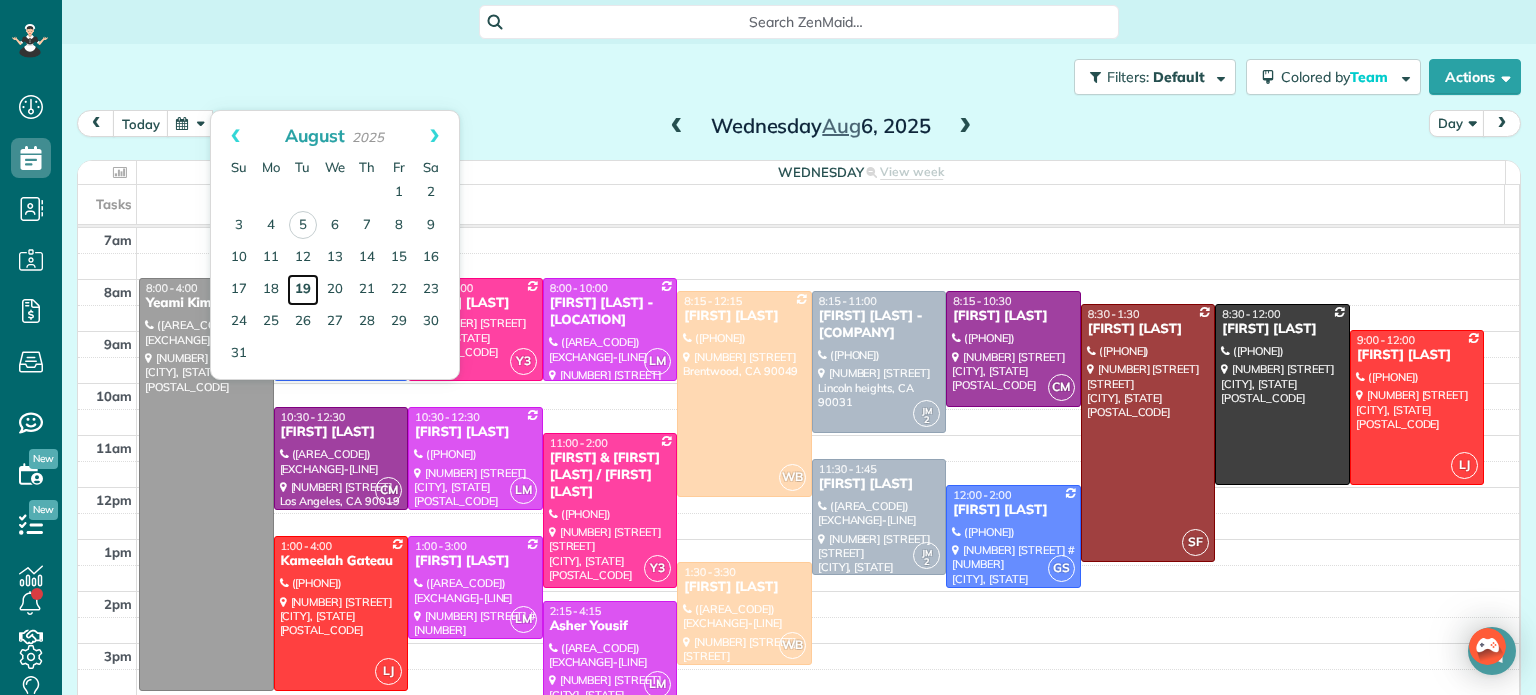 click on "19" at bounding box center [303, 290] 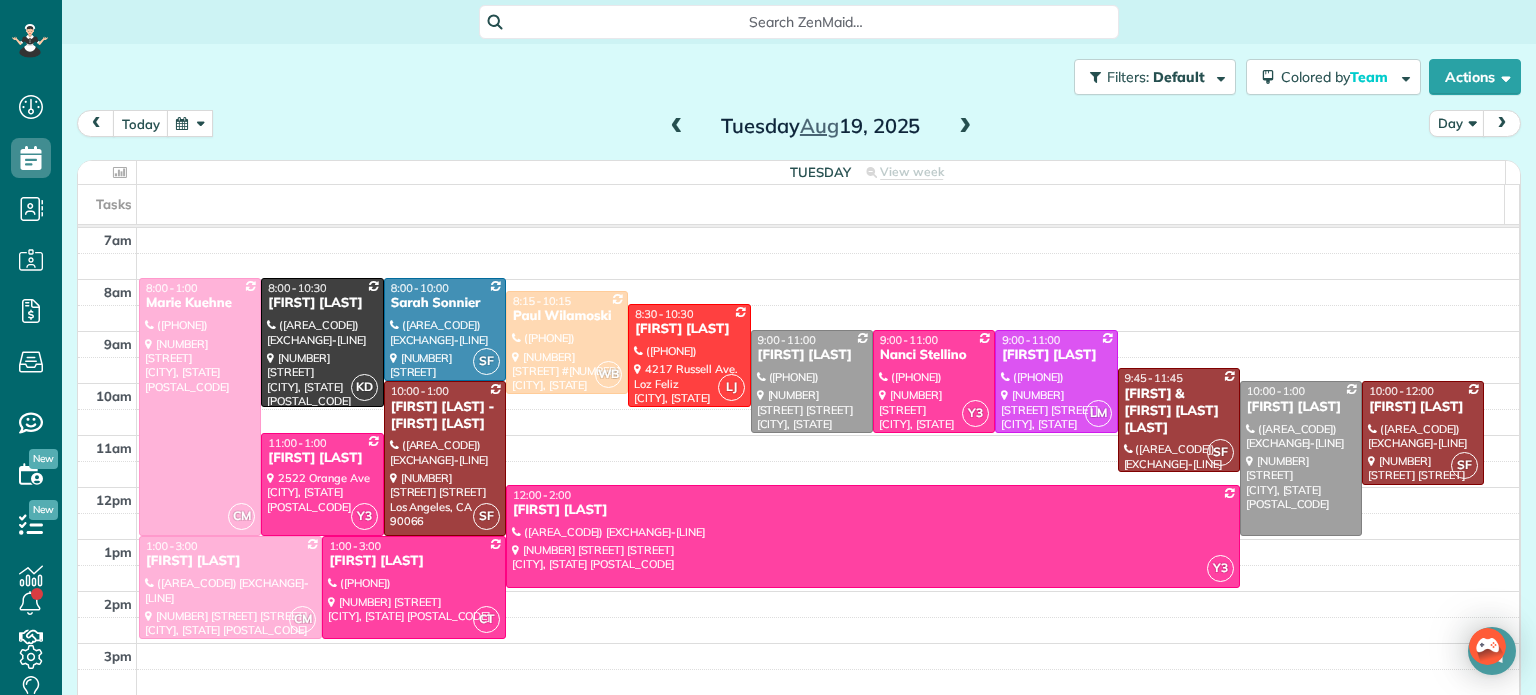 drag, startPoint x: 876, startPoint y: 339, endPoint x: 881, endPoint y: 288, distance: 51.24451 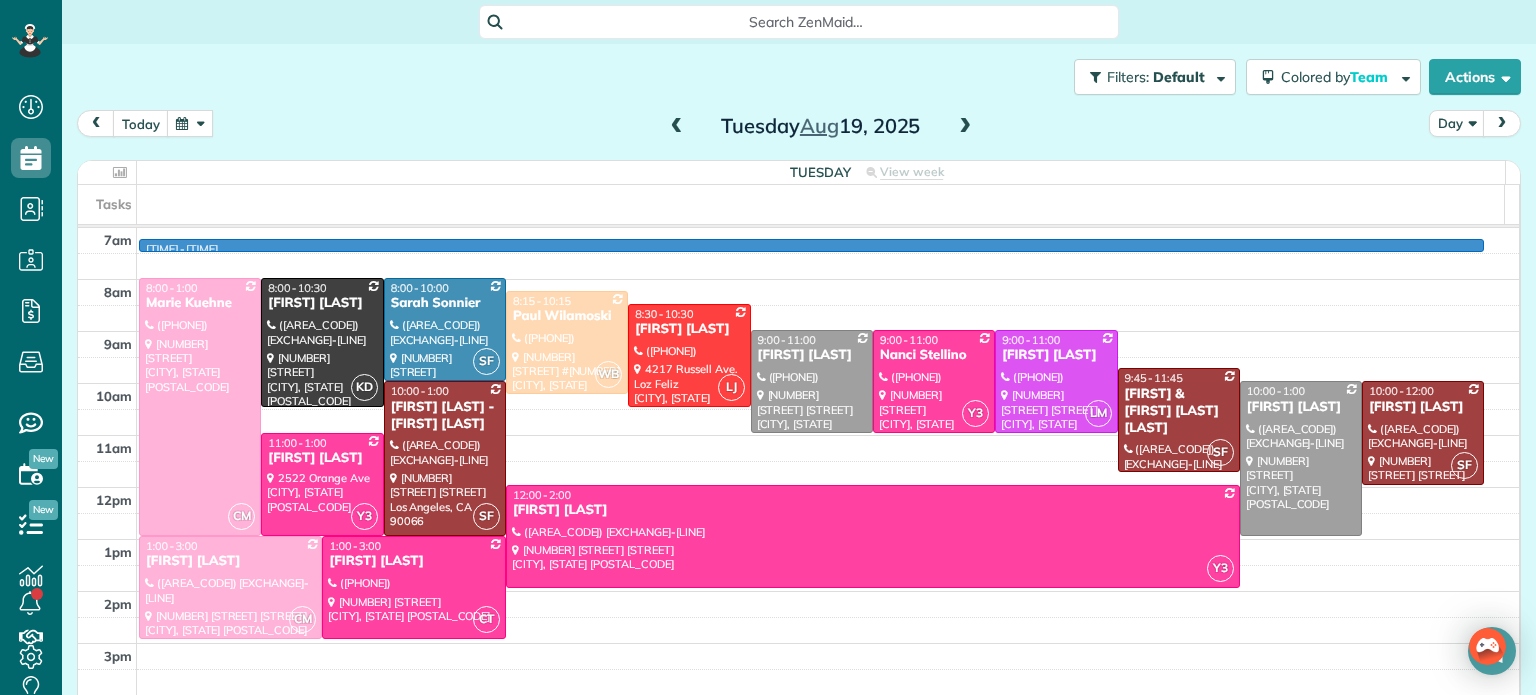 scroll, scrollTop: 141, scrollLeft: 0, axis: vertical 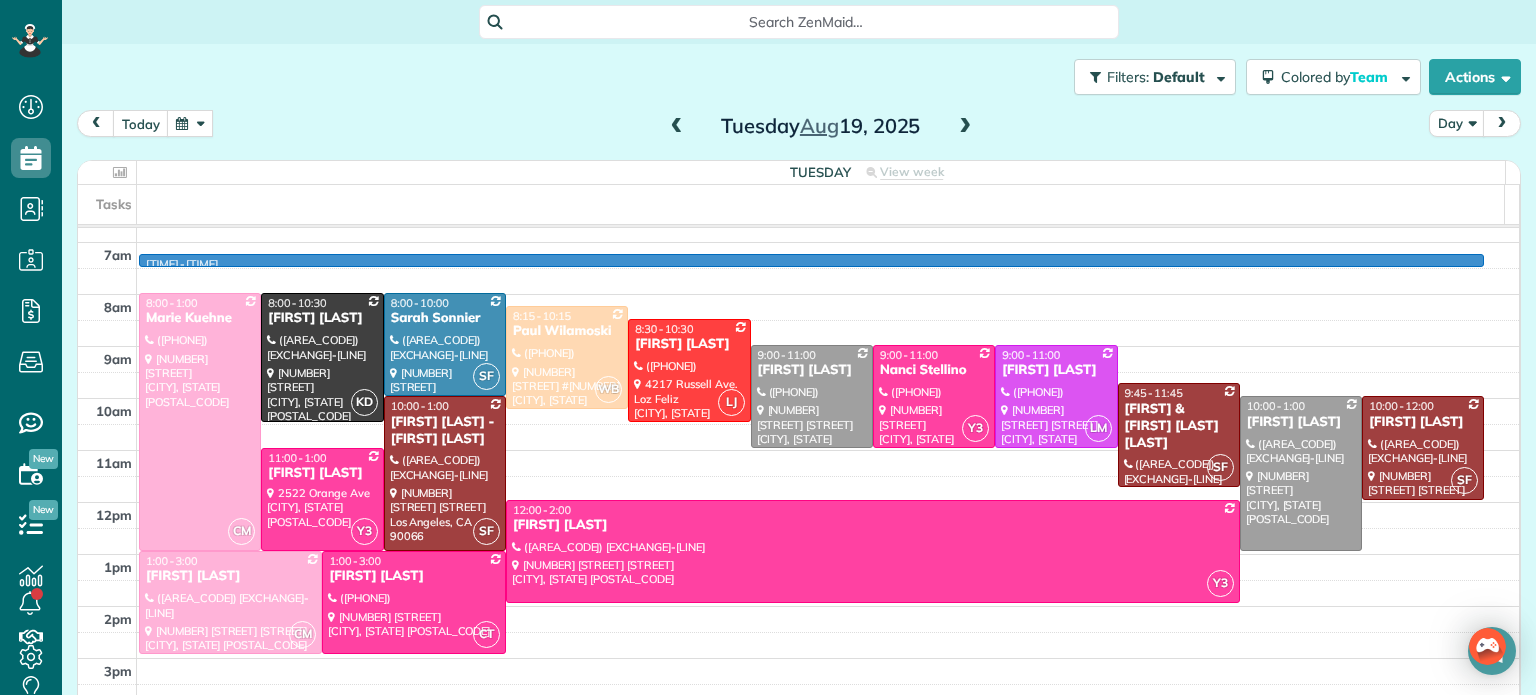 drag, startPoint x: 881, startPoint y: 288, endPoint x: 804, endPoint y: 252, distance: 85 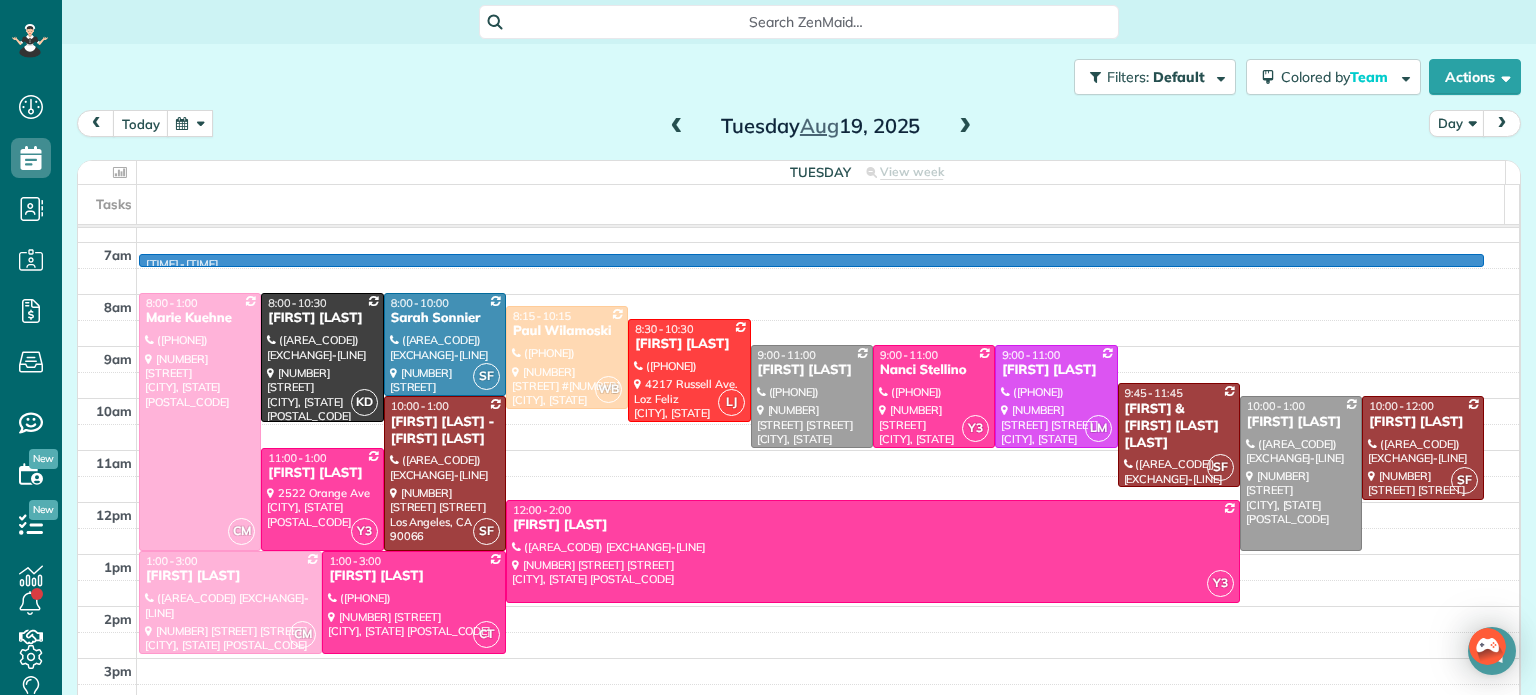 click on "4am 5am 6am 7am 8am 9am 10am 11am 12pm 1pm 2pm 3pm 4pm 5pm 6pm 7pm 8pm" at bounding box center (798, 528) 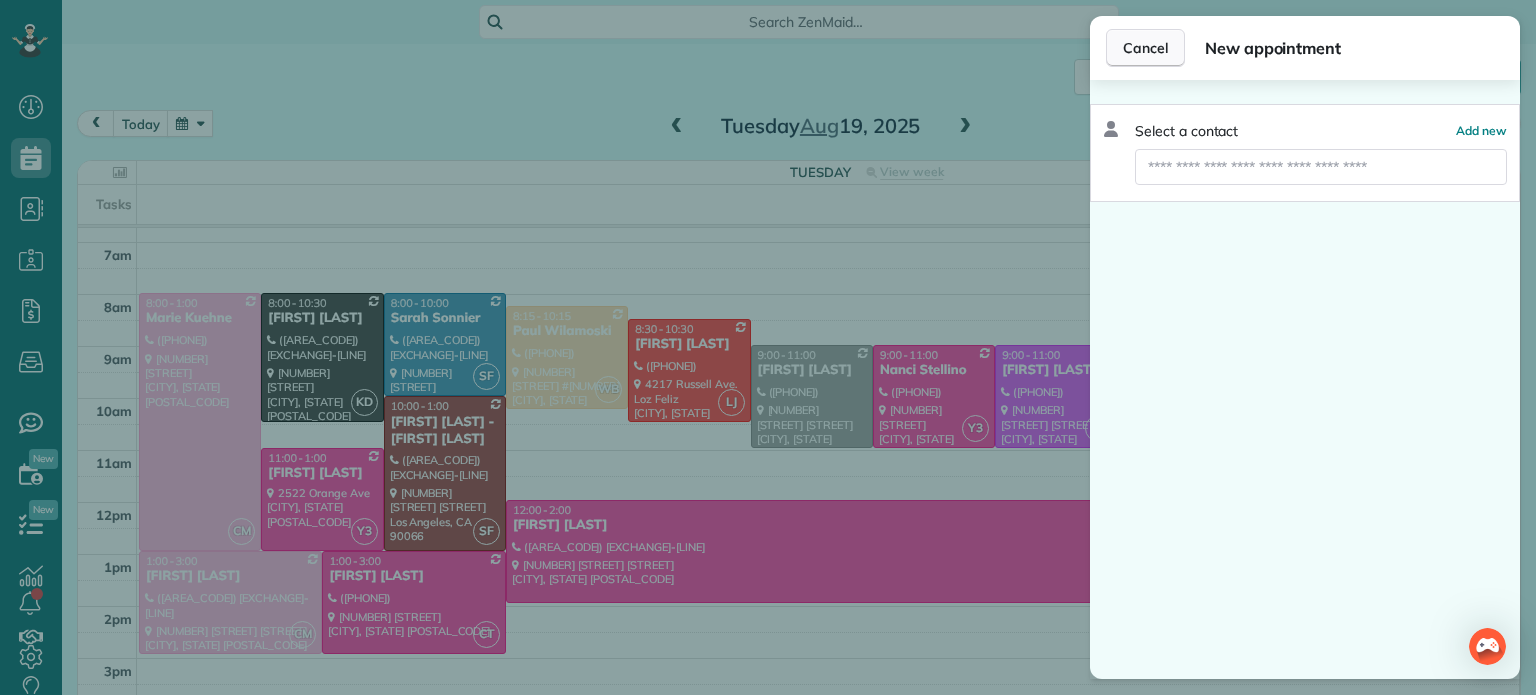click on "Cancel" at bounding box center [1145, 48] 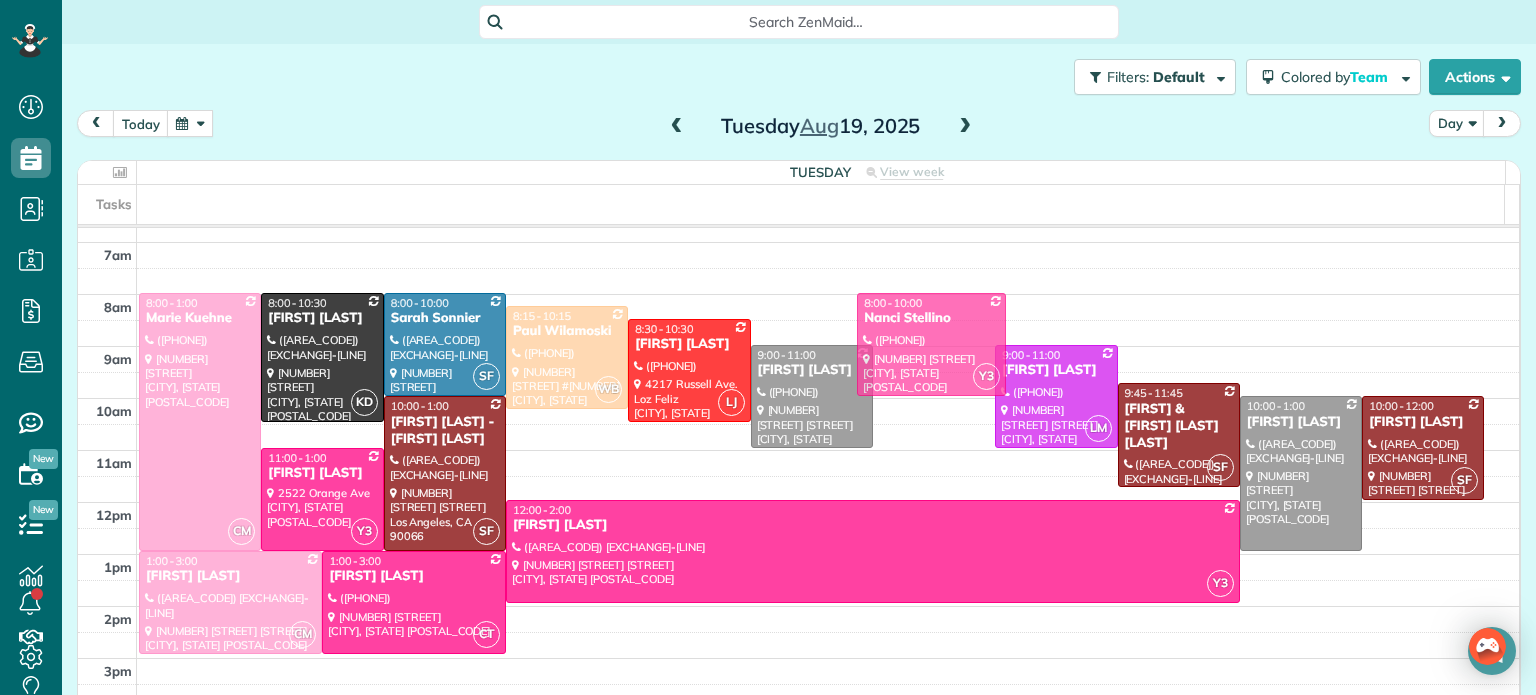 drag, startPoint x: 927, startPoint y: 369, endPoint x: 934, endPoint y: 312, distance: 57.428215 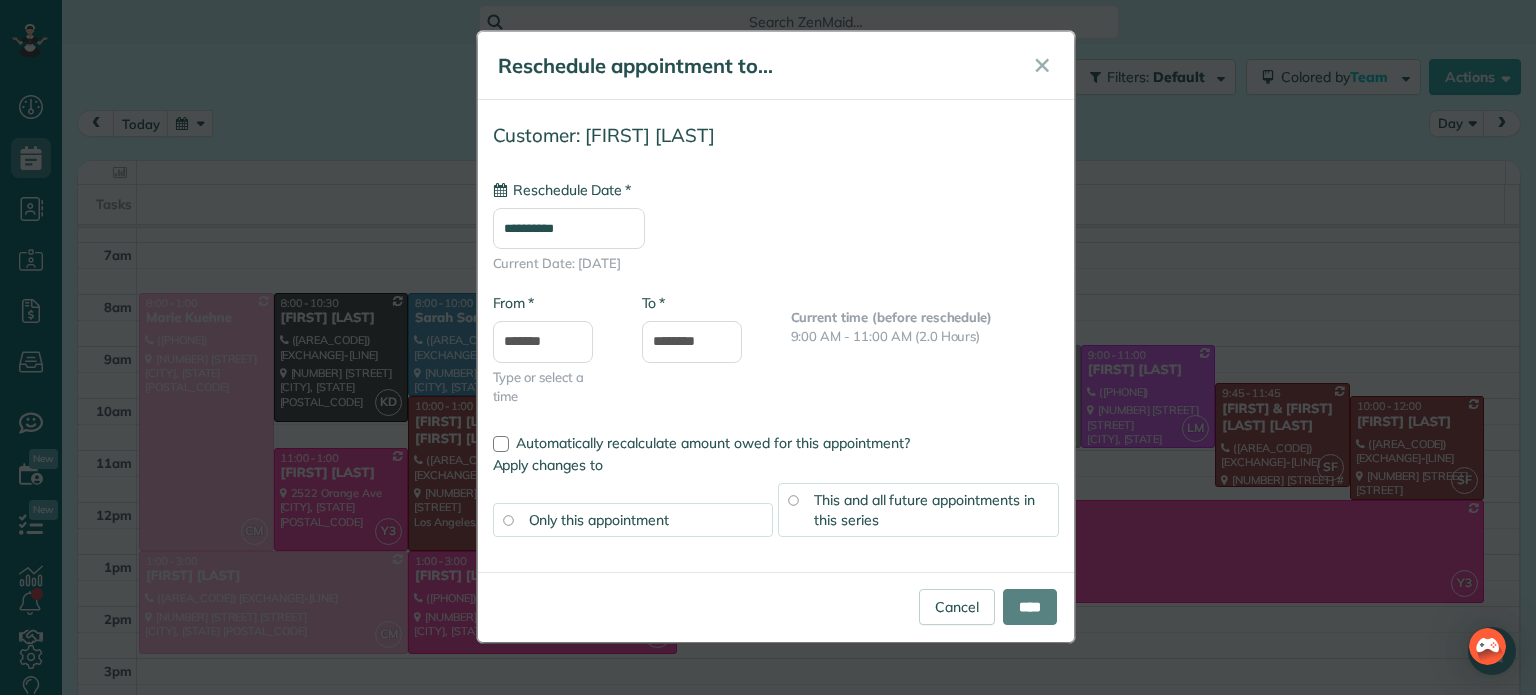 type on "**********" 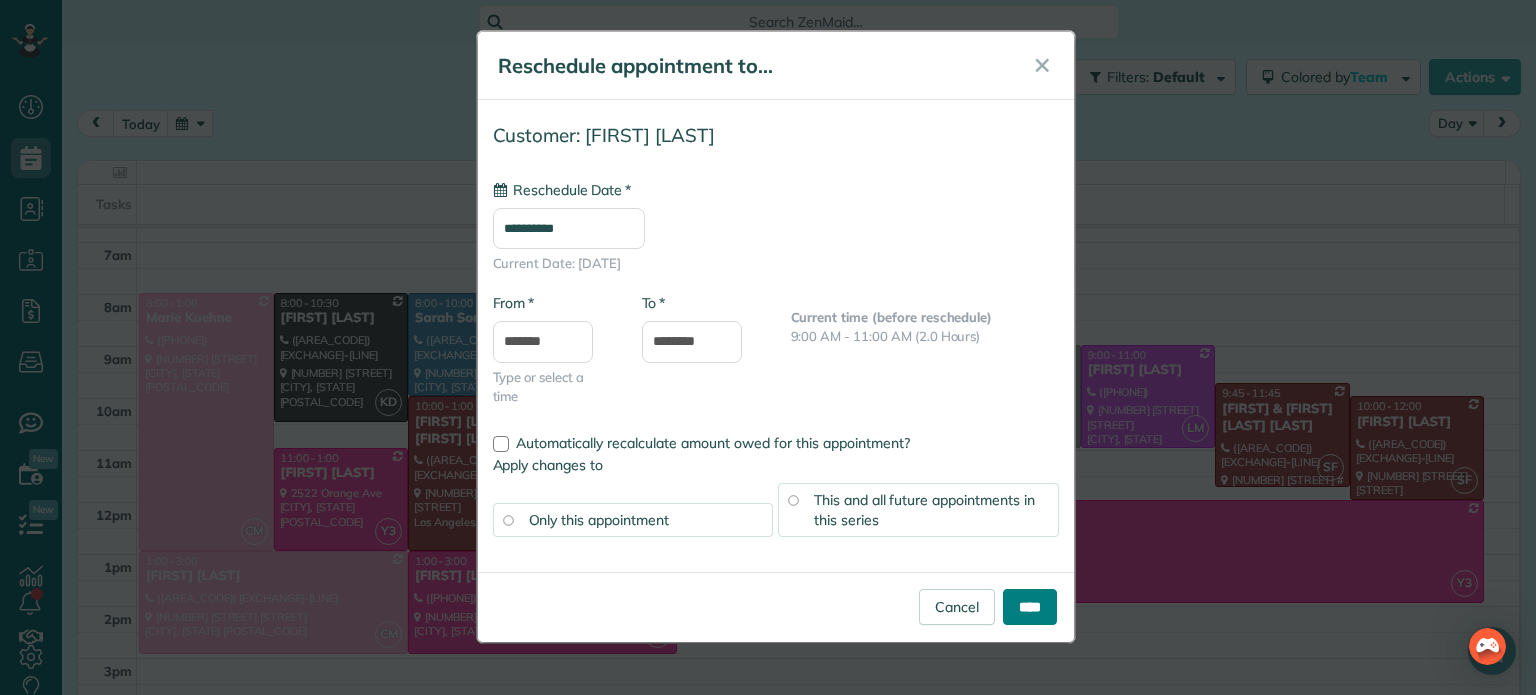 click on "****" at bounding box center (1030, 607) 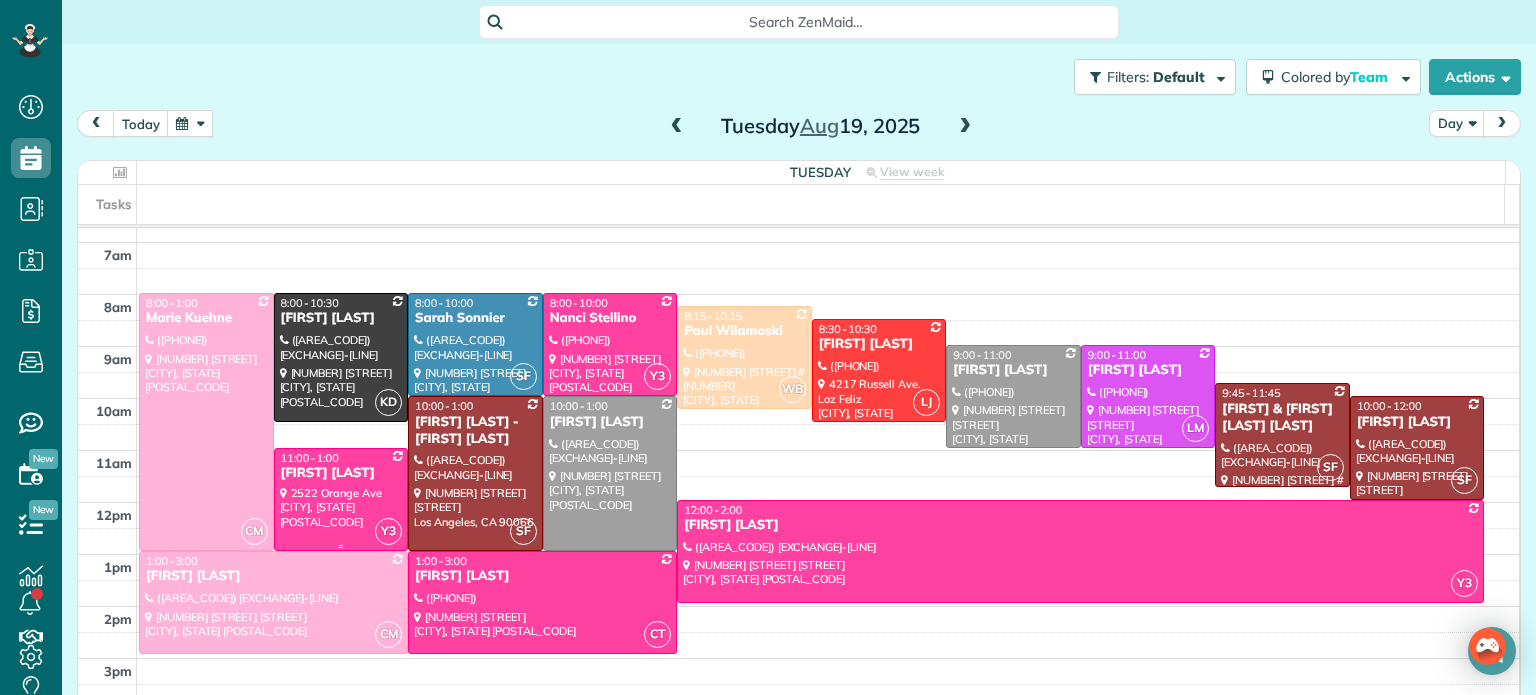 drag, startPoint x: 317, startPoint y: 471, endPoint x: 324, endPoint y: 453, distance: 19.313208 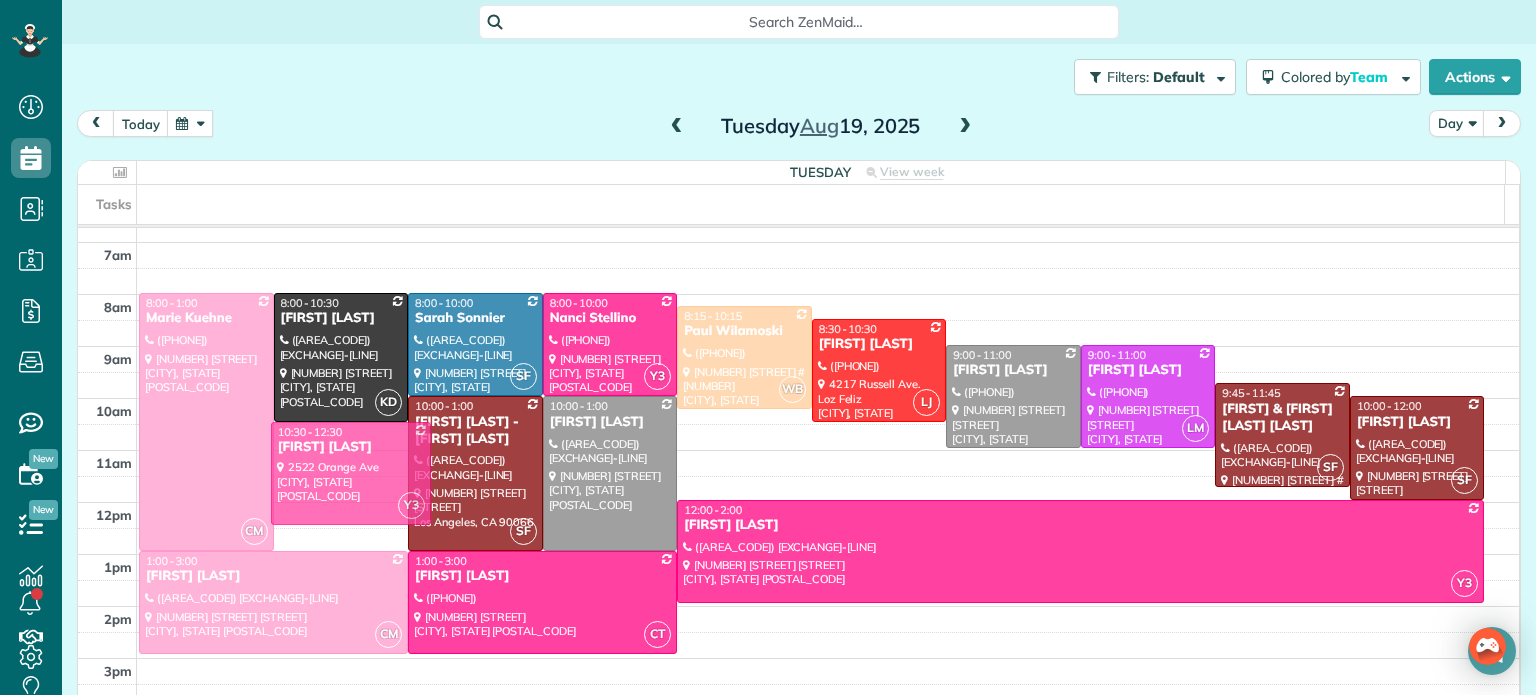 drag, startPoint x: 324, startPoint y: 453, endPoint x: 343, endPoint y: 469, distance: 24.839485 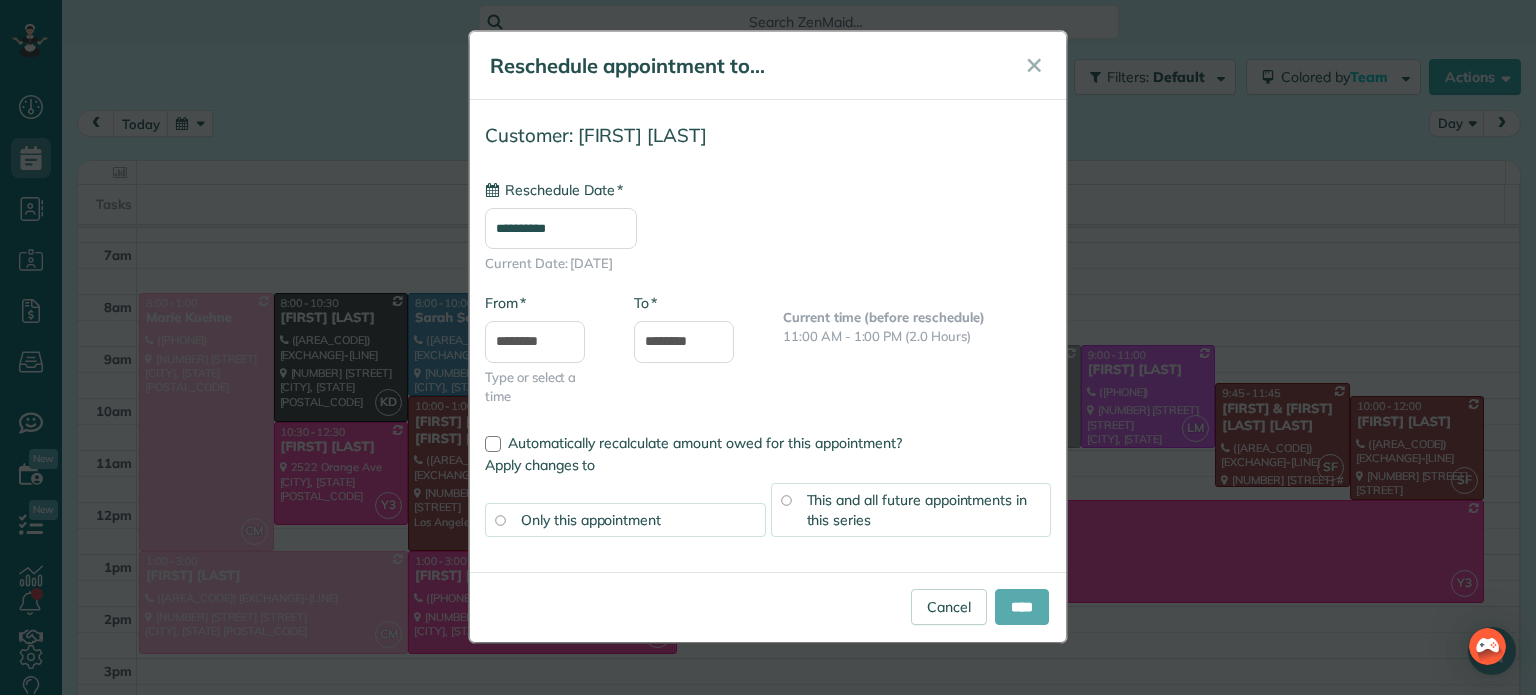 type on "**********" 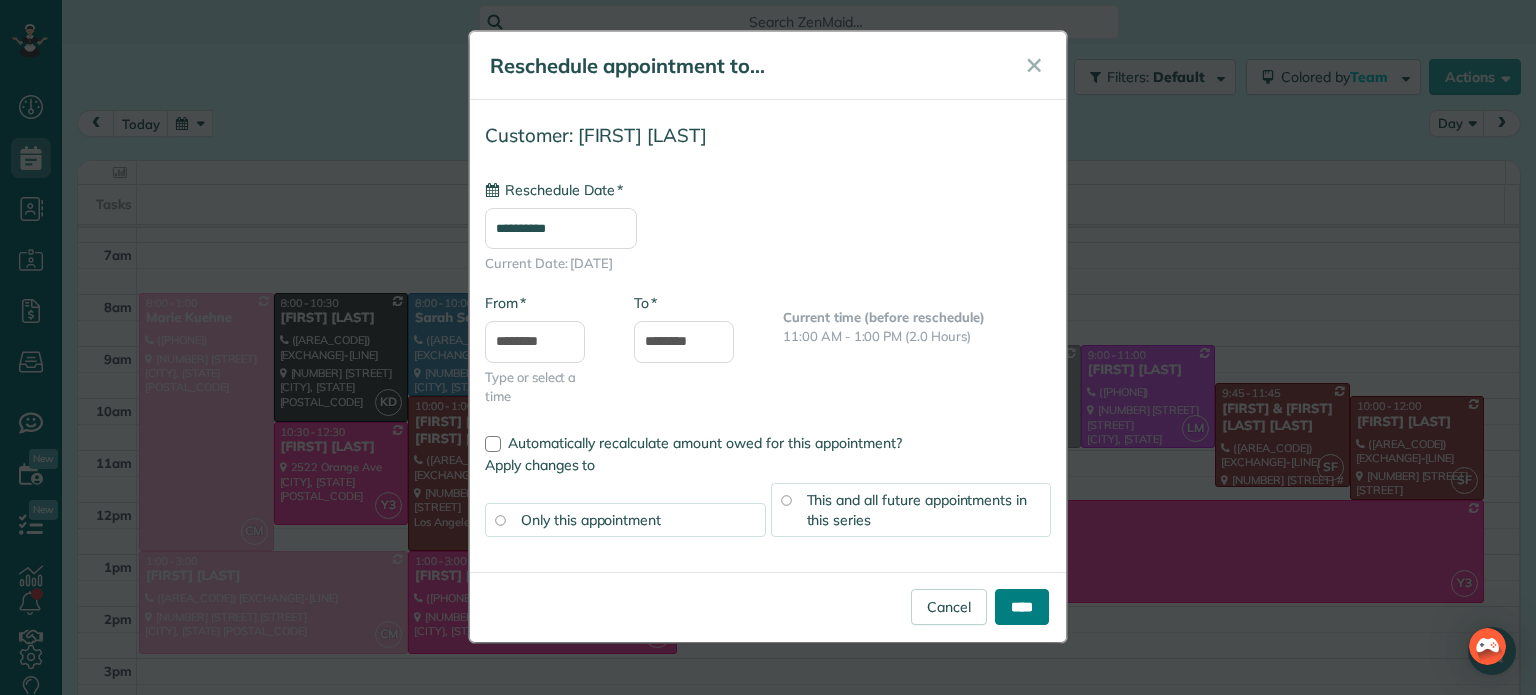 click on "****" at bounding box center (1022, 607) 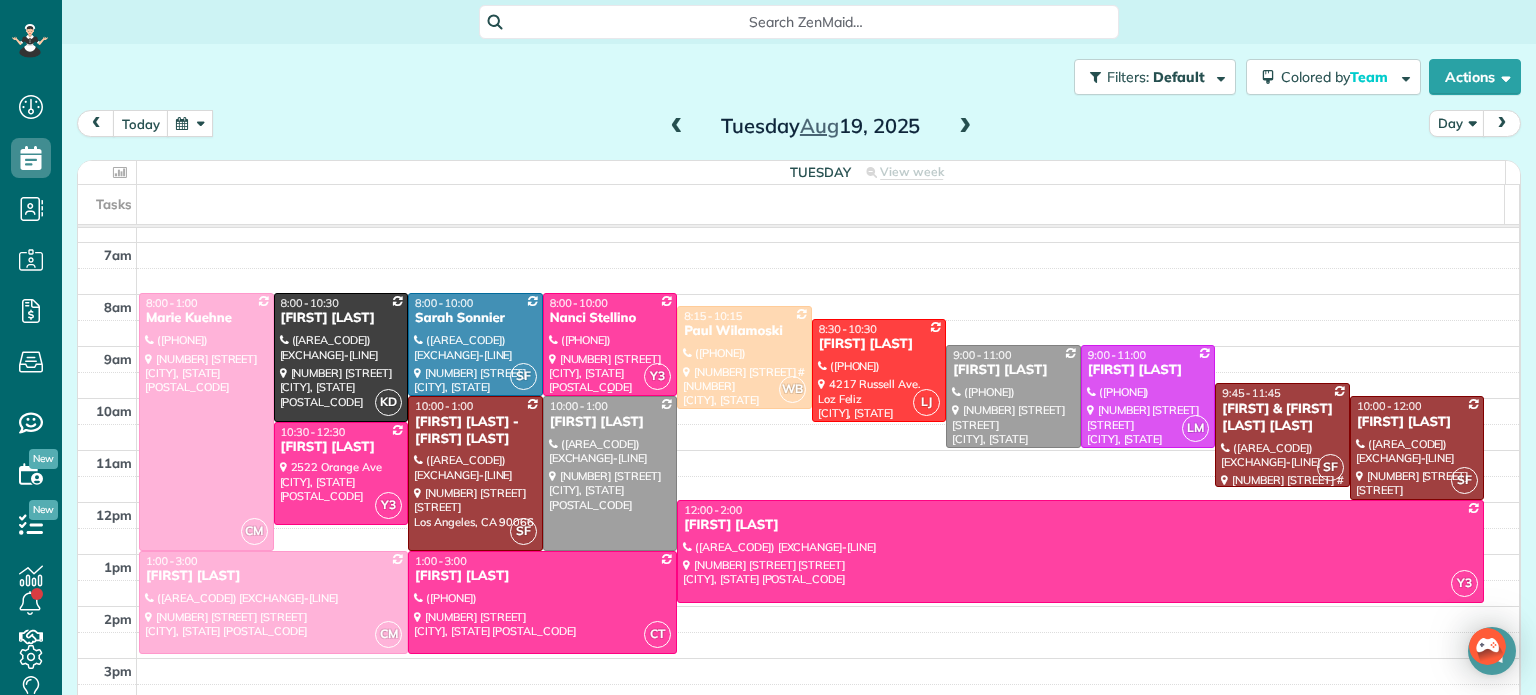 click at bounding box center [610, 344] 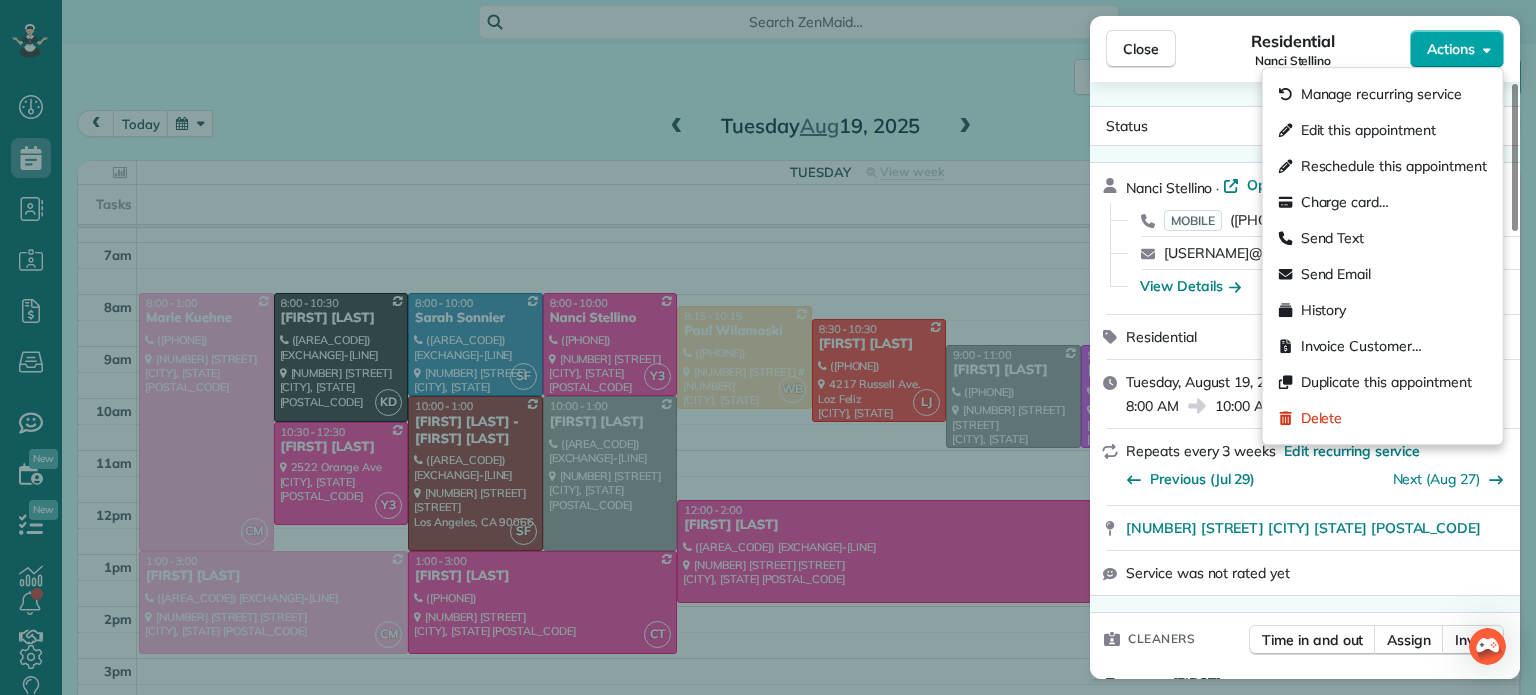 click on "Actions" at bounding box center [1451, 49] 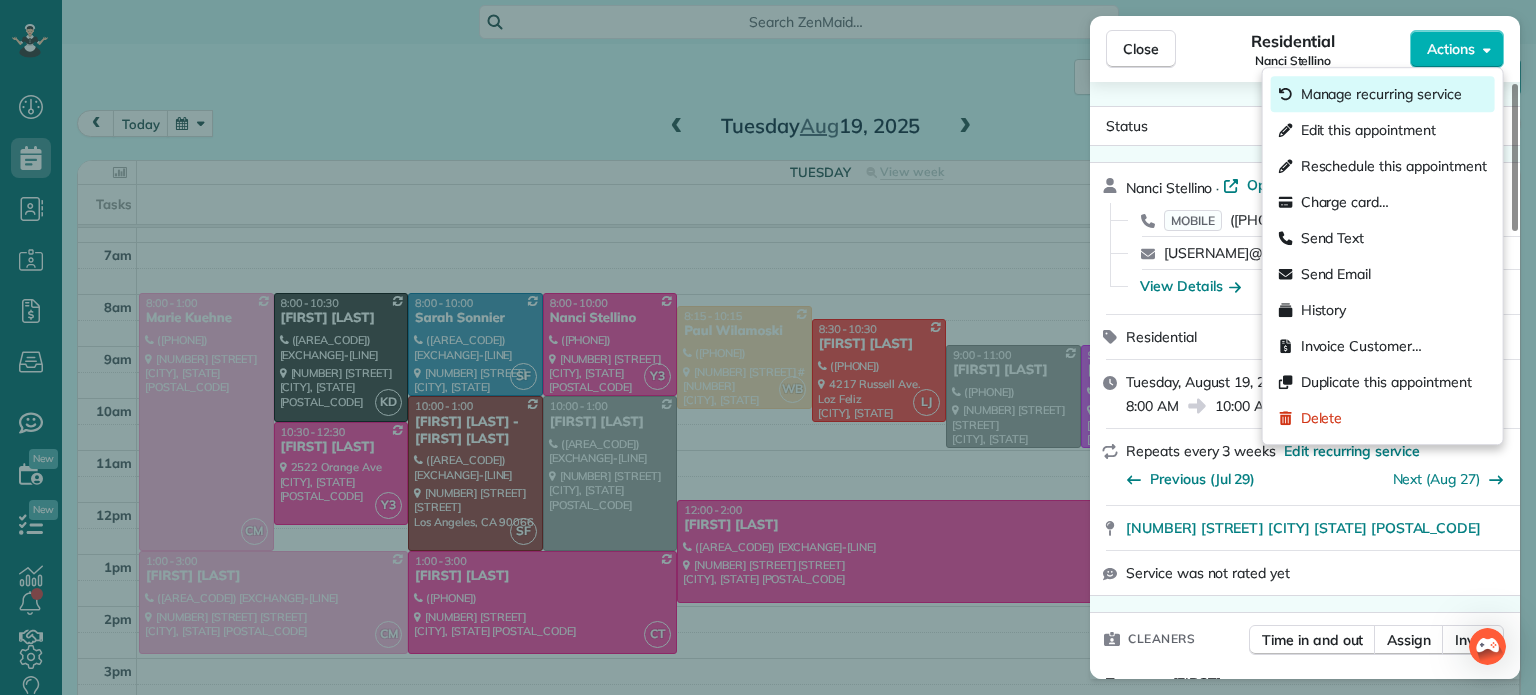 click on "Manage recurring service" at bounding box center (1381, 94) 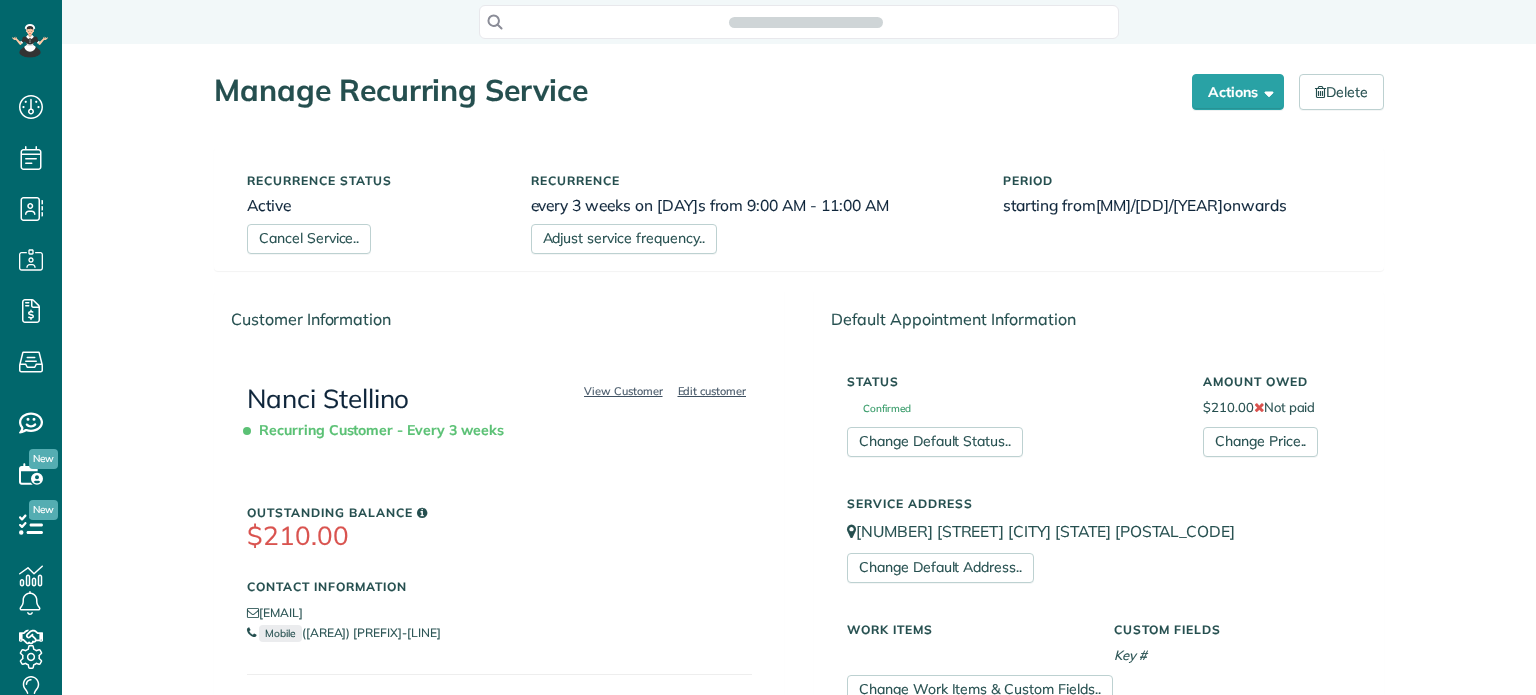 scroll, scrollTop: 0, scrollLeft: 0, axis: both 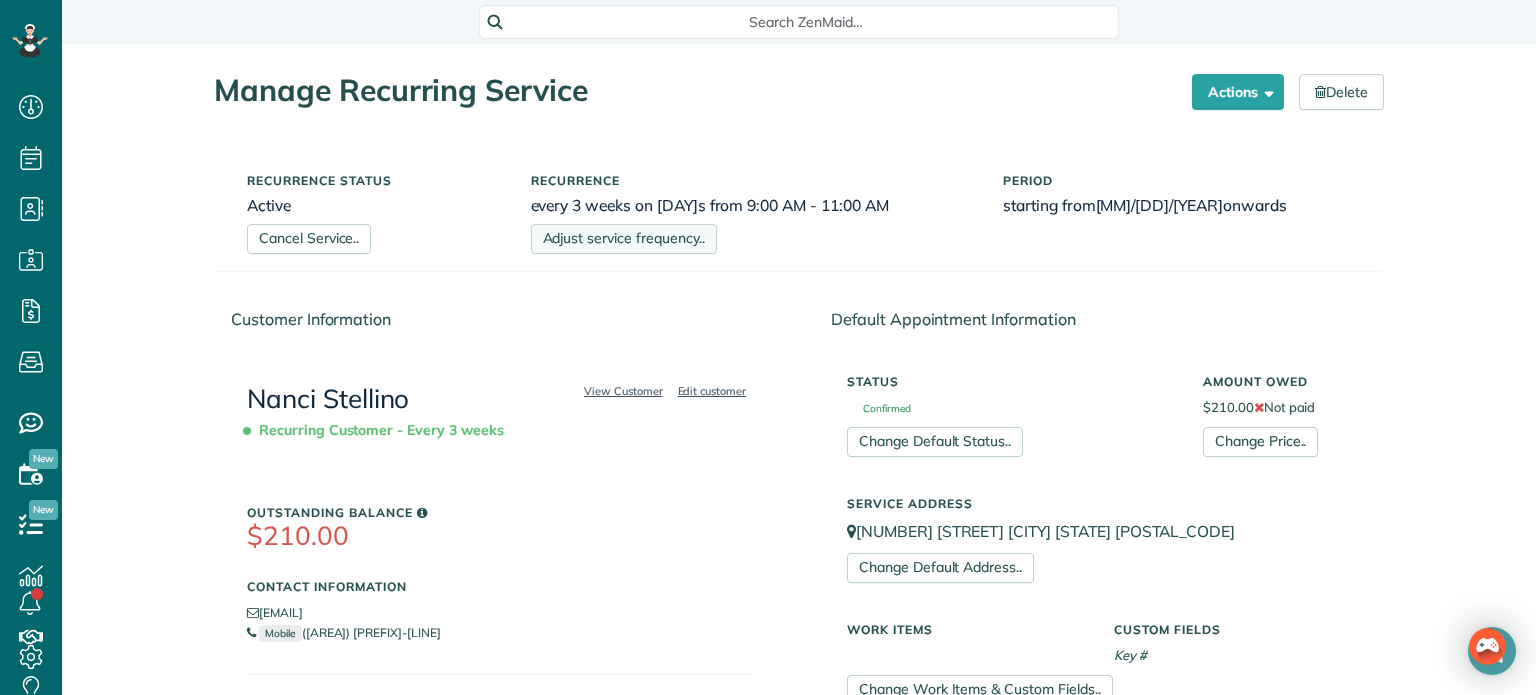 click on "Adjust service frequency.." at bounding box center (624, 239) 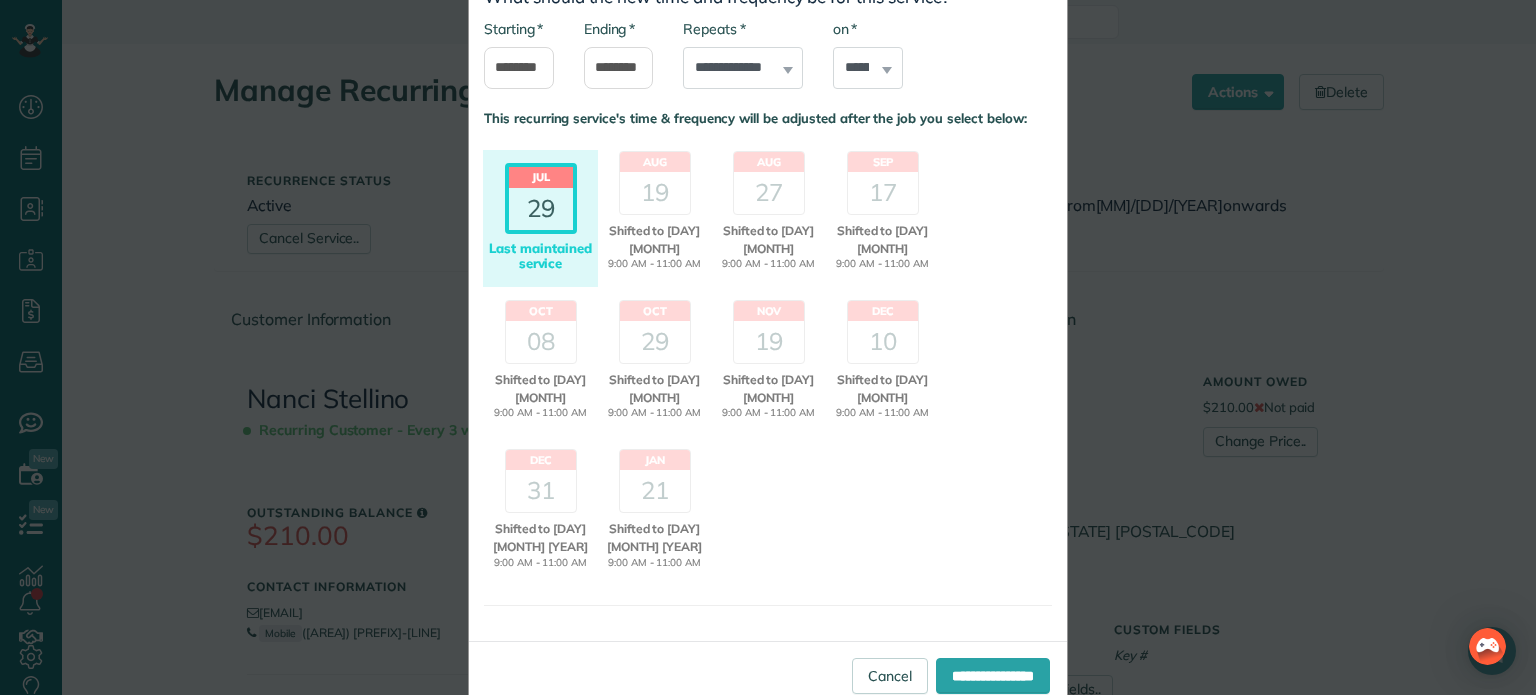 scroll, scrollTop: 161, scrollLeft: 0, axis: vertical 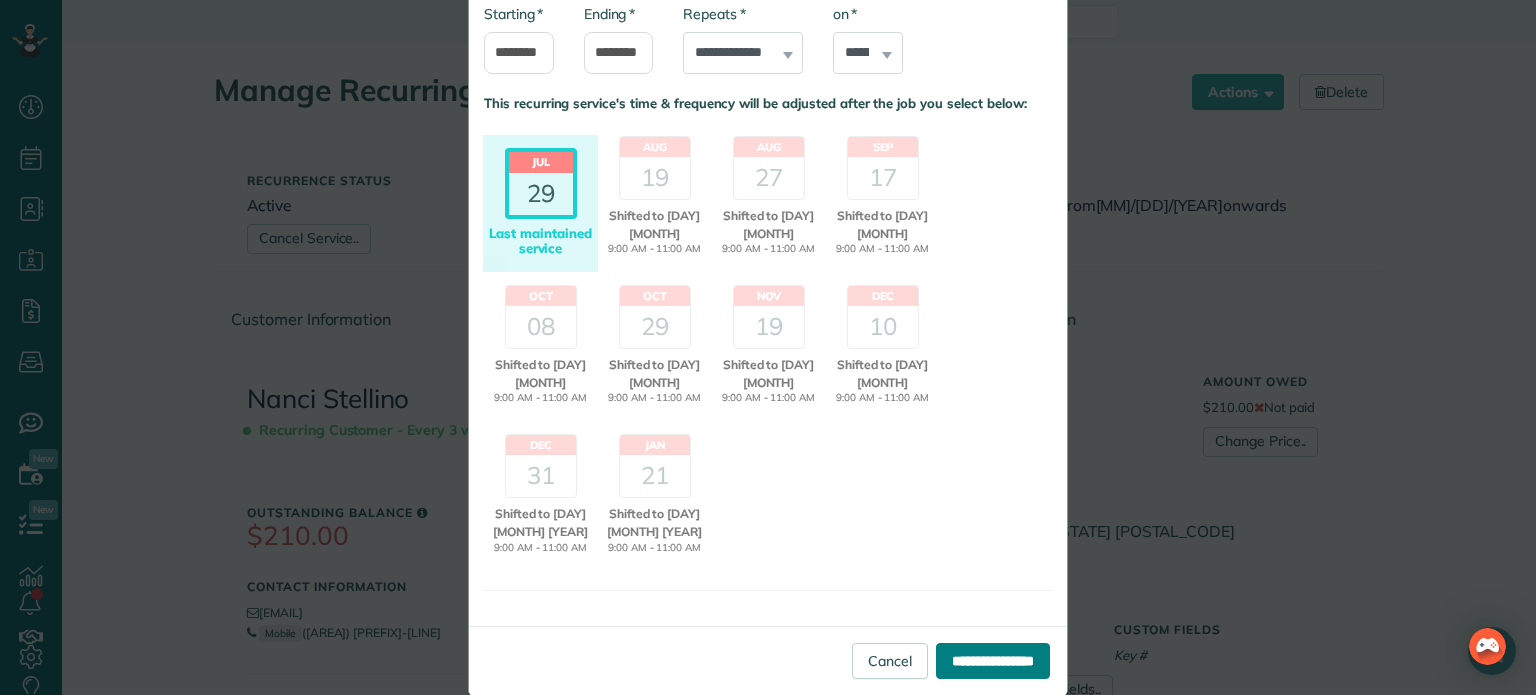 click on "**********" at bounding box center [993, 661] 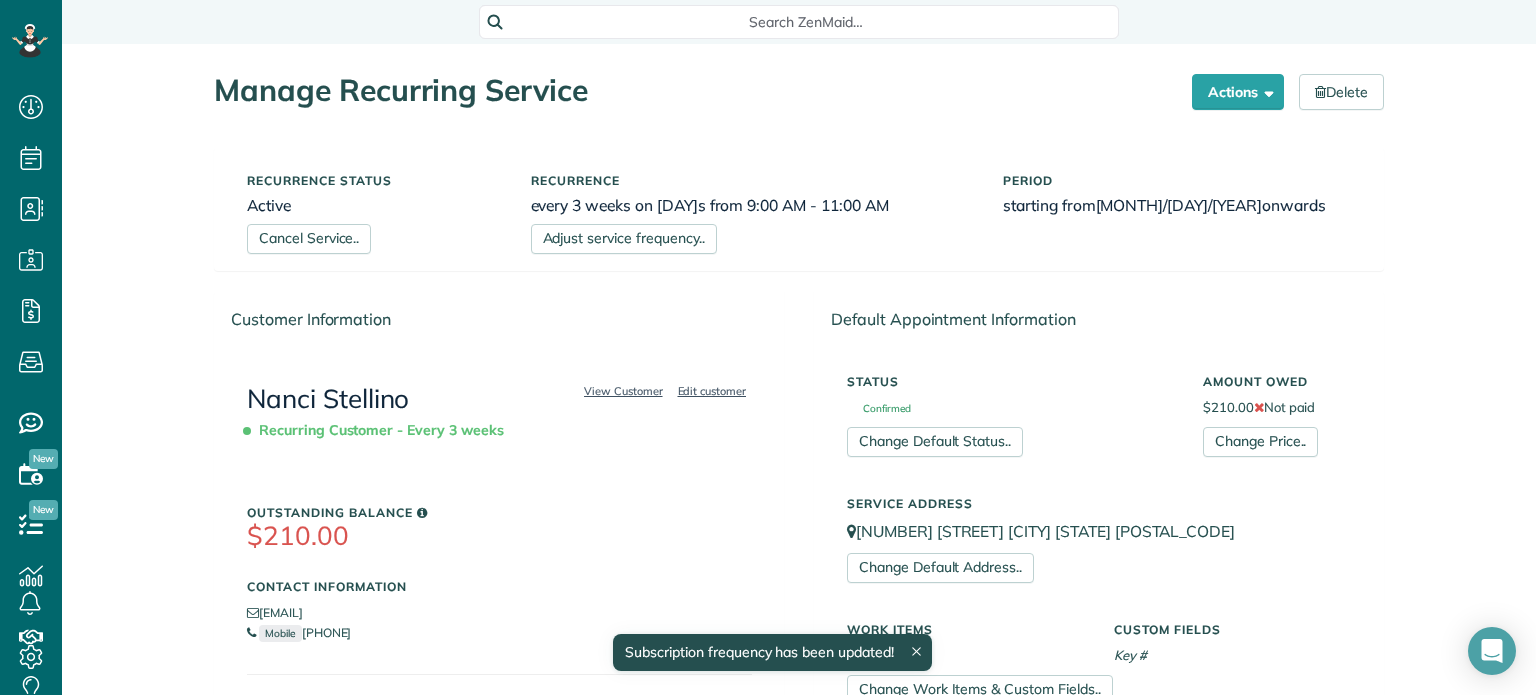 scroll, scrollTop: 0, scrollLeft: 0, axis: both 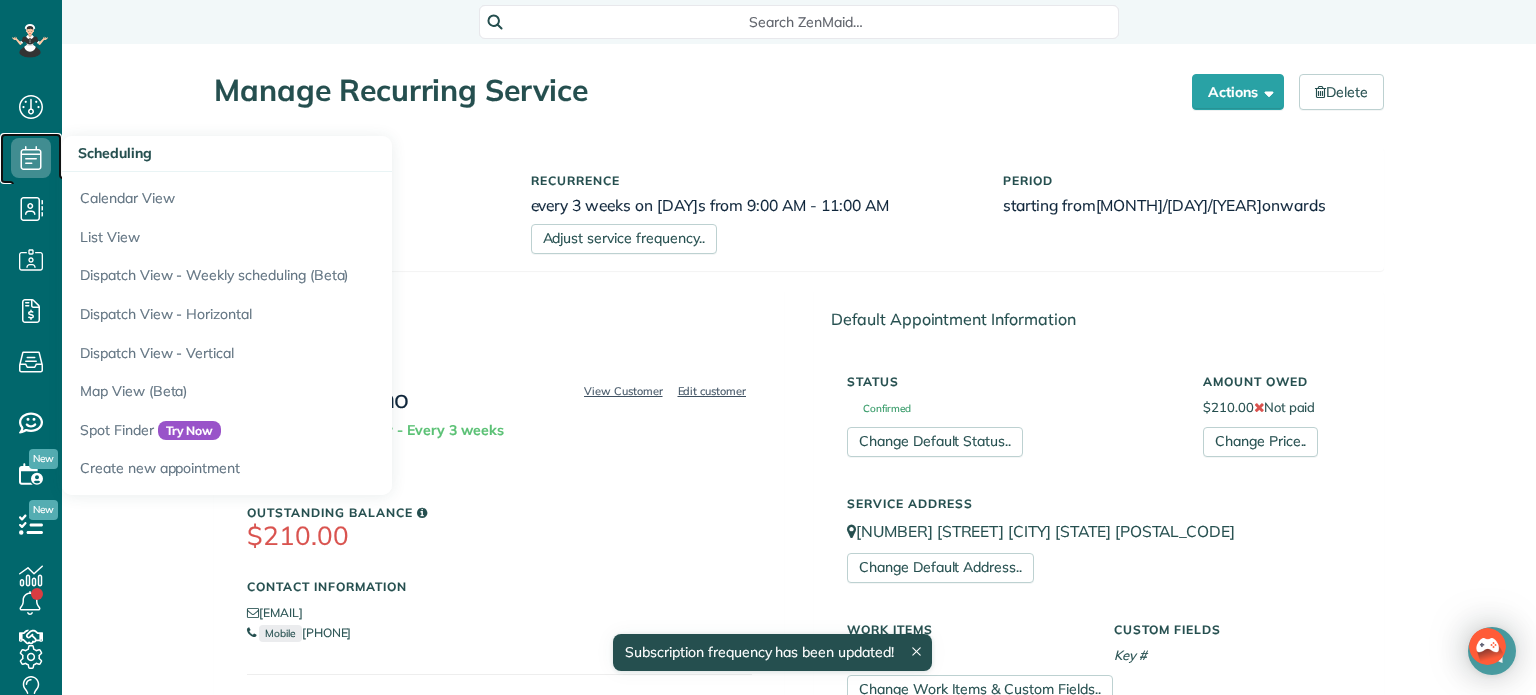 click 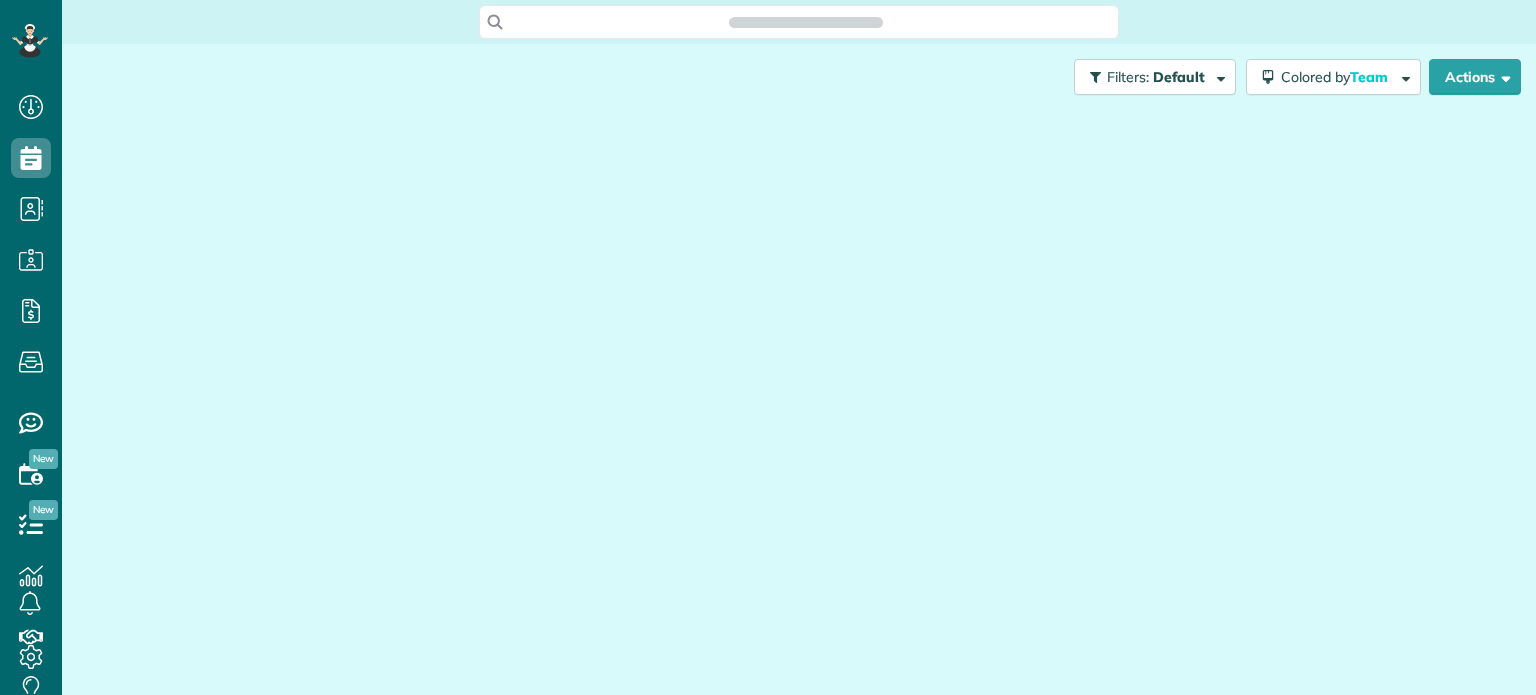 scroll, scrollTop: 0, scrollLeft: 0, axis: both 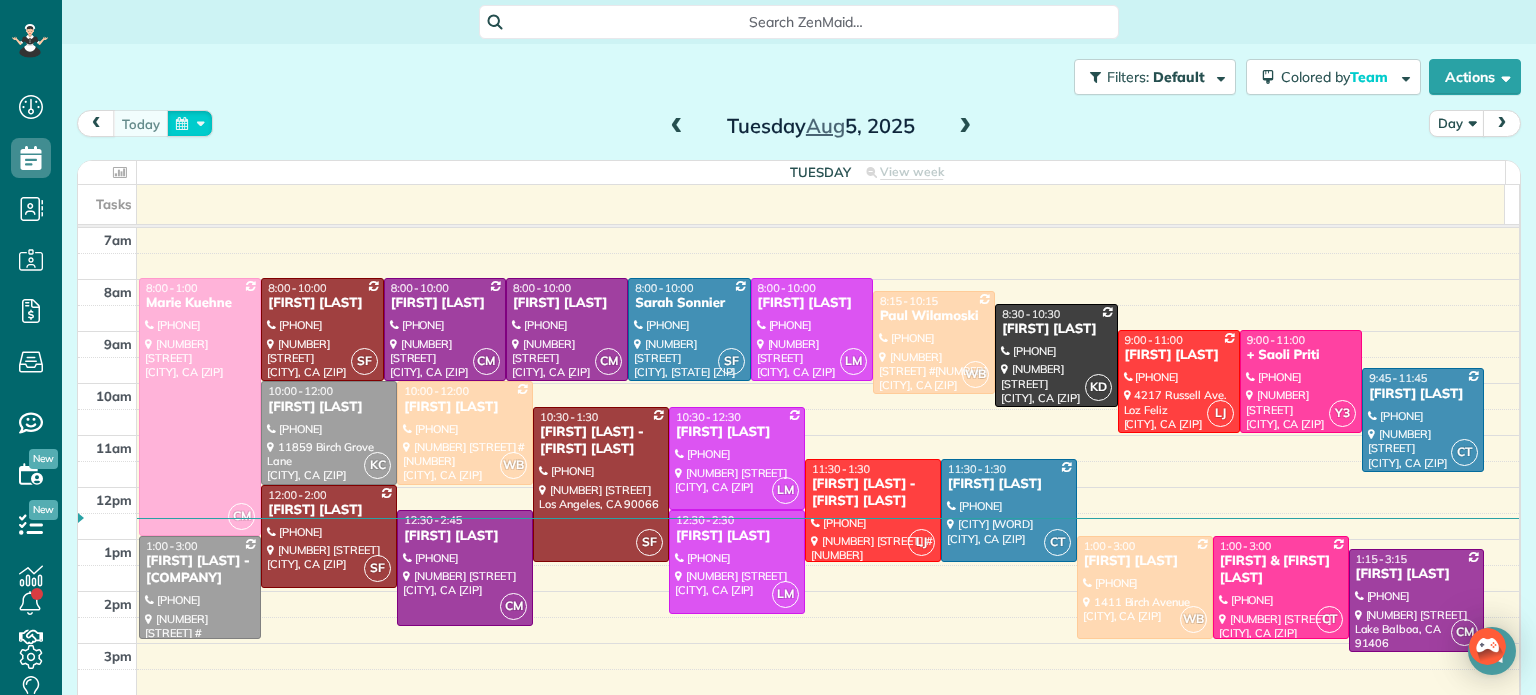 click at bounding box center (190, 123) 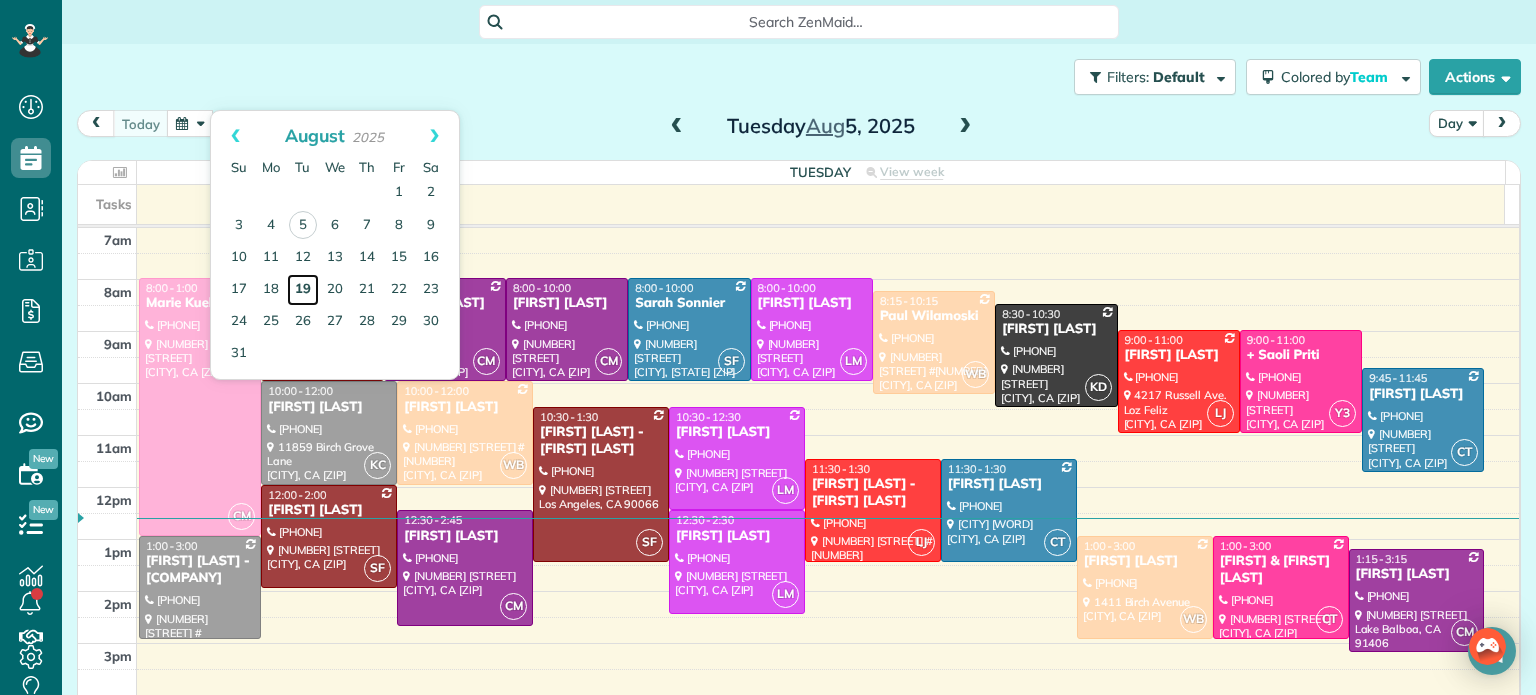 click on "19" at bounding box center (303, 290) 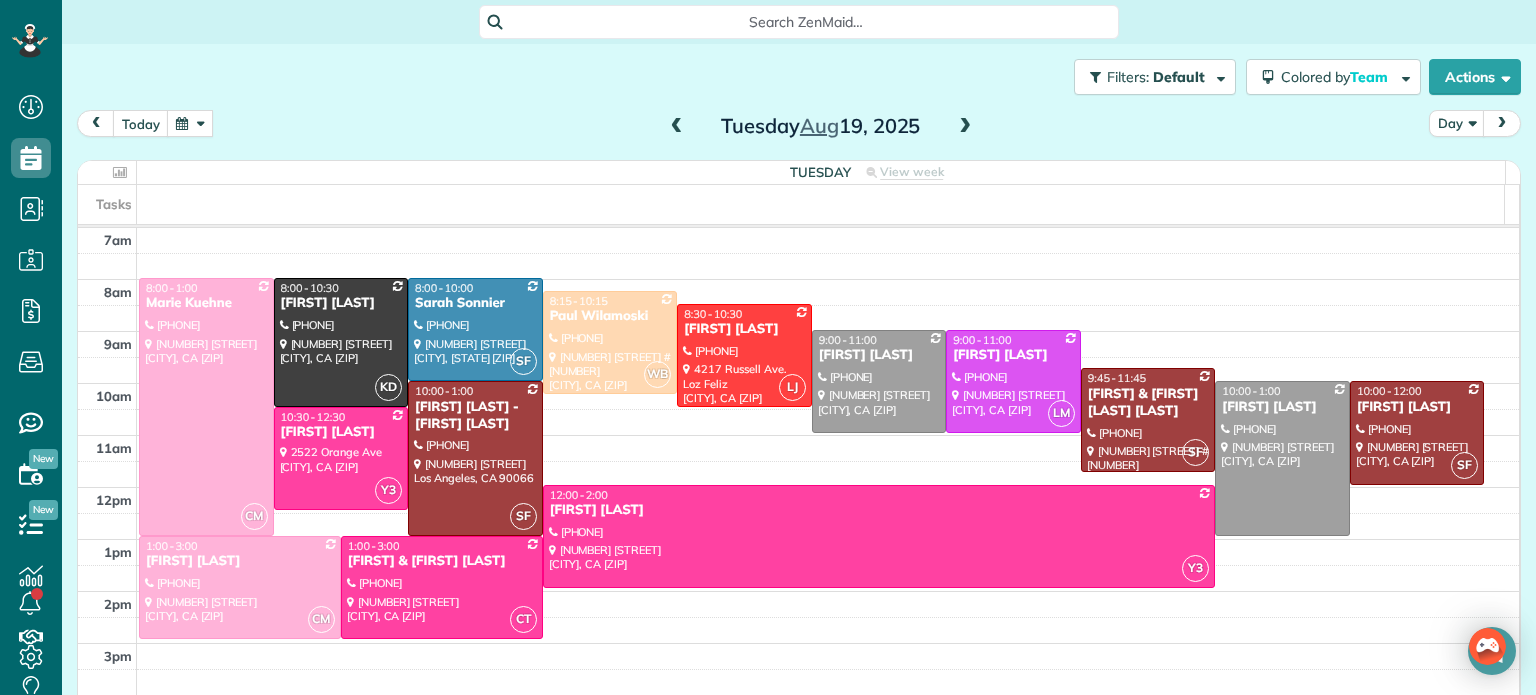 click at bounding box center [965, 127] 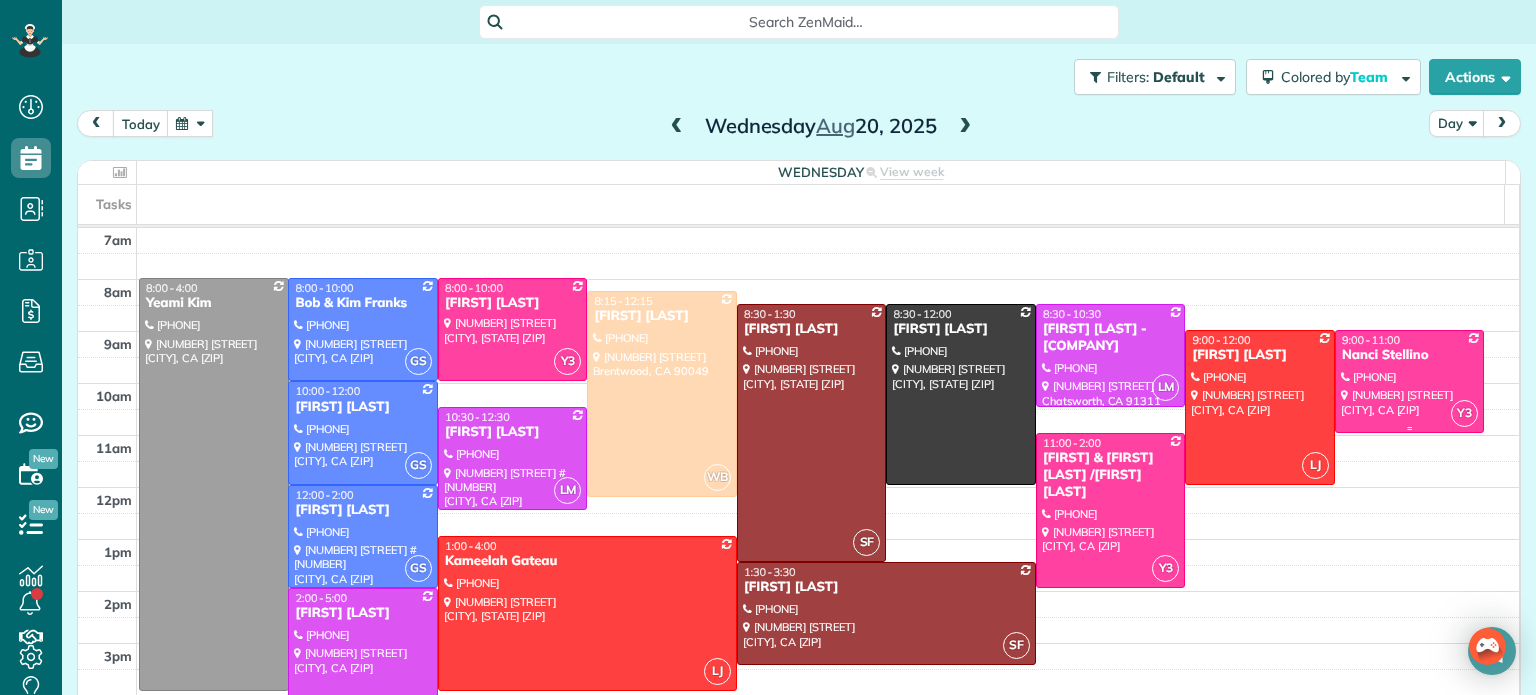 click at bounding box center (1410, 381) 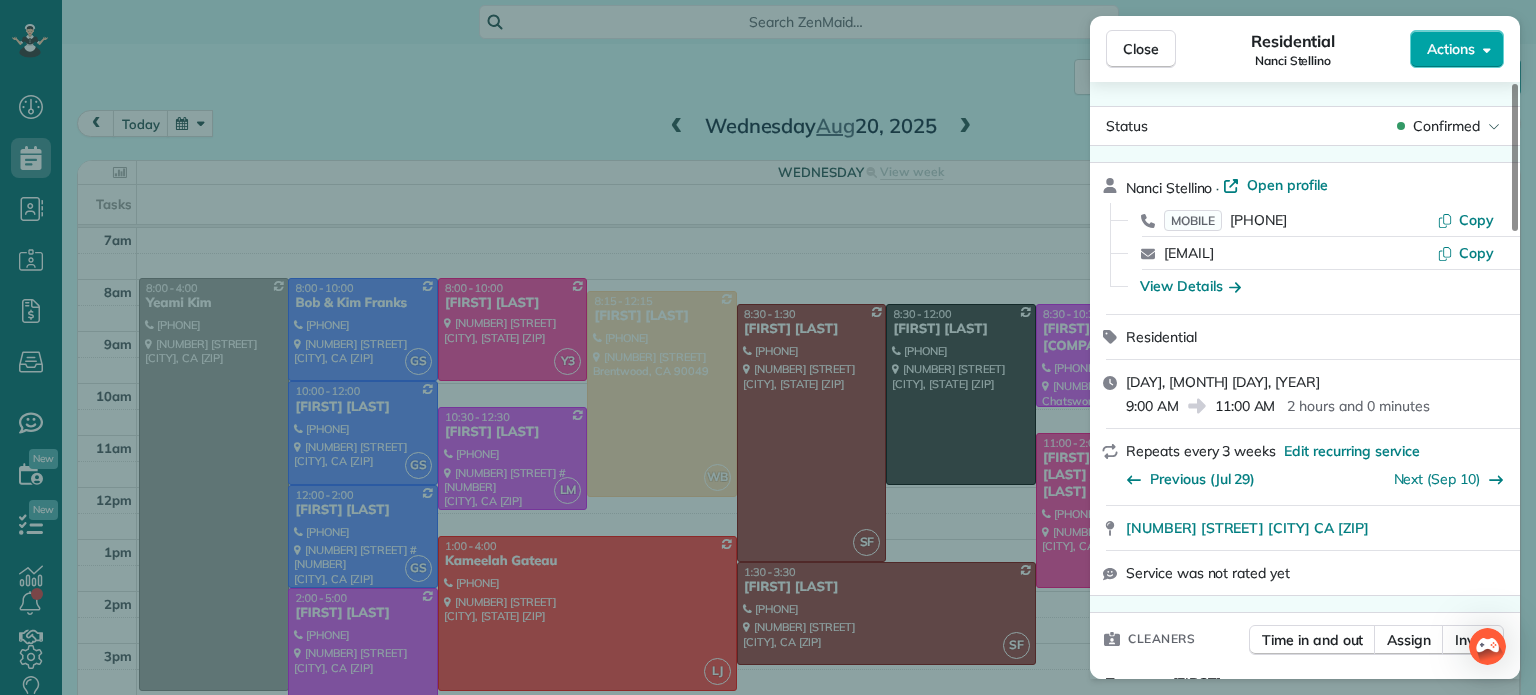 click on "Actions" at bounding box center [1451, 49] 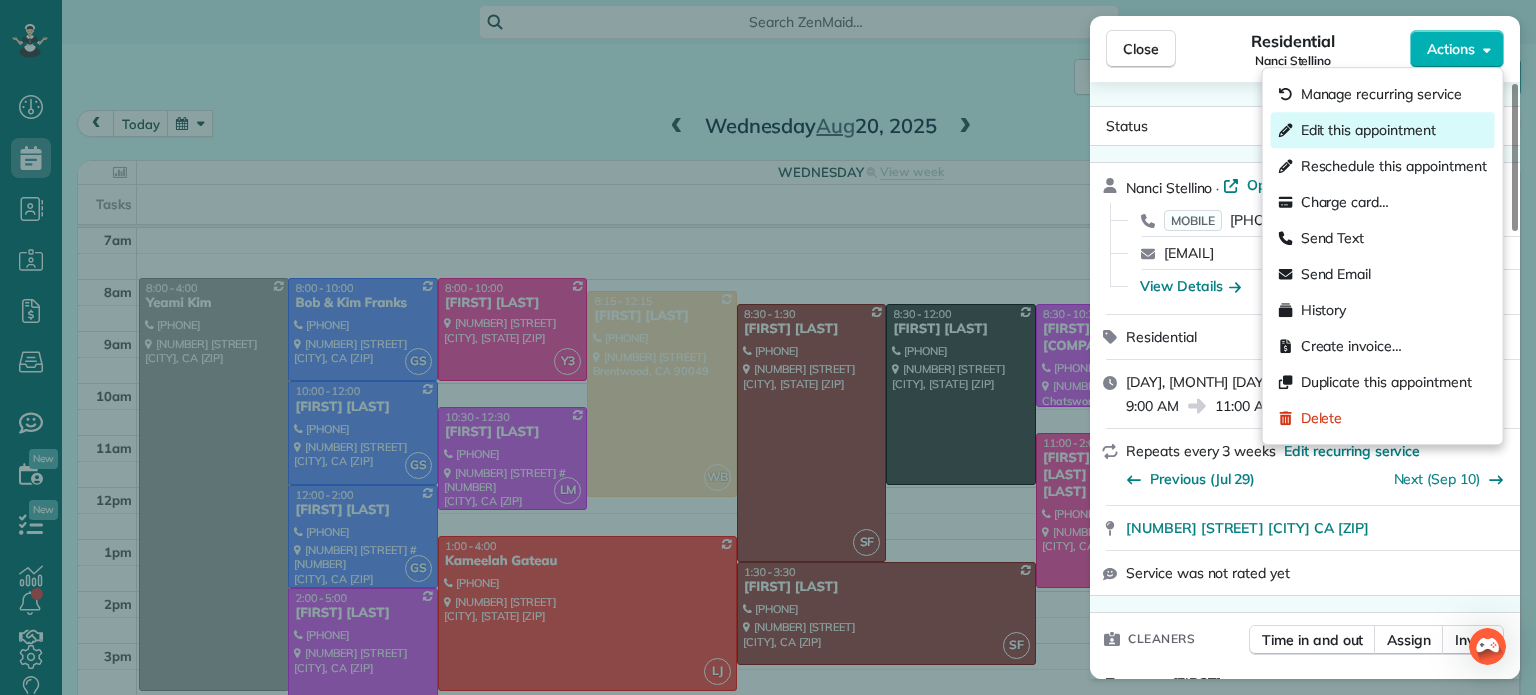 click on "Edit this appointment" at bounding box center (1368, 130) 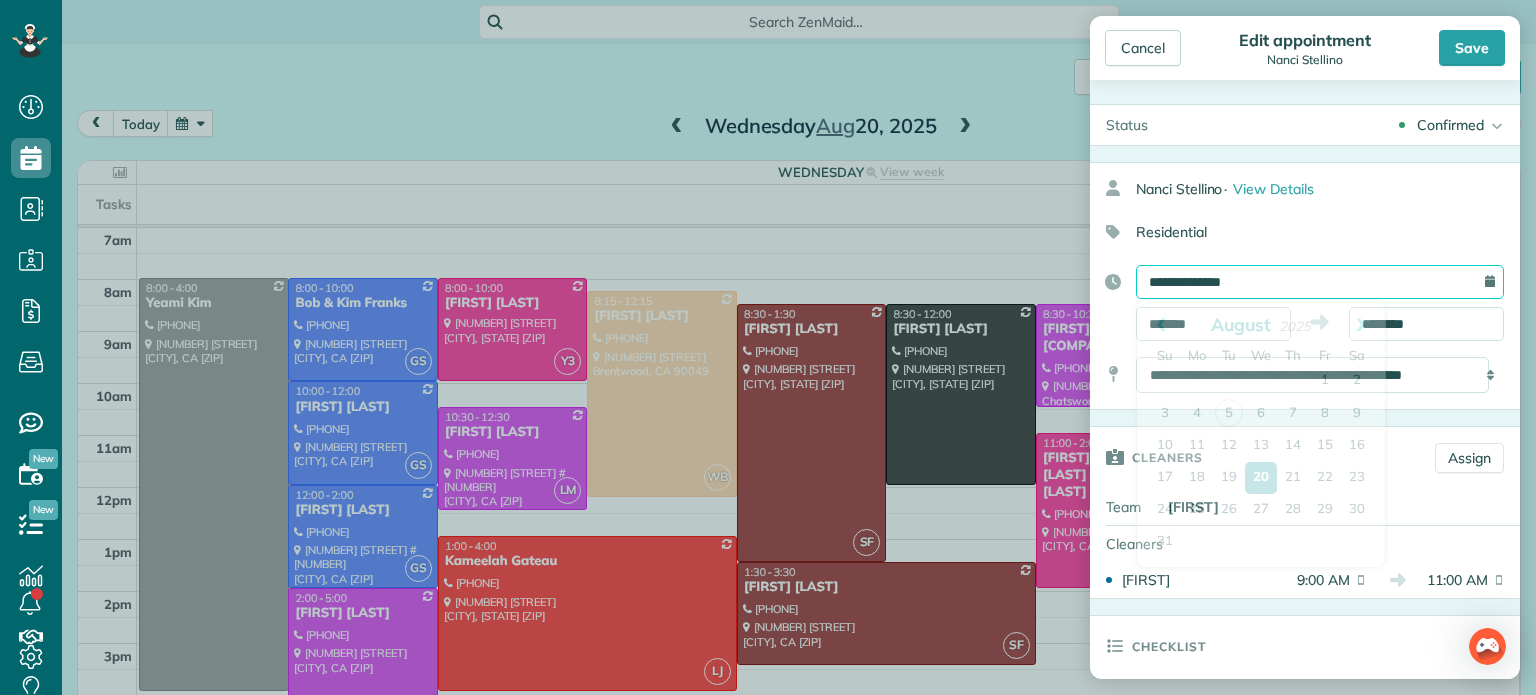 click on "**********" at bounding box center [1320, 282] 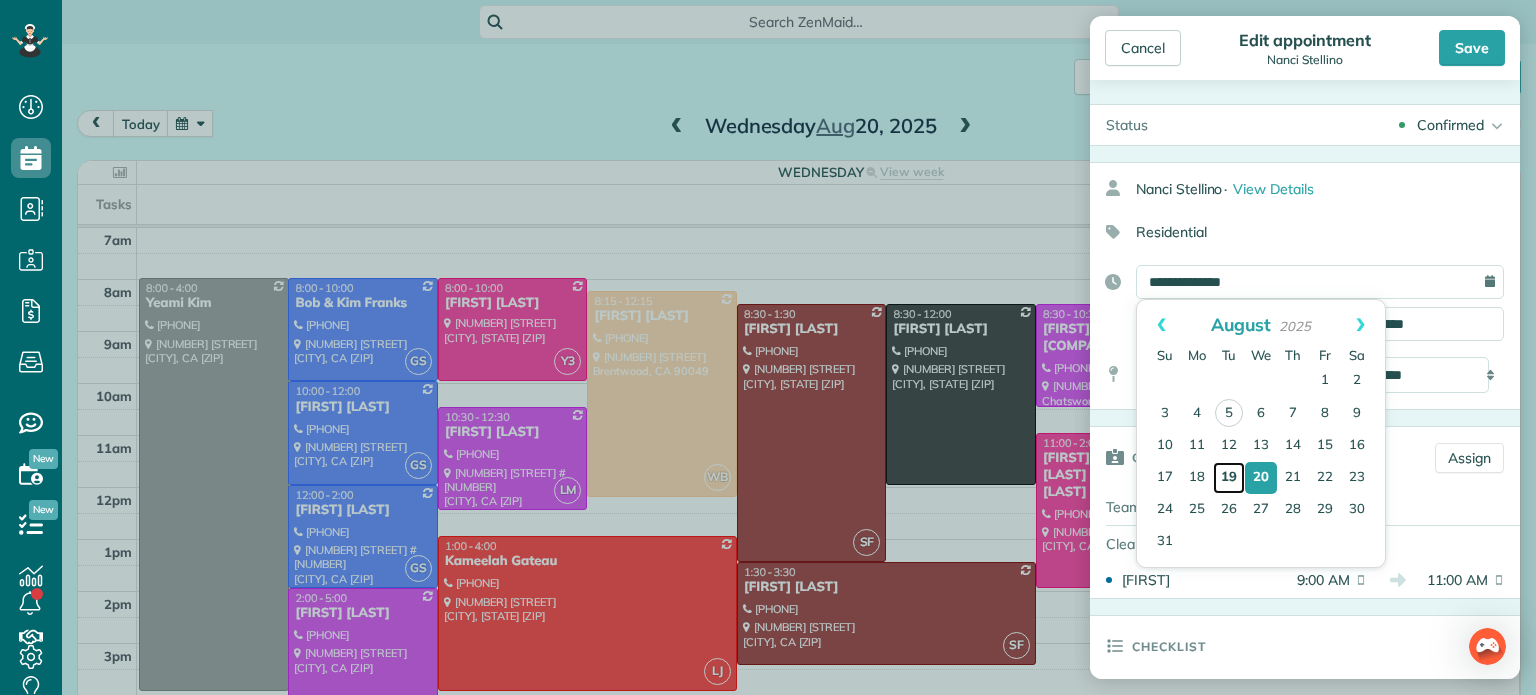 click on "19" at bounding box center (1229, 478) 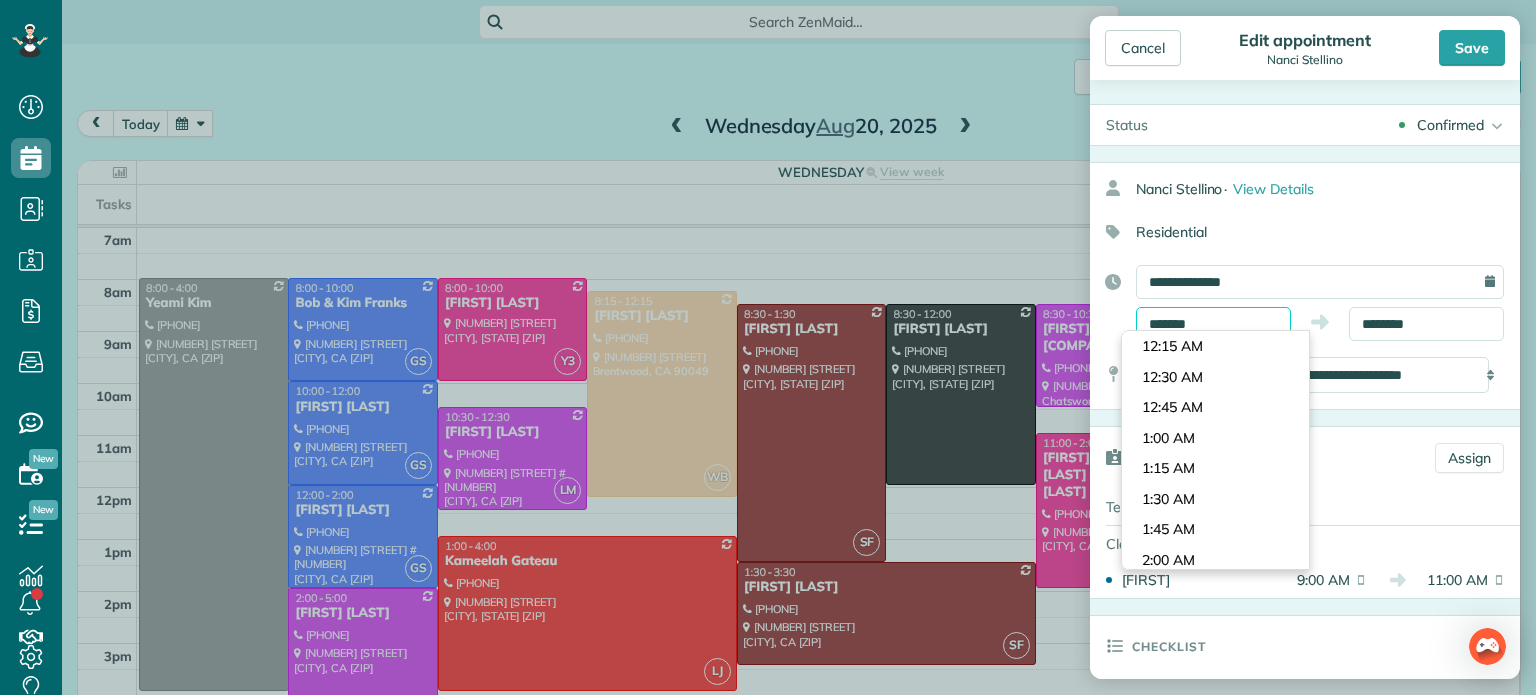 scroll, scrollTop: 1037, scrollLeft: 0, axis: vertical 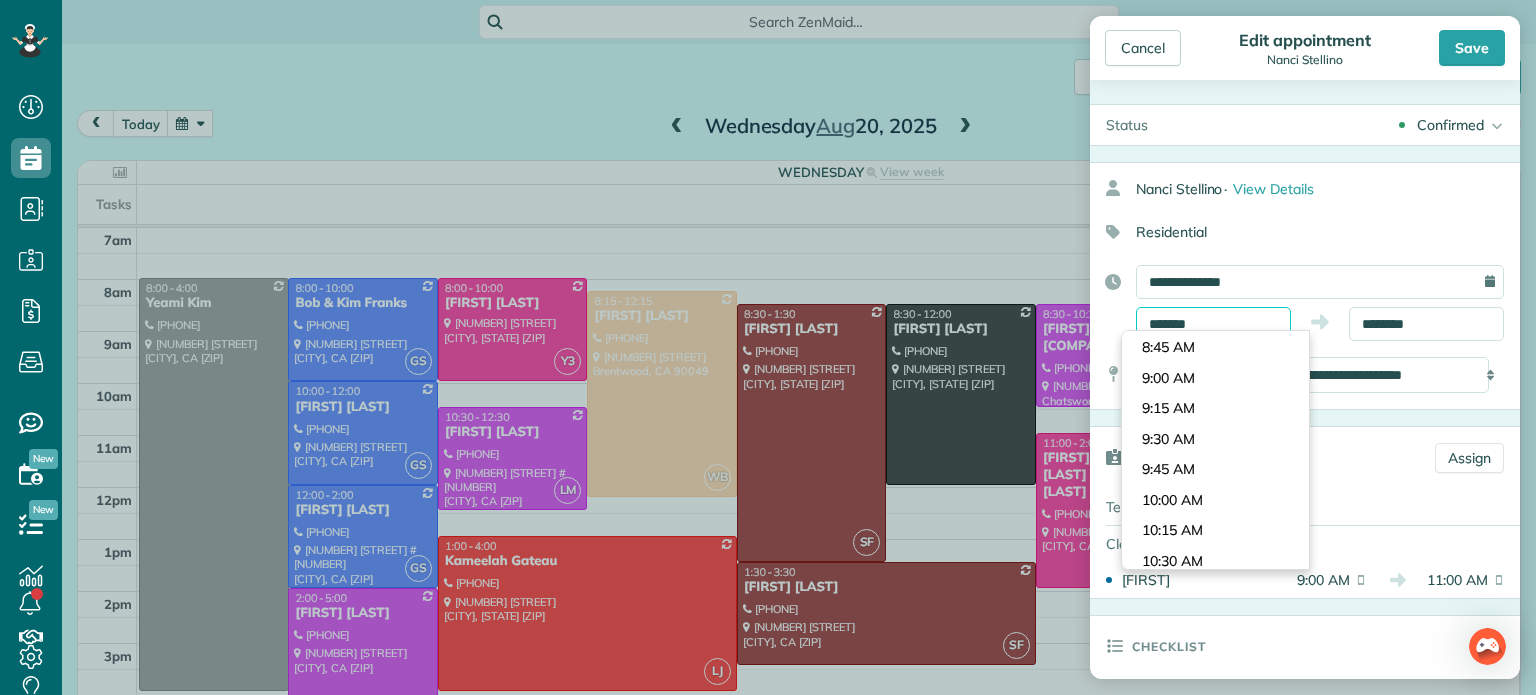 click on "*******" at bounding box center (1213, 324) 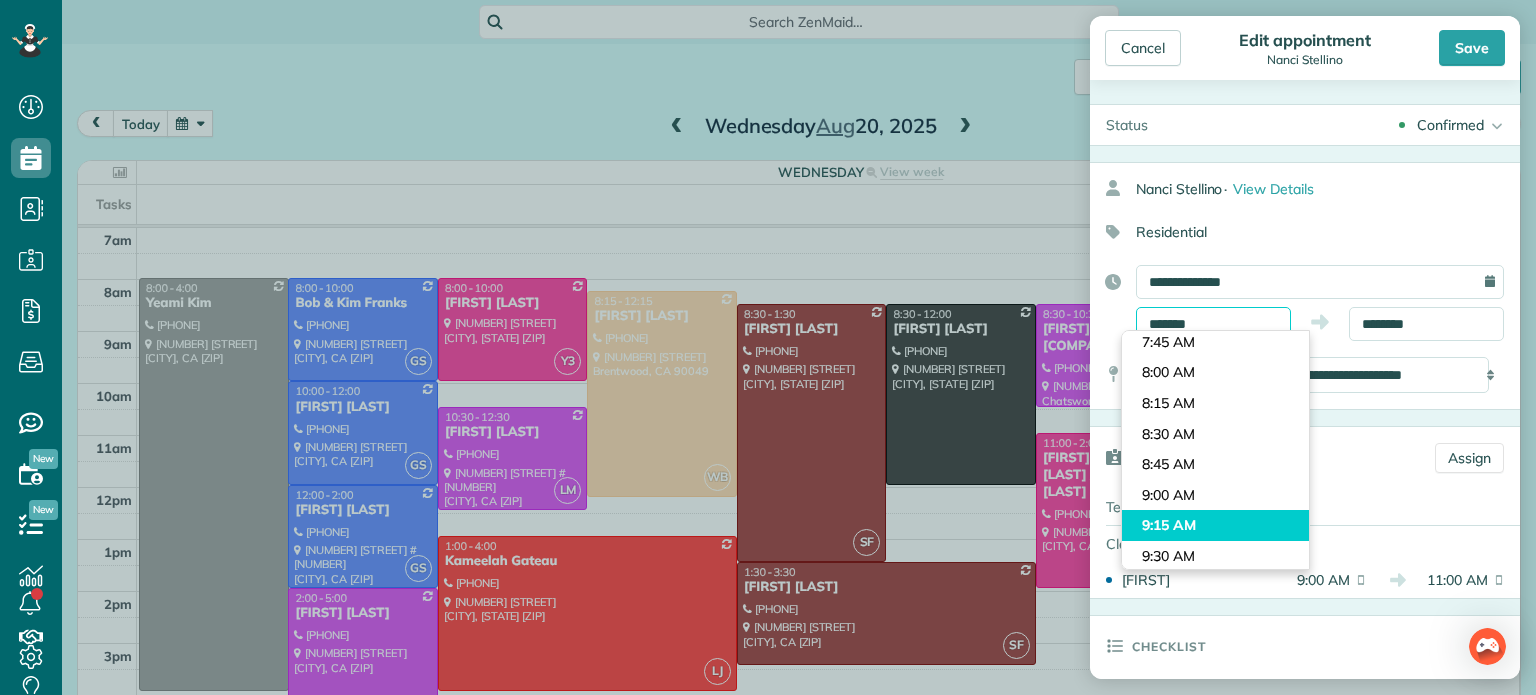 scroll, scrollTop: 904, scrollLeft: 0, axis: vertical 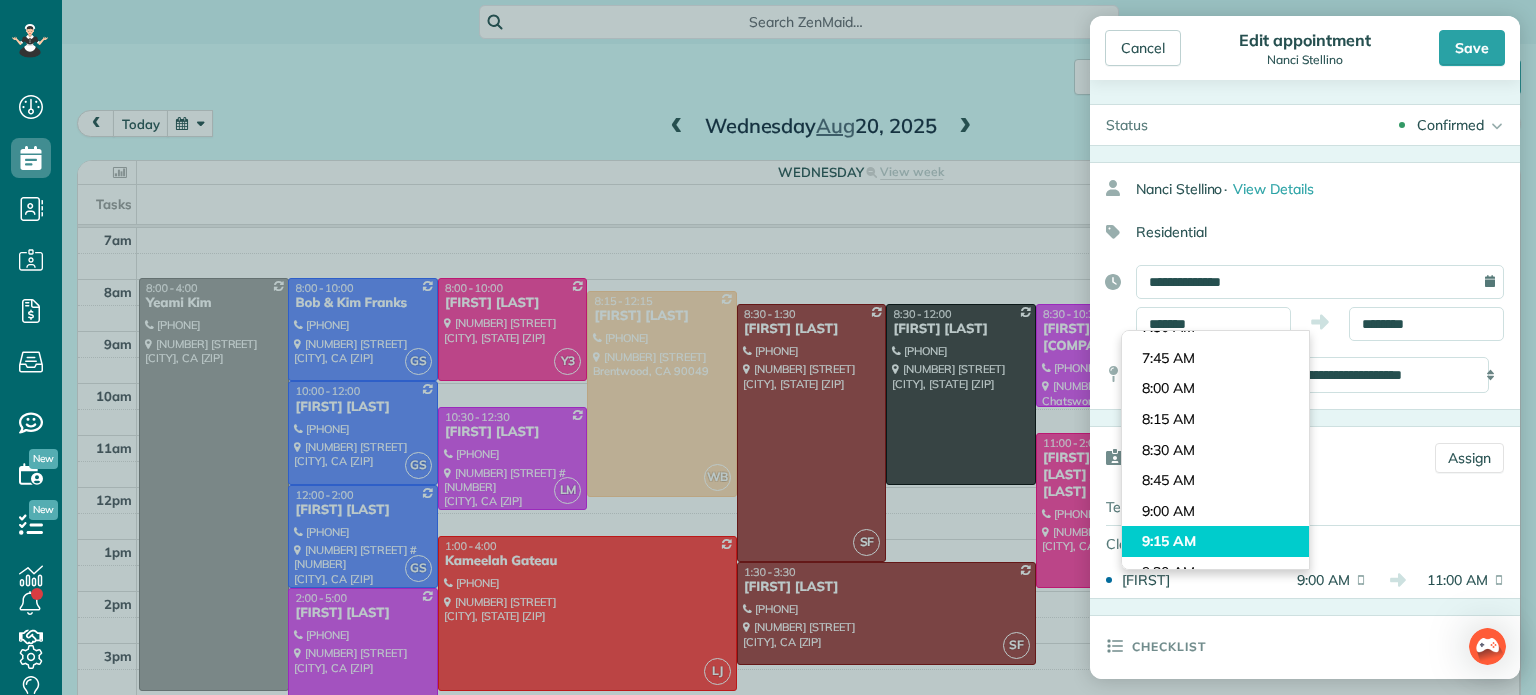 type on "*******" 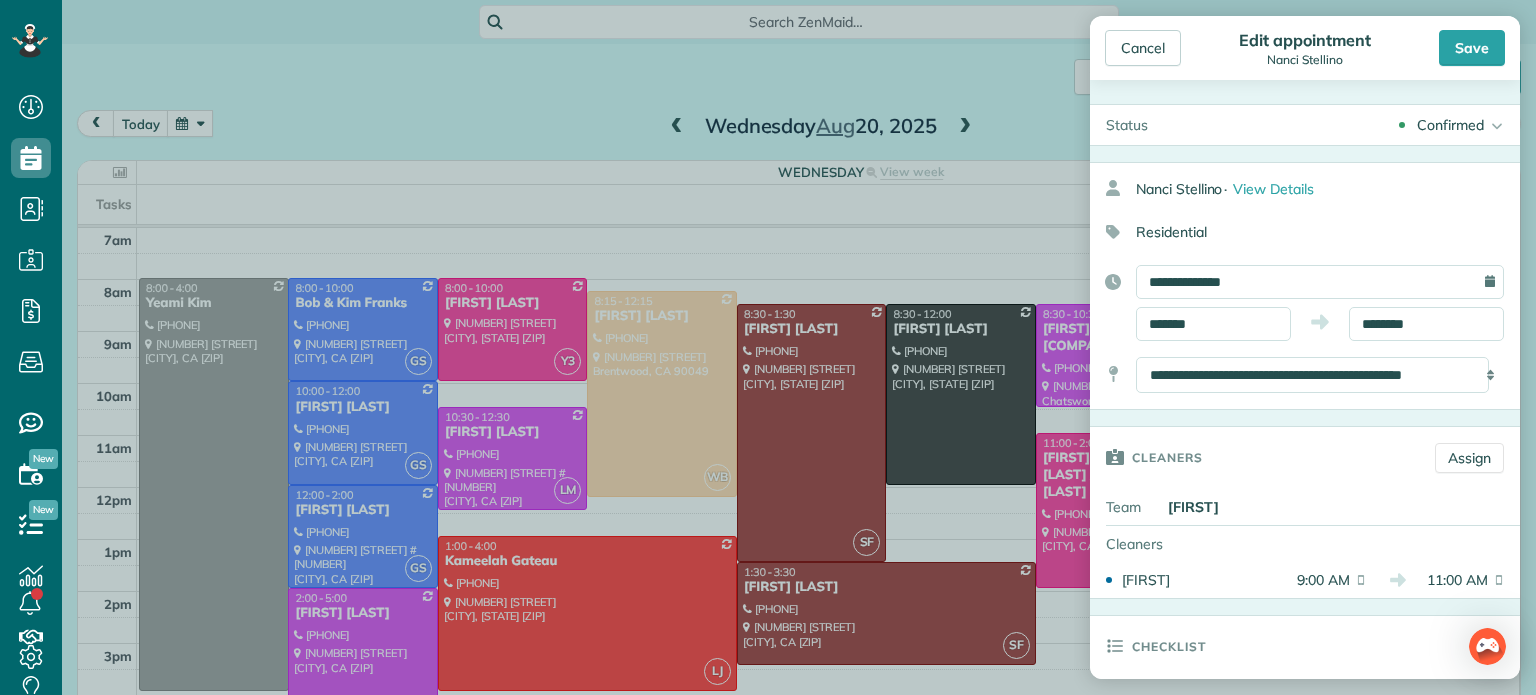 click on "Dashboard
Scheduling
Calendar View
List View
Dispatch View - Weekly scheduling (Beta)" at bounding box center (768, 347) 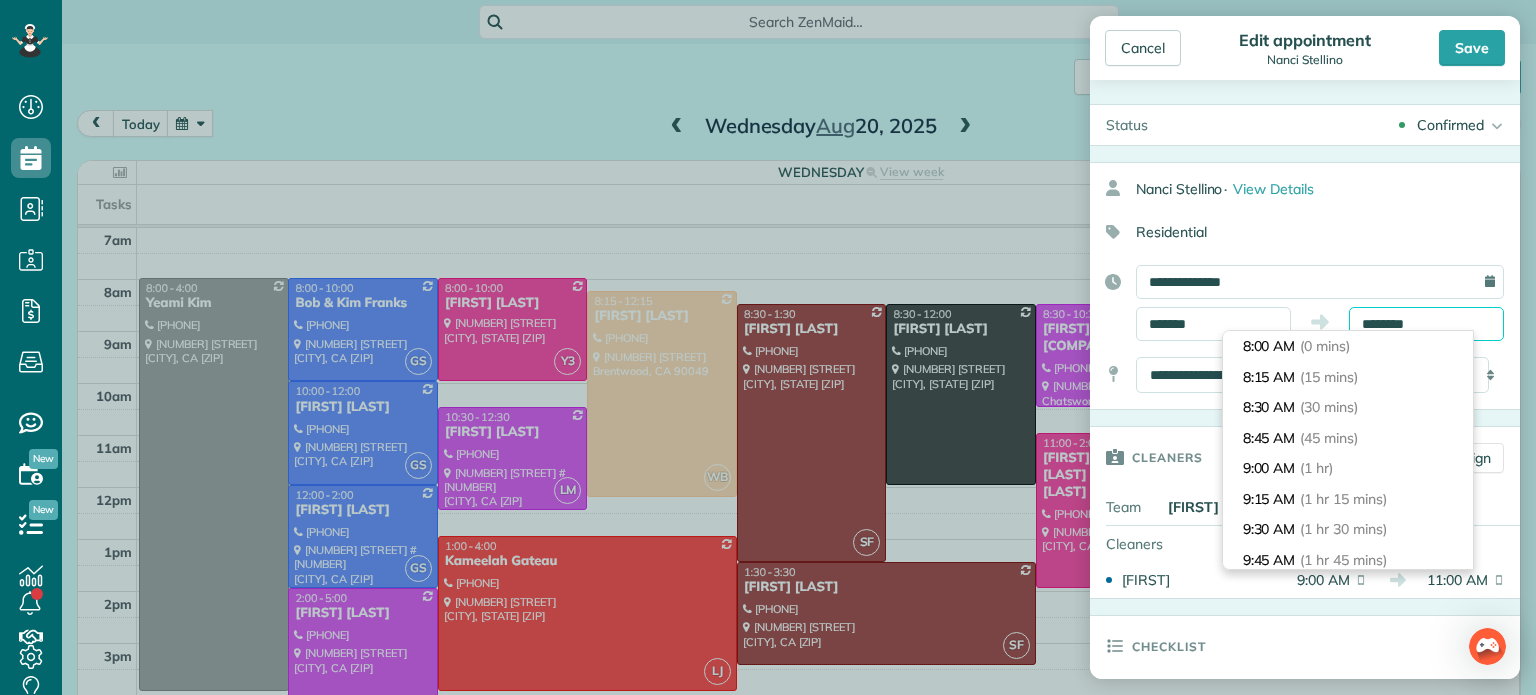 click on "********" at bounding box center (1426, 324) 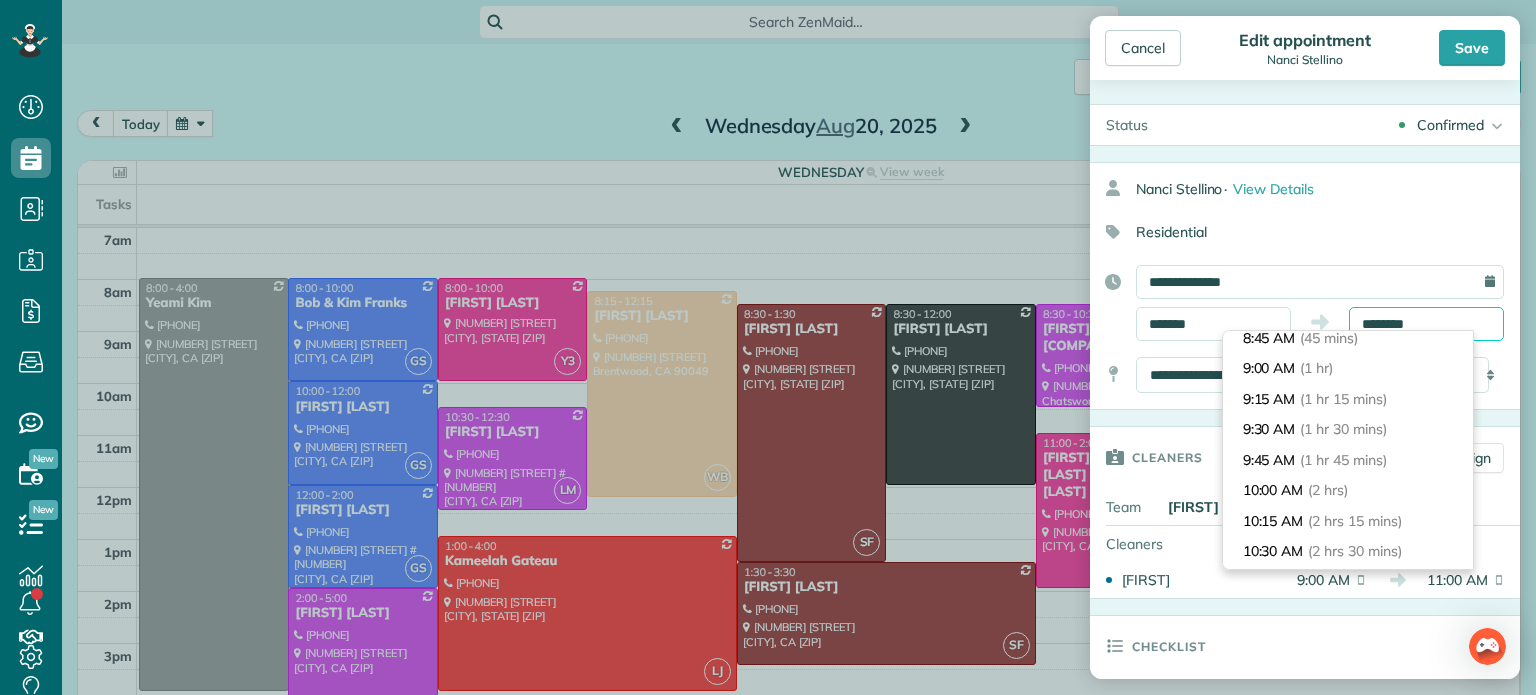 scroll, scrollTop: 100, scrollLeft: 0, axis: vertical 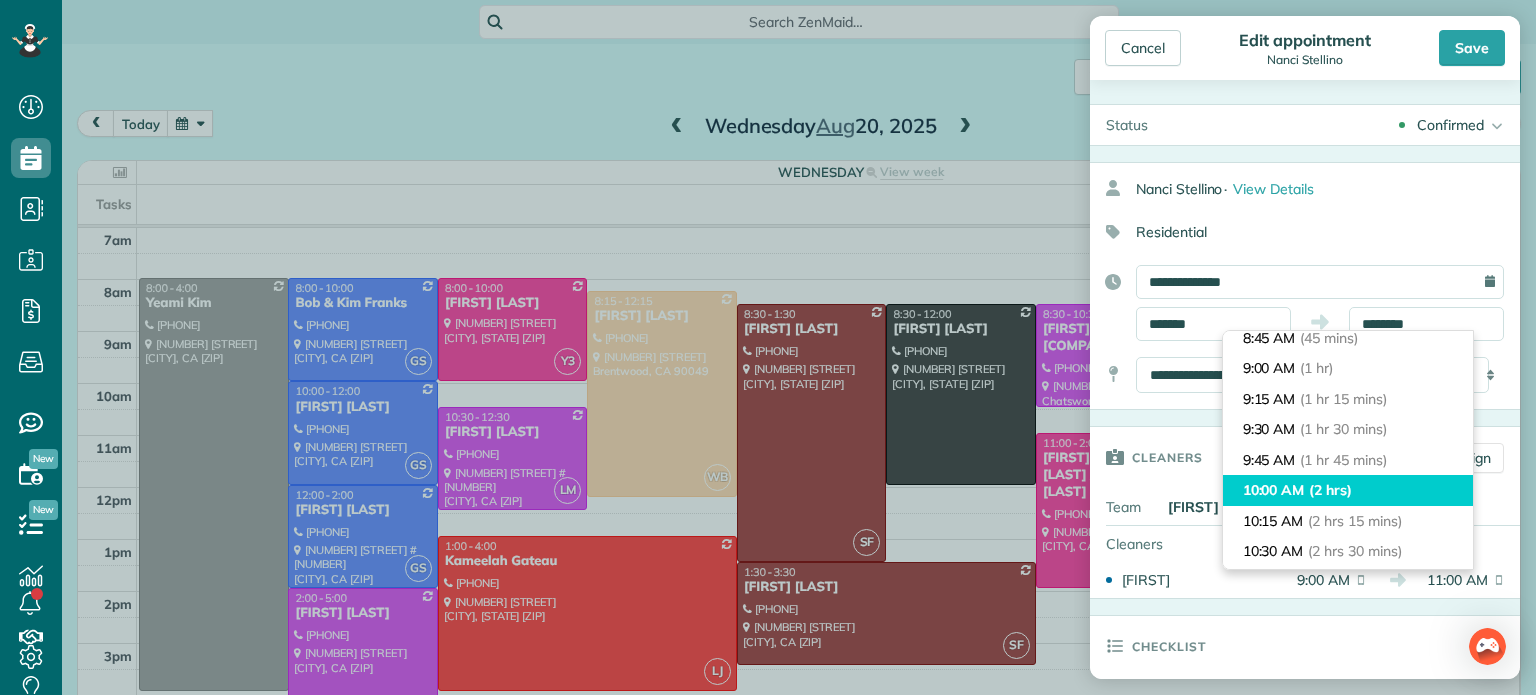 type on "********" 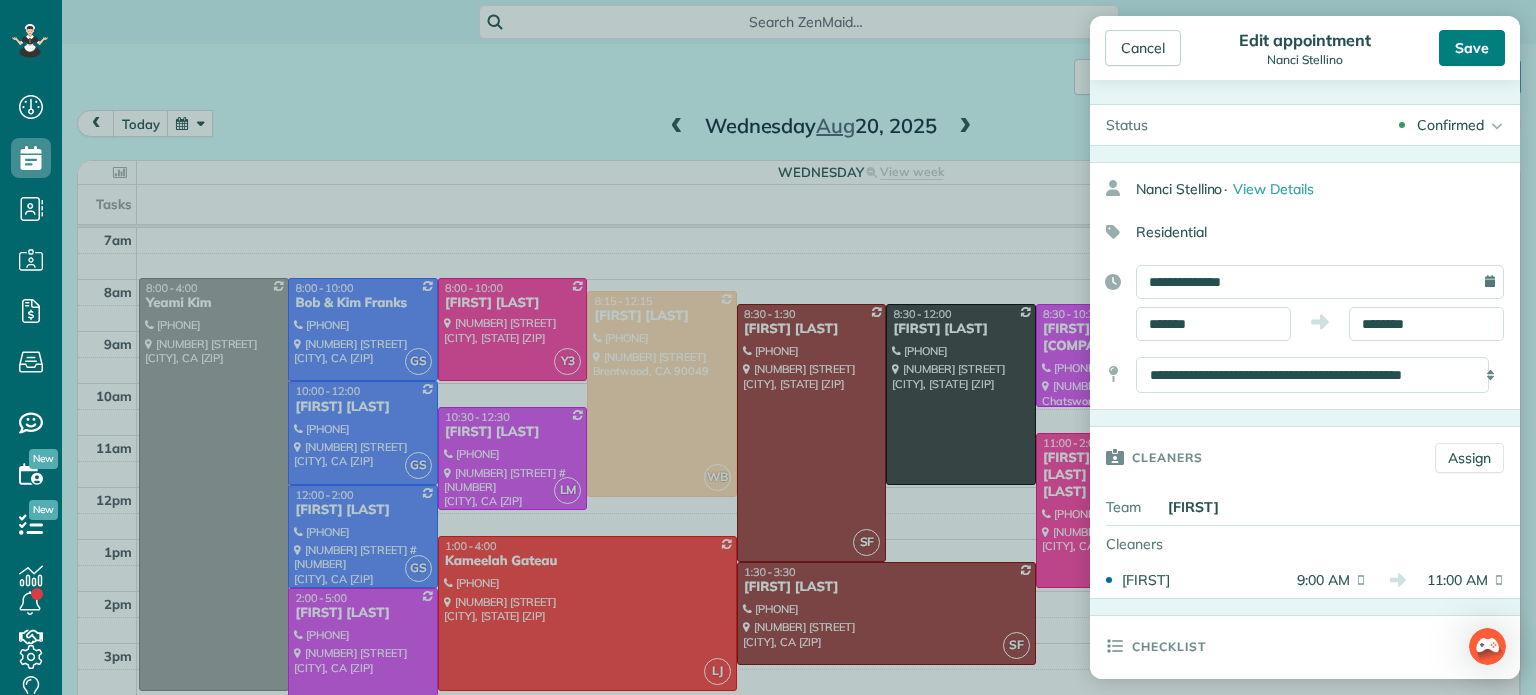click on "Save" at bounding box center [1472, 48] 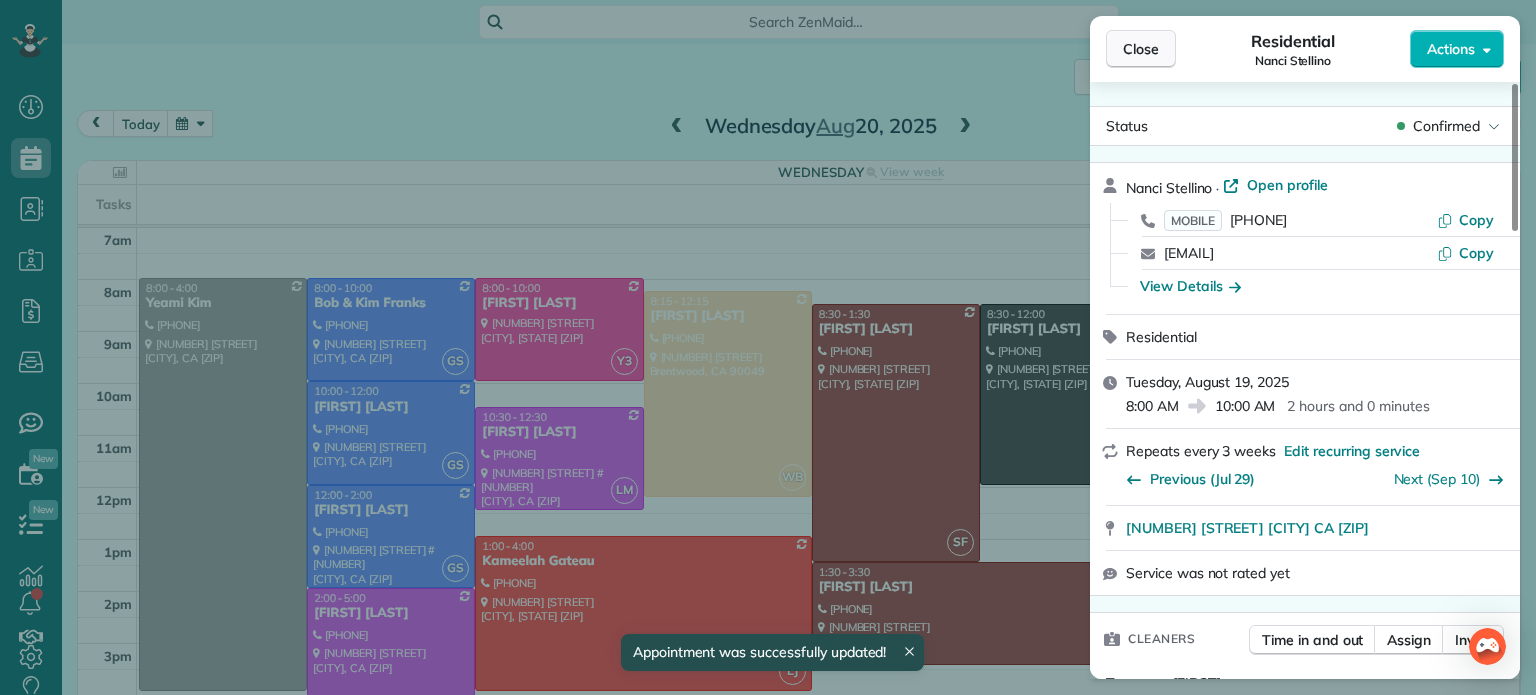 click on "Close" at bounding box center (1141, 49) 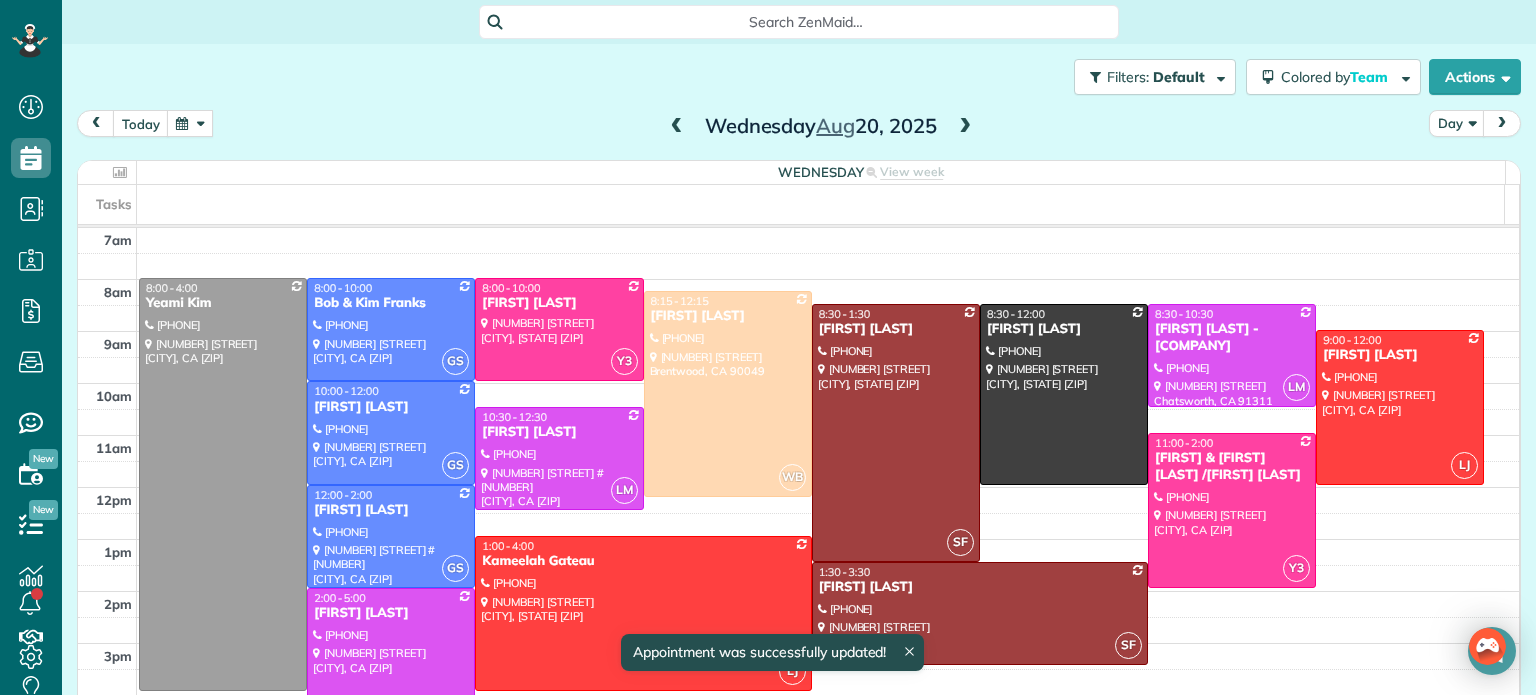 click at bounding box center (677, 127) 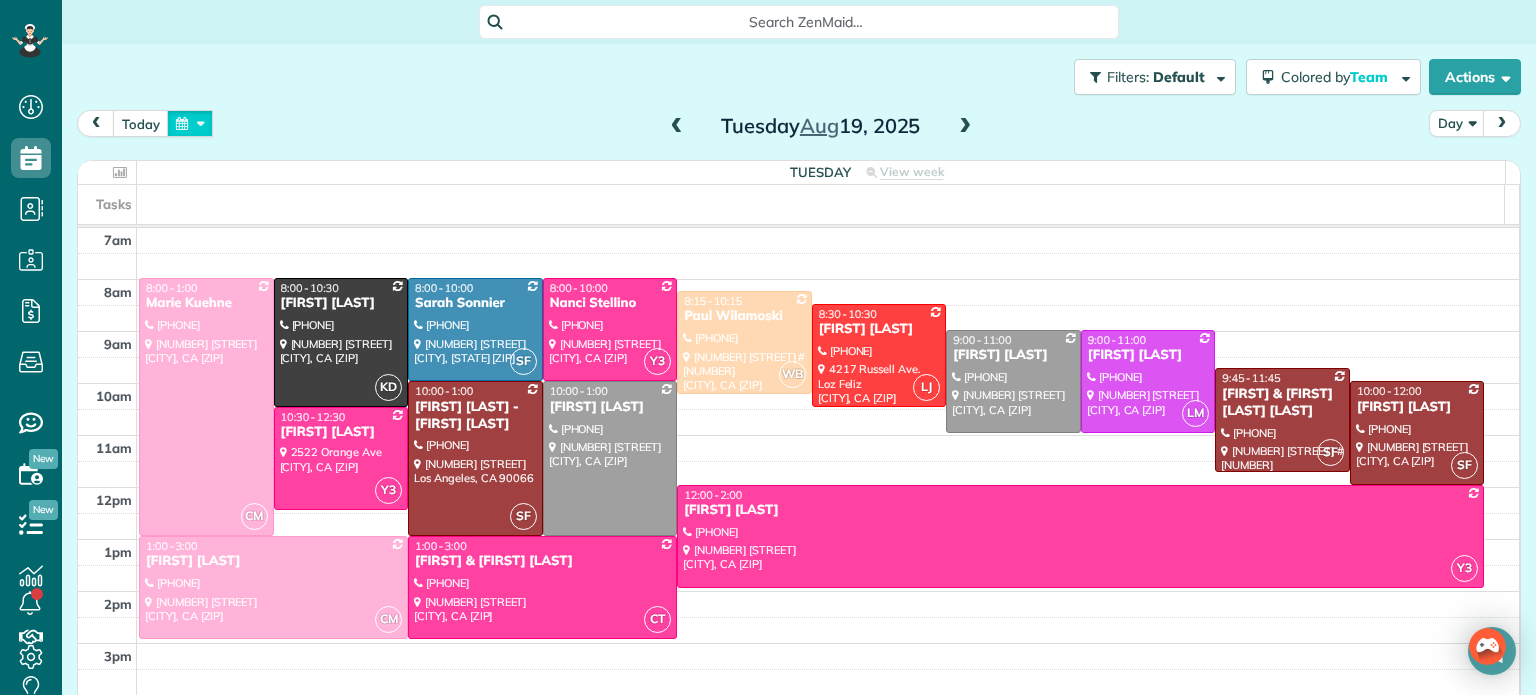 click at bounding box center (190, 123) 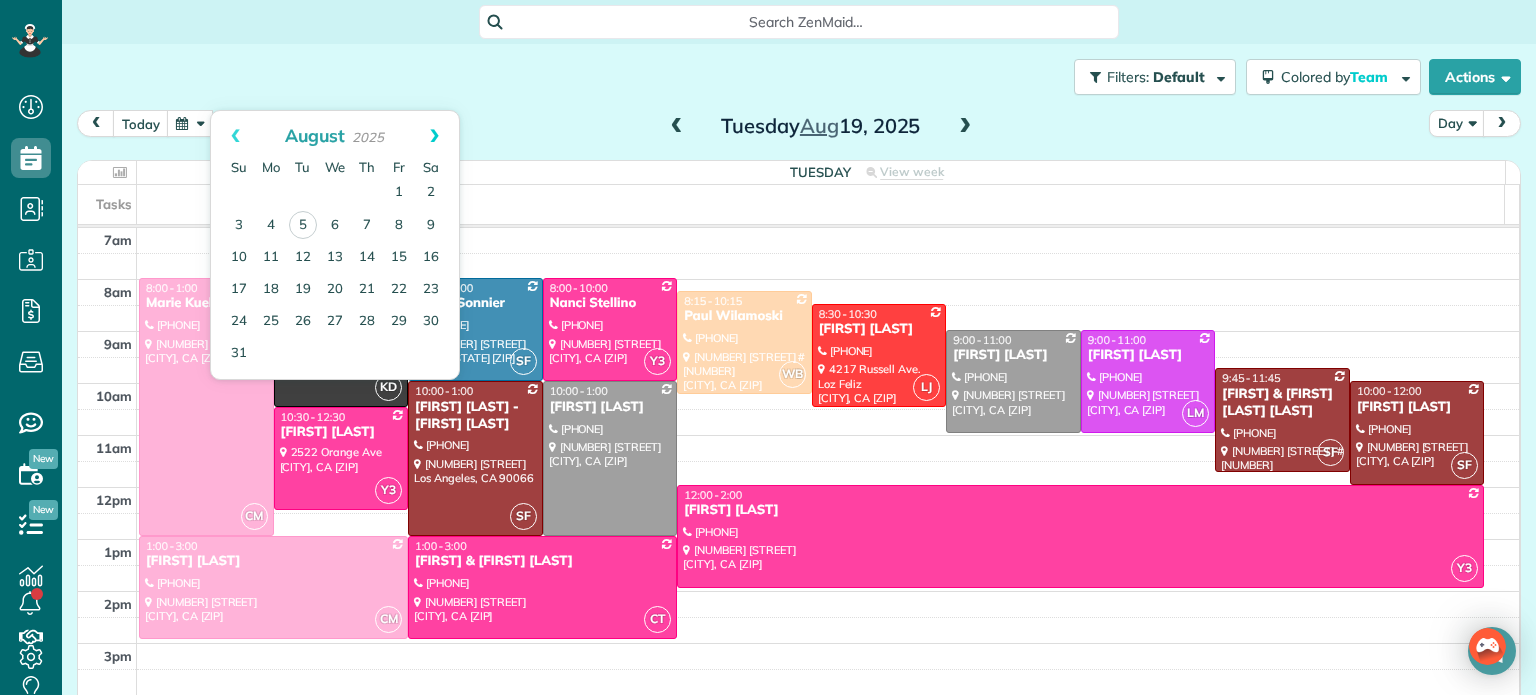 click on "Next" at bounding box center (434, 136) 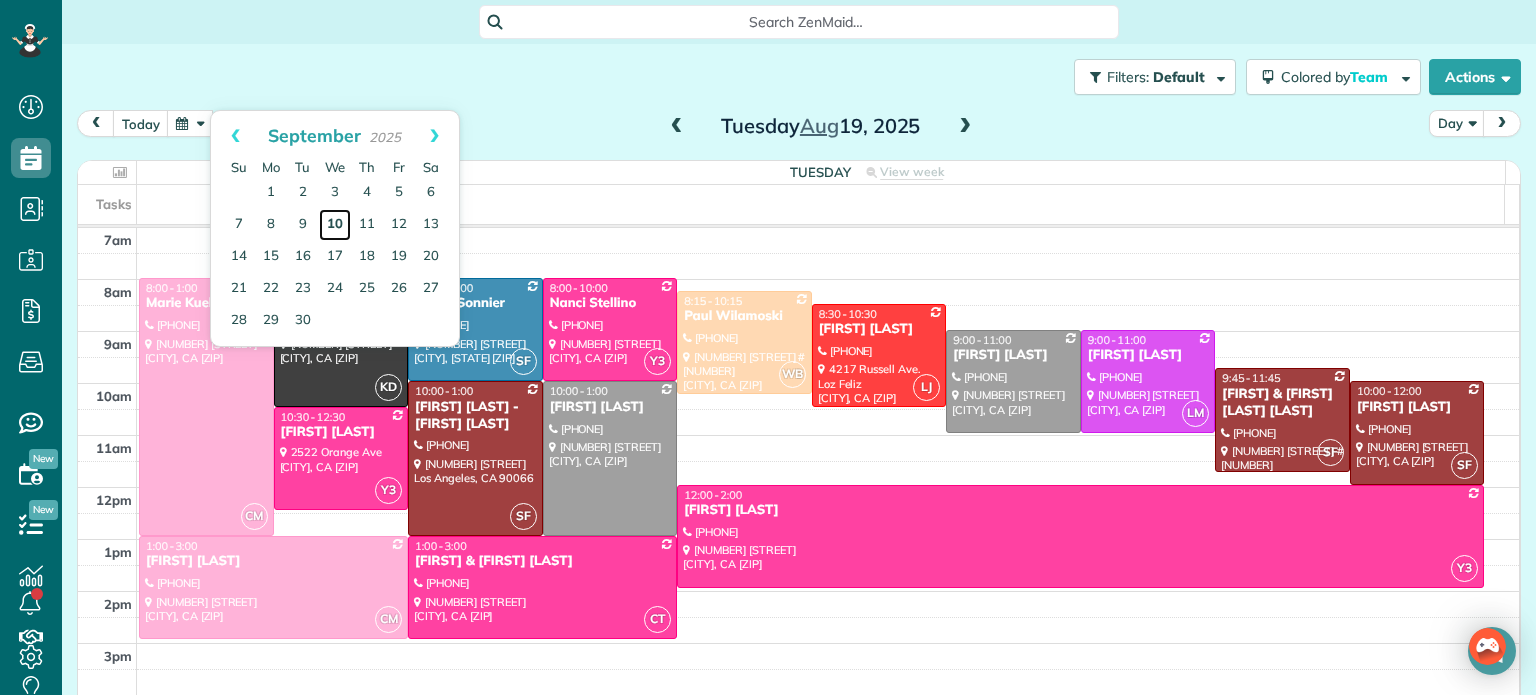 click on "10" at bounding box center [335, 225] 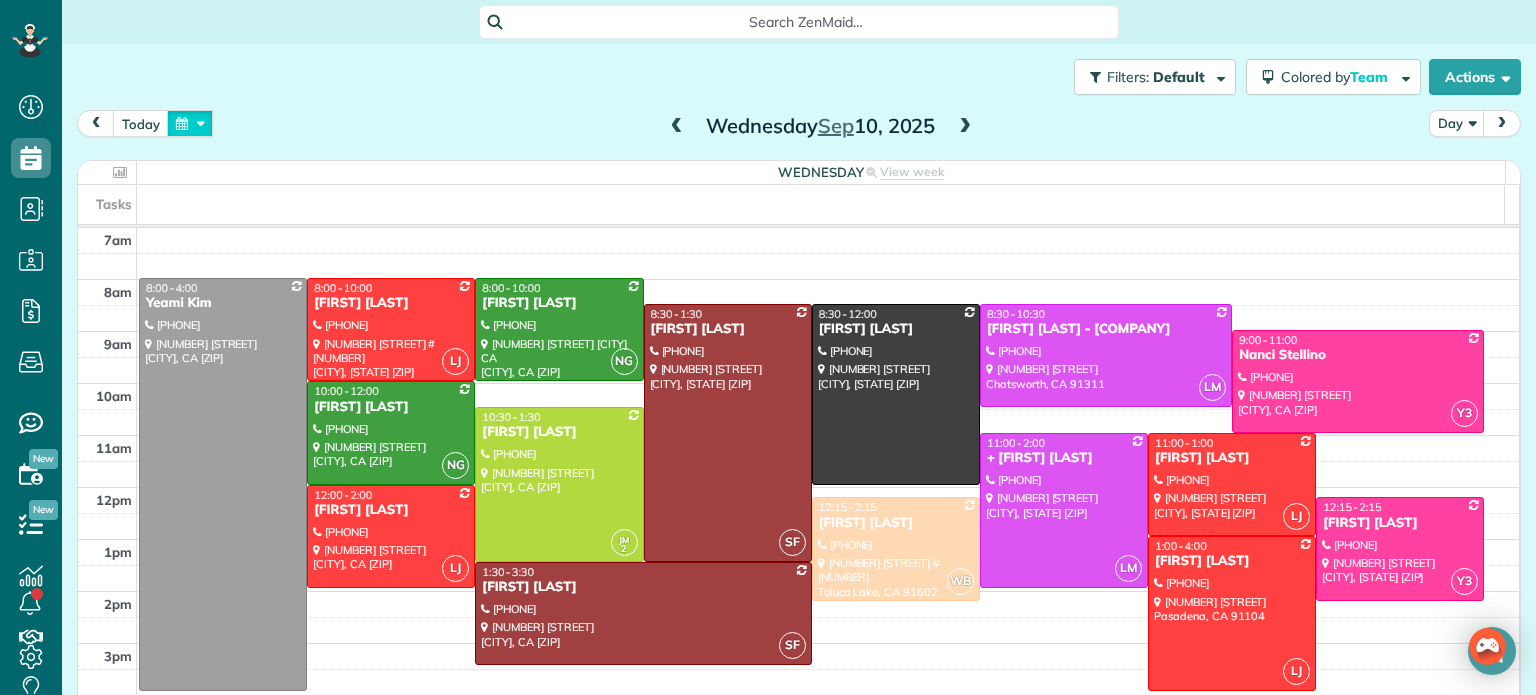 click at bounding box center (190, 123) 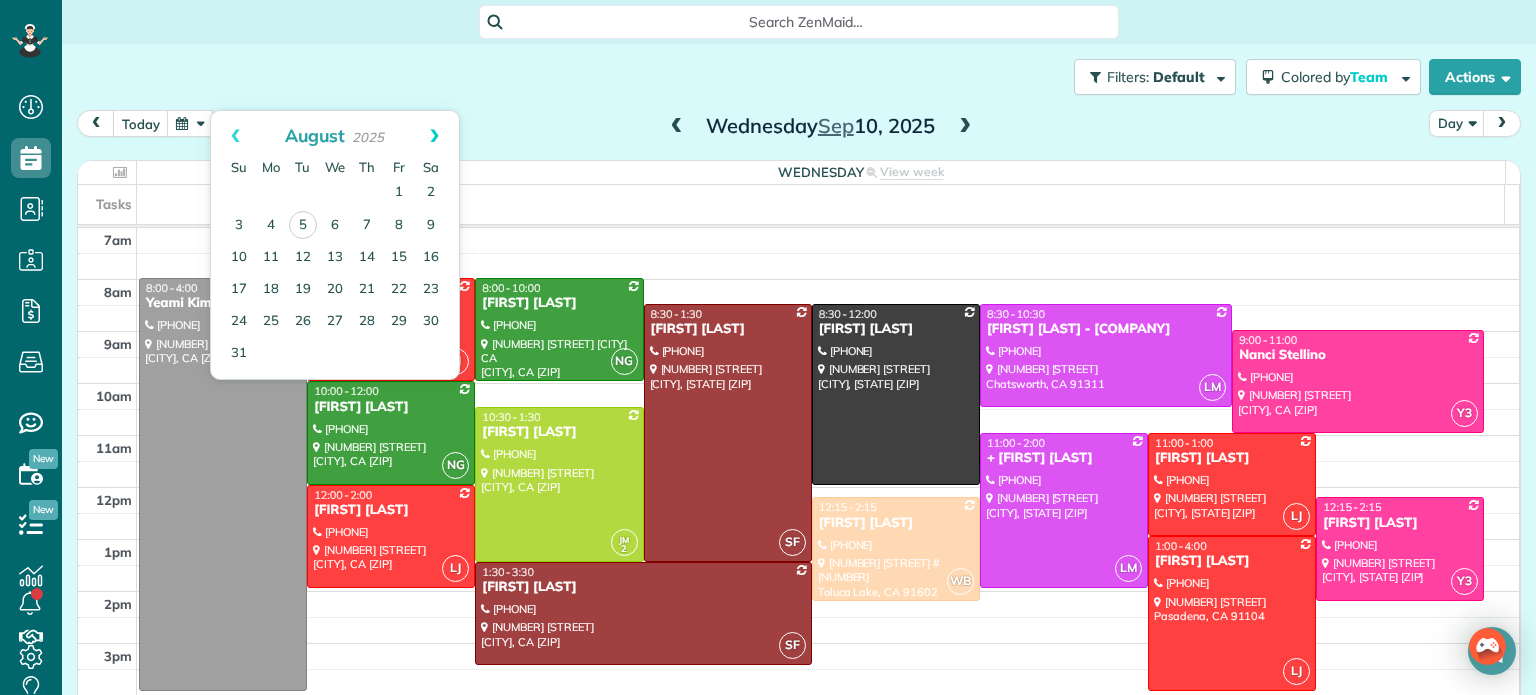 click on "Next" at bounding box center (434, 136) 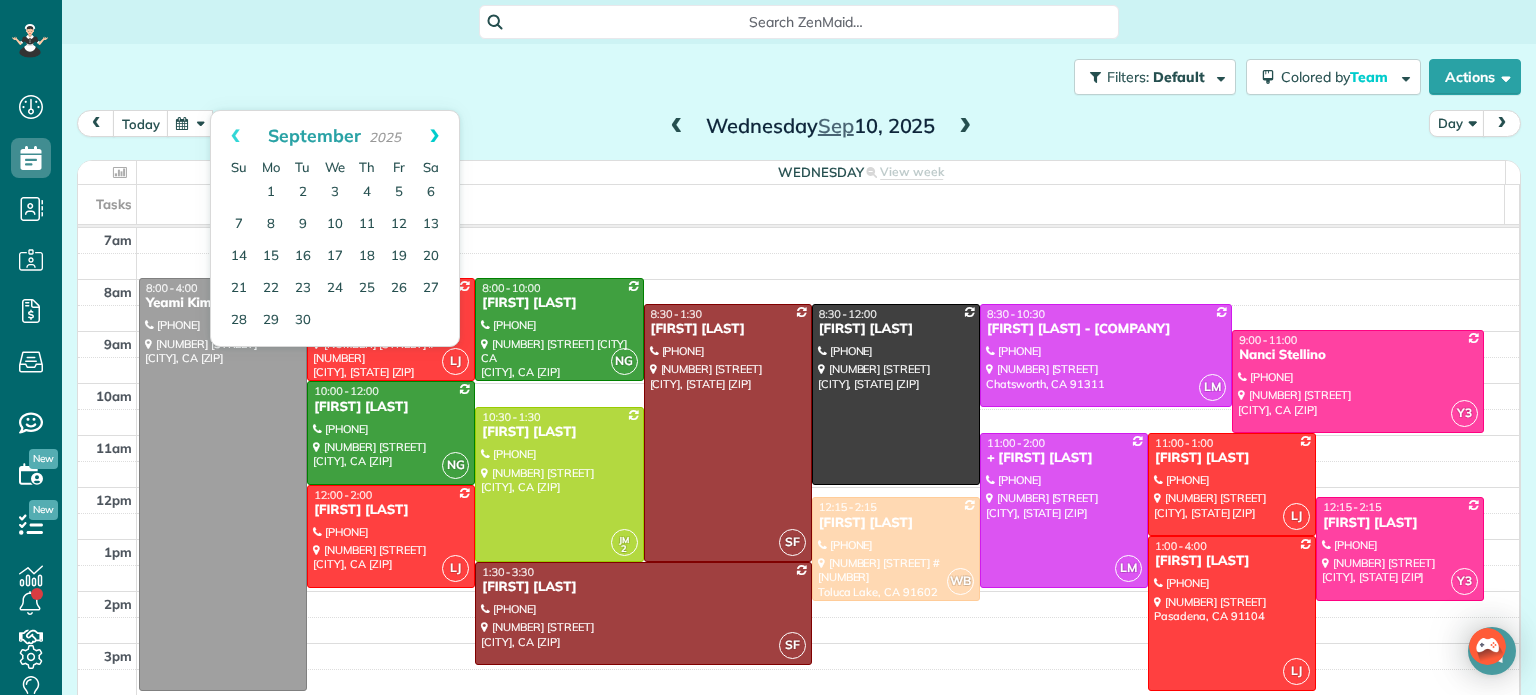 click on "Next" at bounding box center (434, 136) 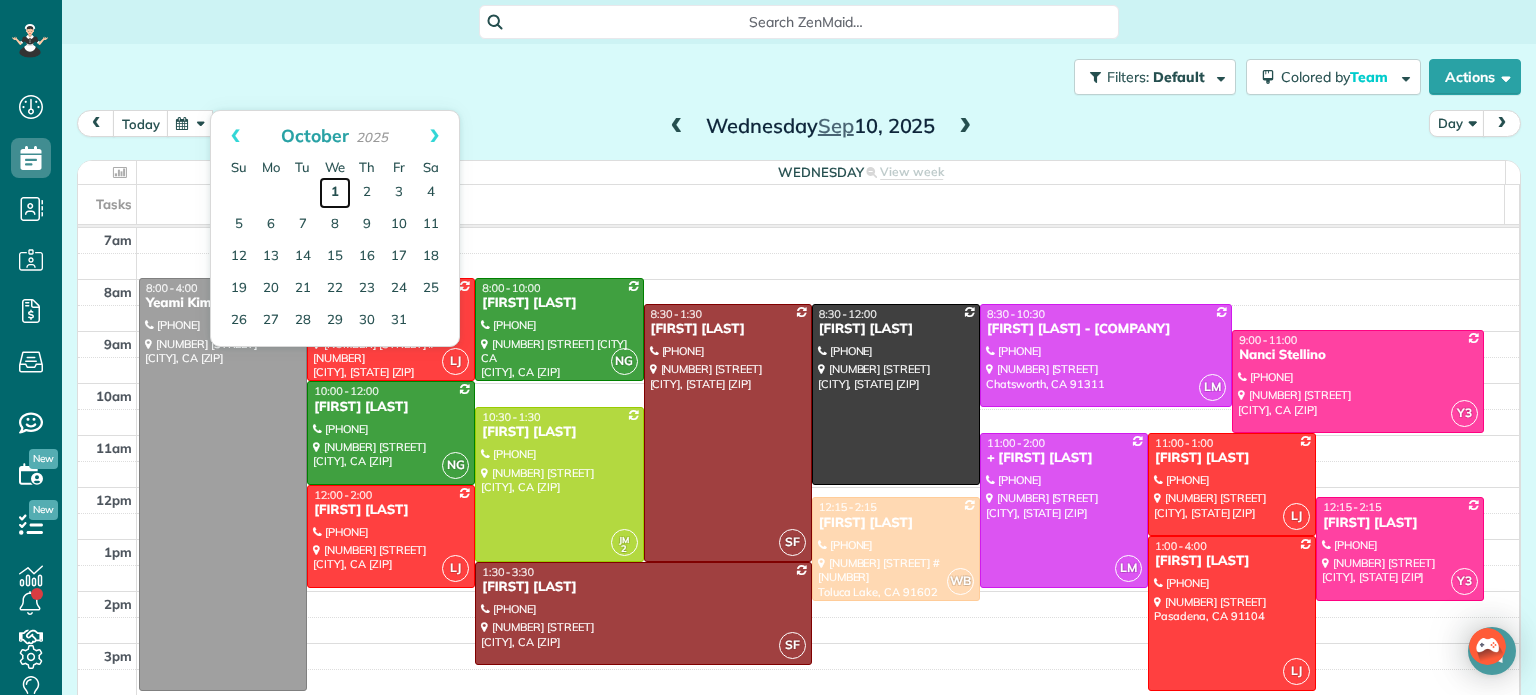 click on "1" at bounding box center [335, 193] 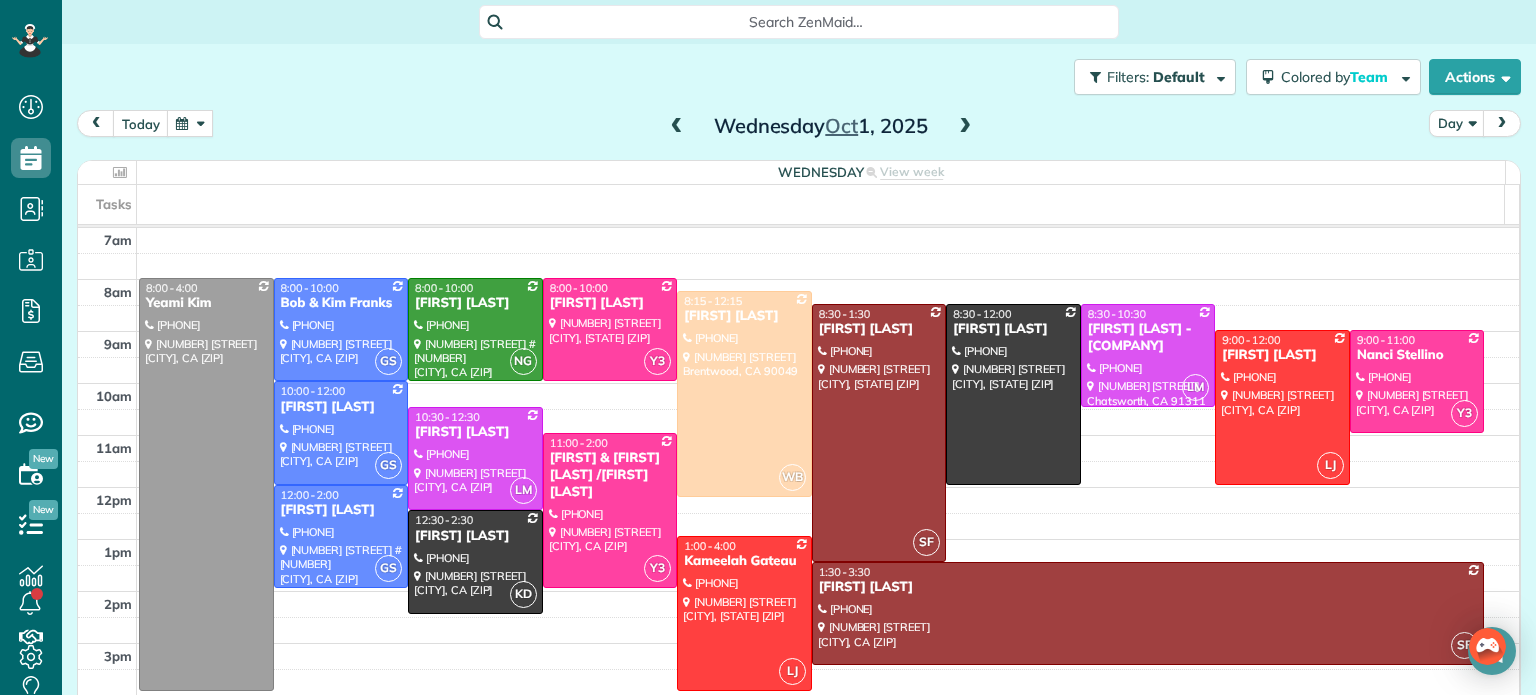 click at bounding box center (677, 127) 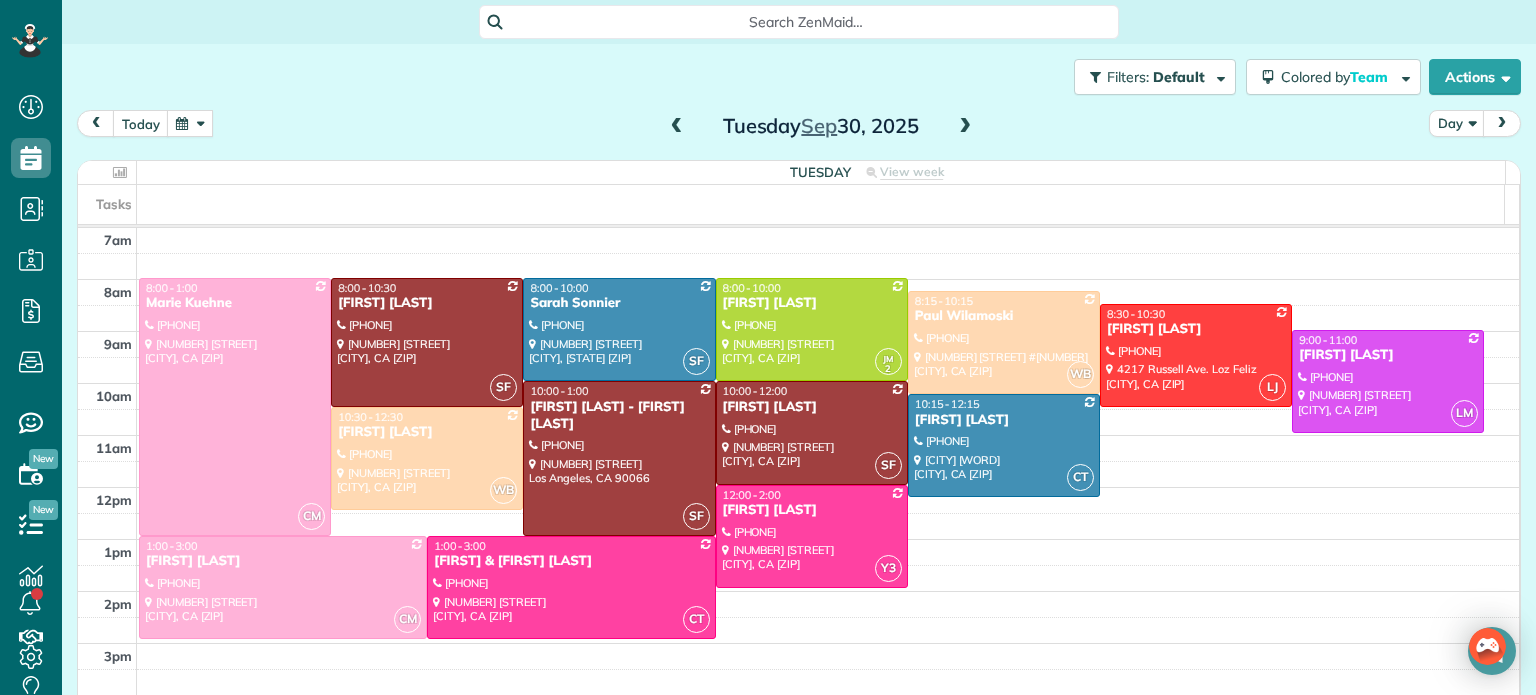 click at bounding box center [965, 127] 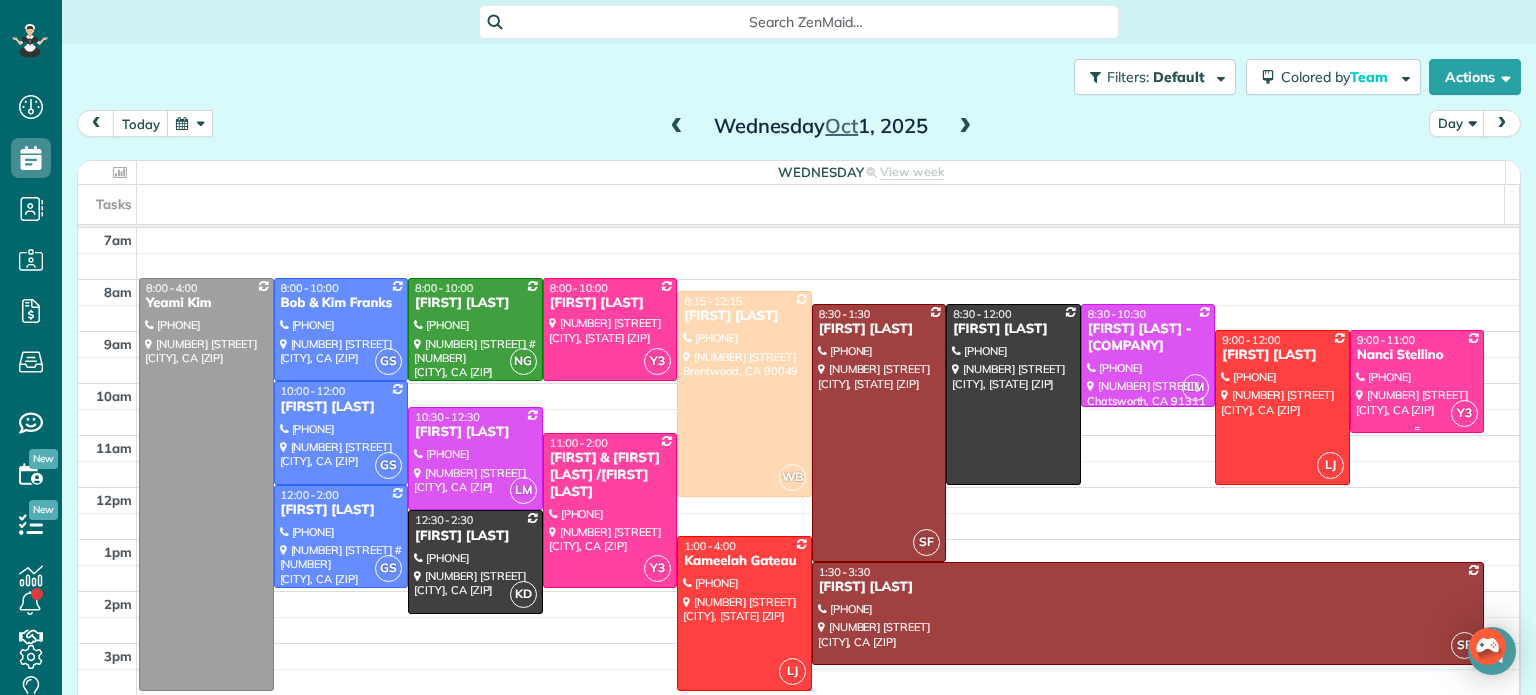 click on "Nanci Stellino" at bounding box center [1417, 355] 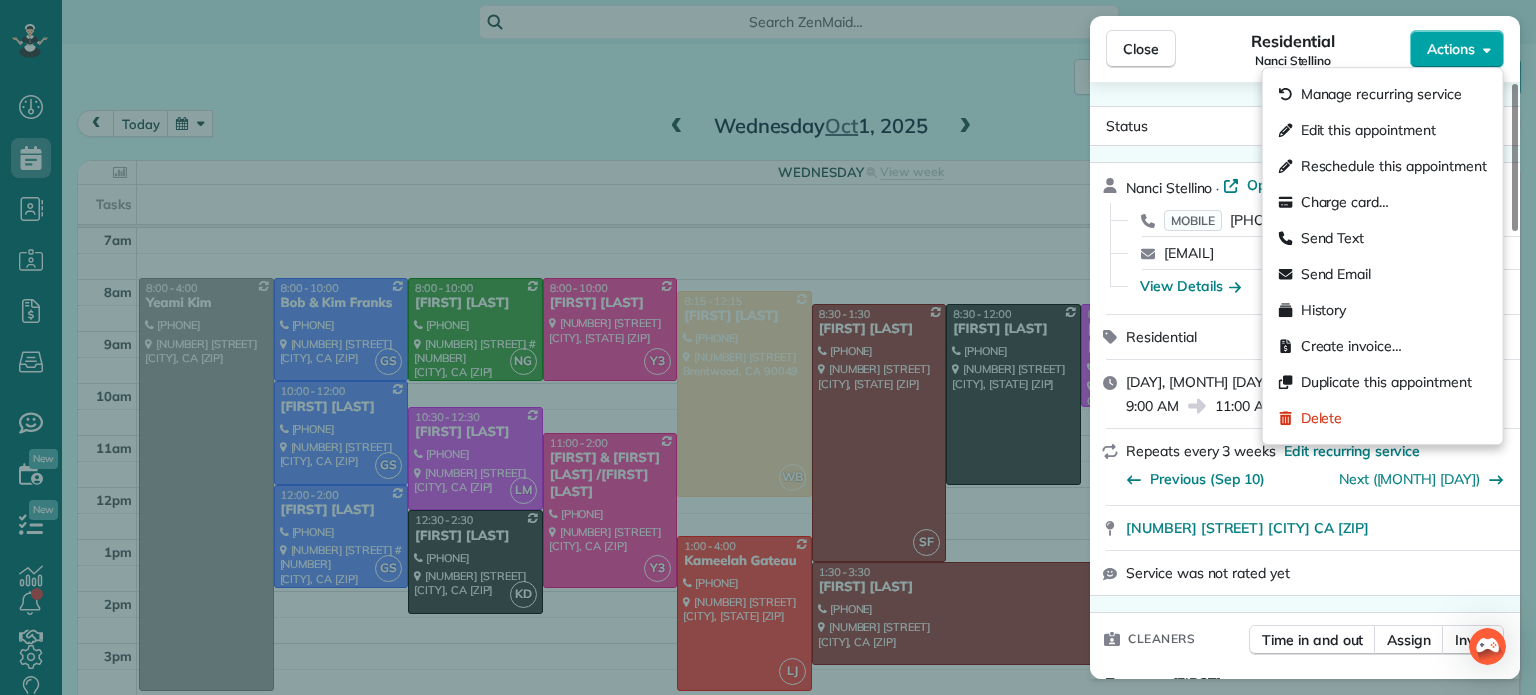 click on "Actions" at bounding box center (1451, 49) 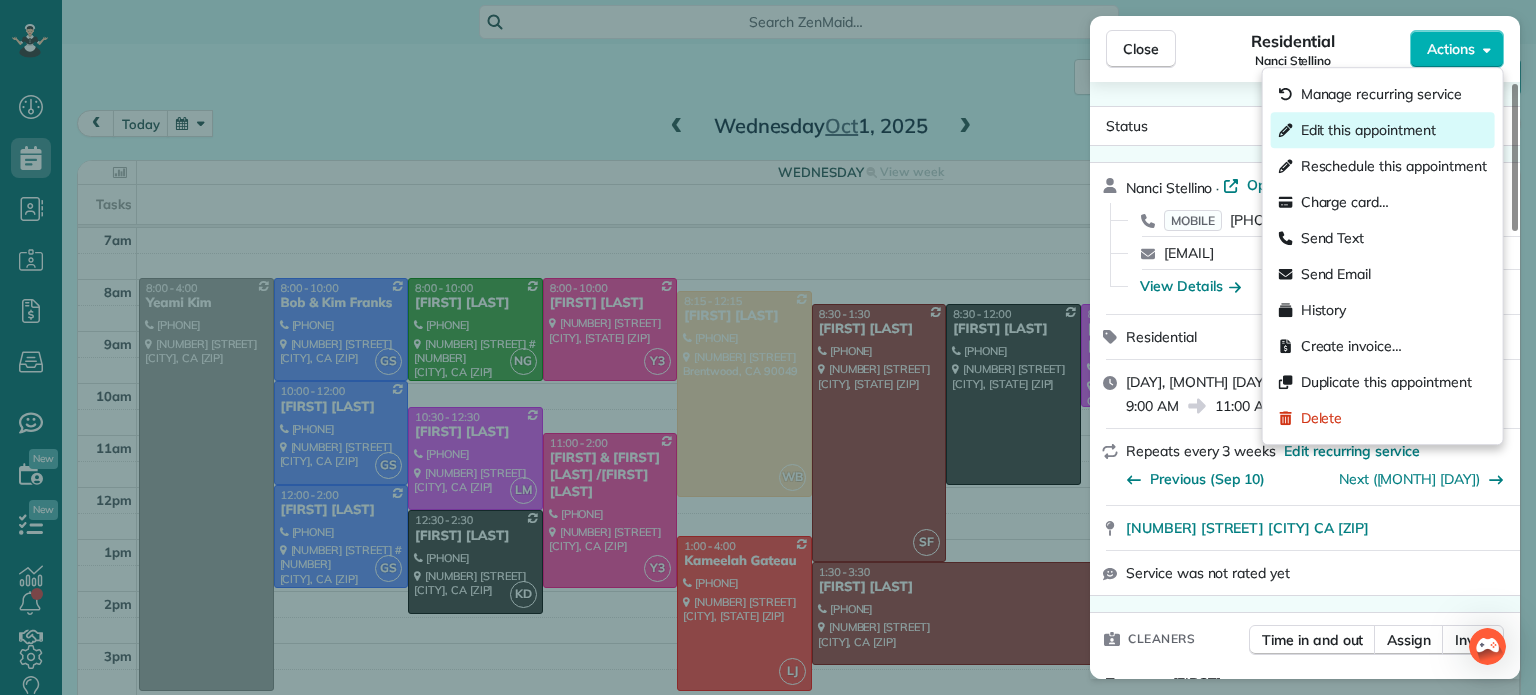 click on "Edit this appointment" at bounding box center [1368, 130] 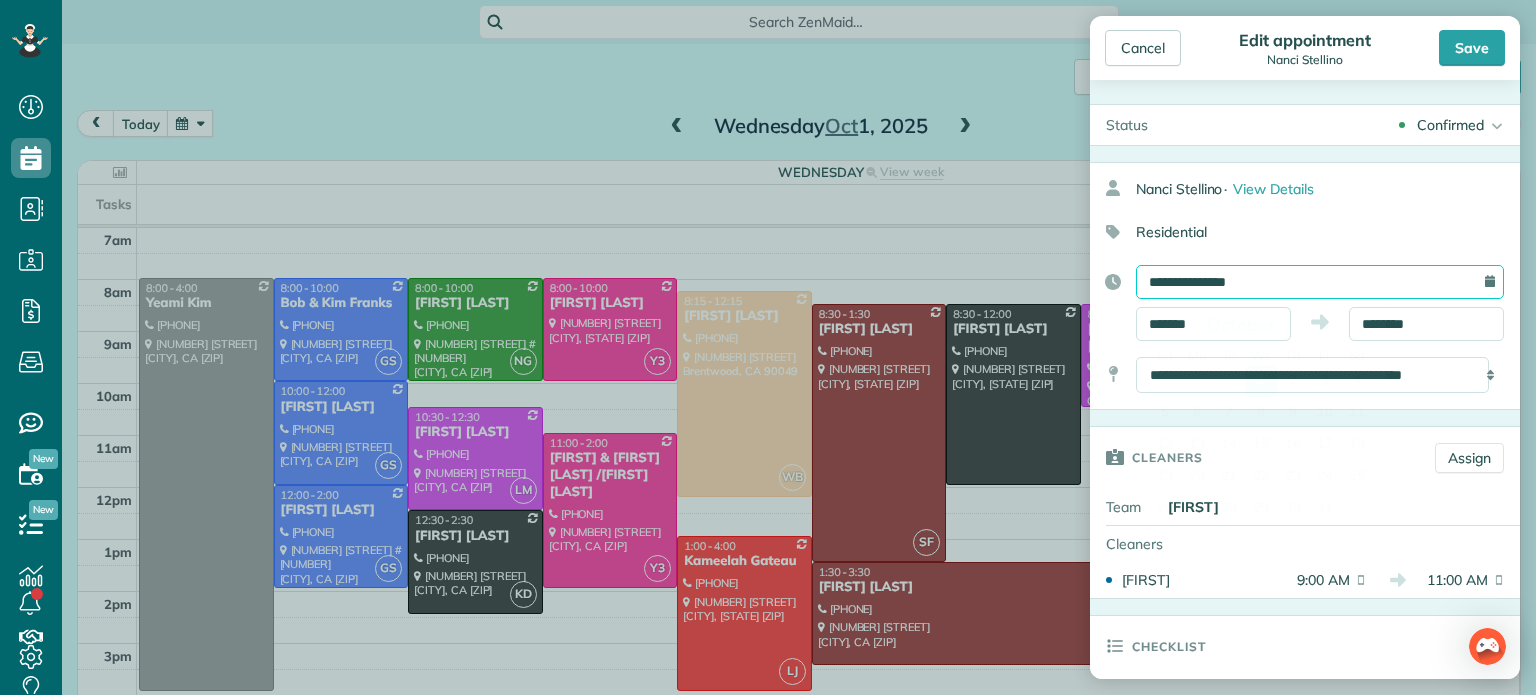 click on "**********" at bounding box center [1320, 282] 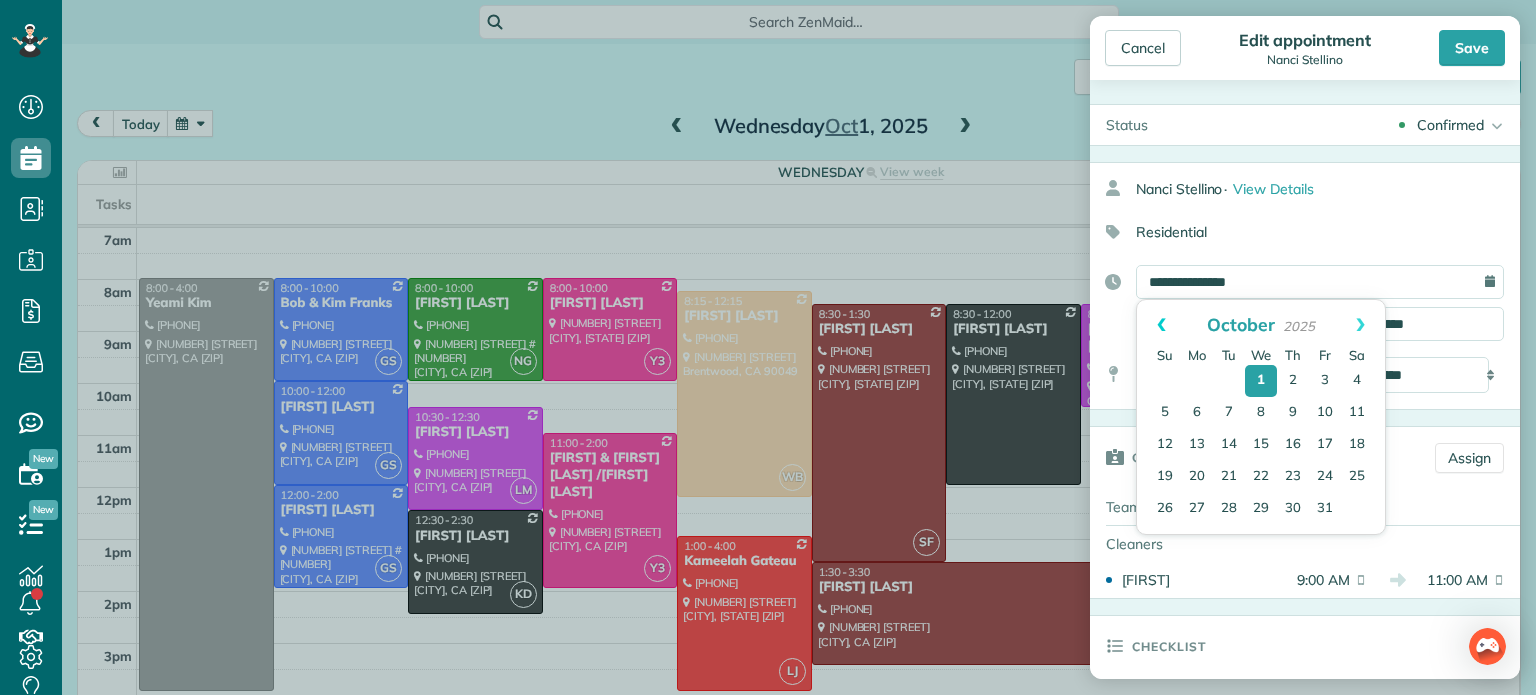 click on "Prev" at bounding box center (1161, 325) 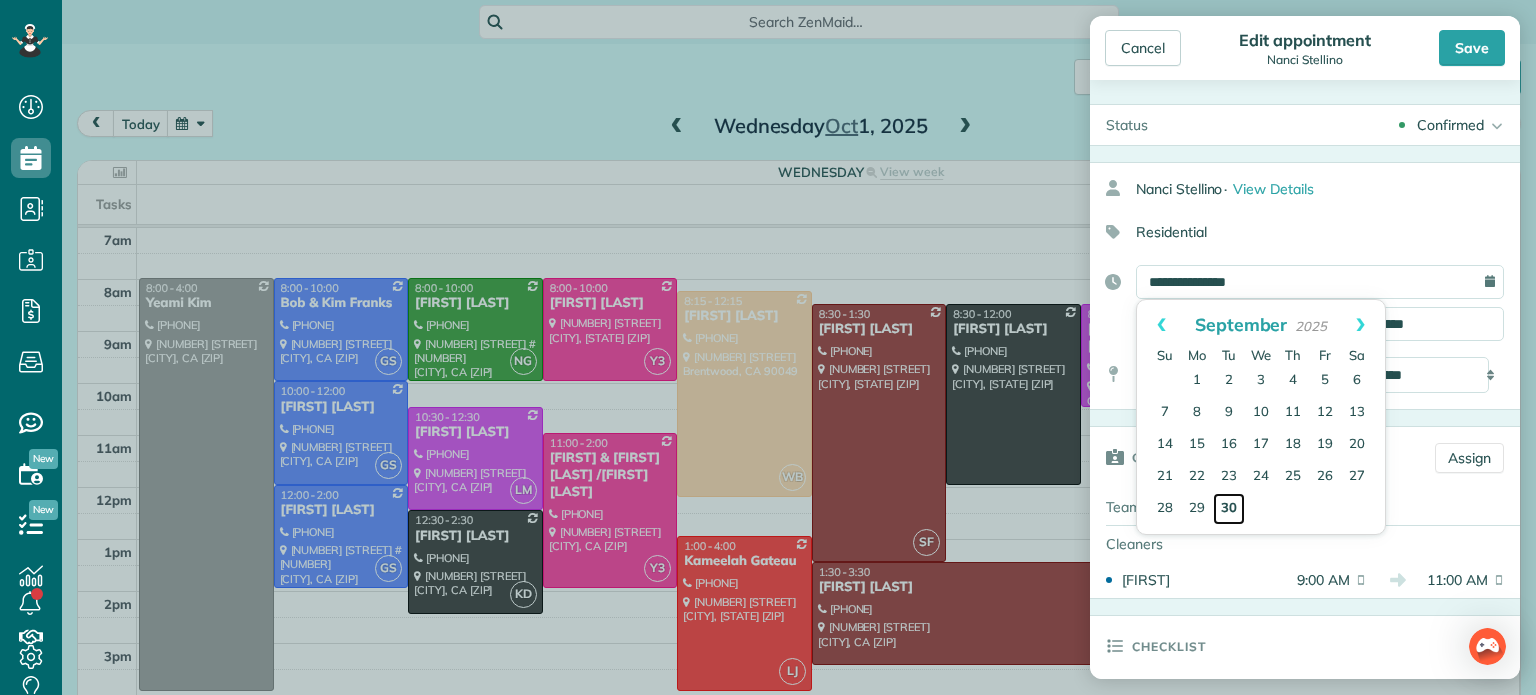 click on "30" at bounding box center (1229, 509) 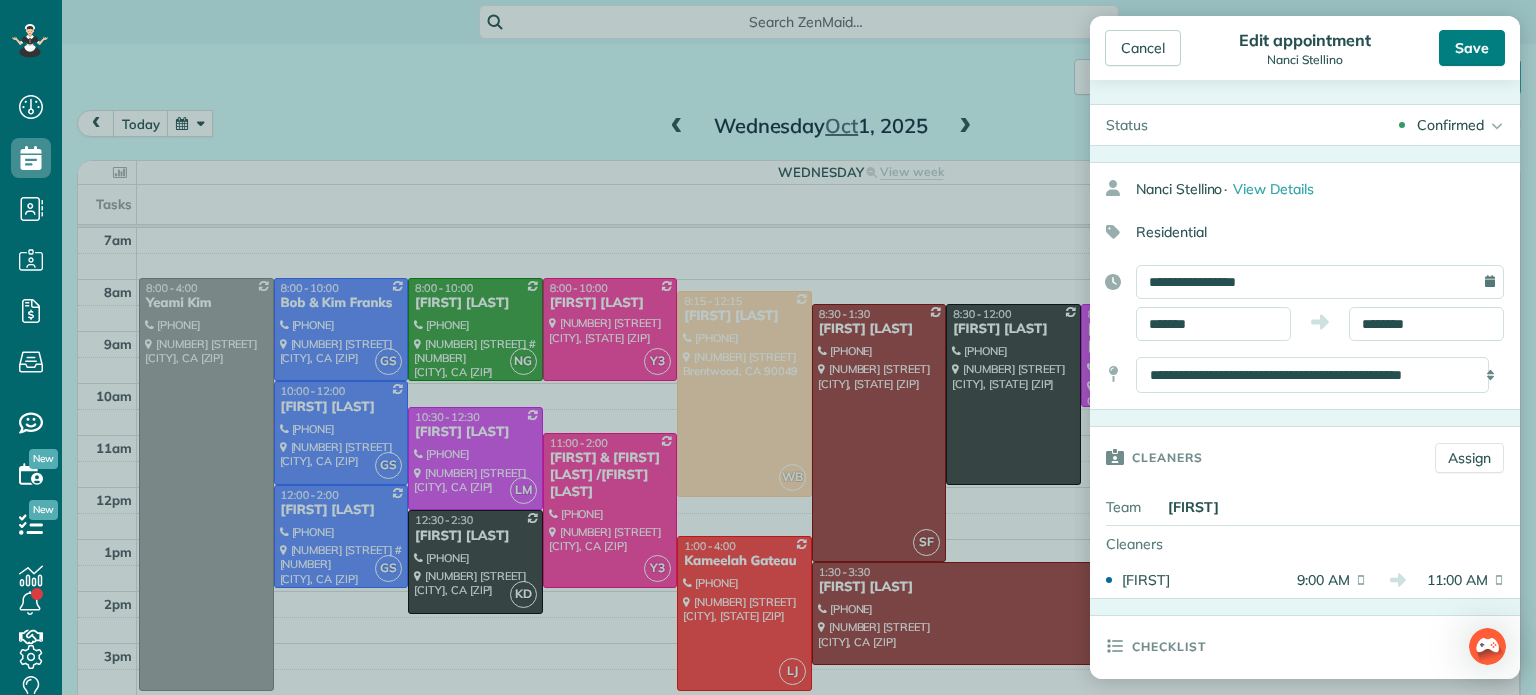 click on "Save" at bounding box center (1472, 48) 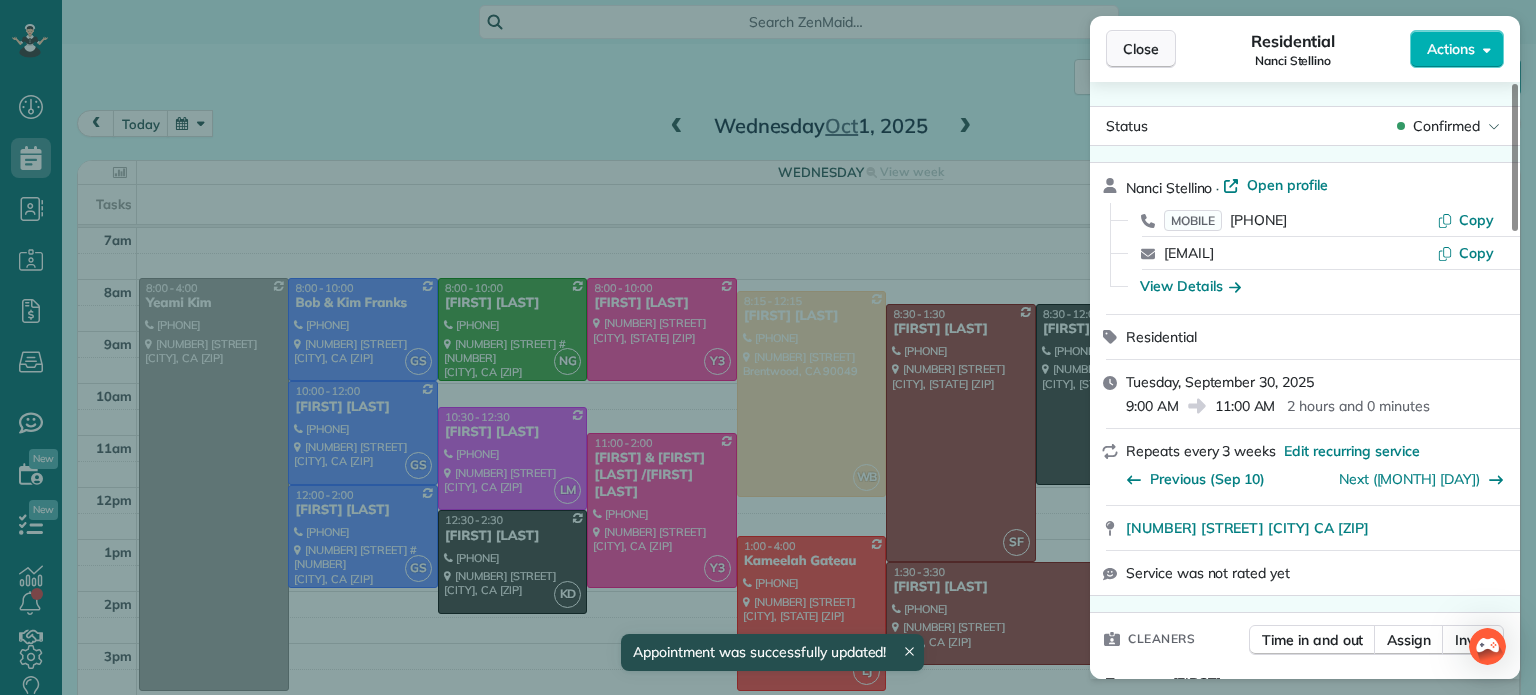 click on "Close" at bounding box center [1141, 49] 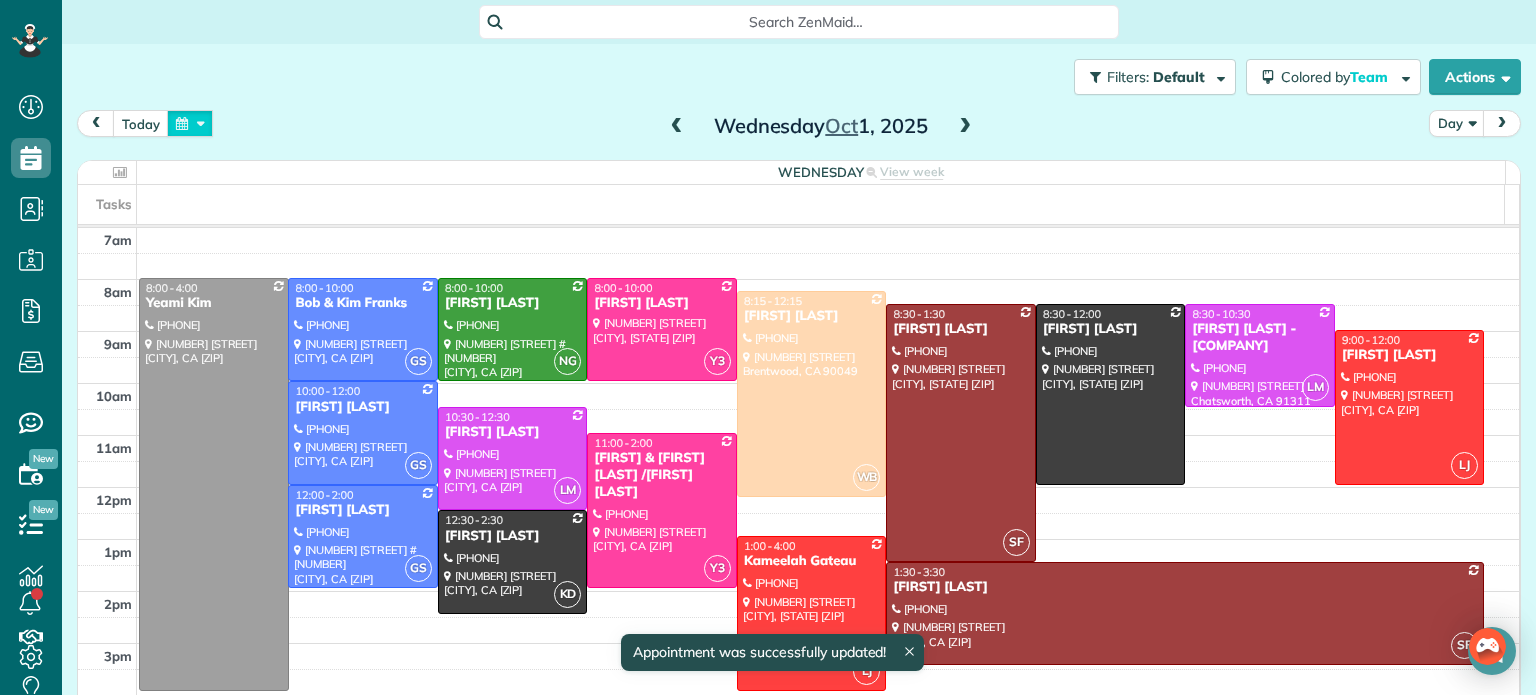 click at bounding box center [190, 123] 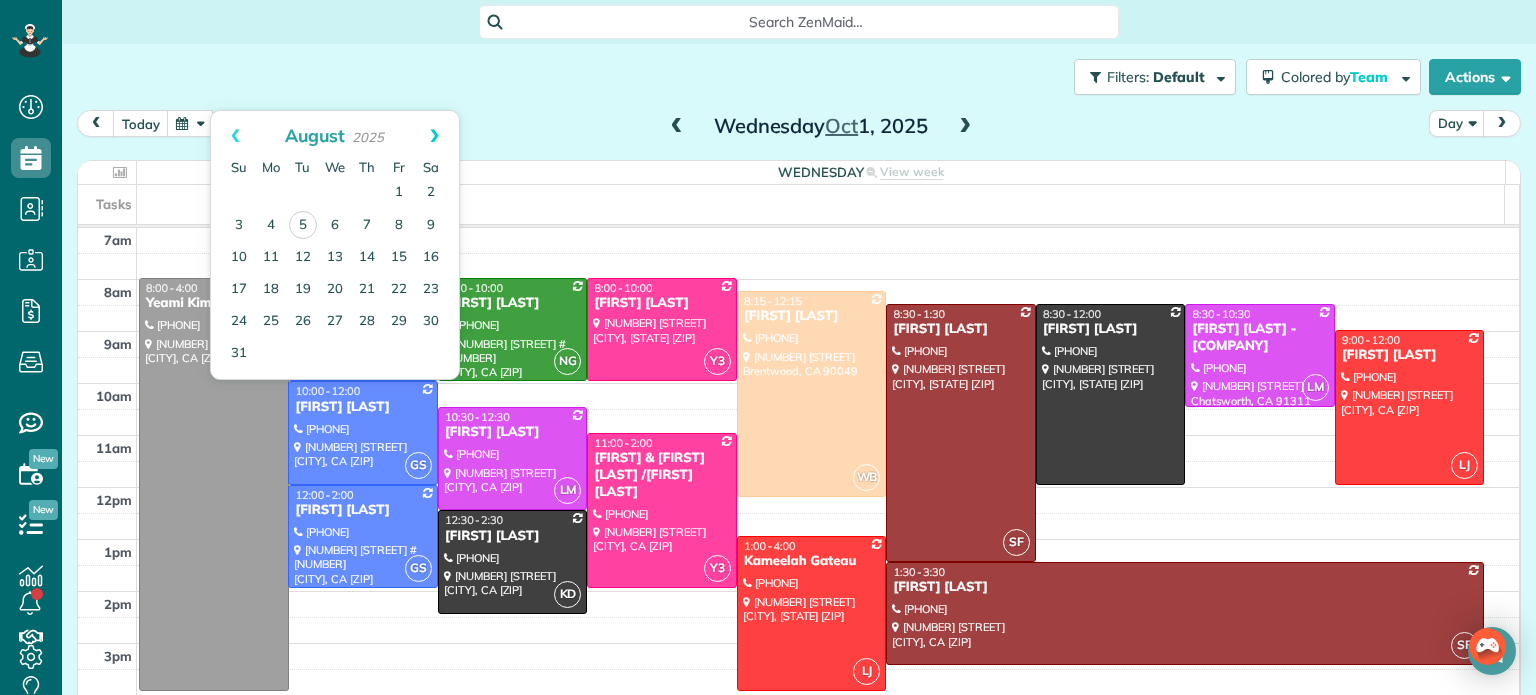 click on "Next" at bounding box center [434, 136] 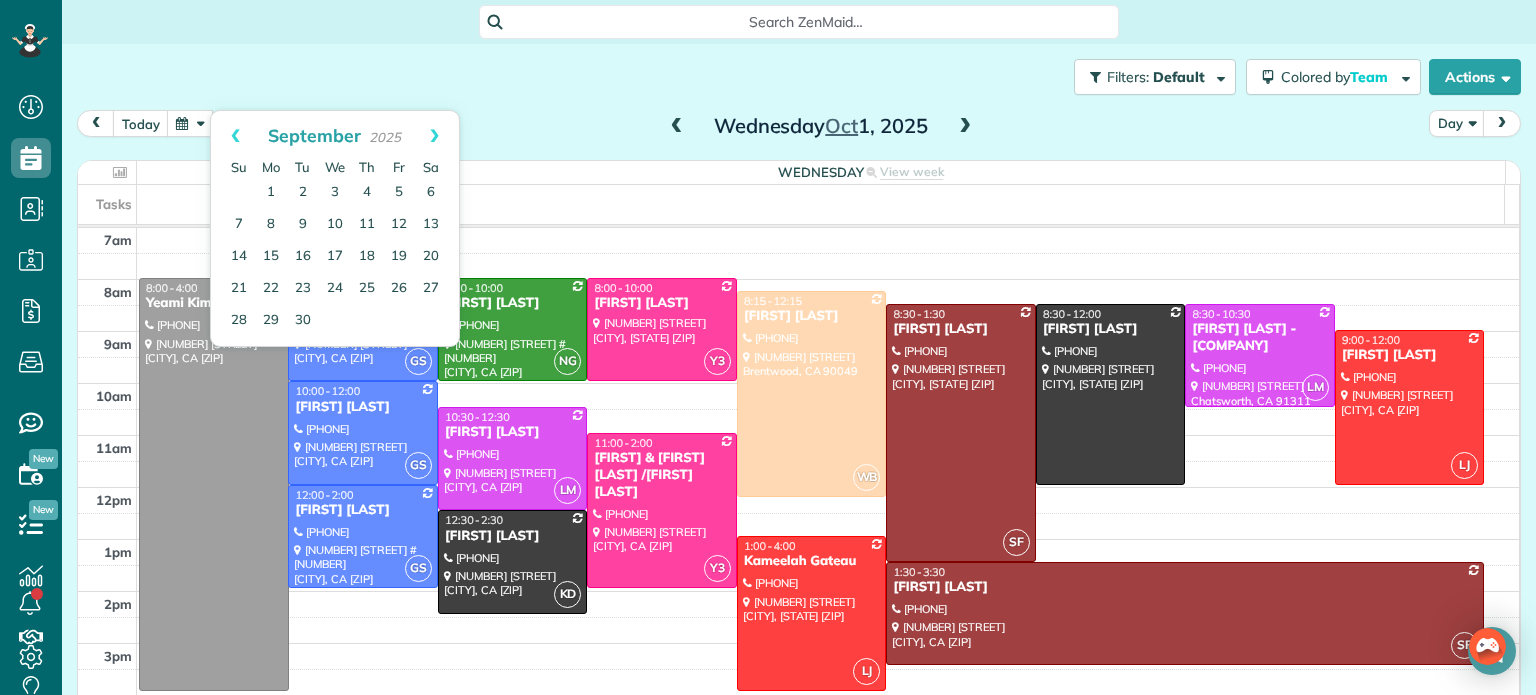 click on "Next" at bounding box center [434, 136] 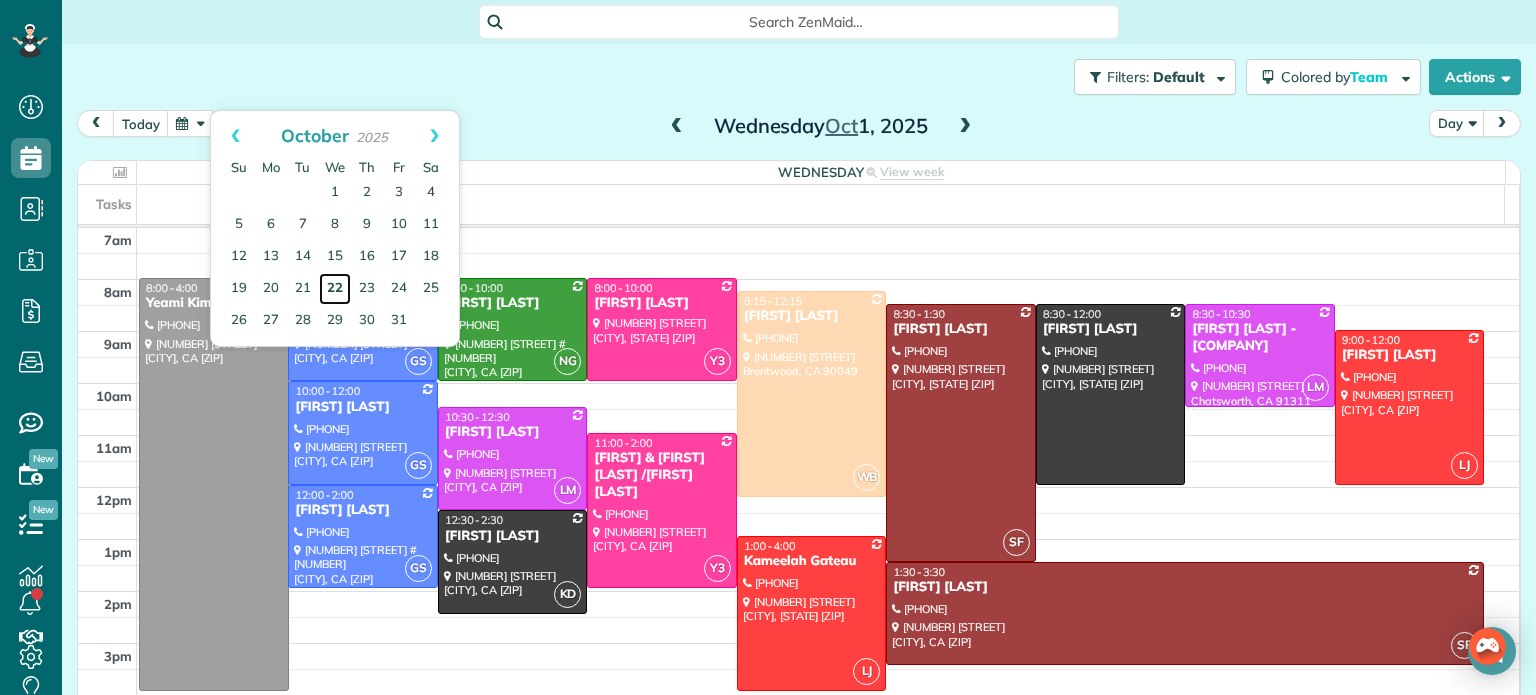 click on "22" at bounding box center [335, 289] 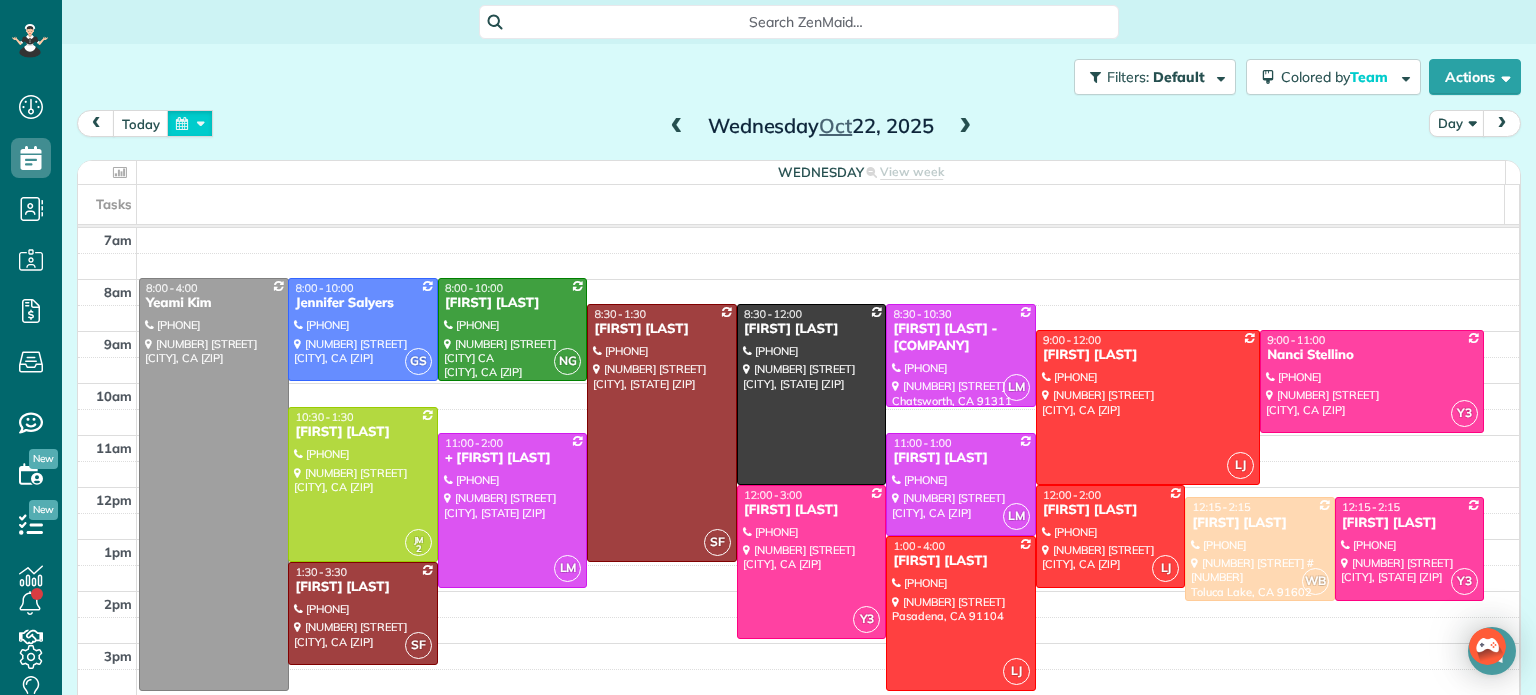 click at bounding box center (190, 123) 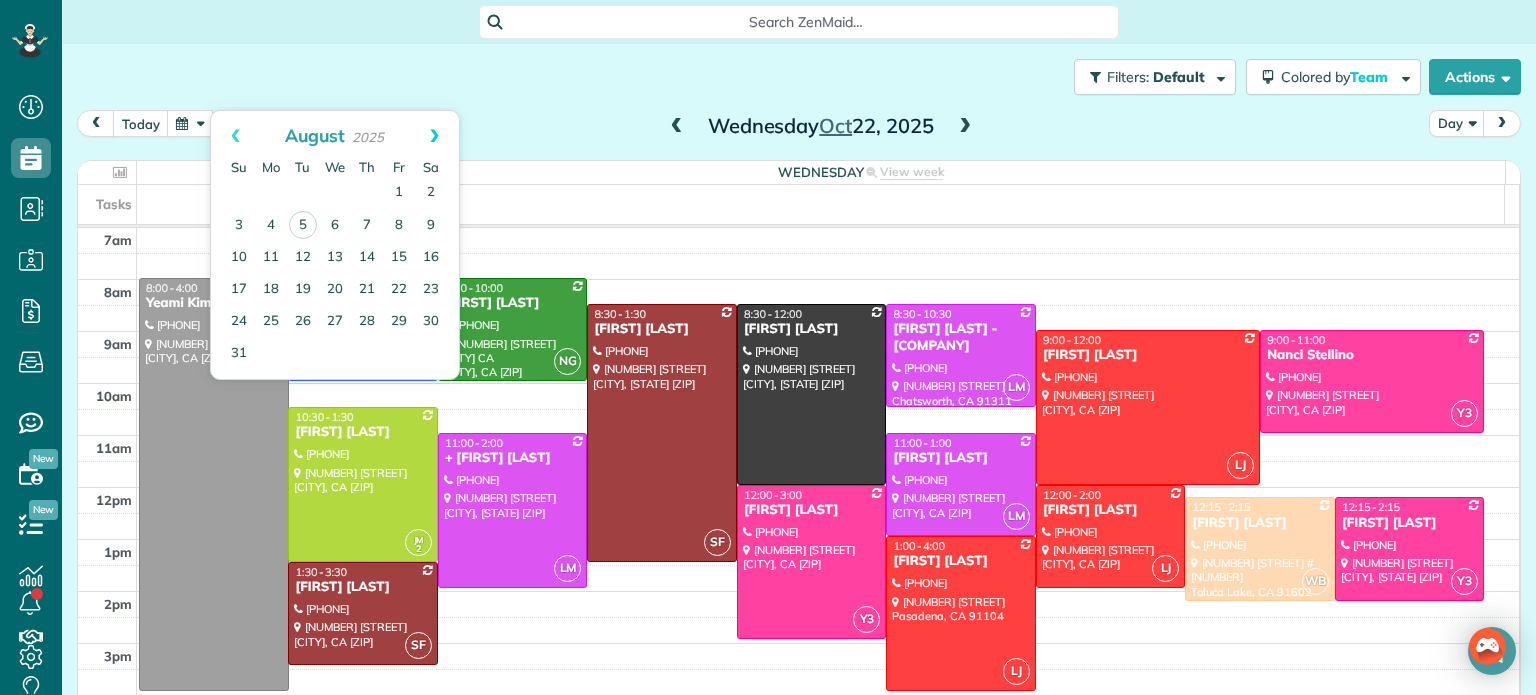 click on "Next" at bounding box center (434, 136) 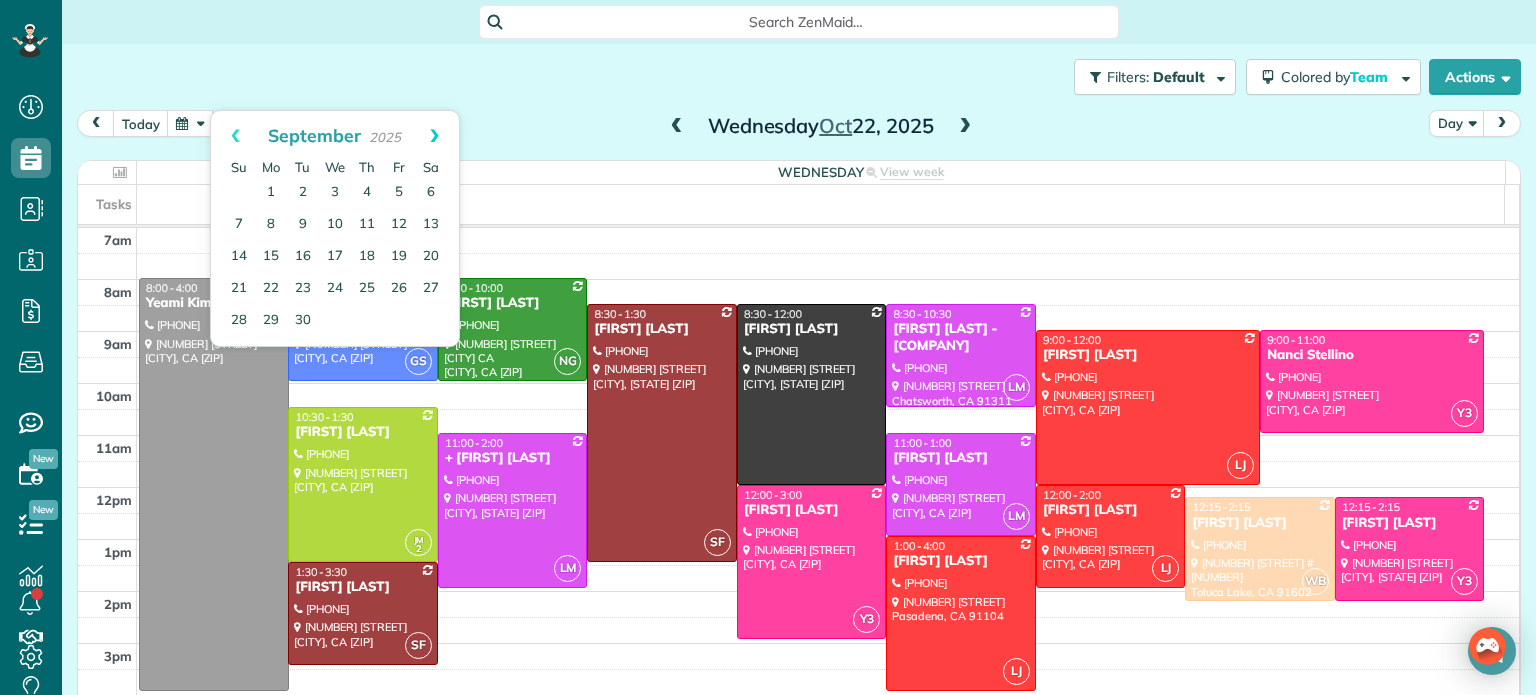 click on "Next" at bounding box center [434, 136] 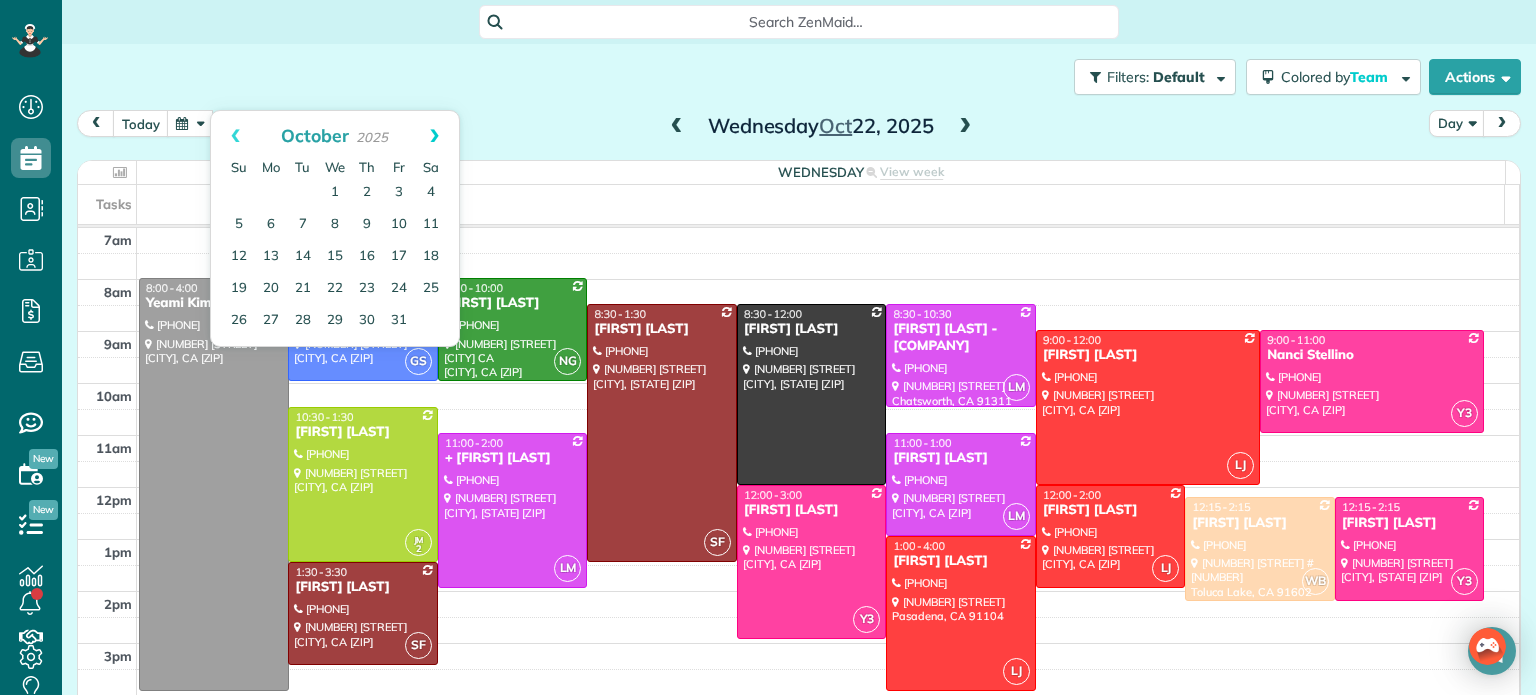 click on "Next" at bounding box center (434, 136) 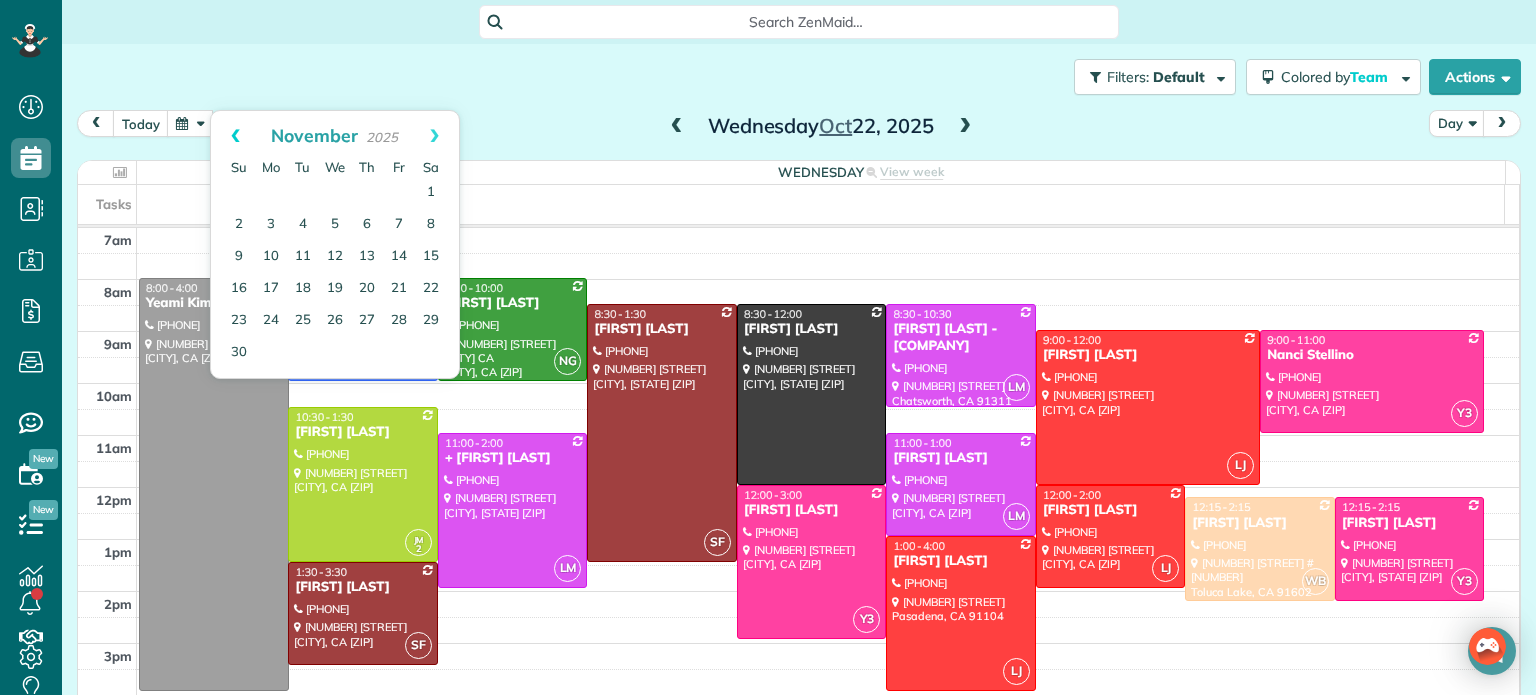 click on "Prev" at bounding box center [235, 136] 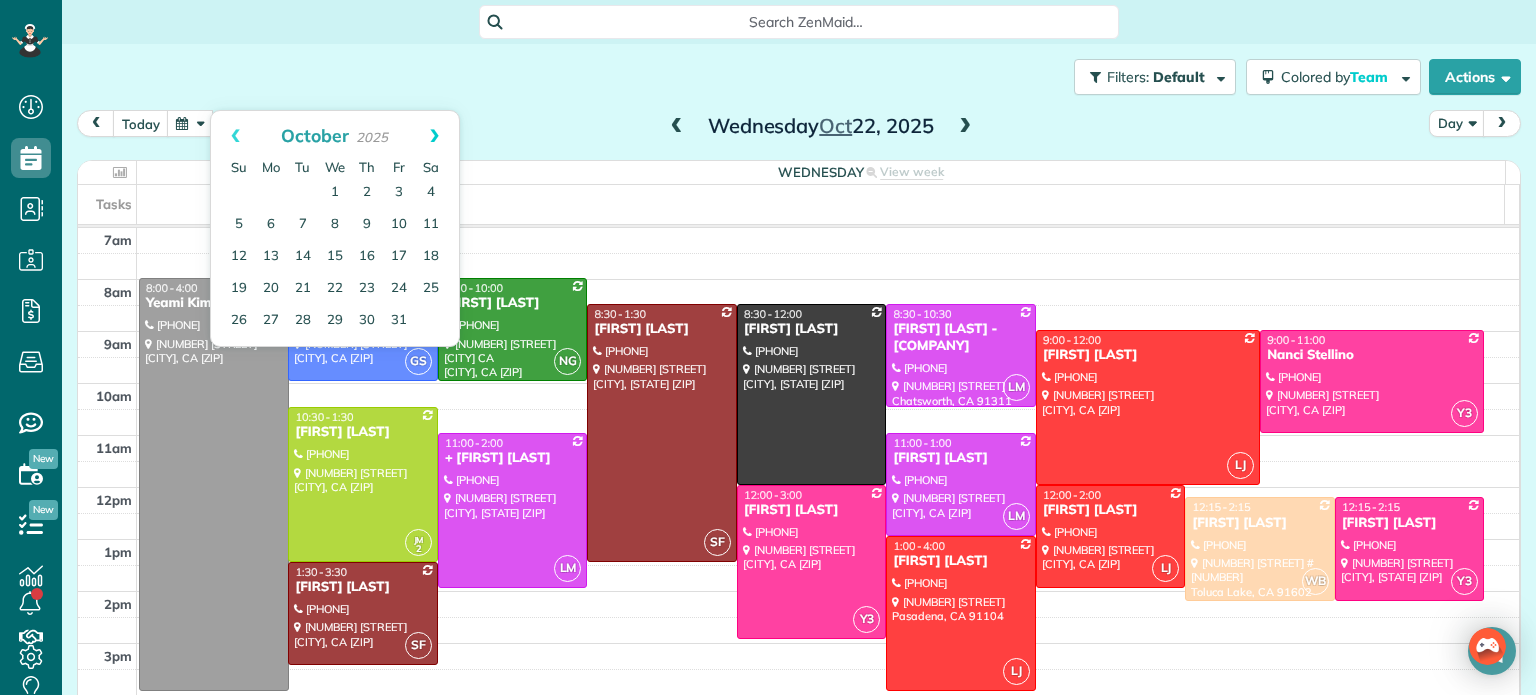 click on "Next" at bounding box center (434, 136) 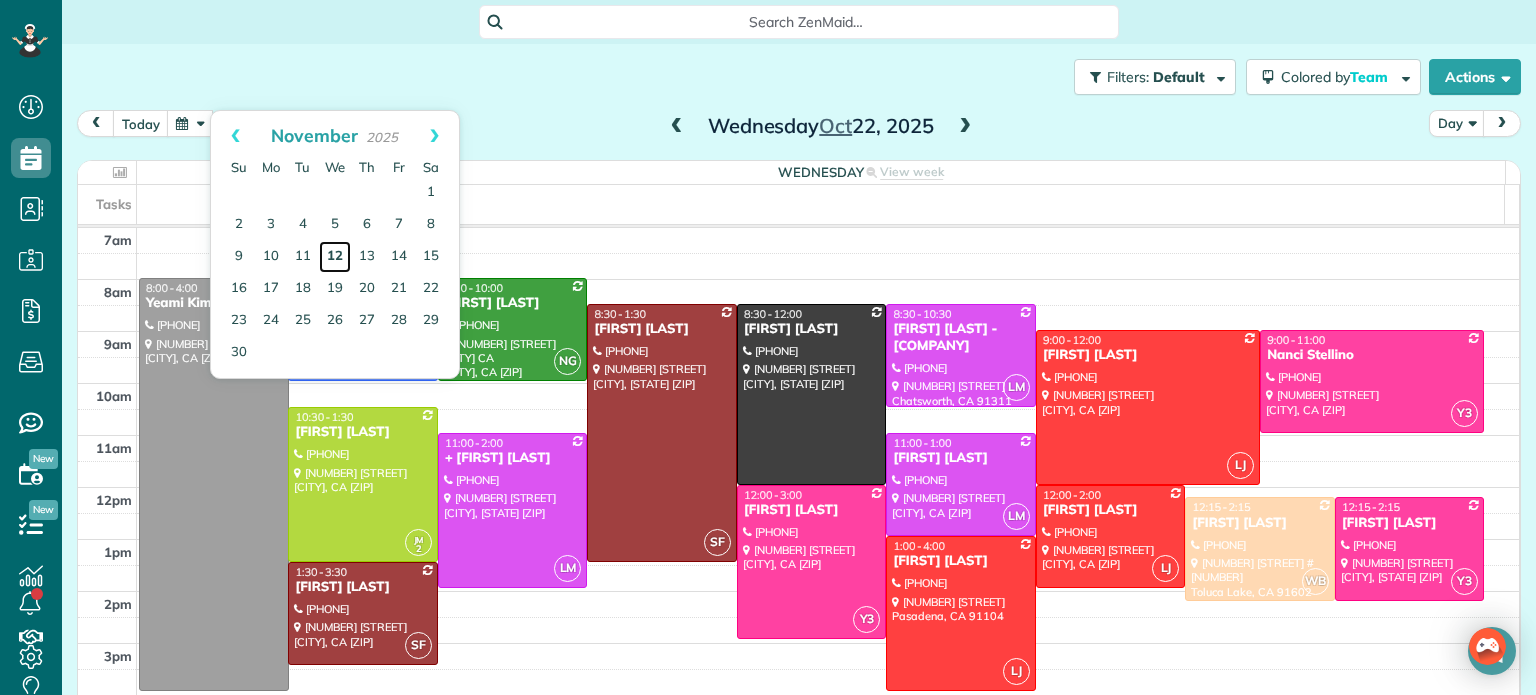 click on "12" at bounding box center [335, 257] 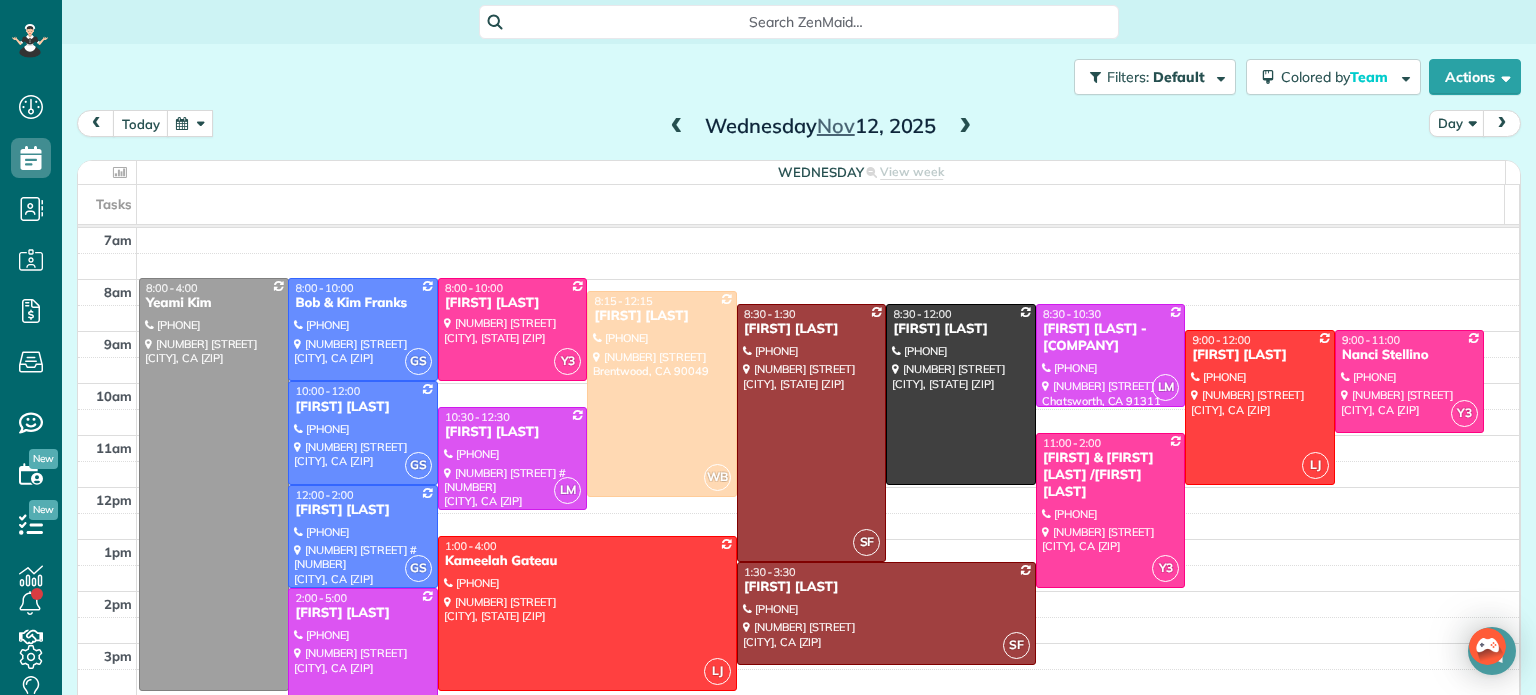 click at bounding box center (677, 127) 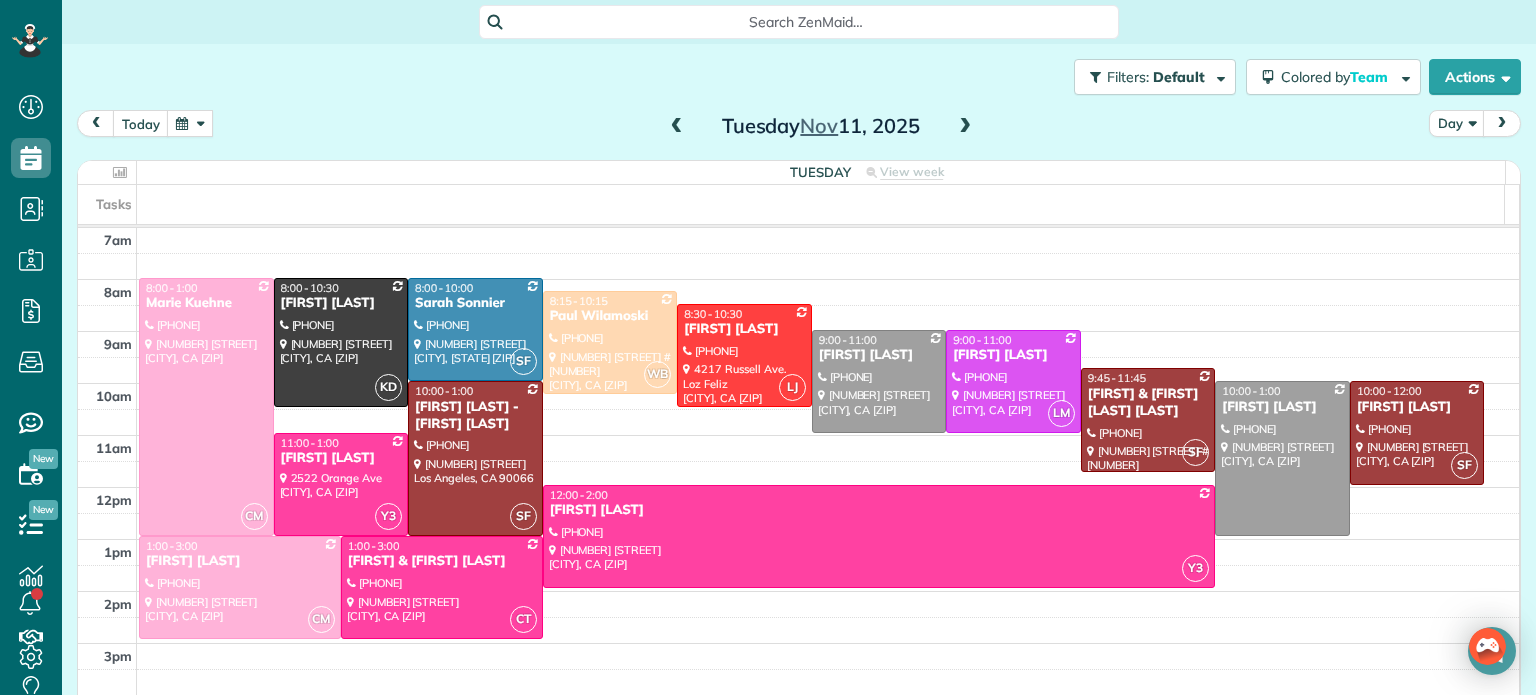 click at bounding box center (965, 127) 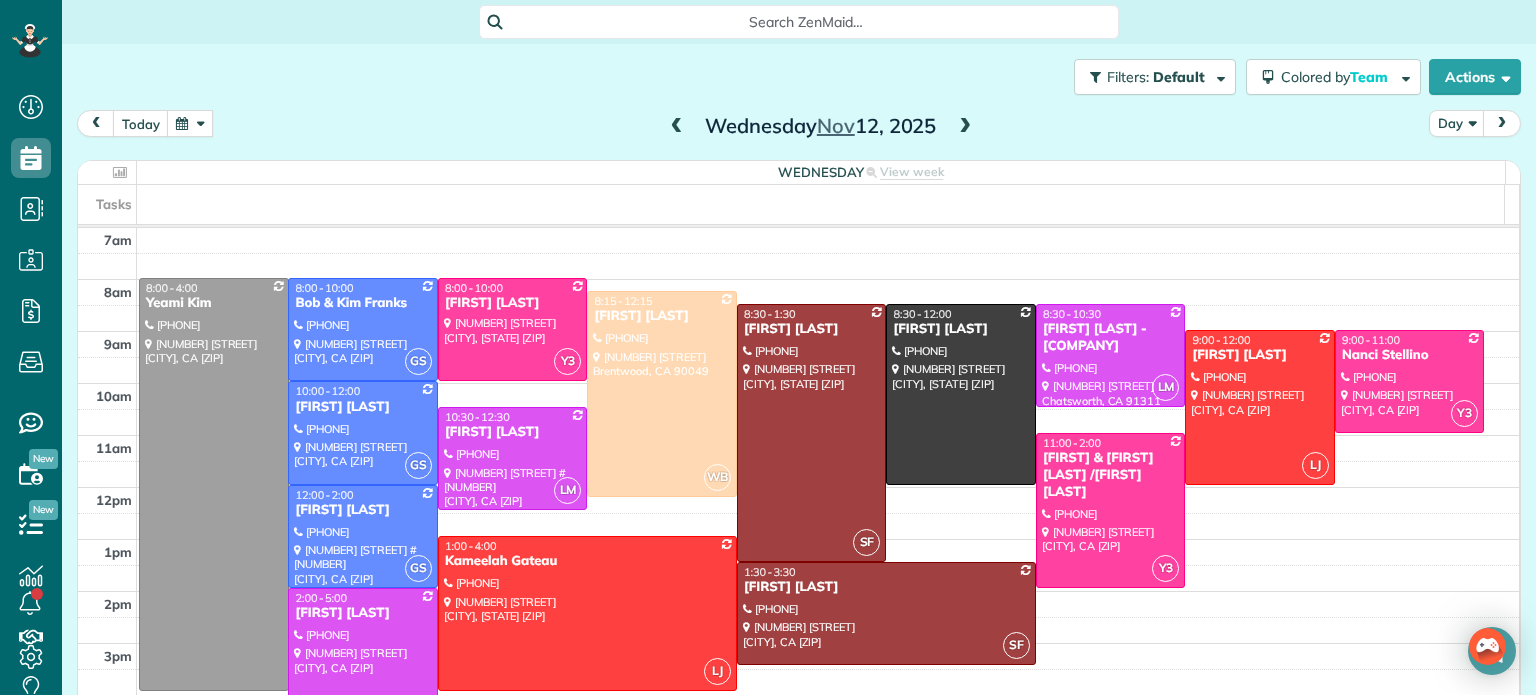 click at bounding box center [965, 127] 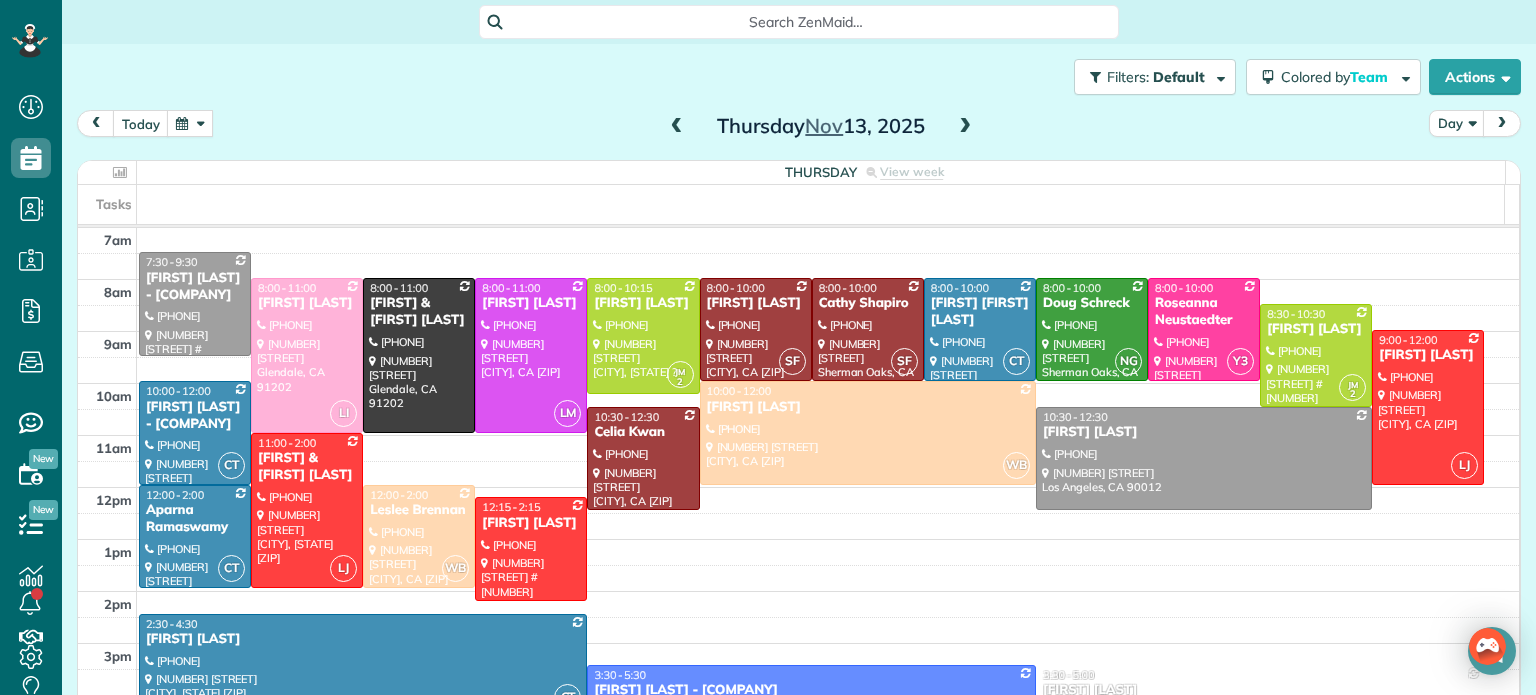 click at bounding box center [677, 127] 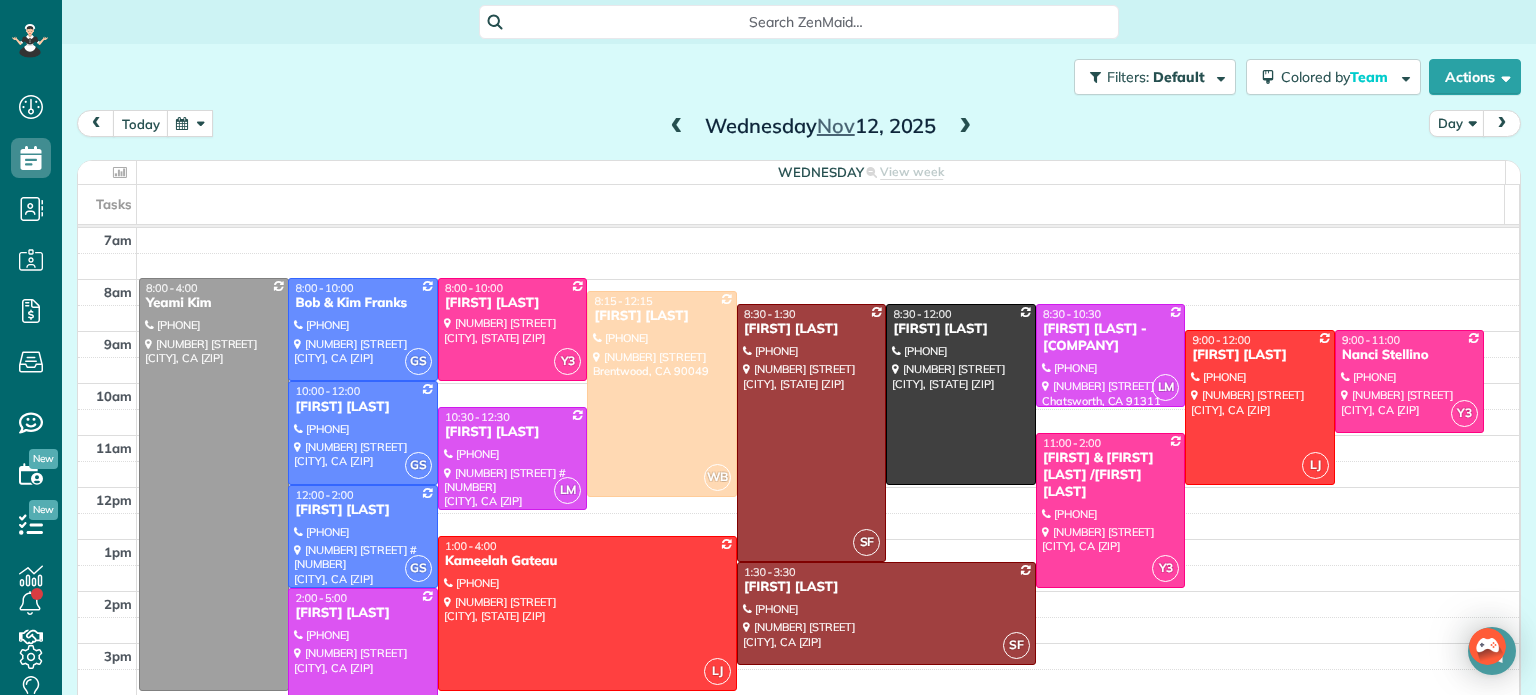 click at bounding box center [677, 127] 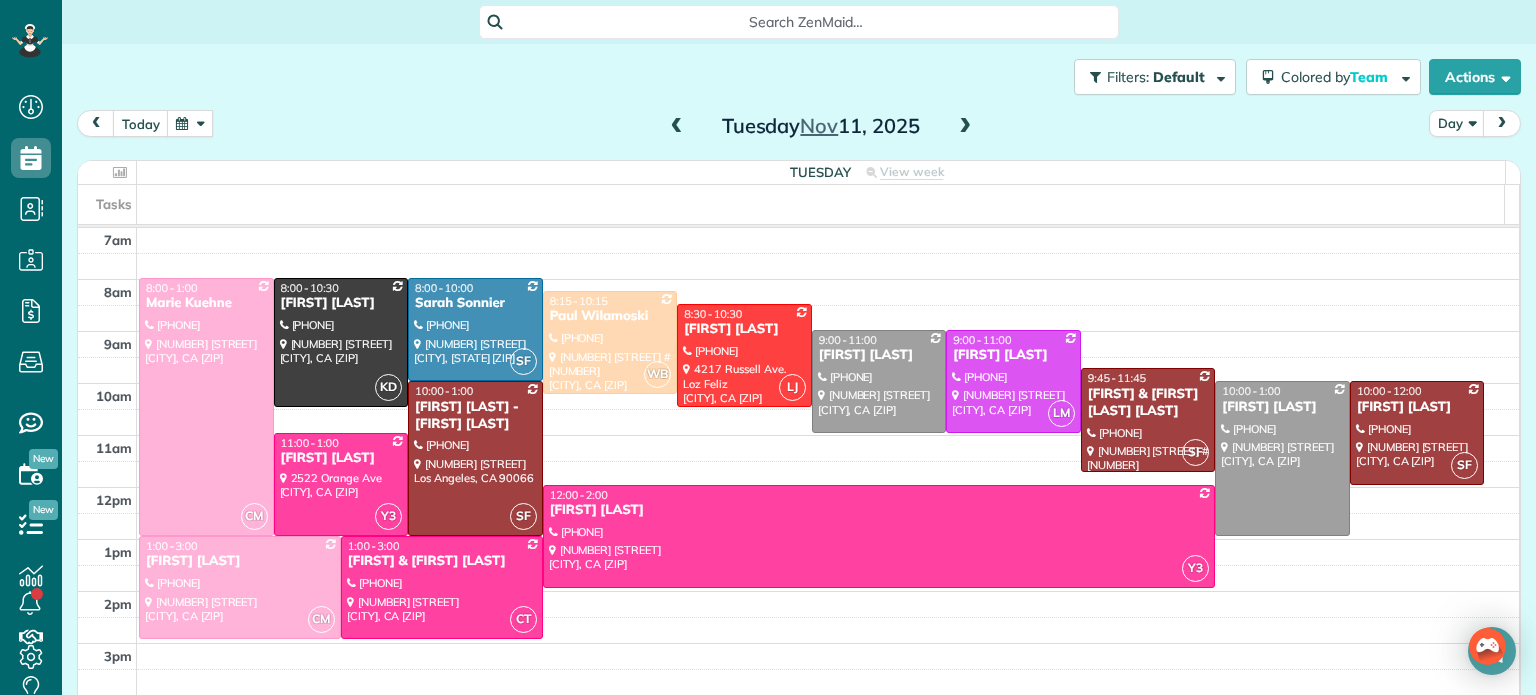 click at bounding box center [965, 127] 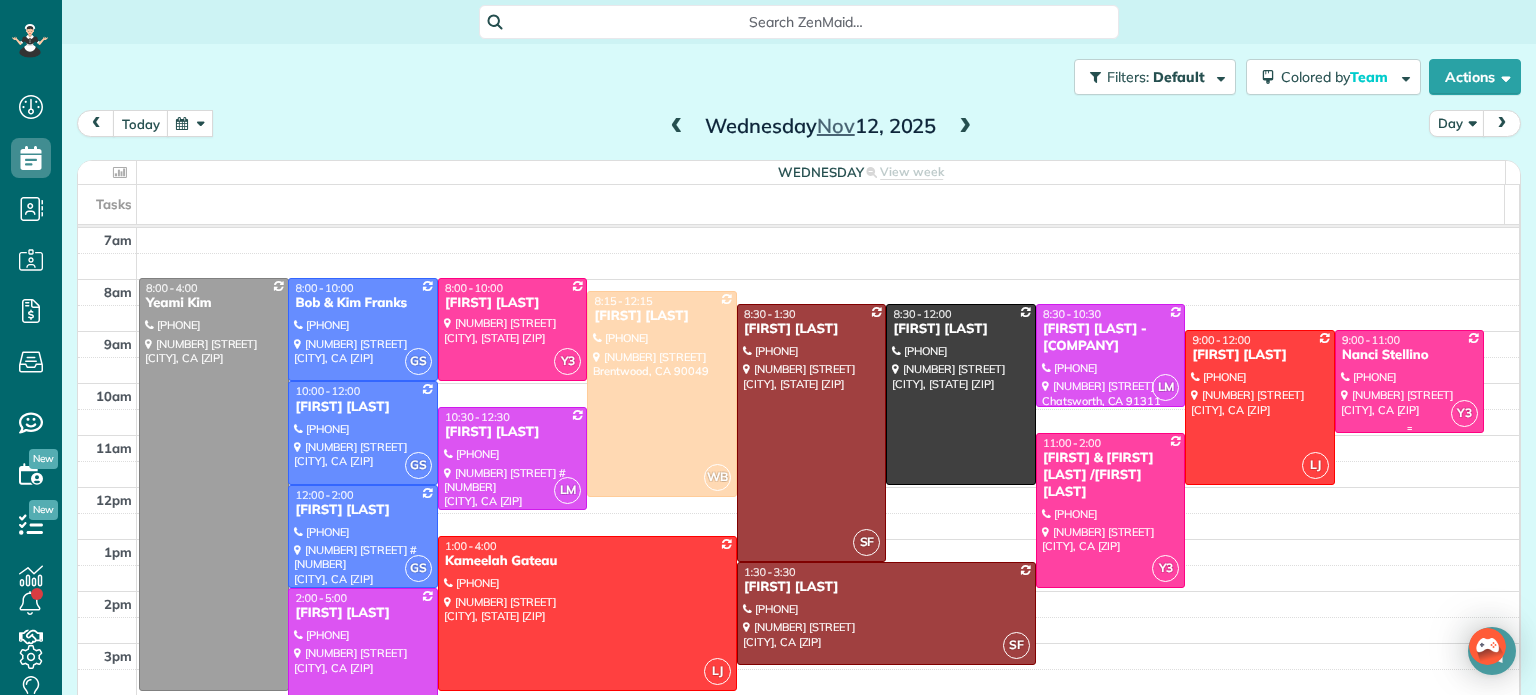 click on "Nanci Stellino" at bounding box center (1410, 355) 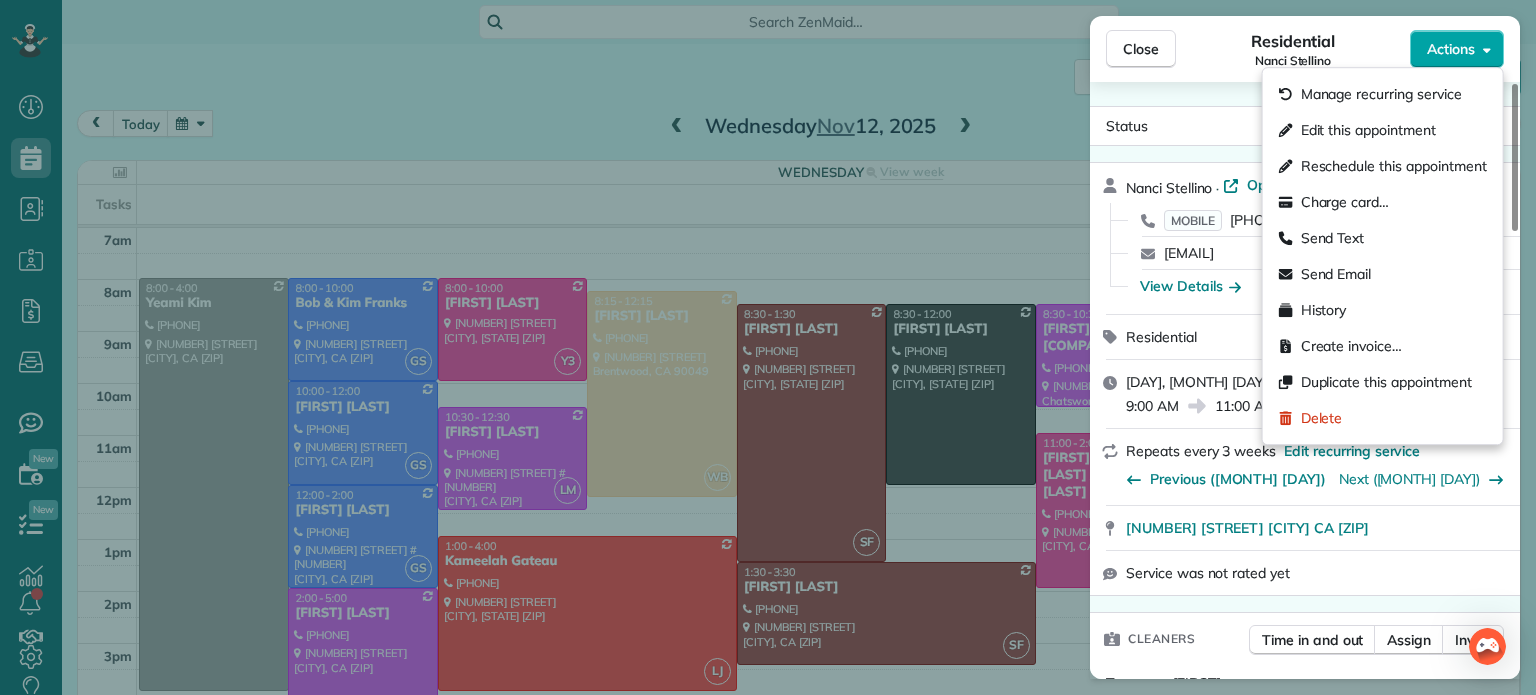 click on "Actions" at bounding box center (1451, 49) 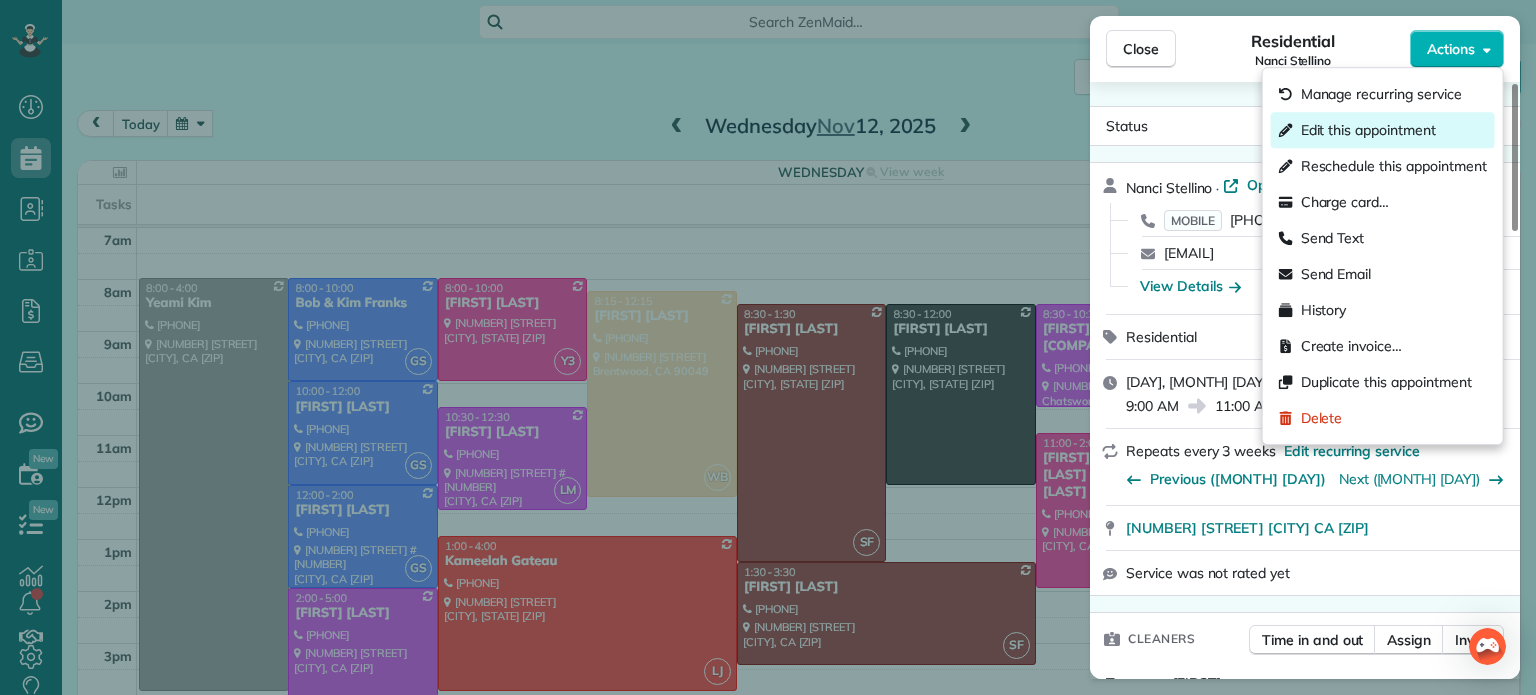 click on "Edit this appointment" at bounding box center (1368, 130) 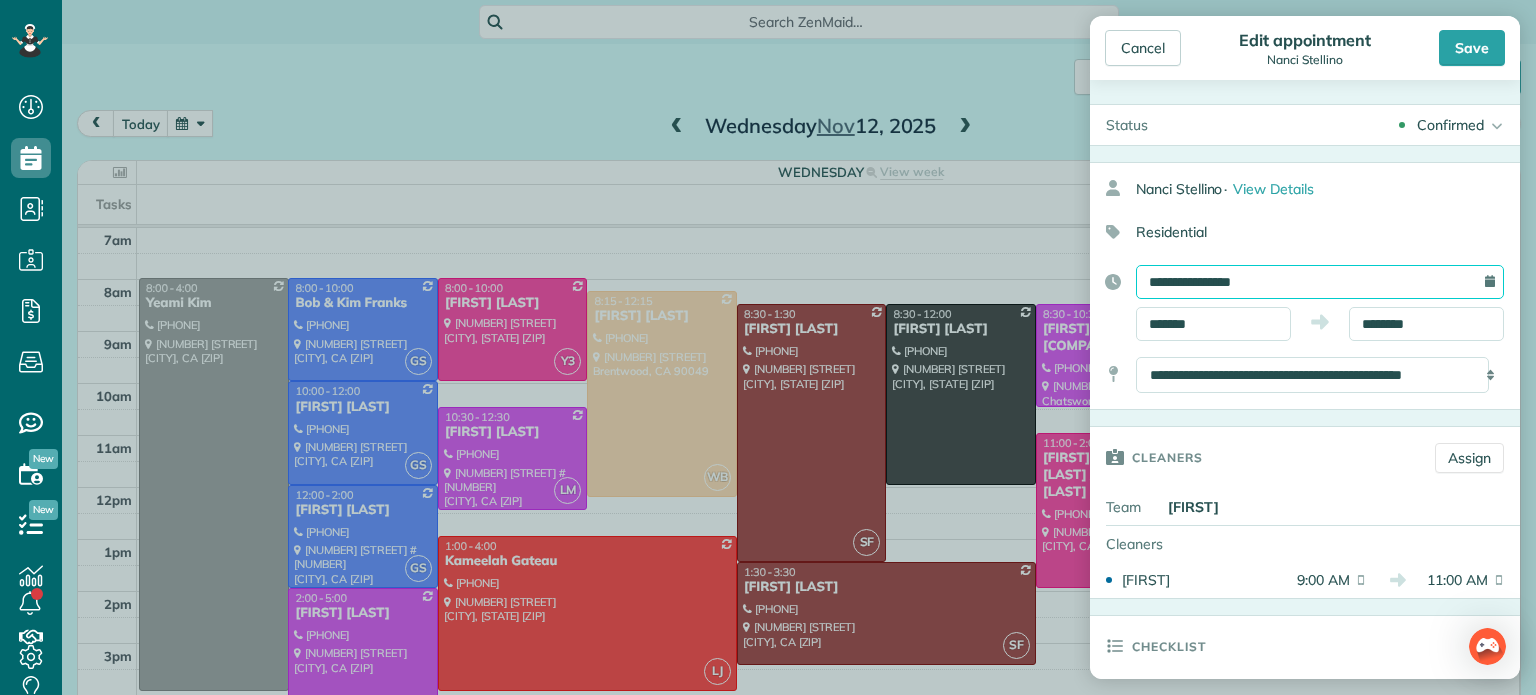 click on "**********" at bounding box center (1320, 282) 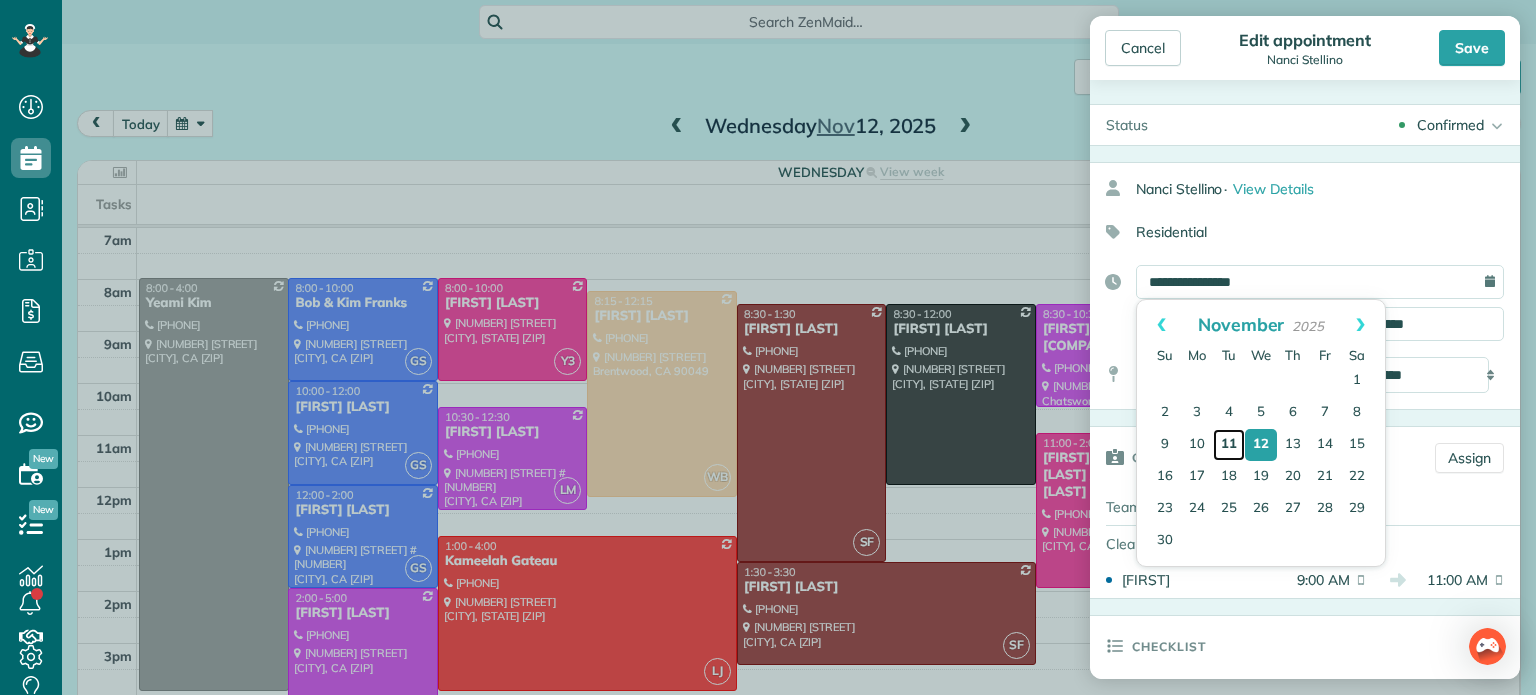 click on "11" at bounding box center (1229, 445) 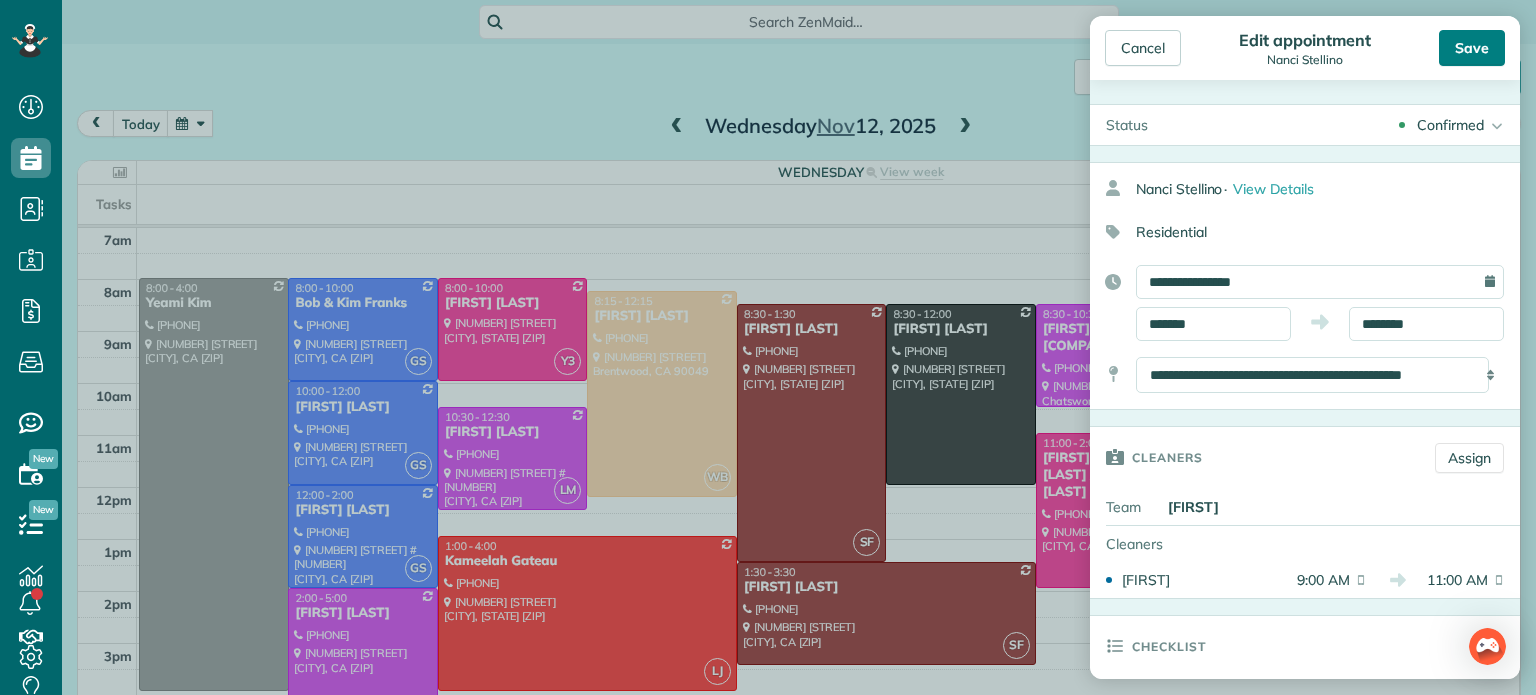 click on "Save" at bounding box center [1472, 48] 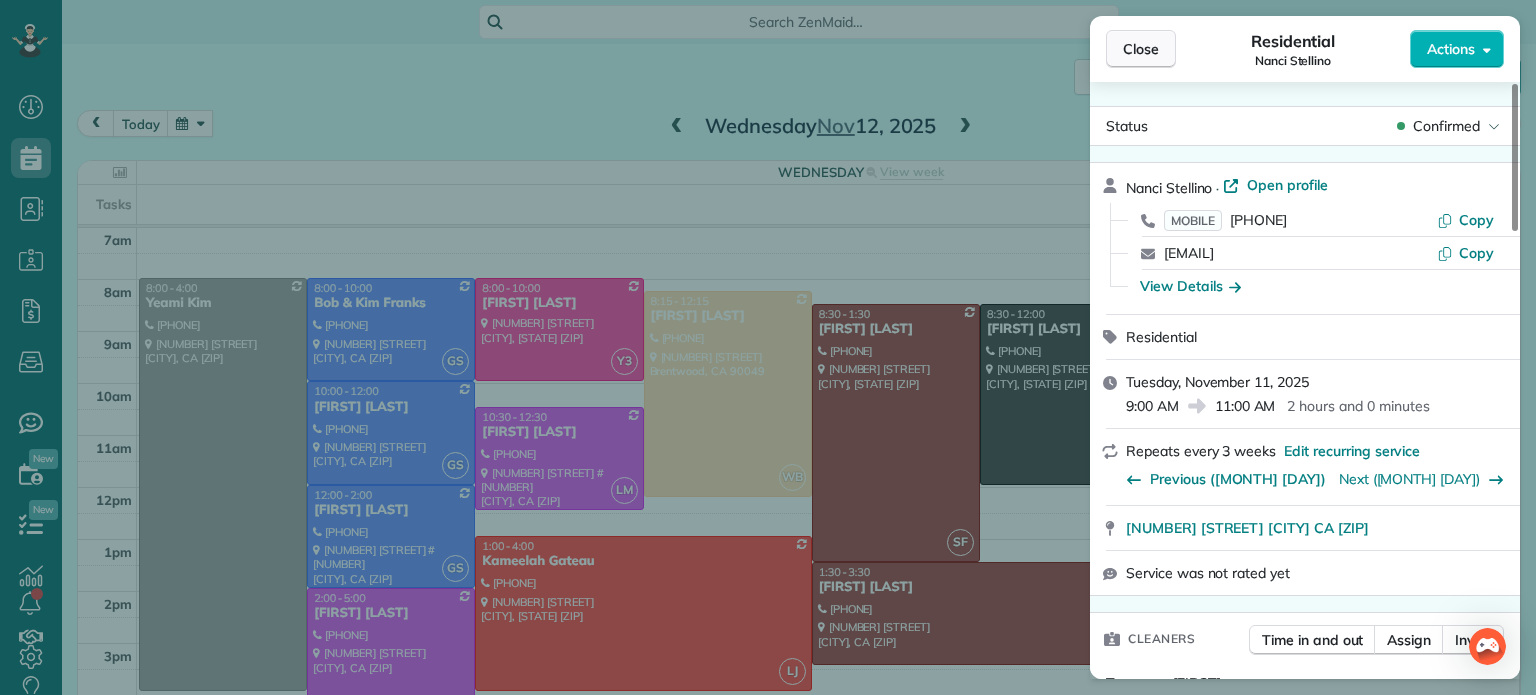 click on "Close" at bounding box center [1141, 49] 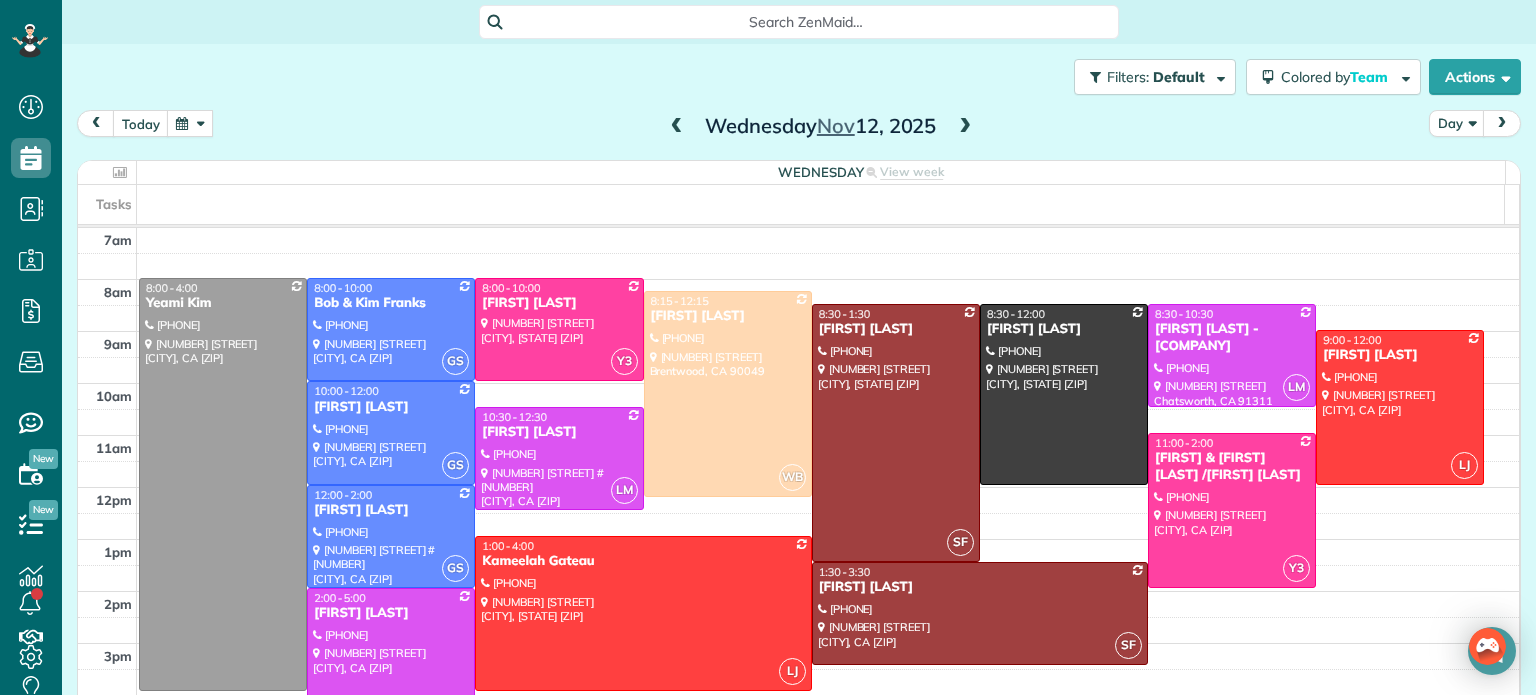 click on "Filters:   Default
Colored by  Team
Color by Cleaner
Color by Team
Color by Status
Color by Recurrence
Color by Paid/Unpaid
Filters  Default
Schedule Changes
Actions
Create Appointment
Create Task
Clock In/Out
Send Work Orders
Print Route Sheets
Today's Emails/Texts
View Metrics" at bounding box center (799, 77) 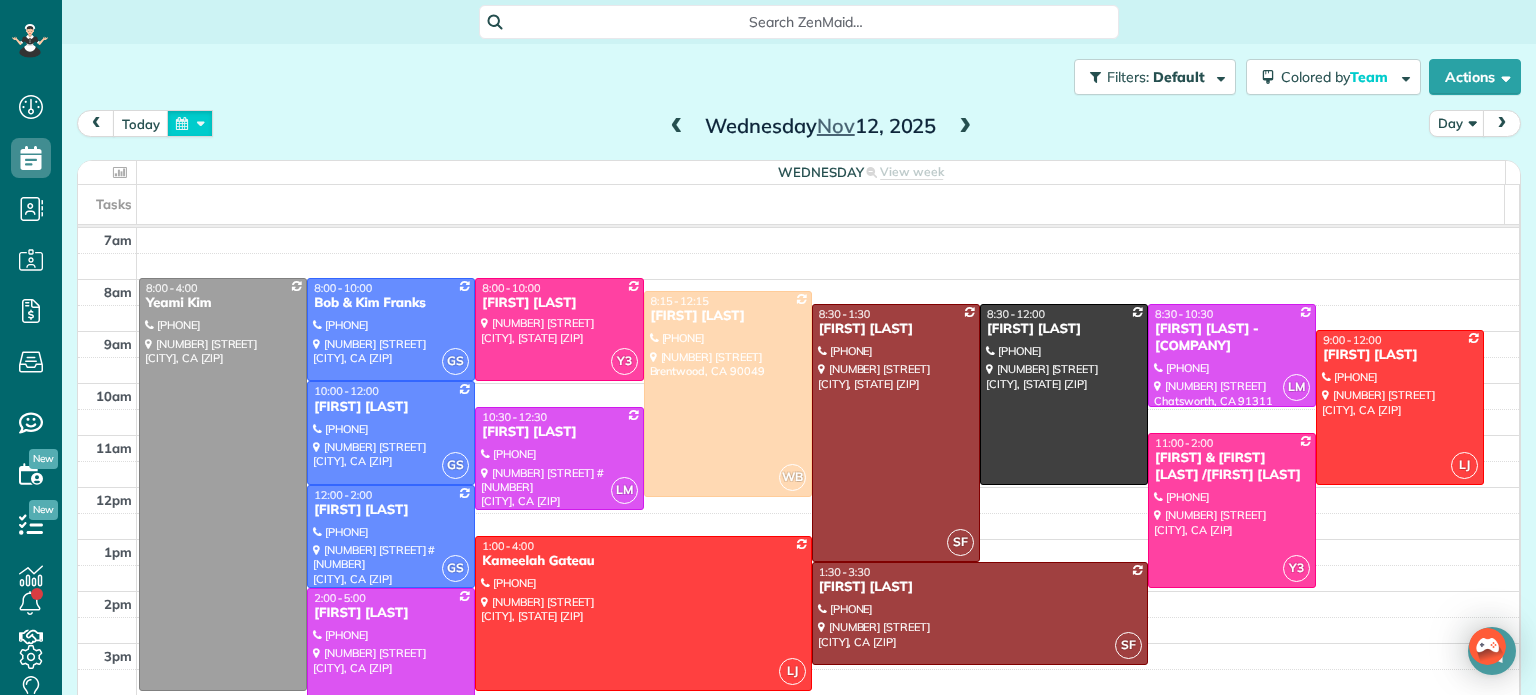 click at bounding box center (190, 123) 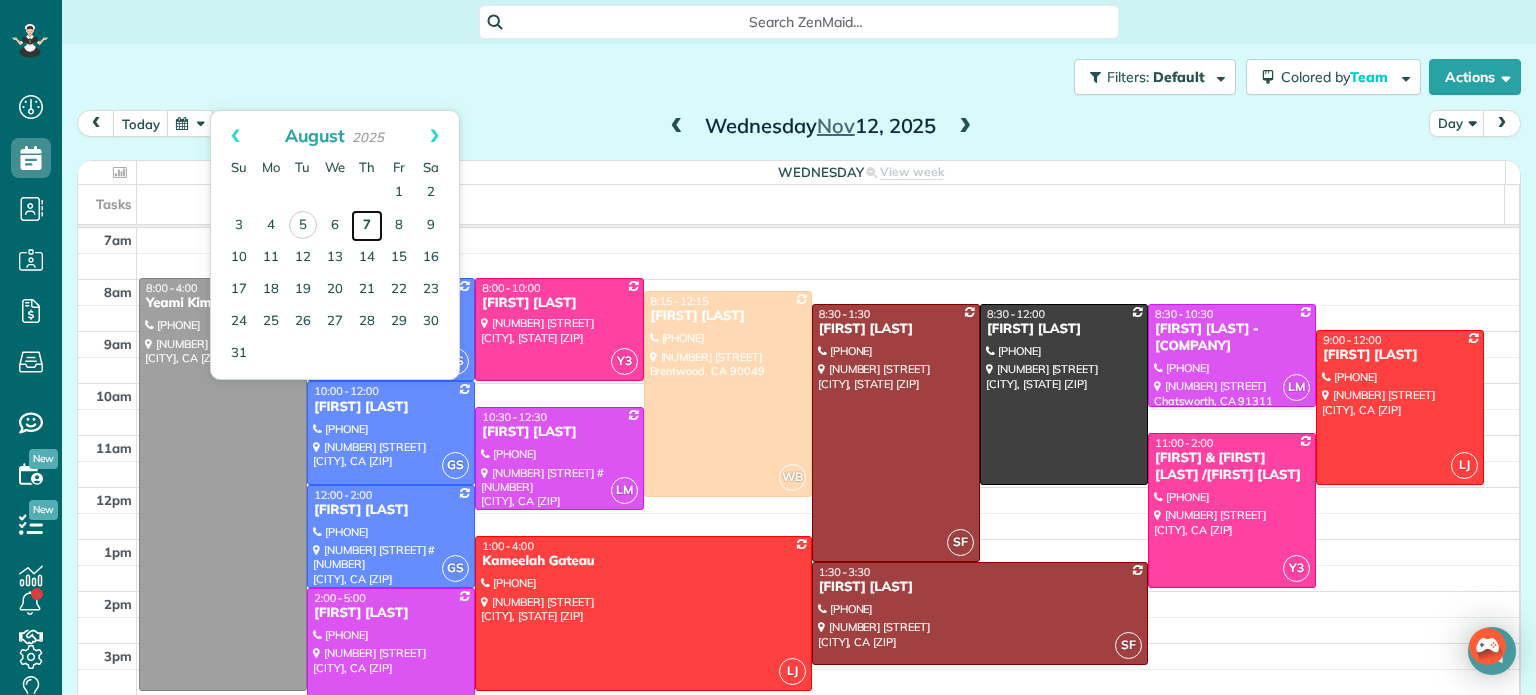 click on "7" at bounding box center [367, 226] 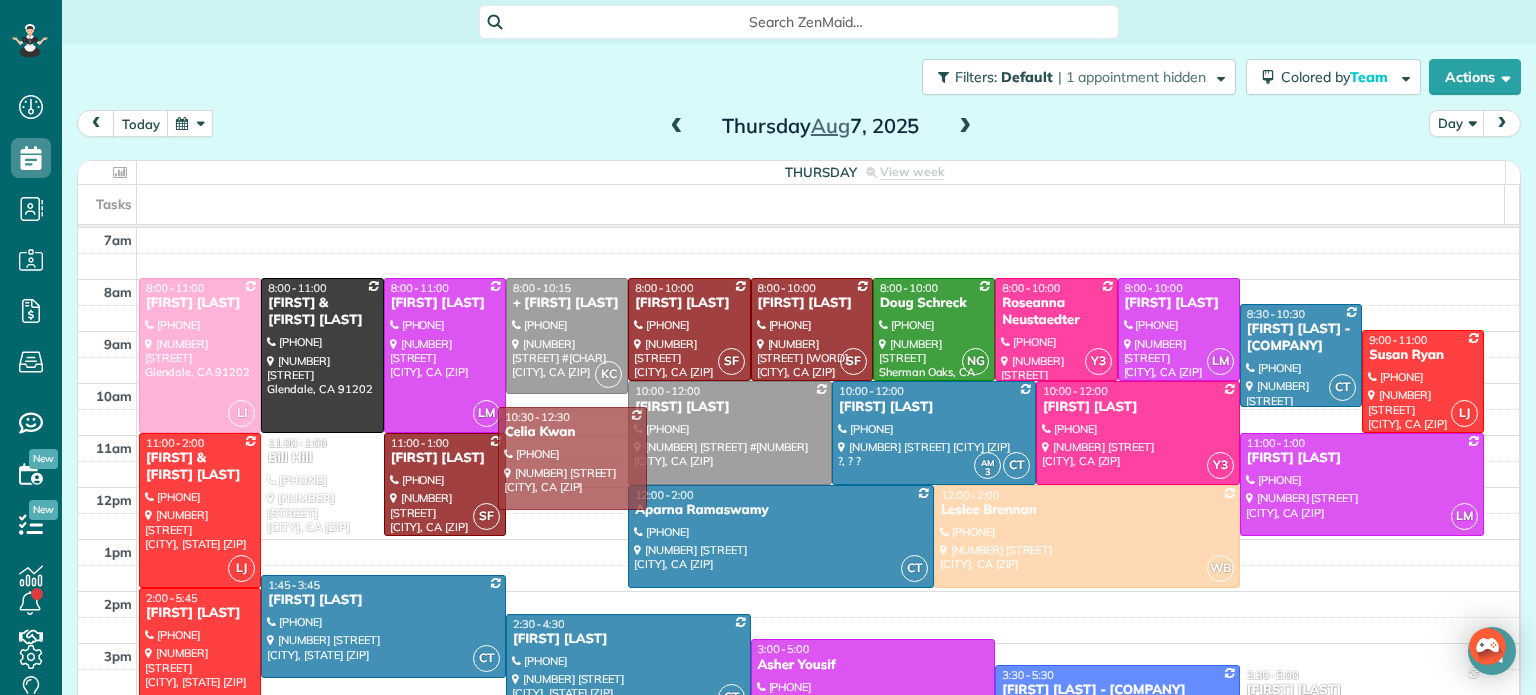 drag, startPoint x: 549, startPoint y: 442, endPoint x: 559, endPoint y: 439, distance: 10.440307 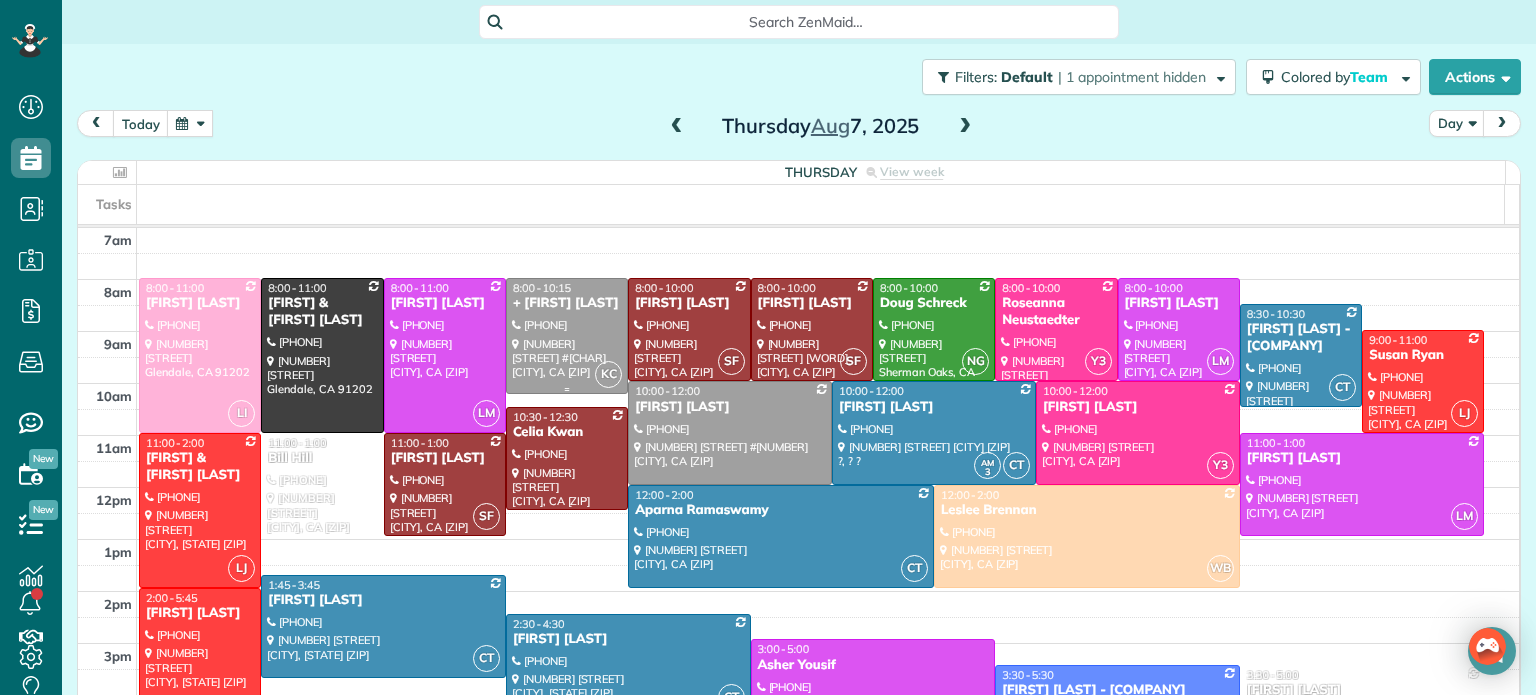 drag, startPoint x: 559, startPoint y: 439, endPoint x: 565, endPoint y: 390, distance: 49.365982 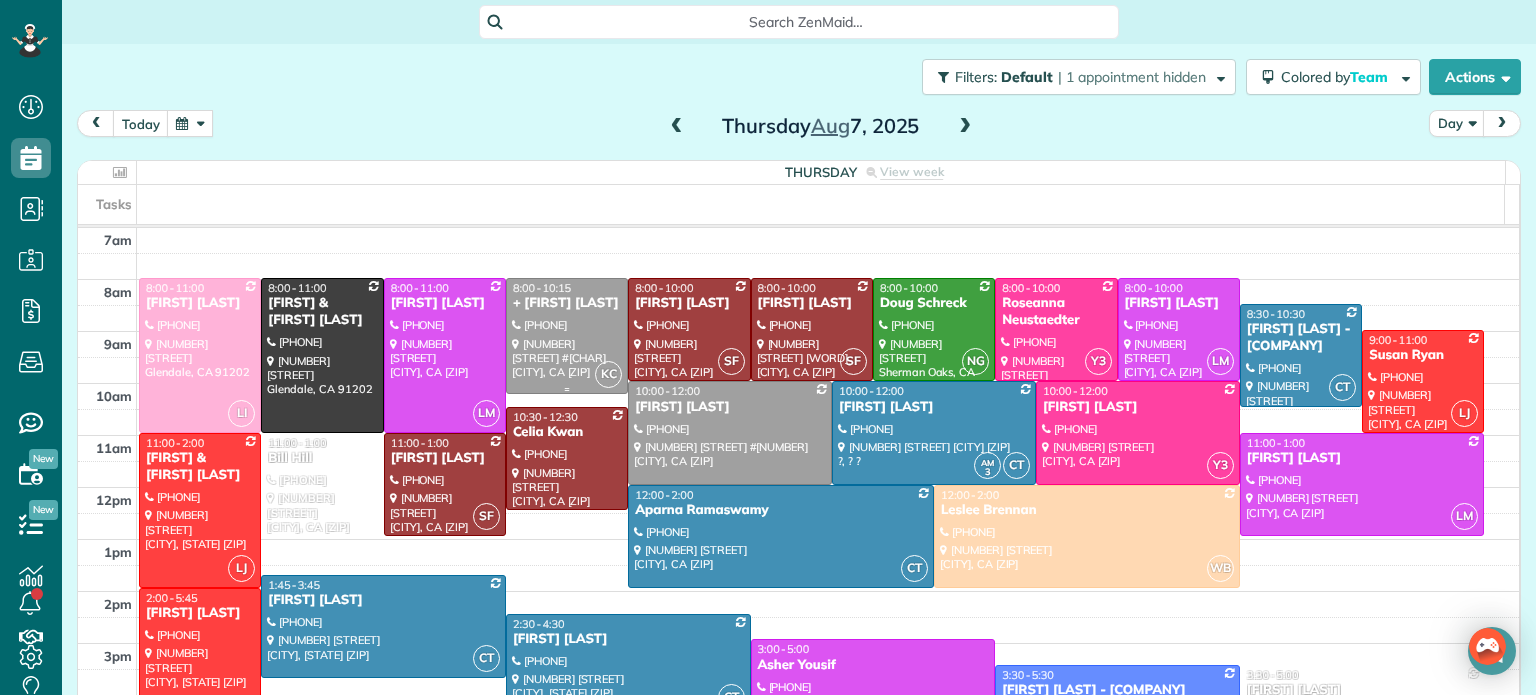 click on "Filters:   Default
|  1 appointment hidden
Colored by  Team
Color by Cleaner
Color by Team
Color by Status
Color by Recurrence
Color by Paid/Unpaid
Filters  Default
Schedule Changes
Actions
Create Appointment
Create Task
Clock In/Out
Send Work Orders
Print Route Sheets
Today's Emails/Texts
View Metrics" at bounding box center (799, 77) 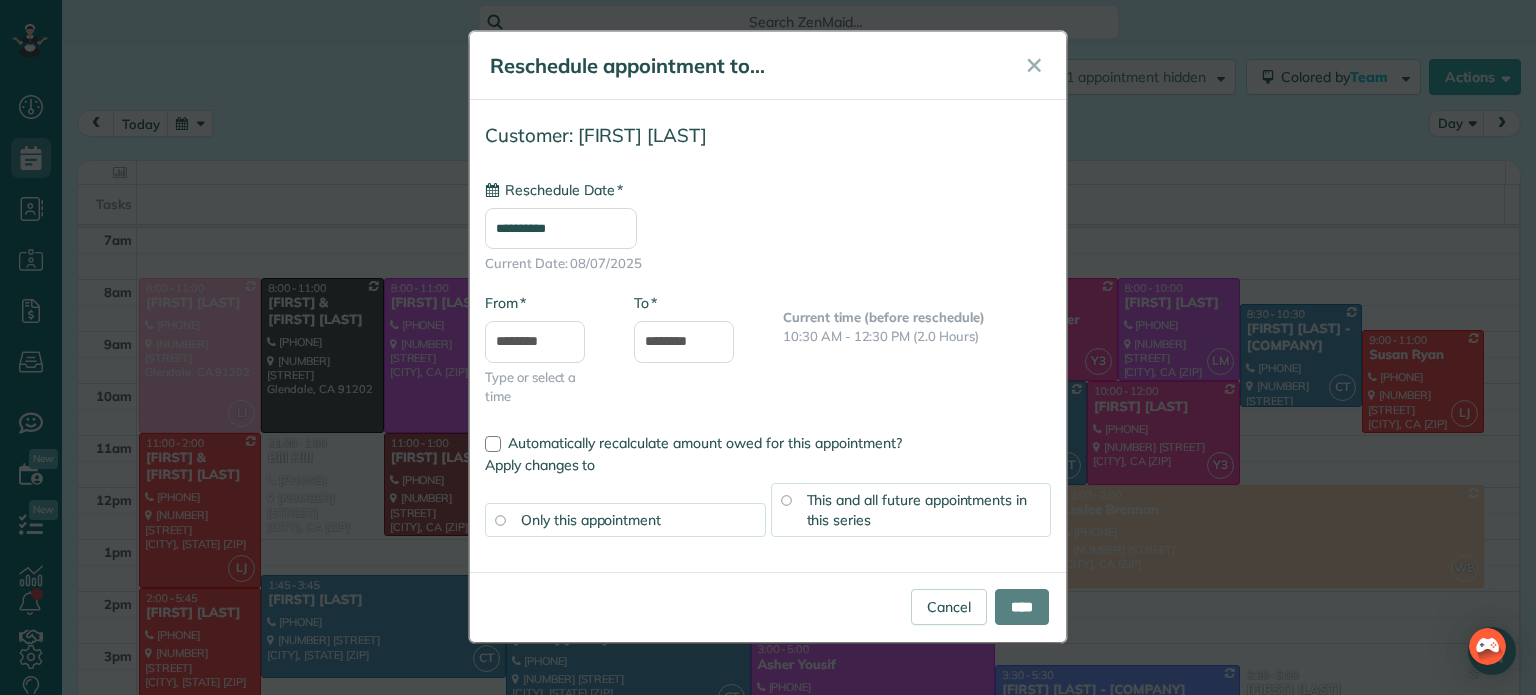 type on "**********" 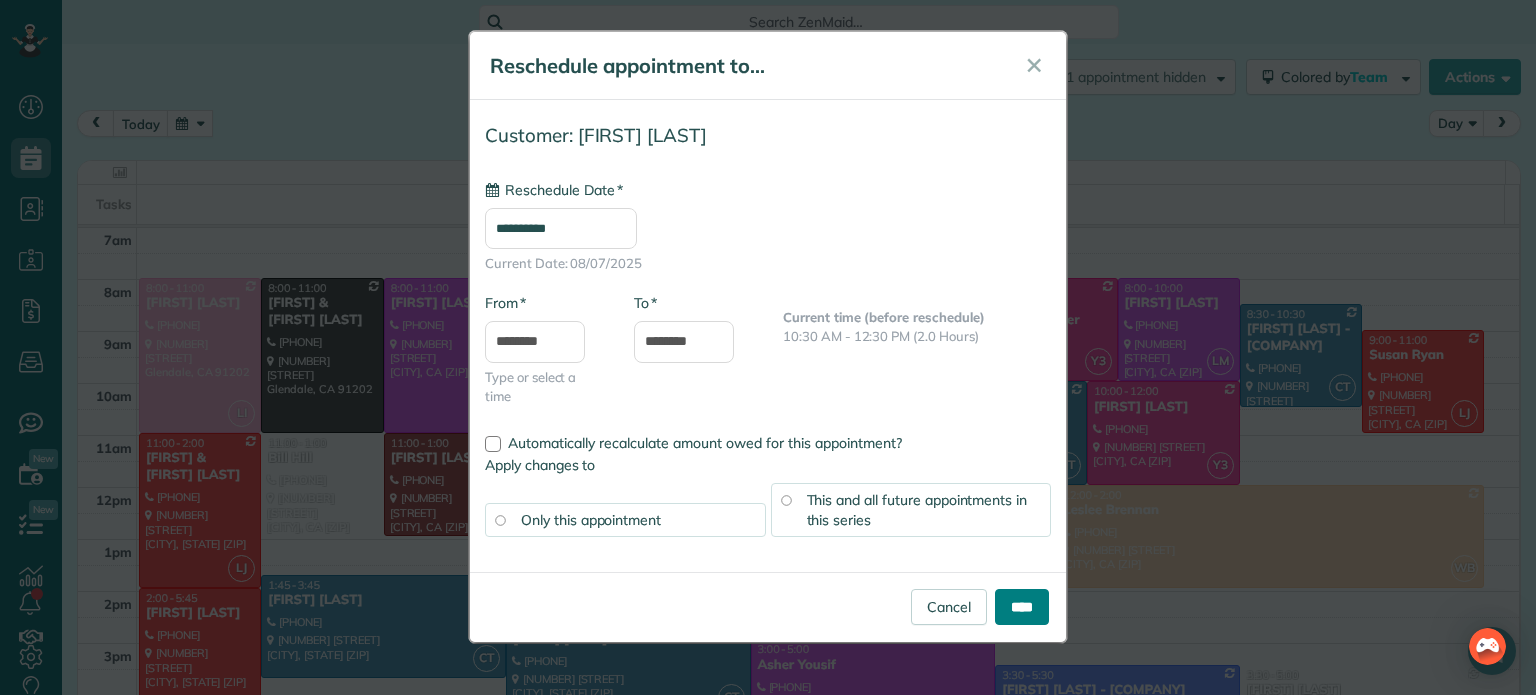 click on "****" at bounding box center (1022, 607) 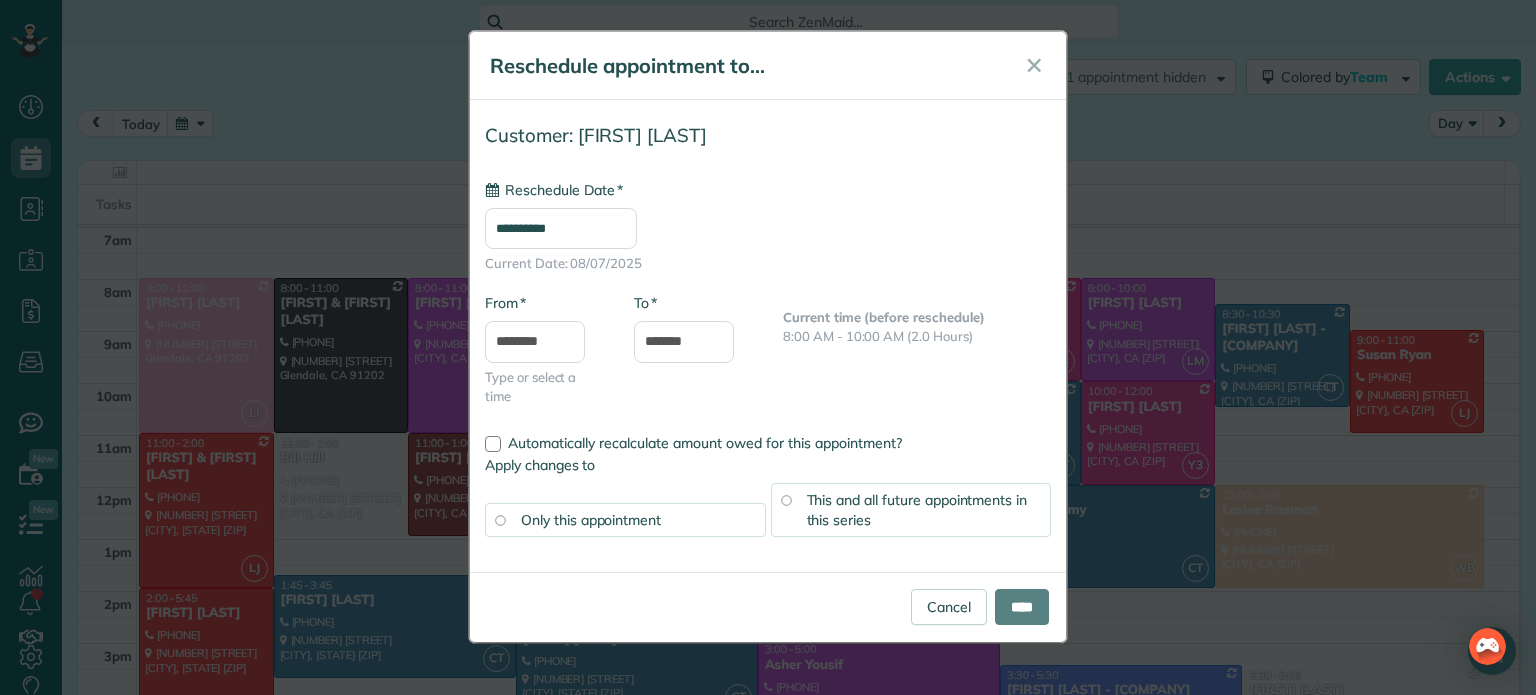 type on "**********" 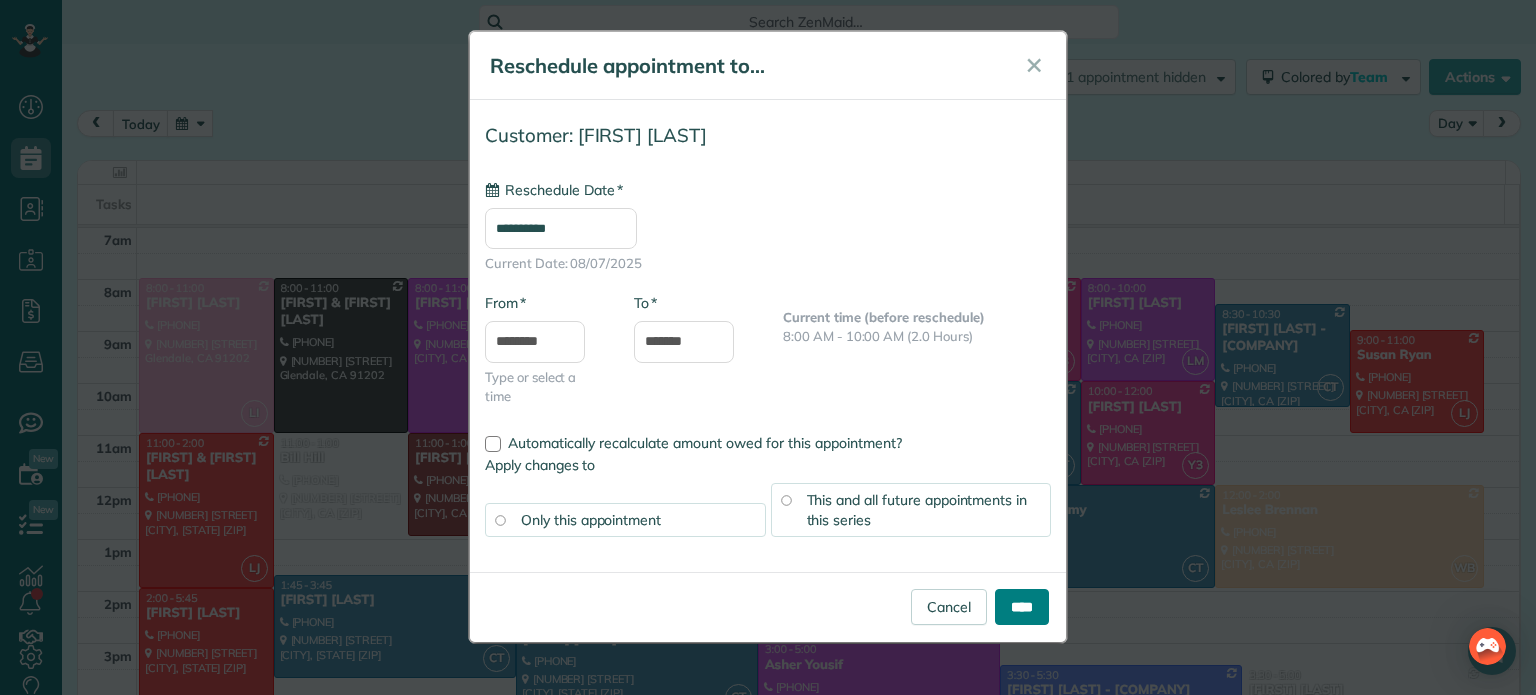 click on "****" at bounding box center (1022, 607) 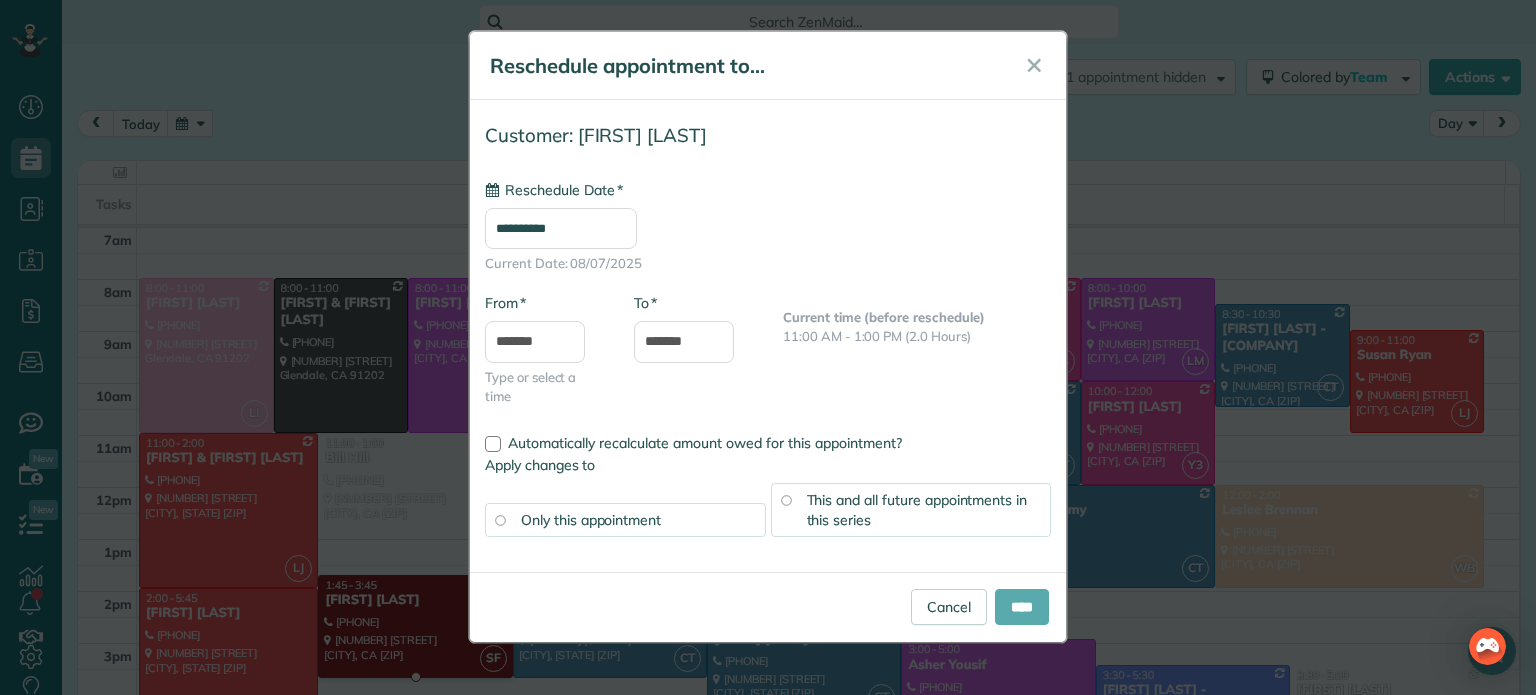 type on "**********" 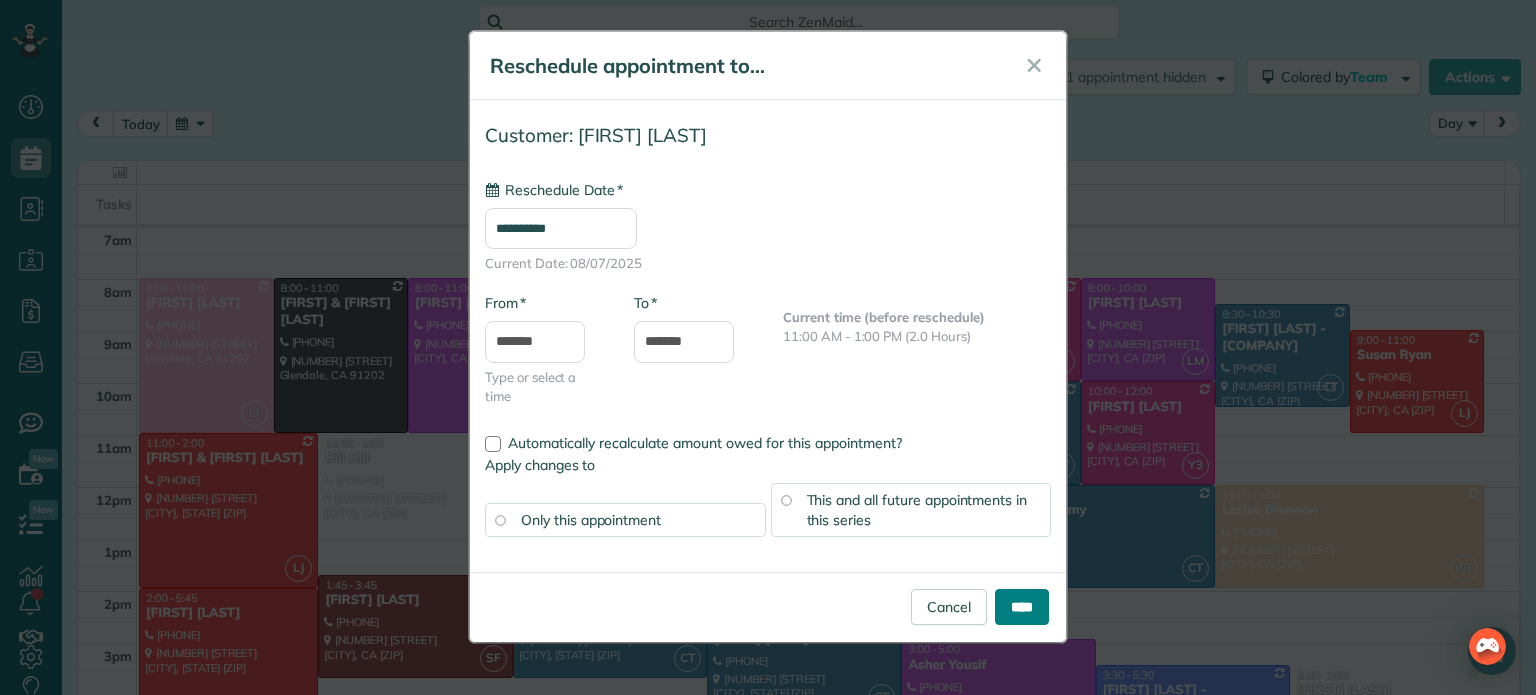 click on "****" at bounding box center [1022, 607] 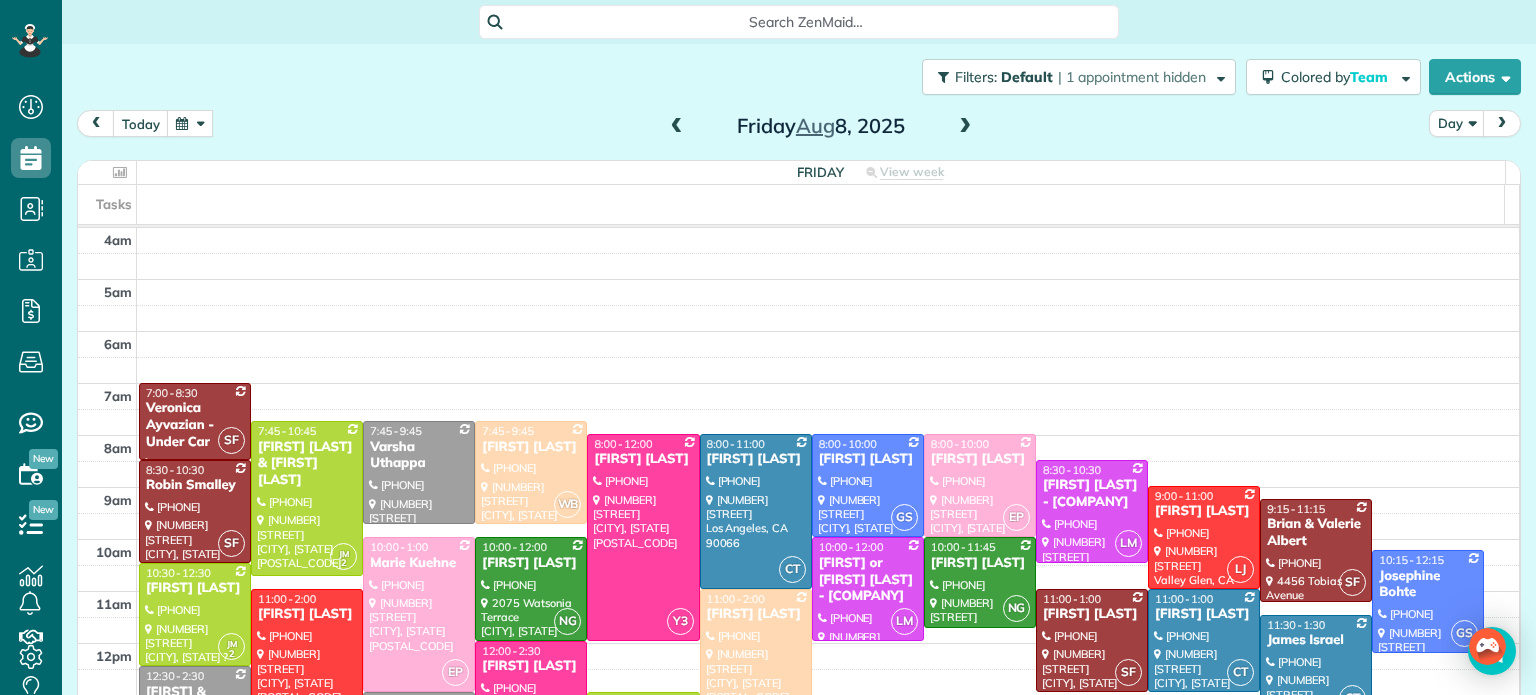 scroll, scrollTop: 0, scrollLeft: 0, axis: both 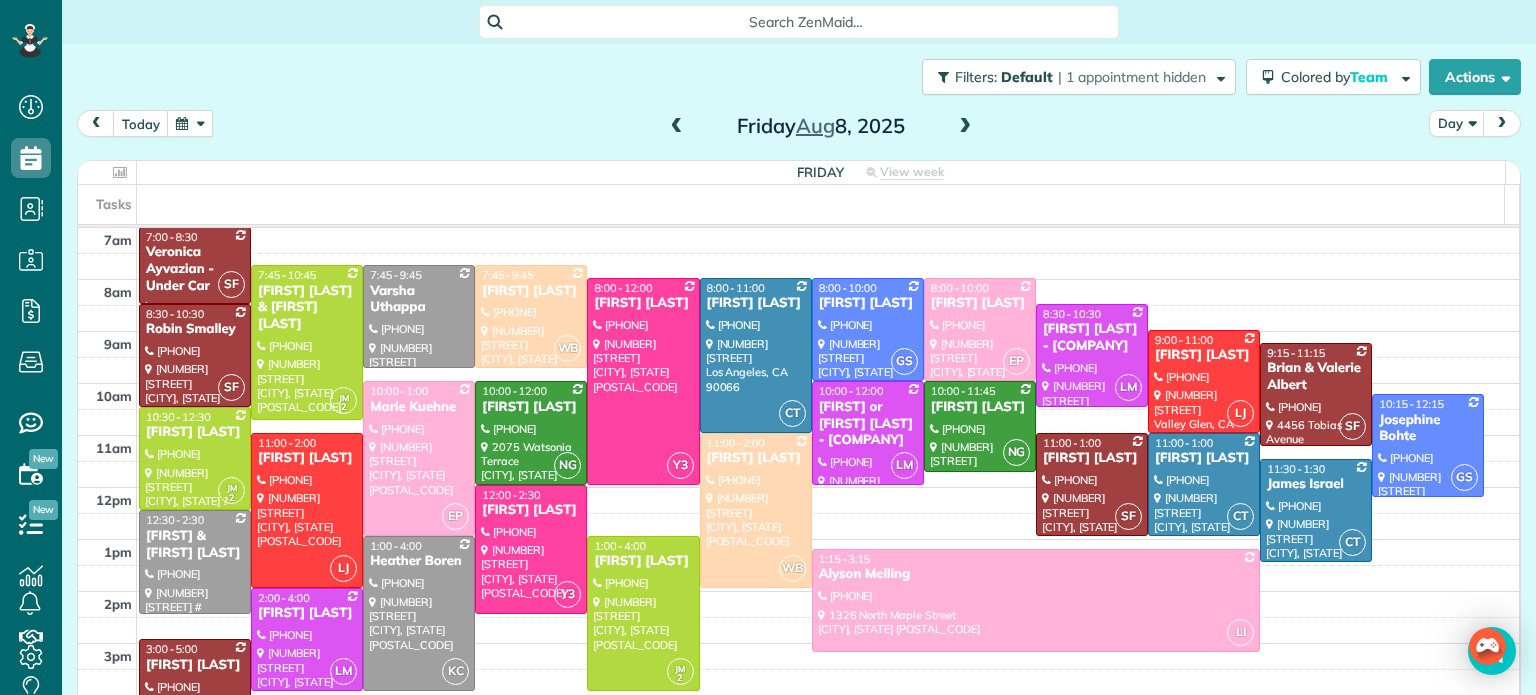 click at bounding box center [965, 127] 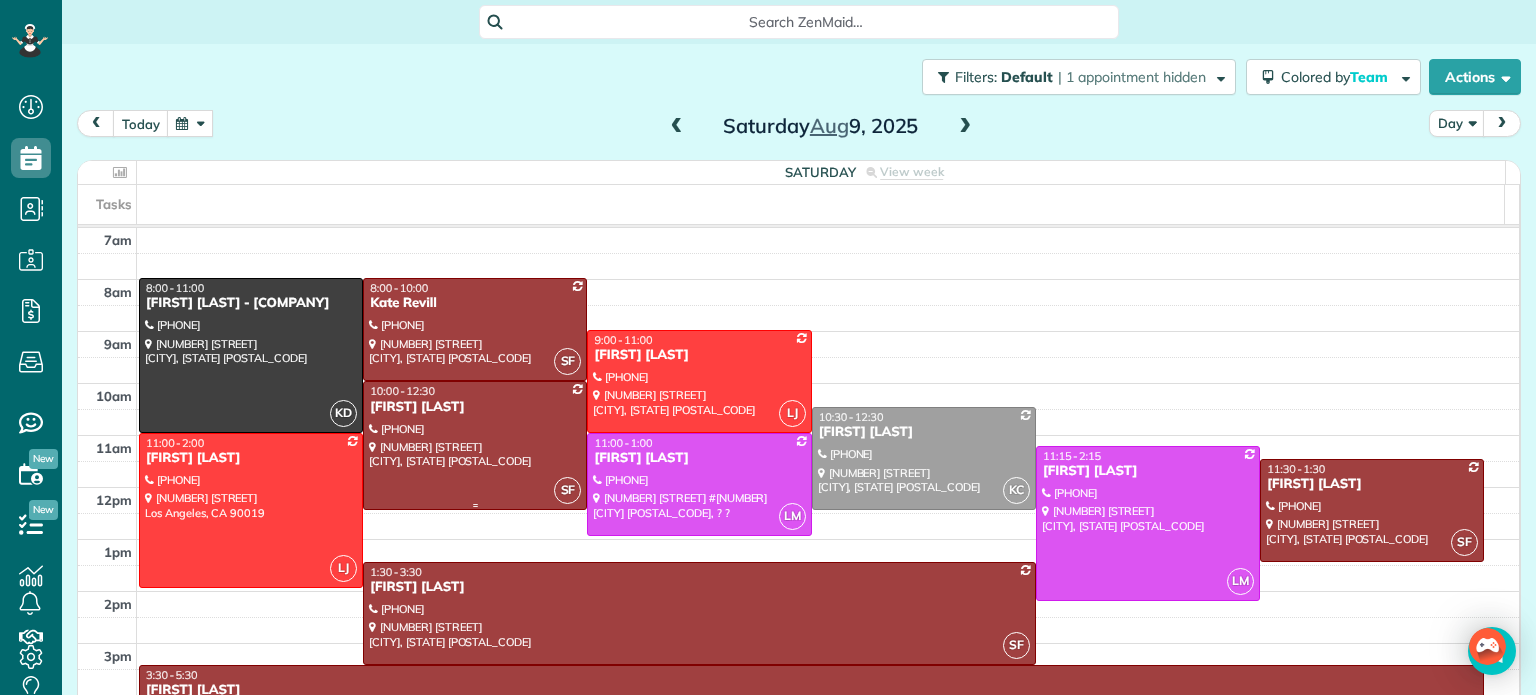 click at bounding box center (475, 445) 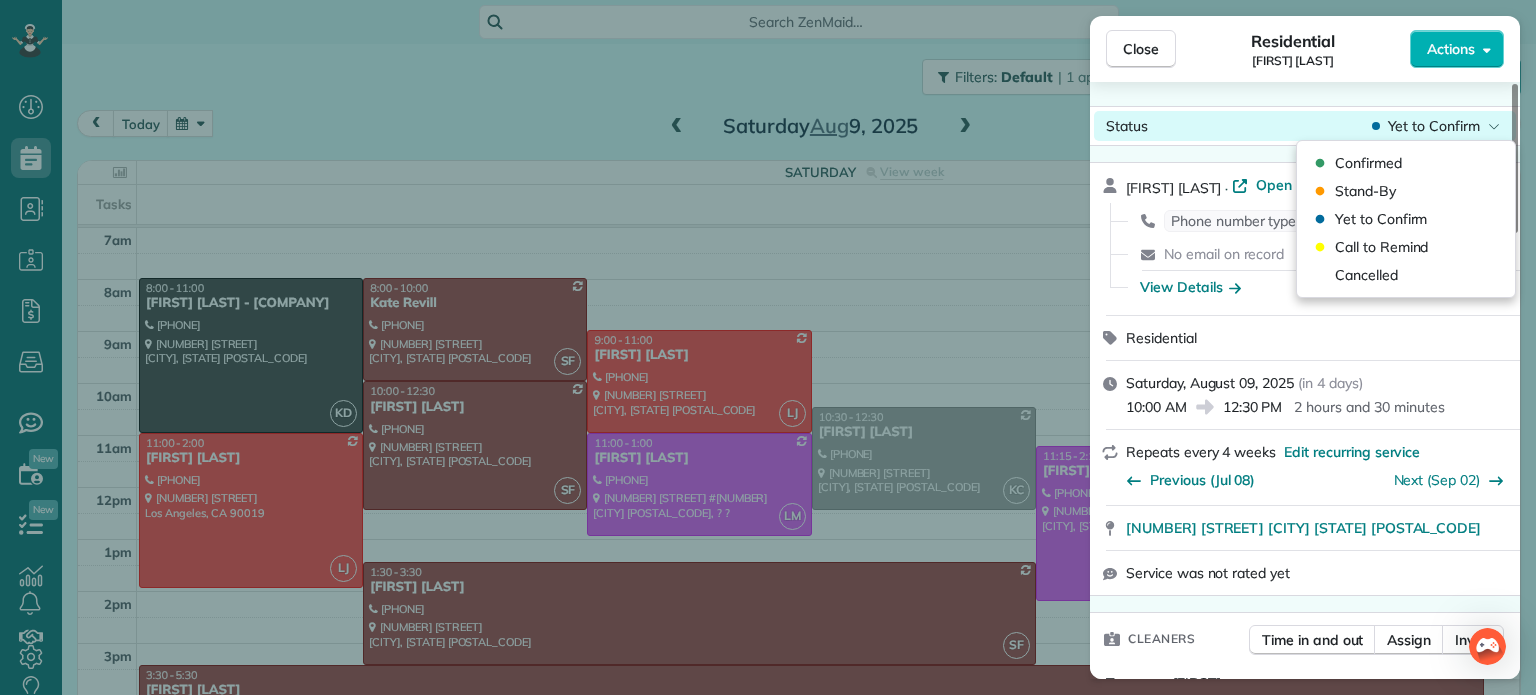 click on "Yet to Confirm" at bounding box center (1434, 126) 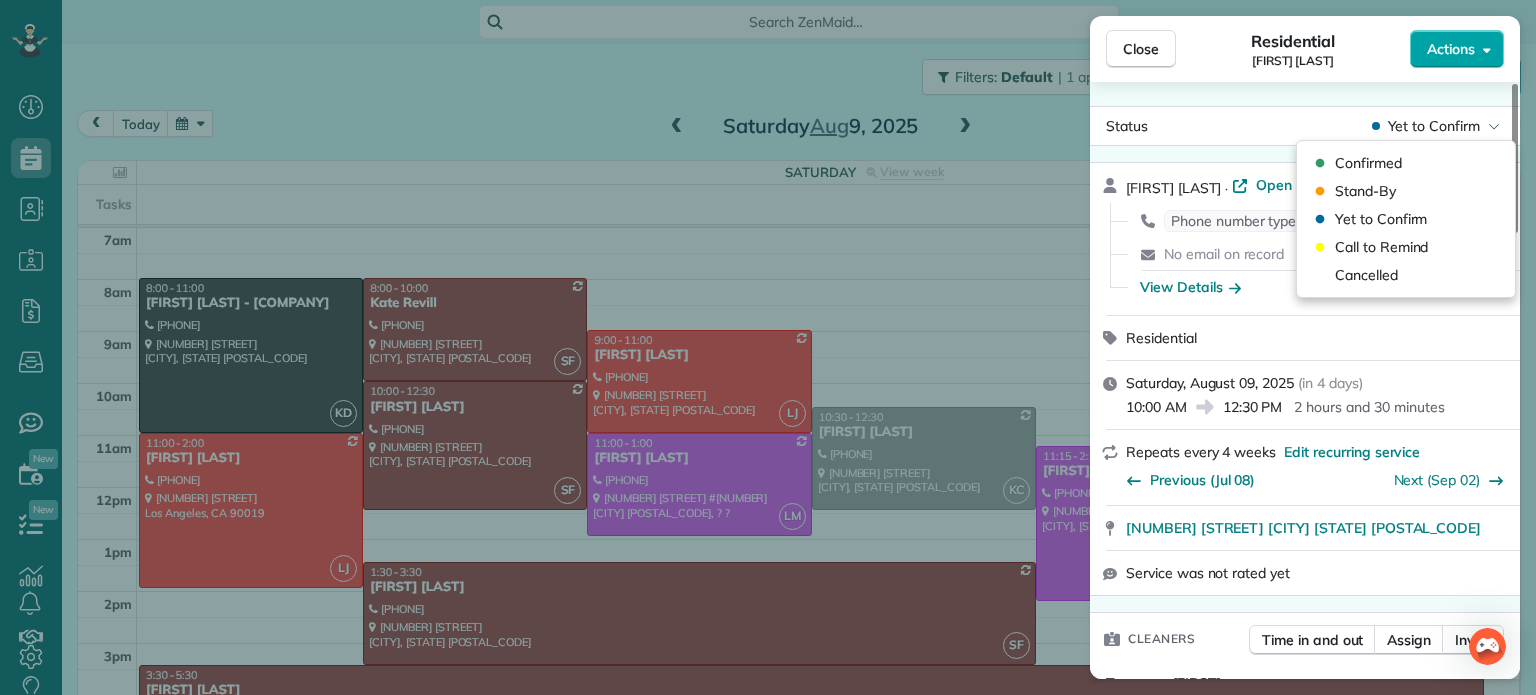 click on "Actions" at bounding box center [1451, 49] 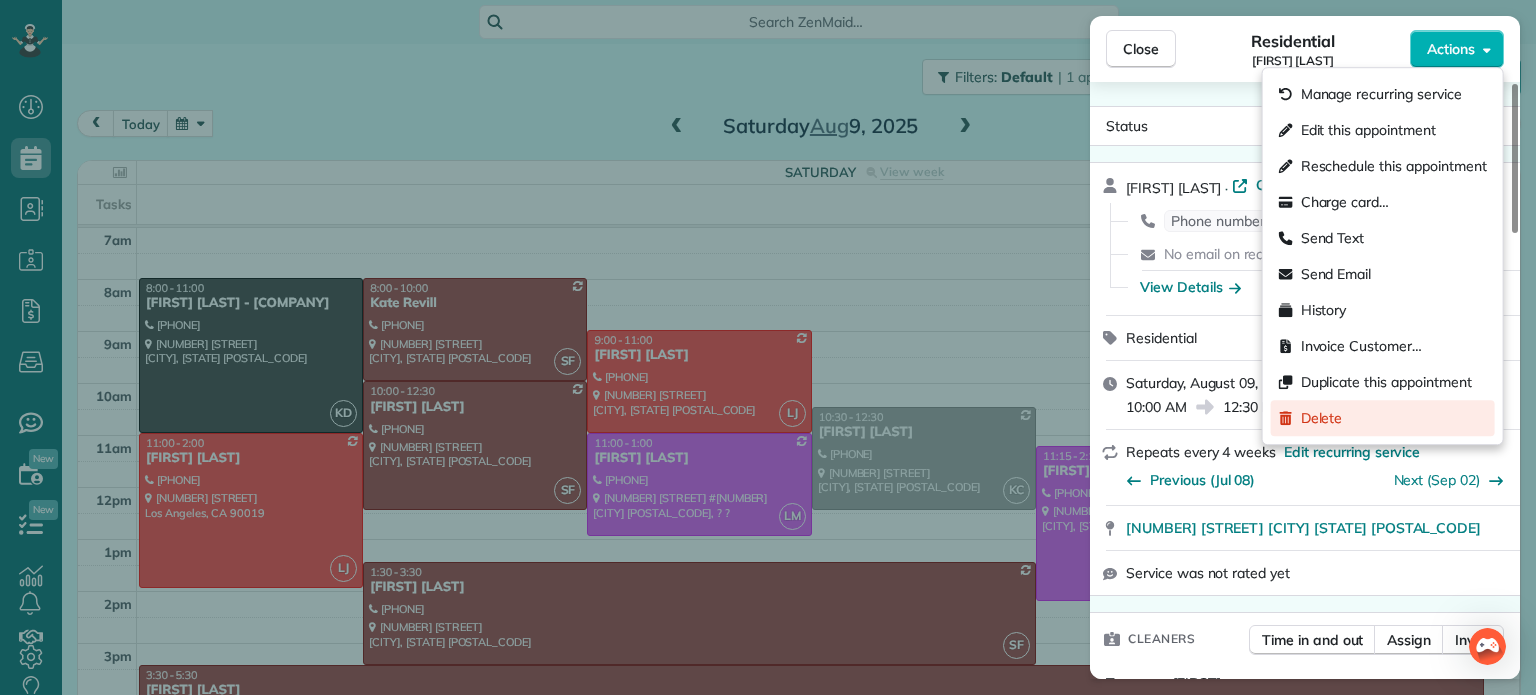 click on "Delete" at bounding box center (1322, 418) 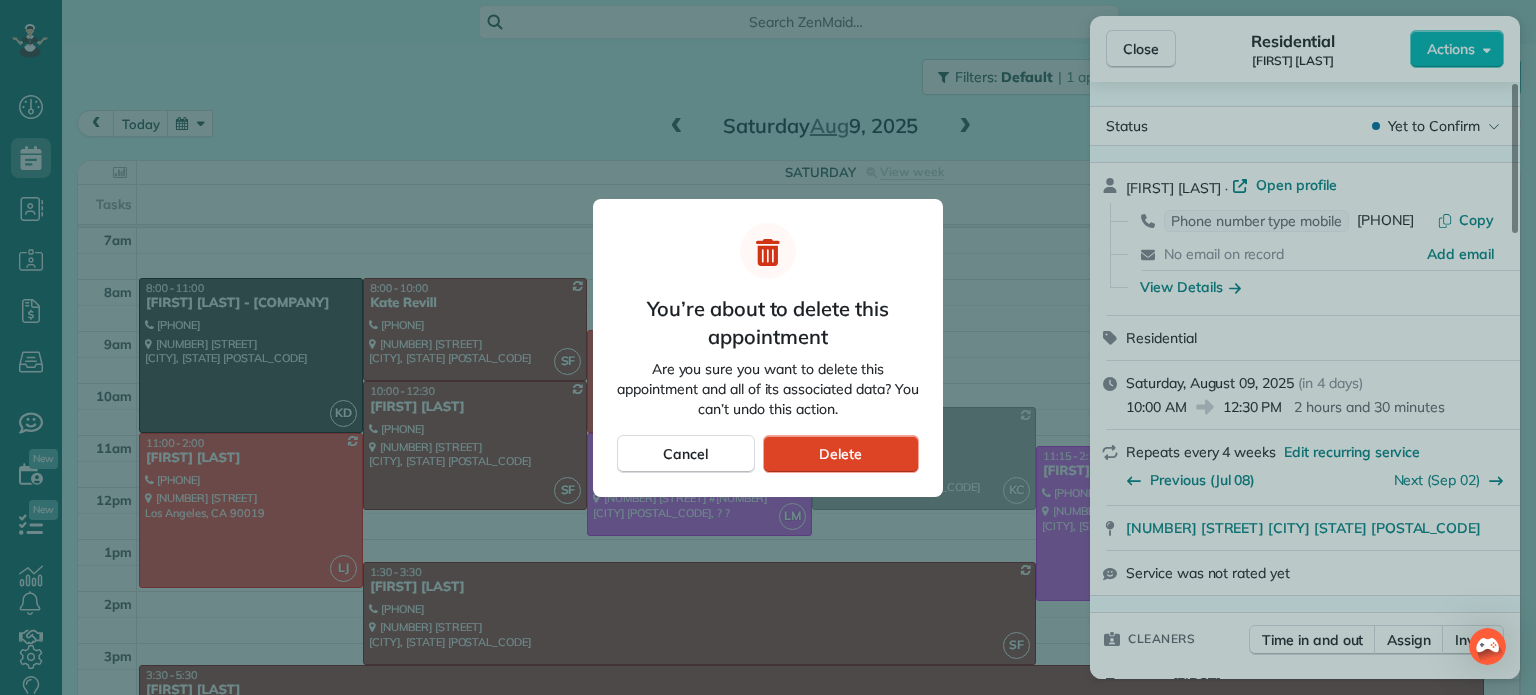 click on "Delete" at bounding box center (840, 454) 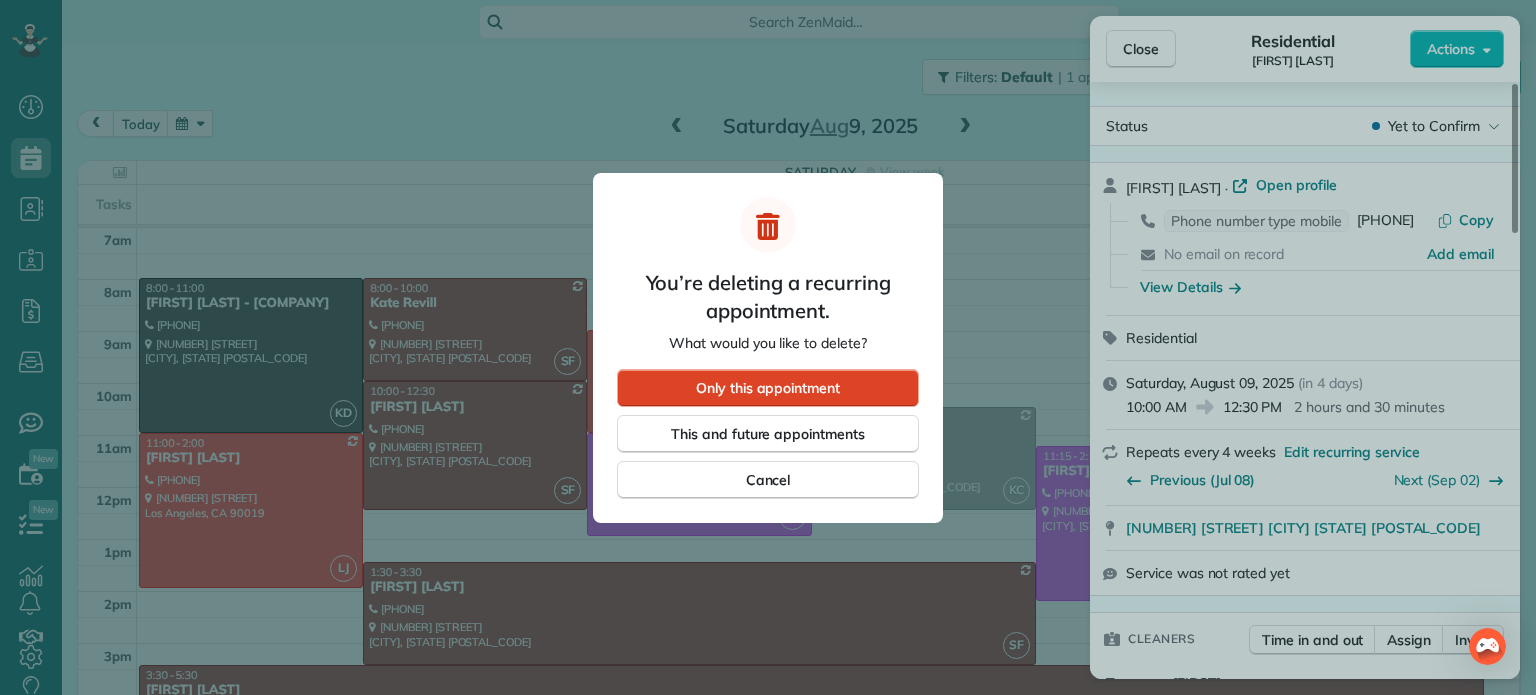 click on "Only this appointment" at bounding box center [768, 388] 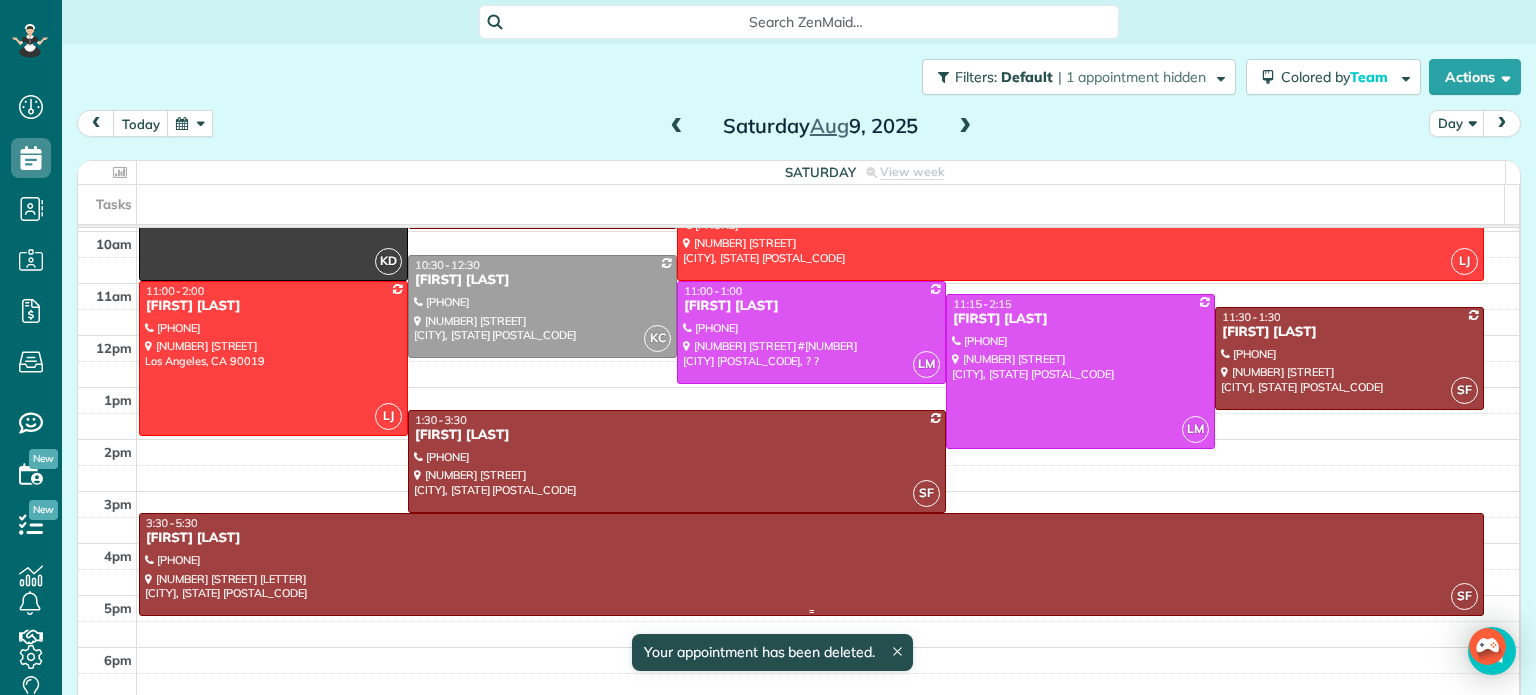 scroll, scrollTop: 312, scrollLeft: 0, axis: vertical 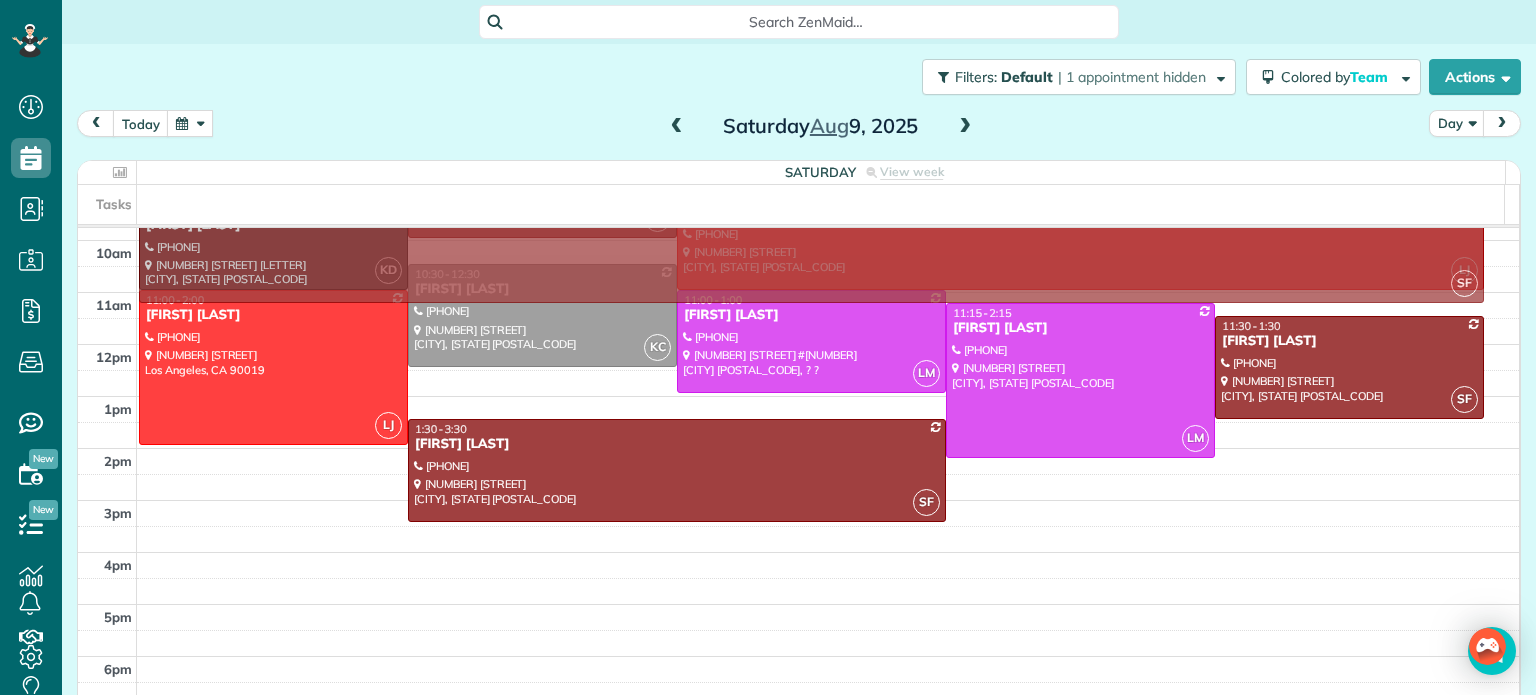 drag, startPoint x: 980, startPoint y: 583, endPoint x: 1034, endPoint y: 260, distance: 327.48282 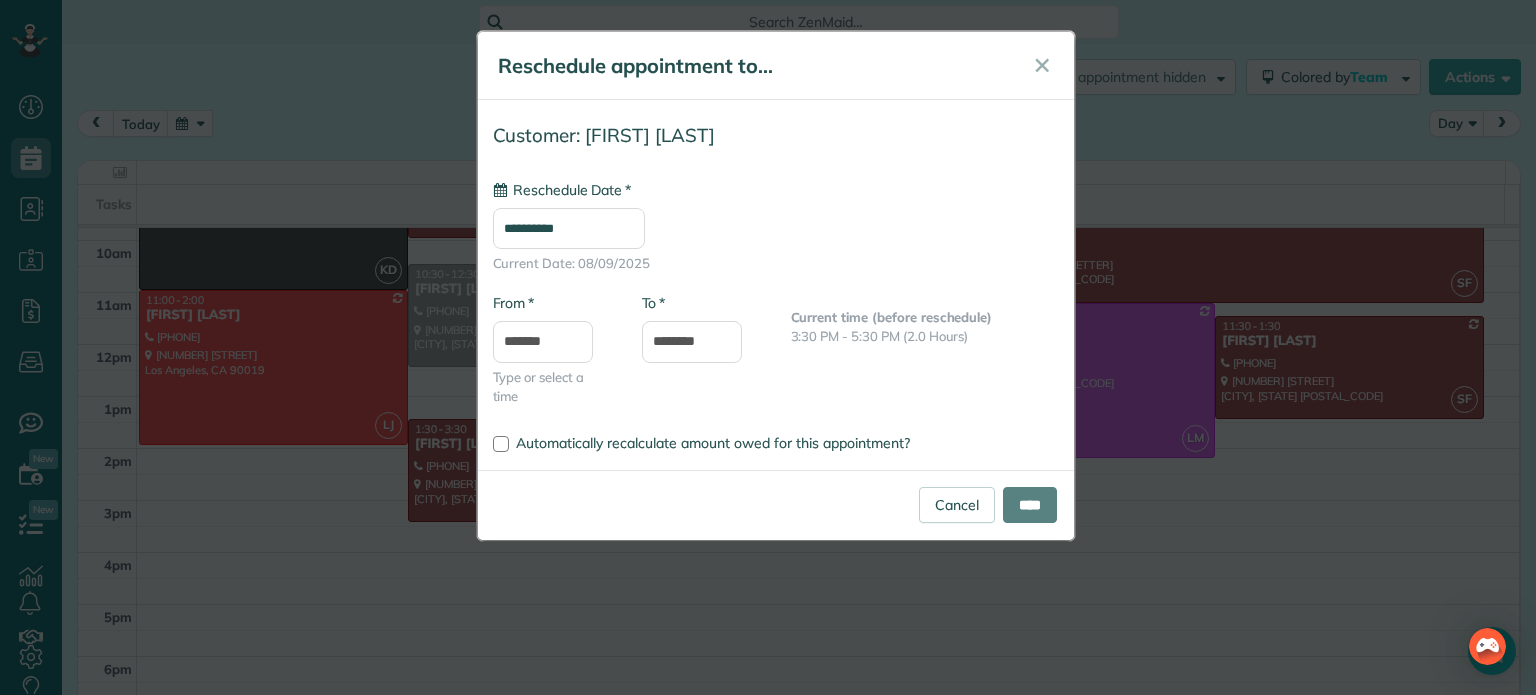 type on "**********" 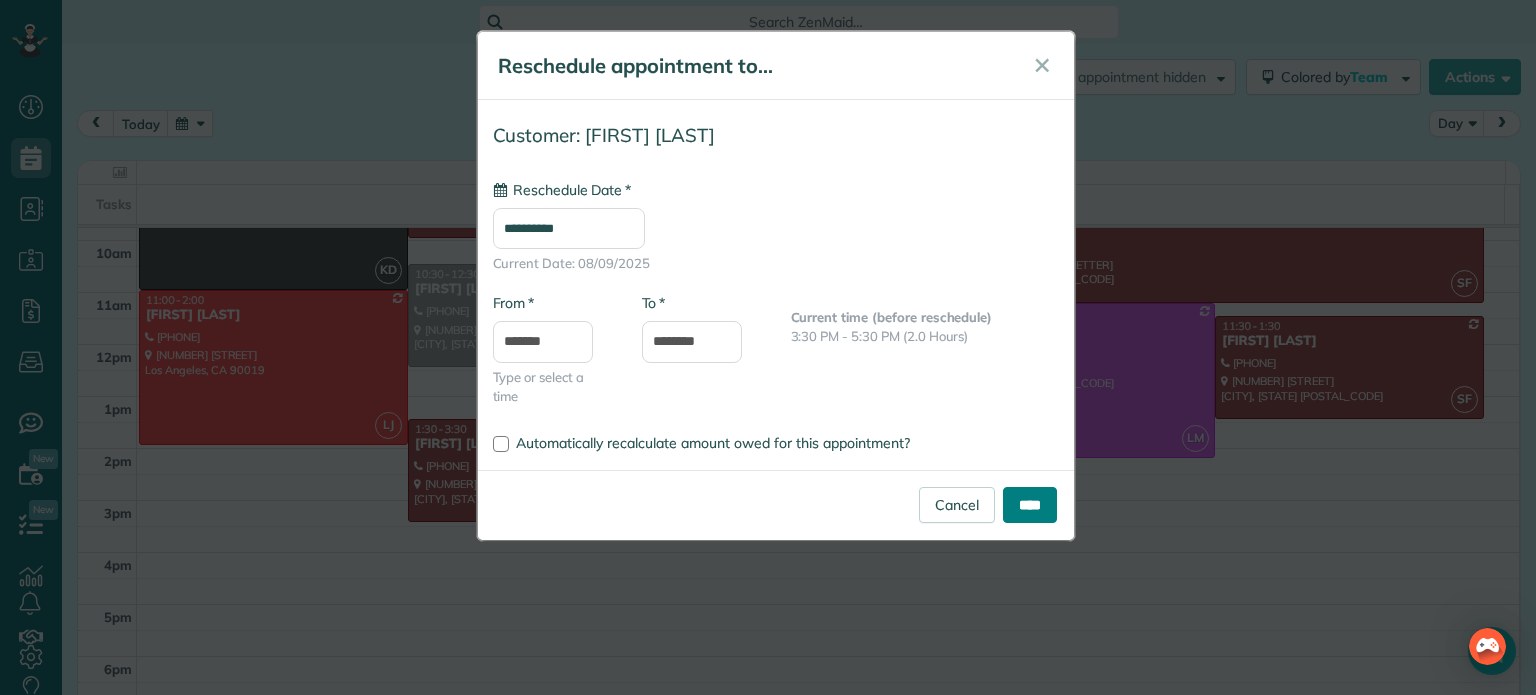 click on "****" at bounding box center (1030, 505) 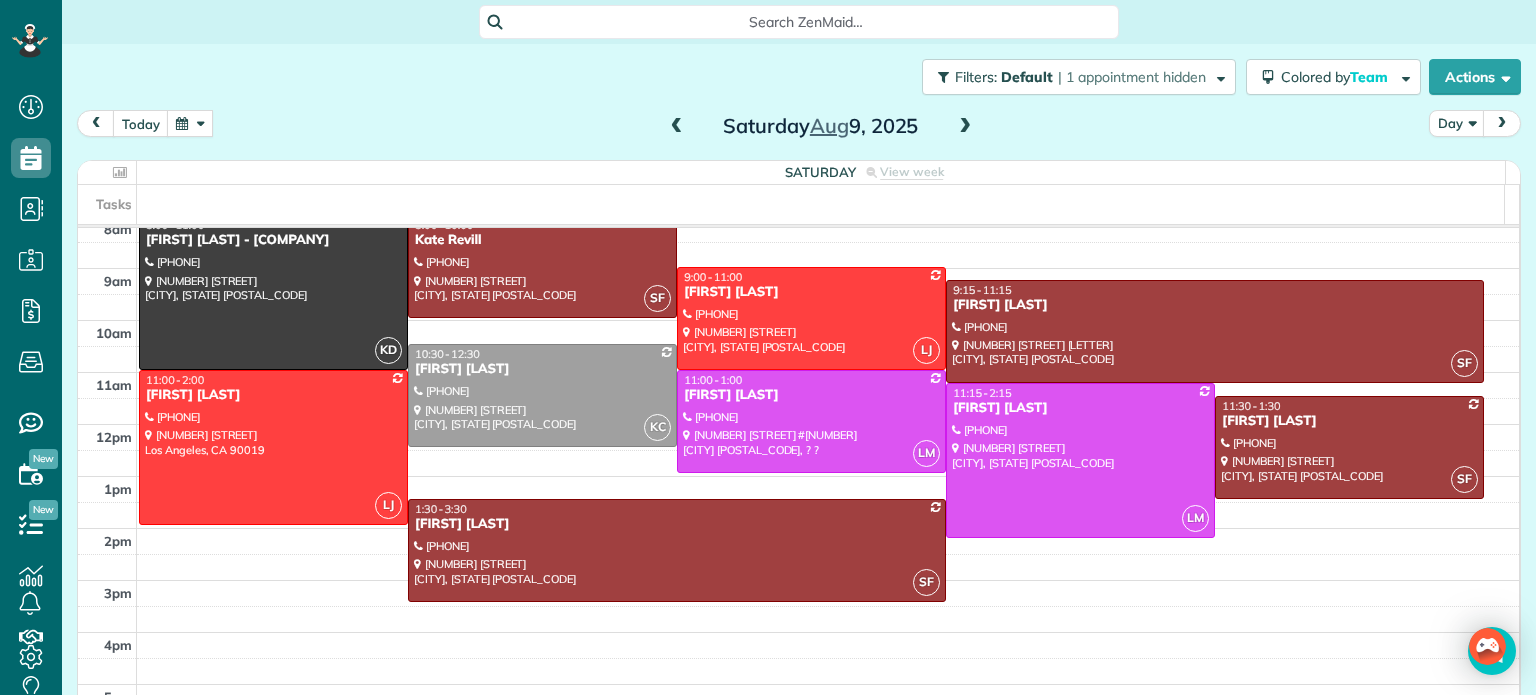 scroll, scrollTop: 212, scrollLeft: 0, axis: vertical 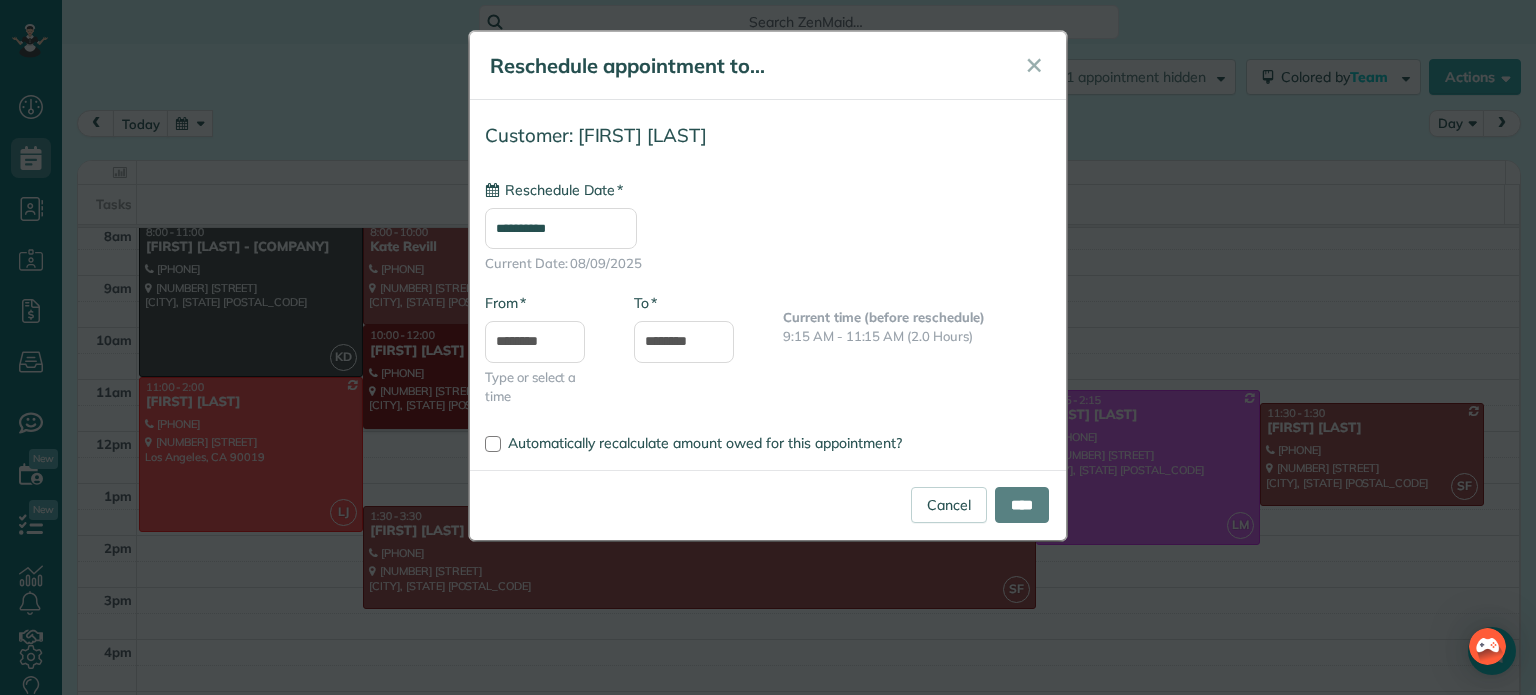 type on "**********" 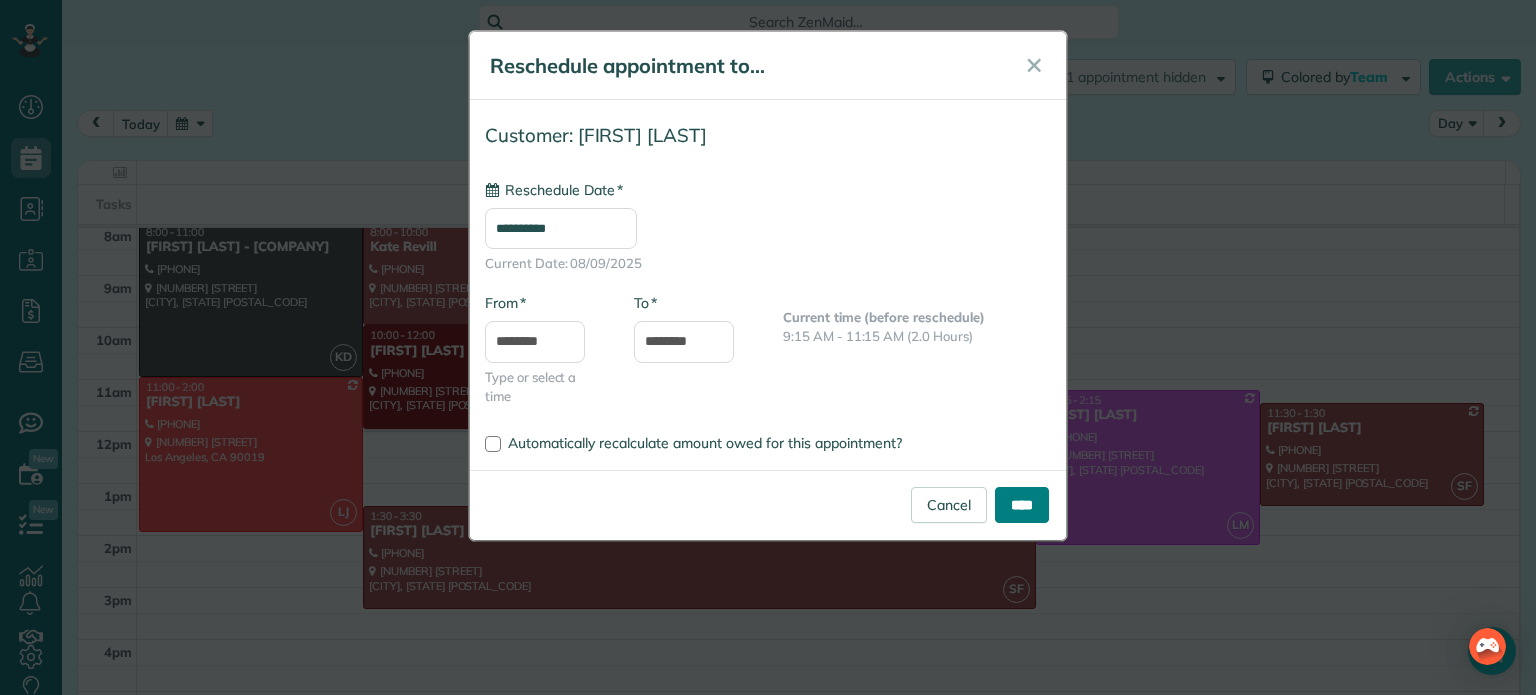 click on "****" at bounding box center [1022, 505] 